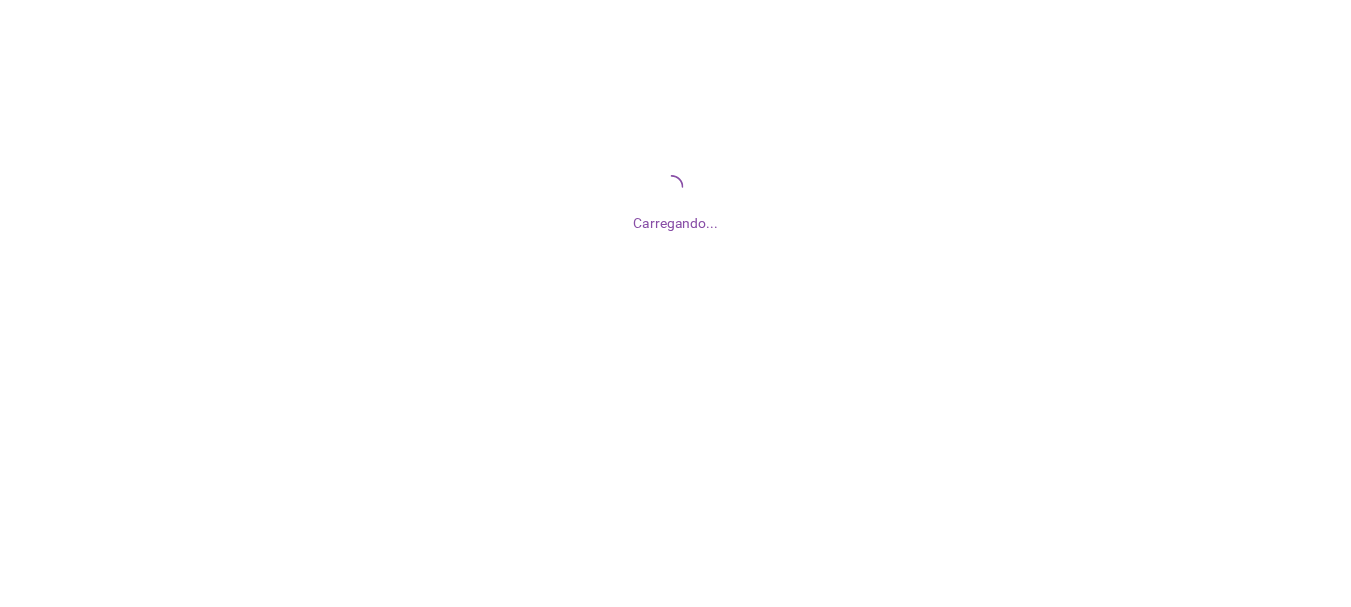 scroll, scrollTop: 0, scrollLeft: 0, axis: both 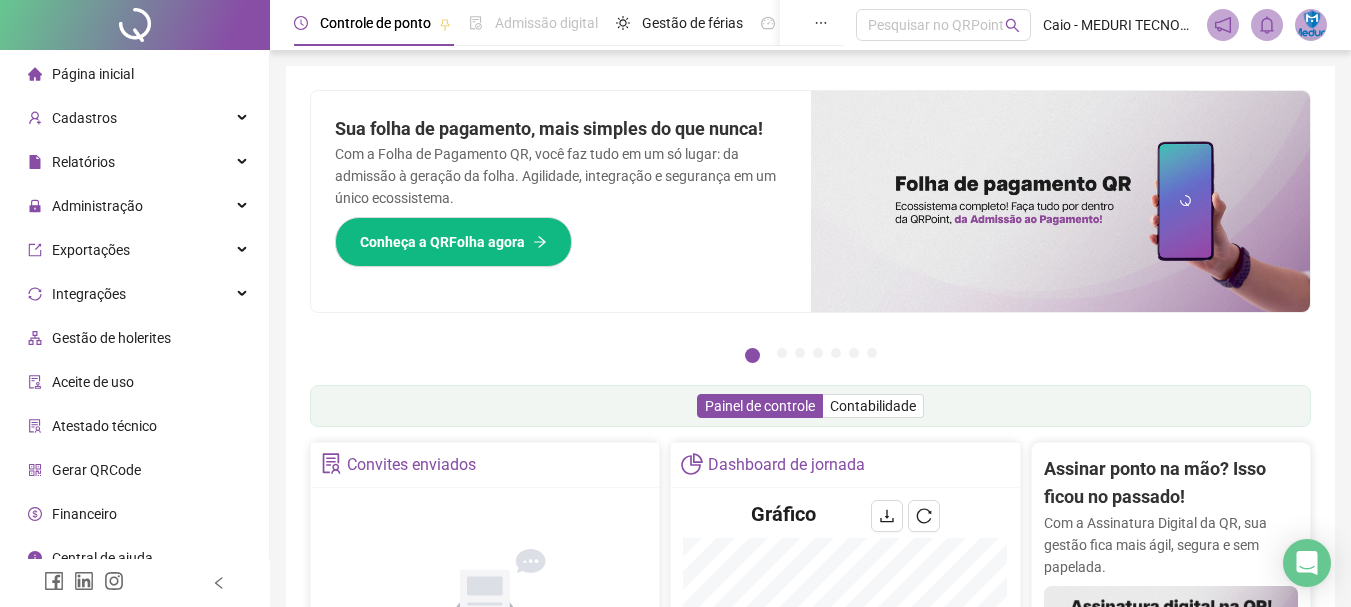 click 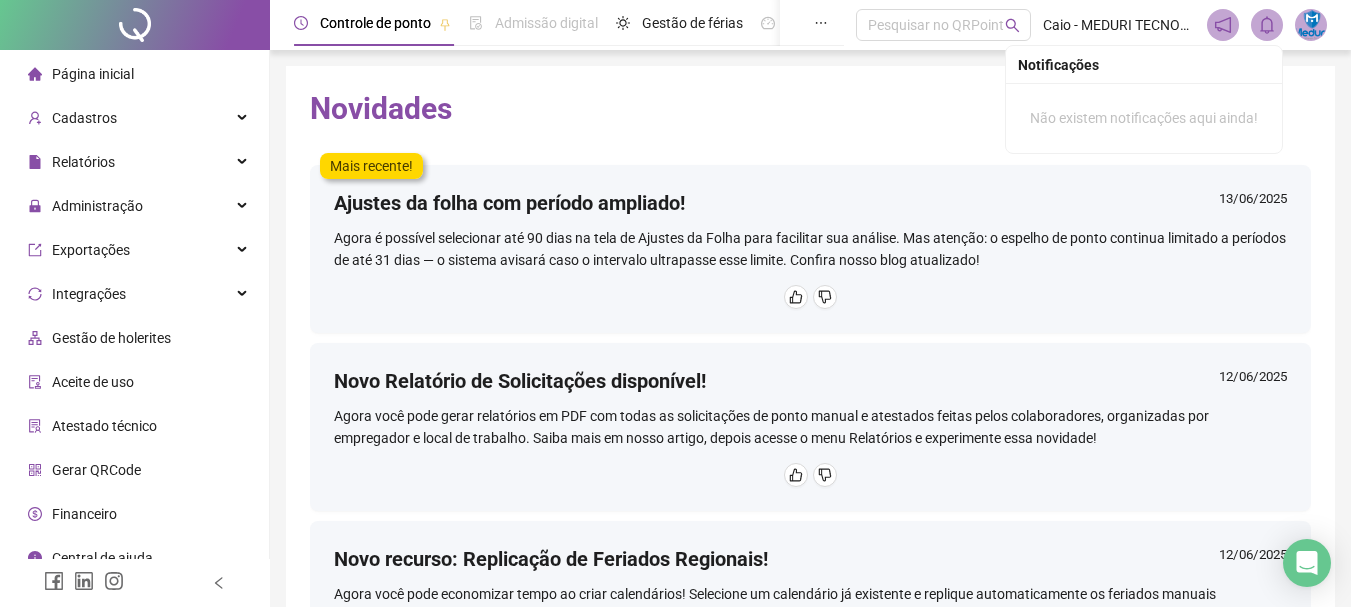 click 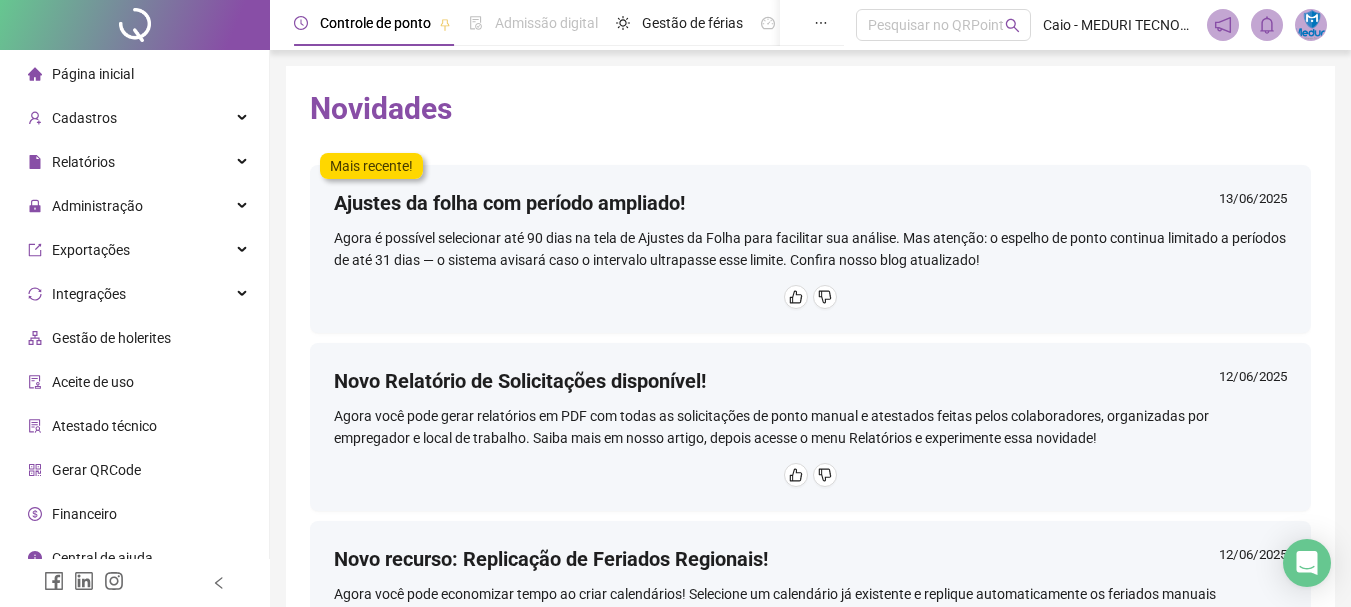 click on "Aceite de uso" at bounding box center (93, 382) 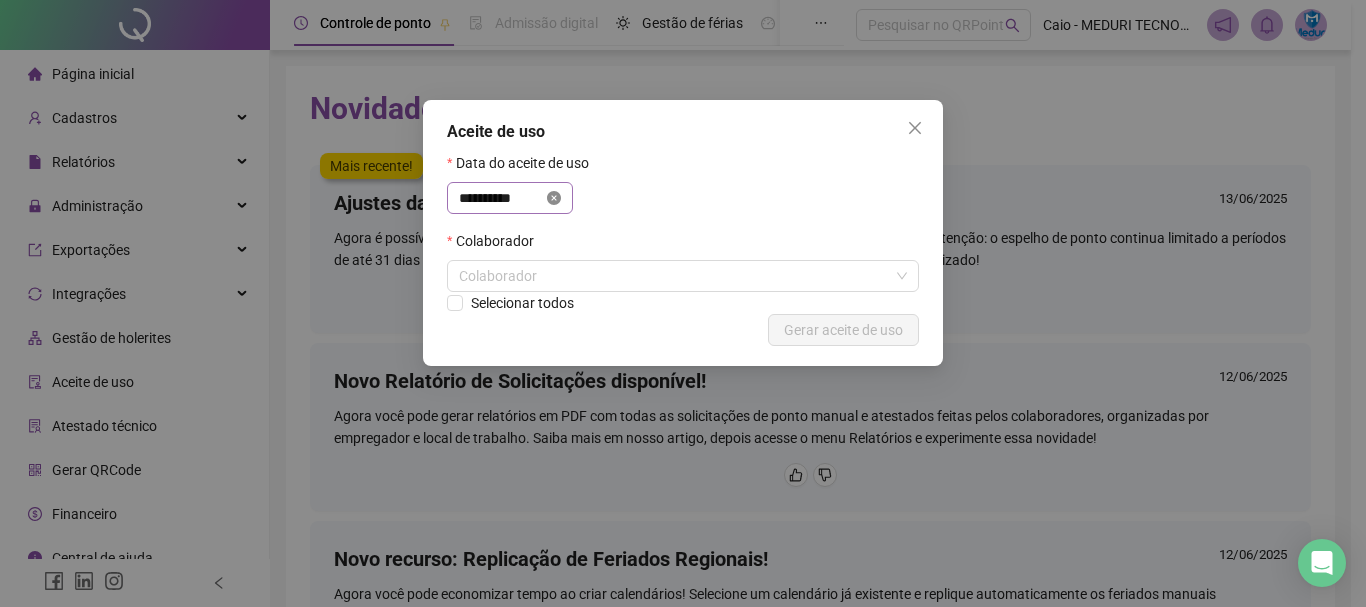 click 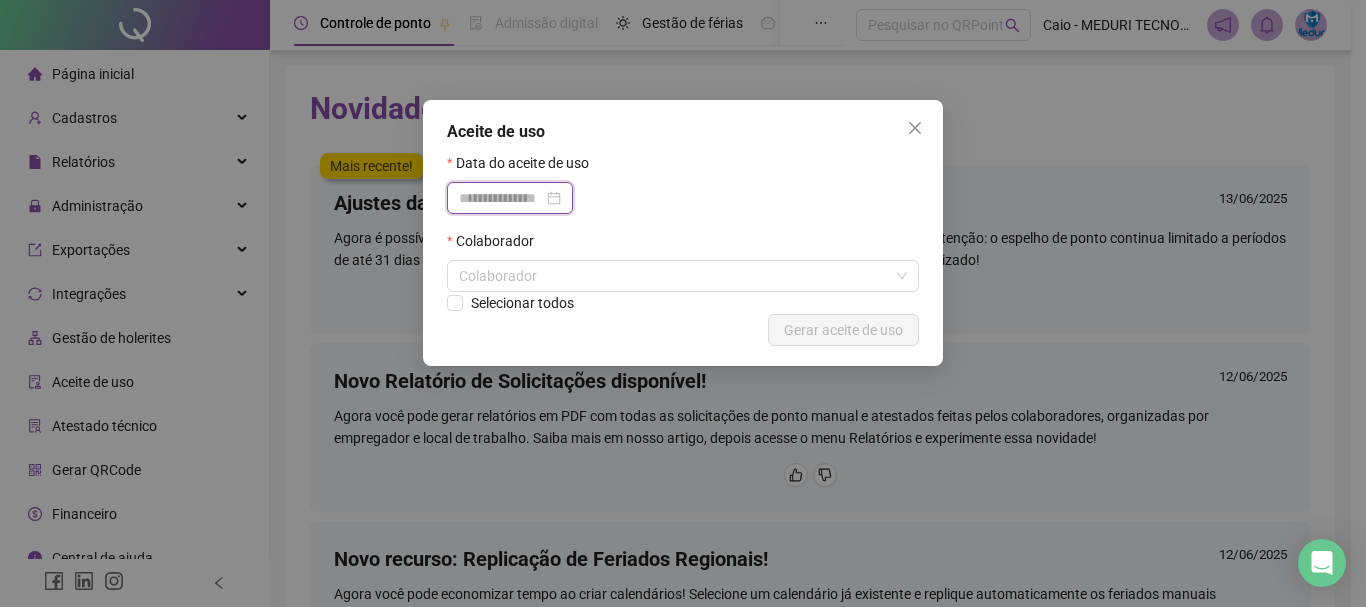 click at bounding box center (501, 198) 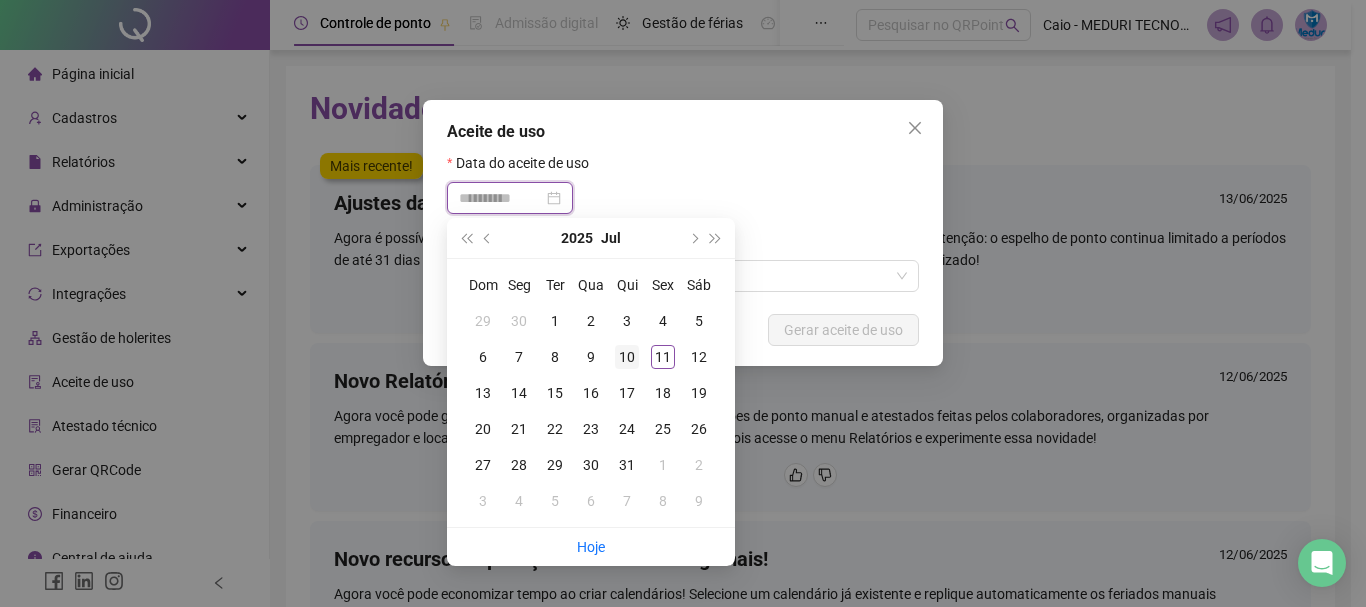 type on "**********" 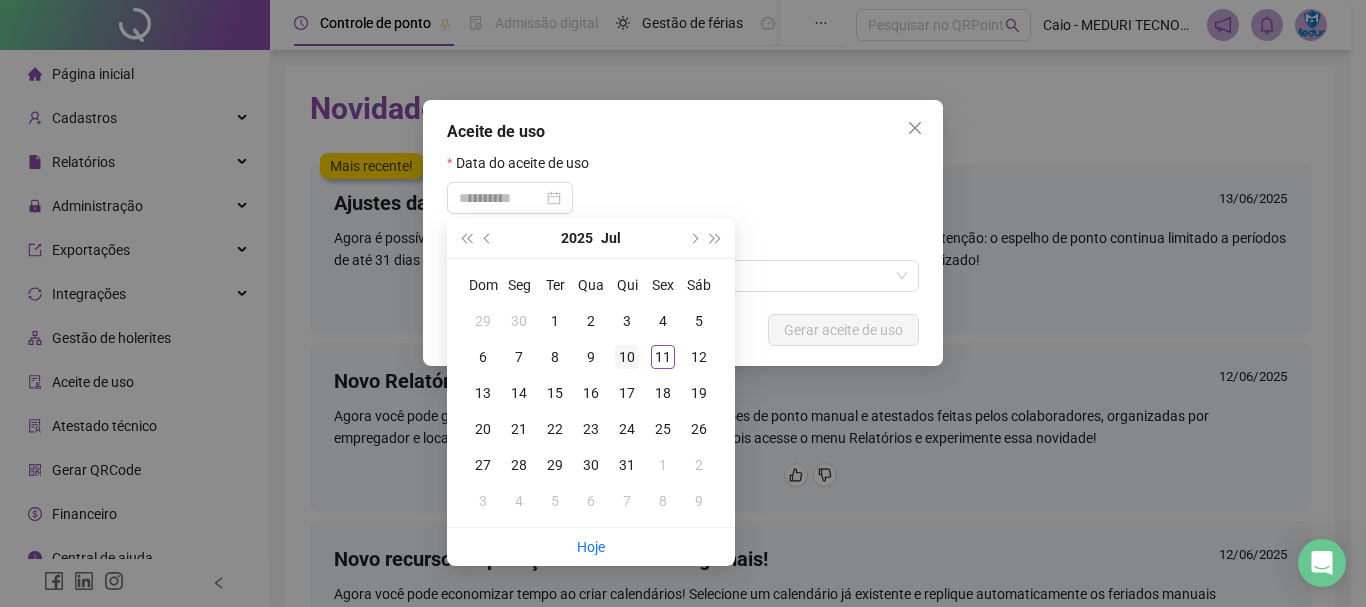 click on "10" at bounding box center (627, 357) 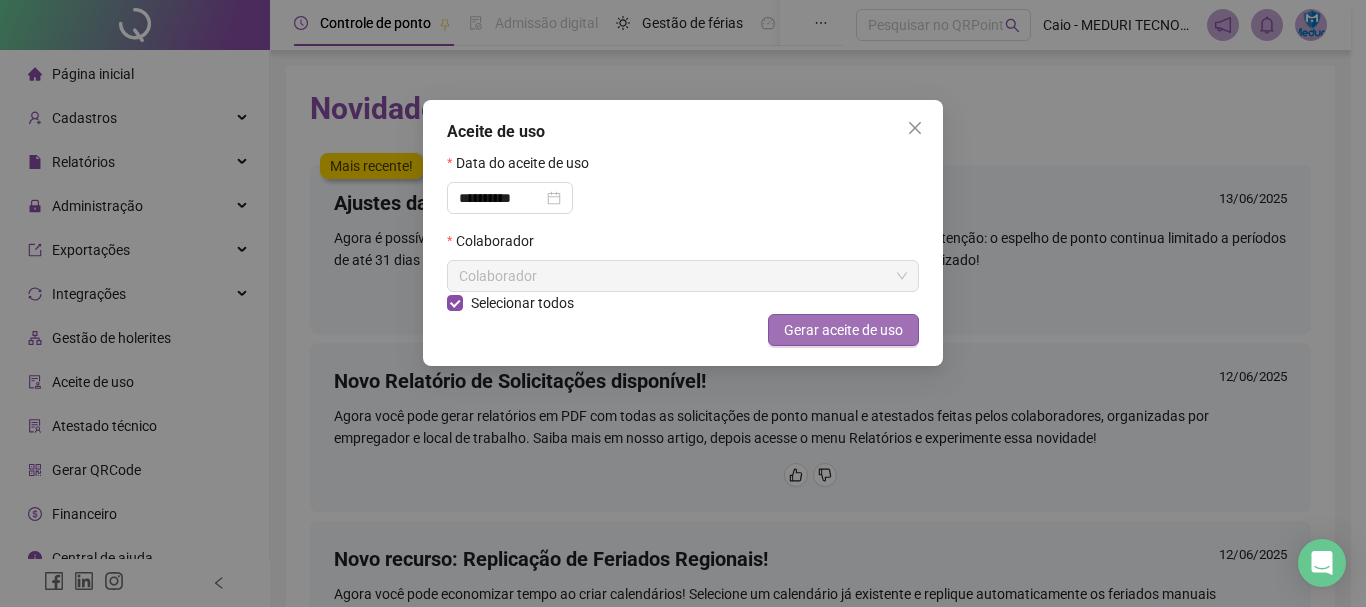 click on "Gerar aceite de uso" at bounding box center [843, 330] 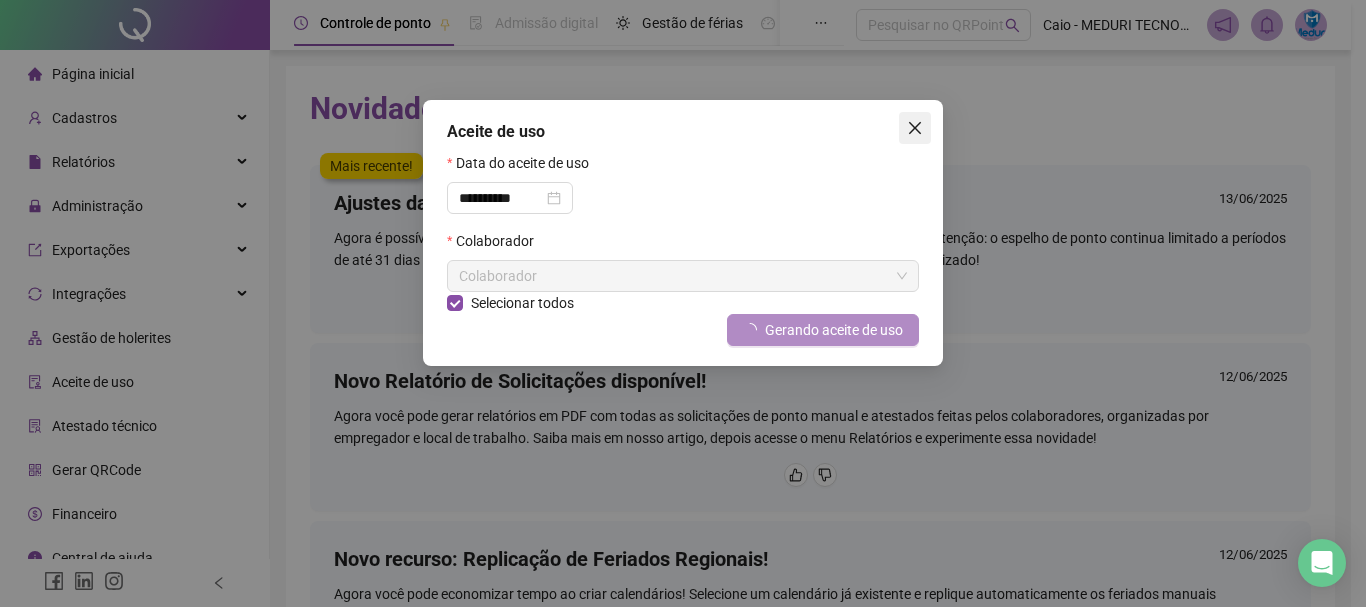 click 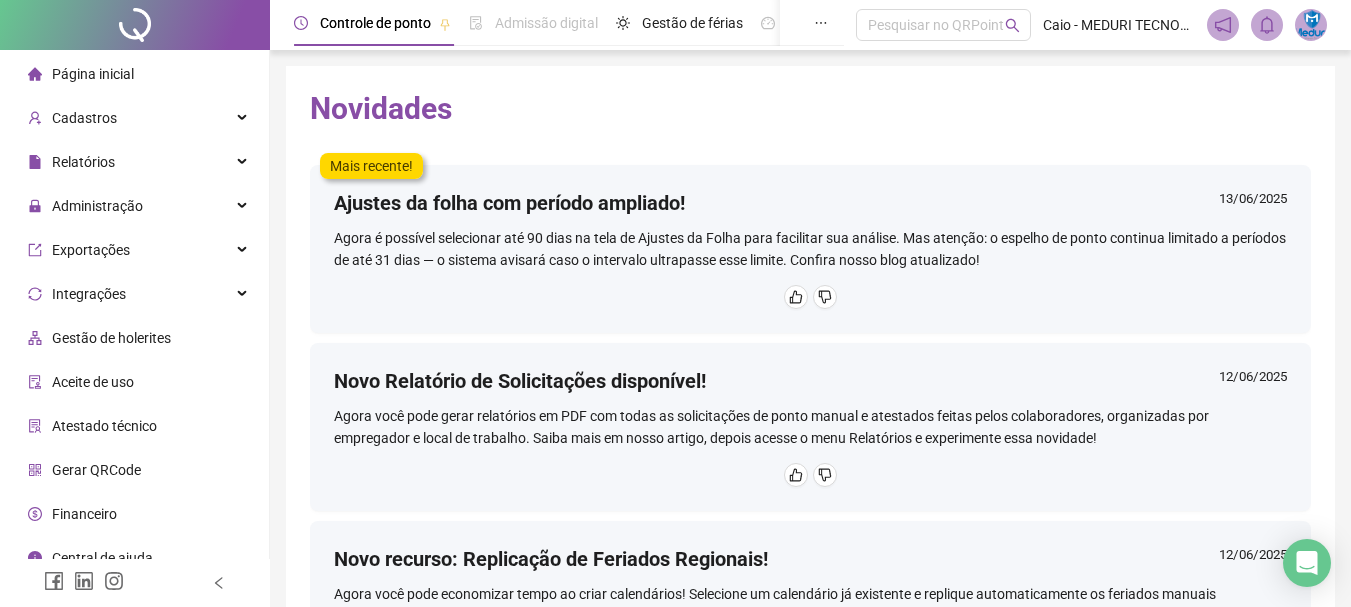 click on "Atestado técnico" at bounding box center (104, 426) 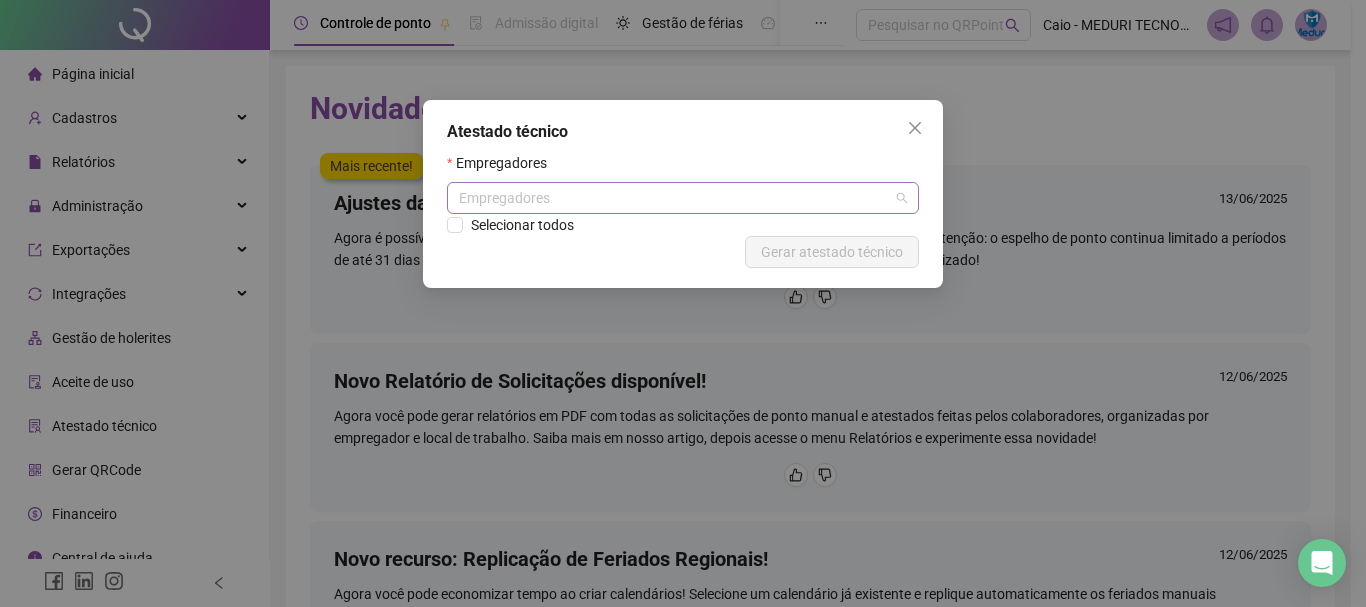 click at bounding box center (672, 198) 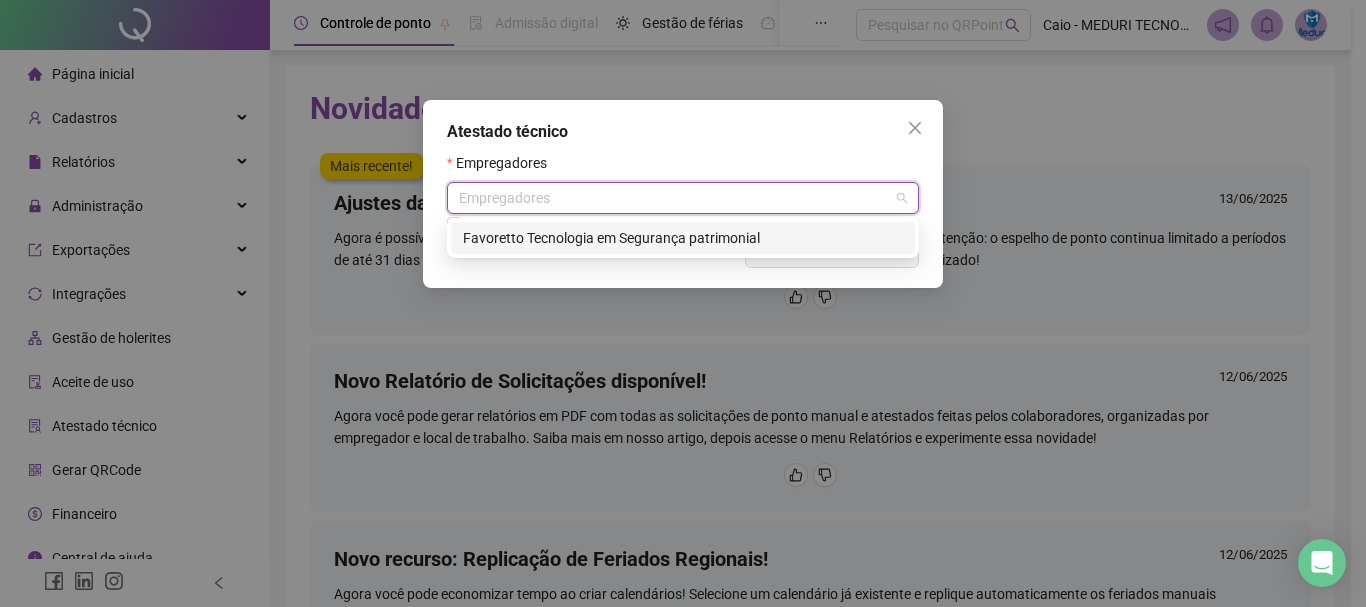 click on "Favoretto Tecnologia em Segurança patrimonial" at bounding box center (683, 238) 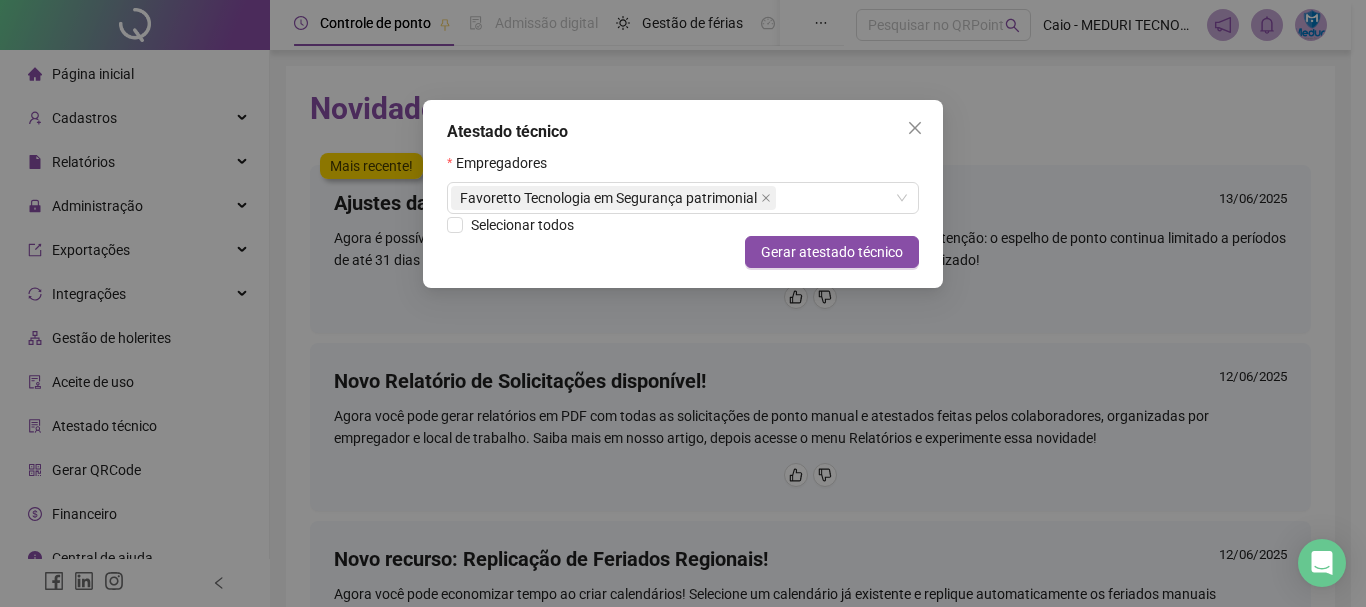 click on "Atestado técnico Empregadores Favoretto Tecnologia em Segurança patrimonial   Selecionar todos Cancelar Gerar atestado técnico" at bounding box center (683, 194) 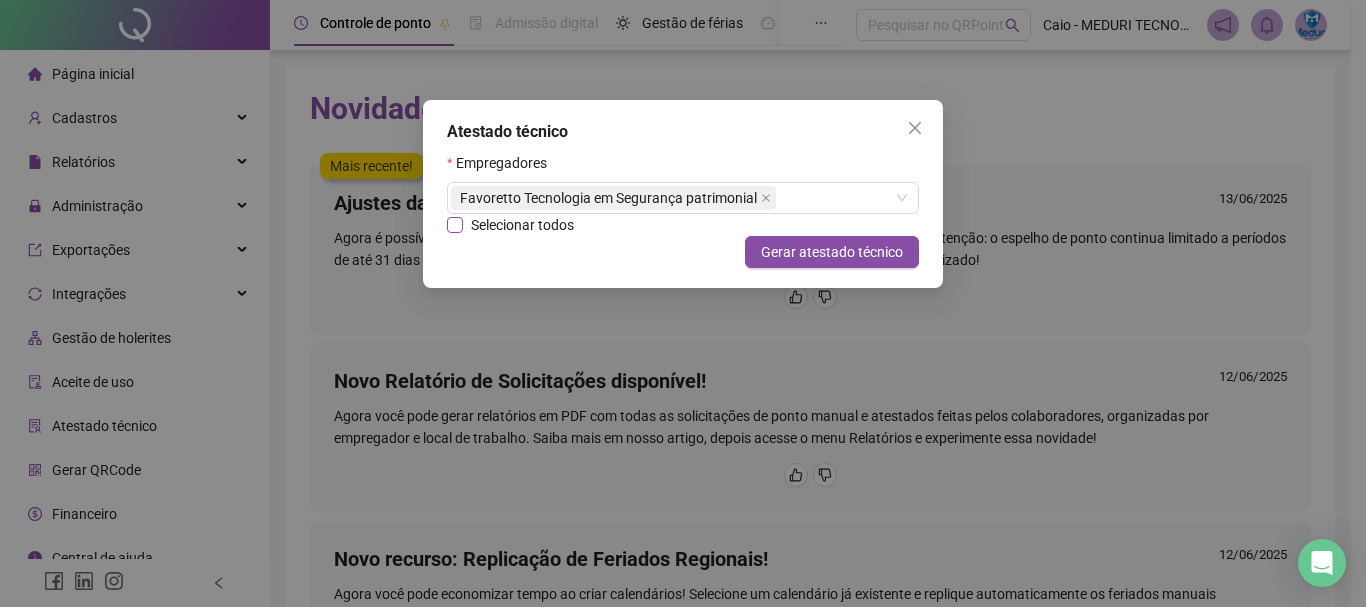 click on "Selecionar todos" at bounding box center (522, 225) 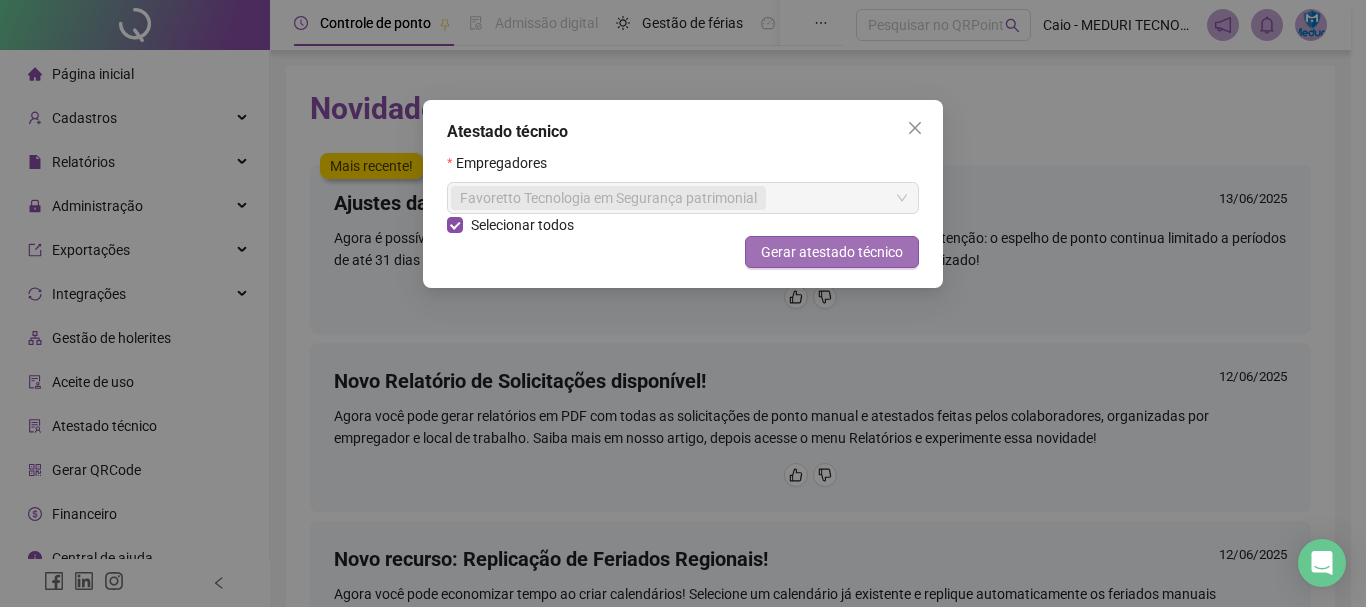 click on "Gerar atestado técnico" at bounding box center [832, 252] 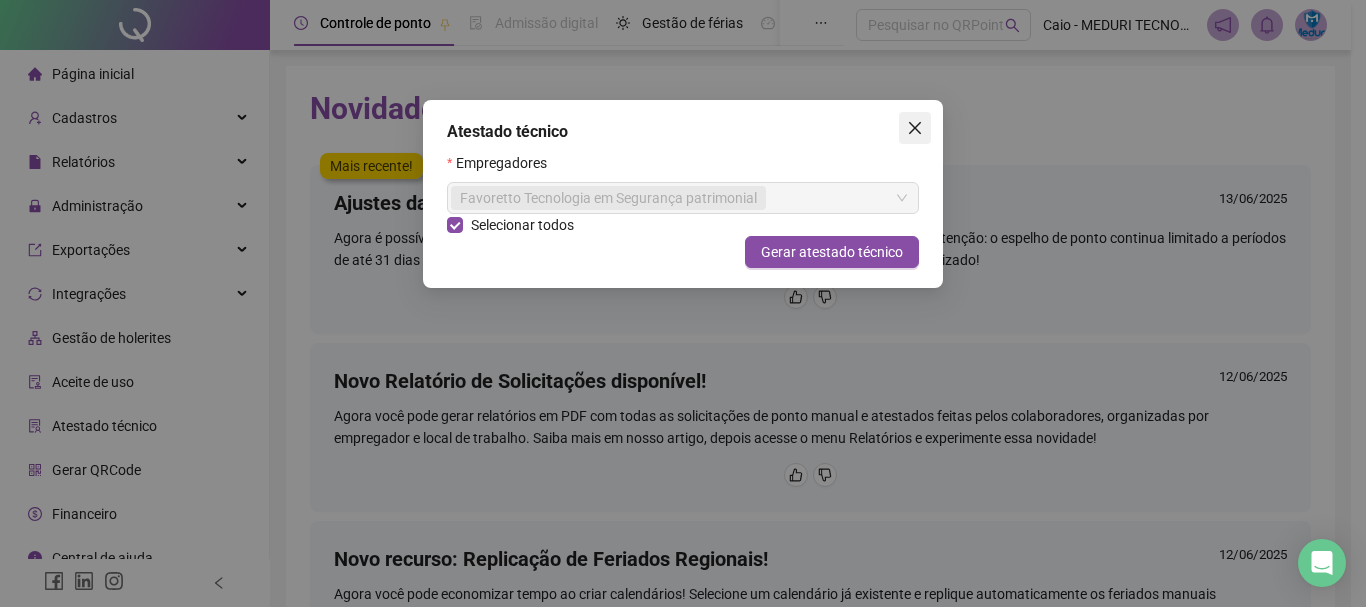 click 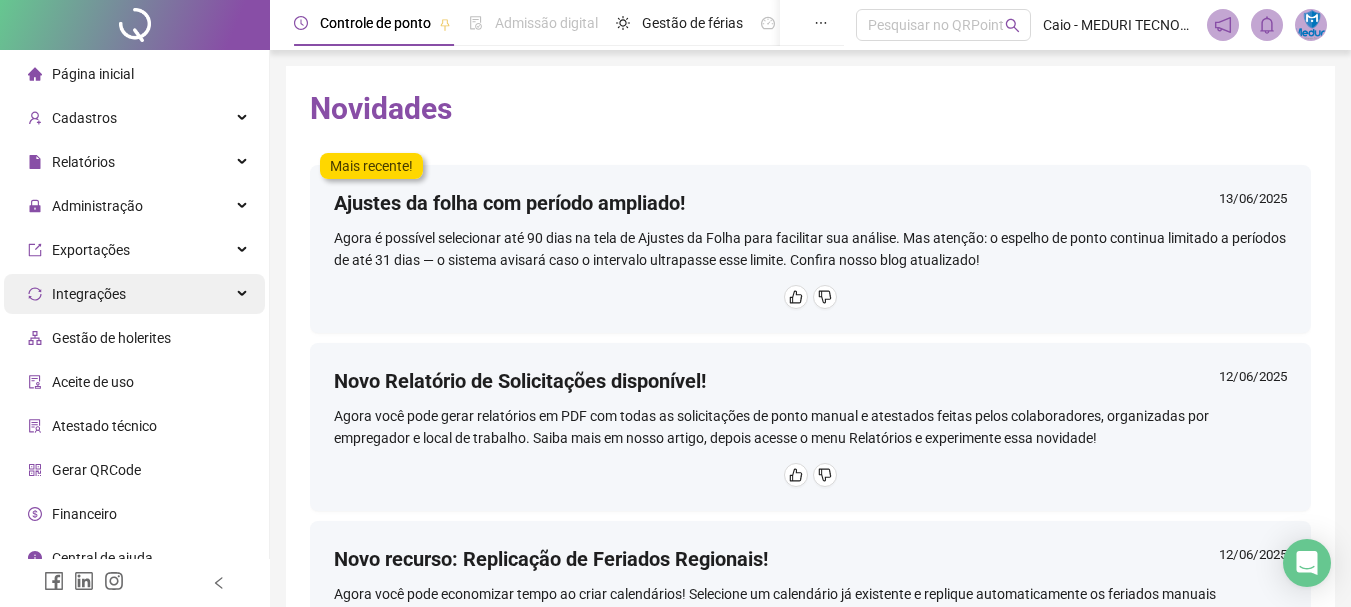 click on "Integrações" at bounding box center [89, 294] 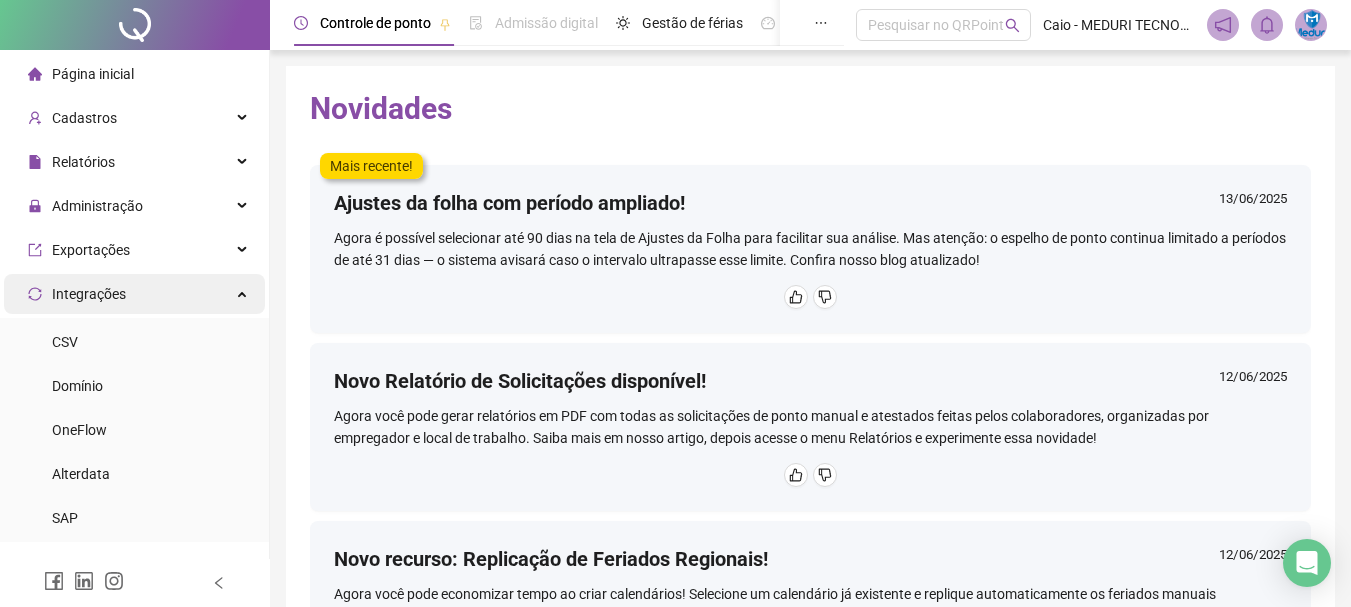 click on "Integrações" at bounding box center [89, 294] 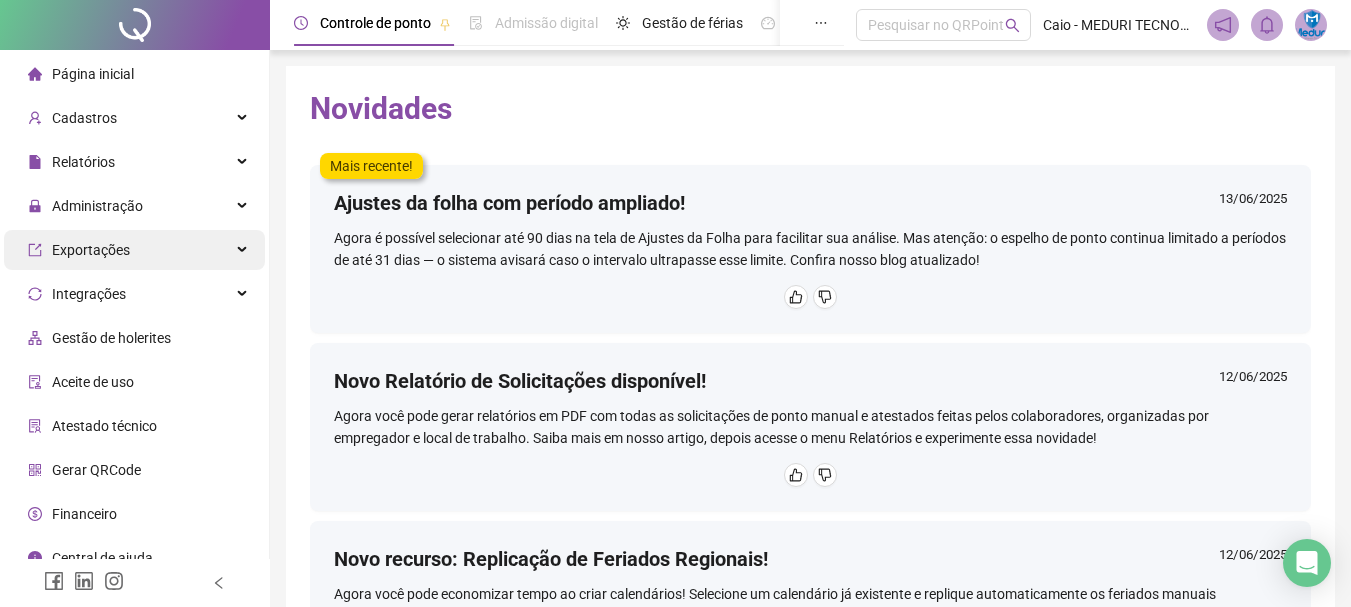 click on "Exportações" at bounding box center (91, 250) 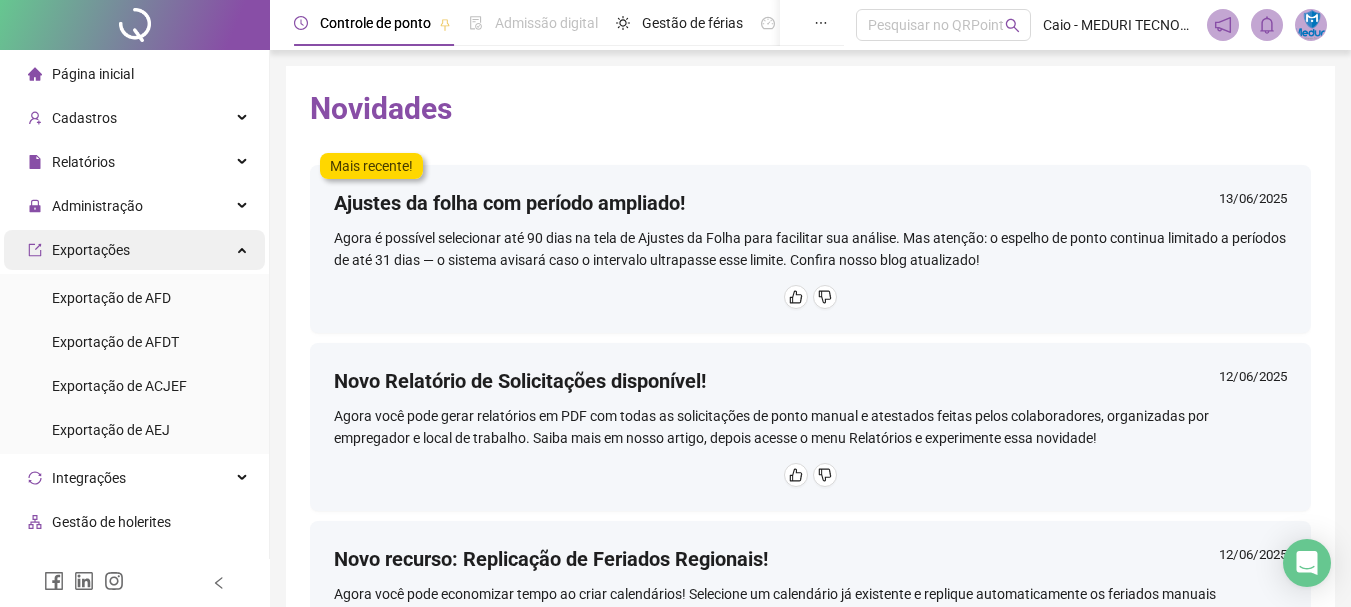click on "Exportações" at bounding box center (91, 250) 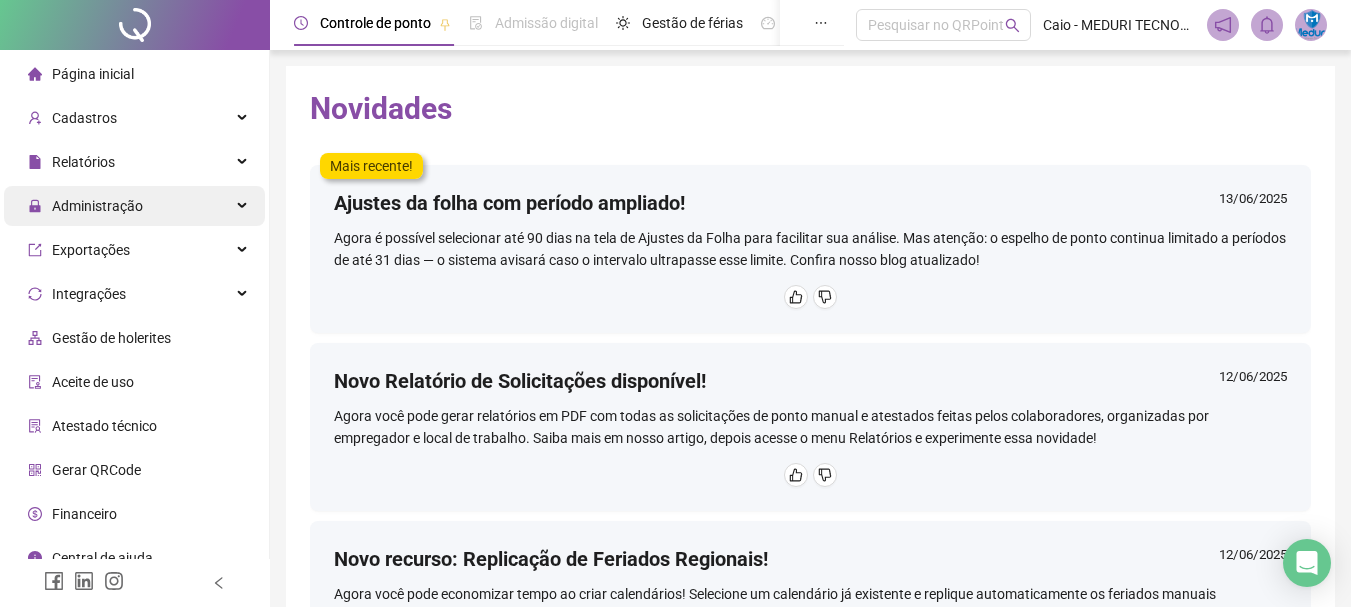 click on "Administração" at bounding box center (97, 206) 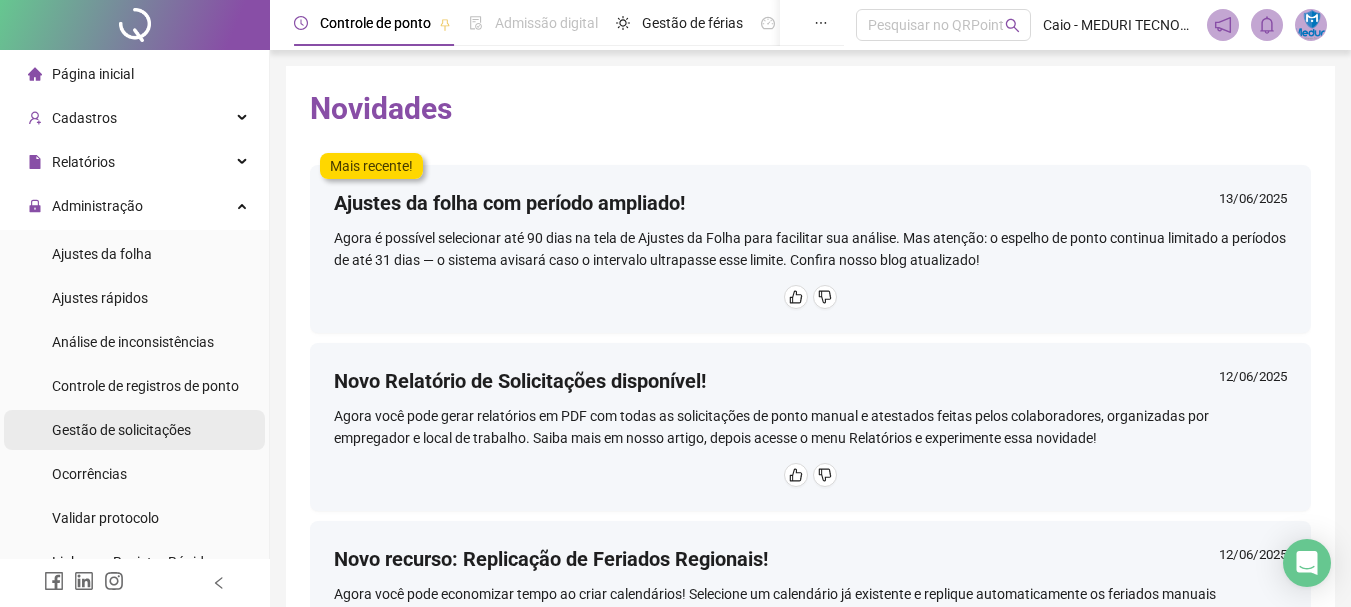 click on "Gestão de solicitações" at bounding box center [121, 430] 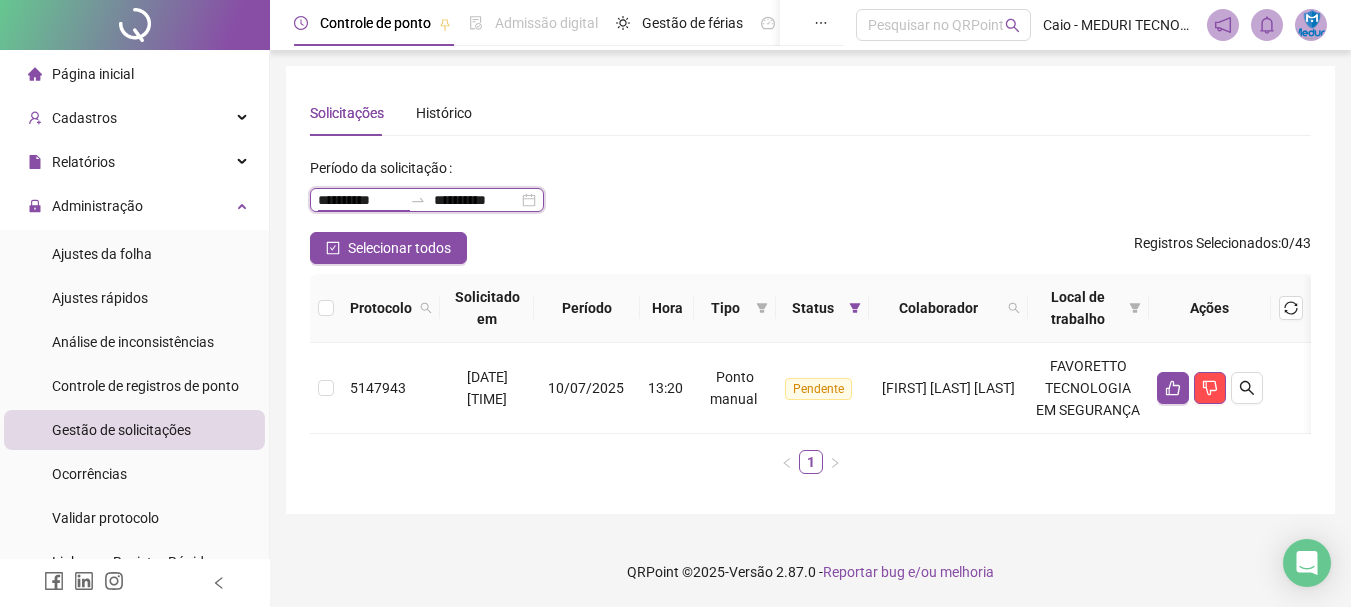 click on "**********" at bounding box center [360, 200] 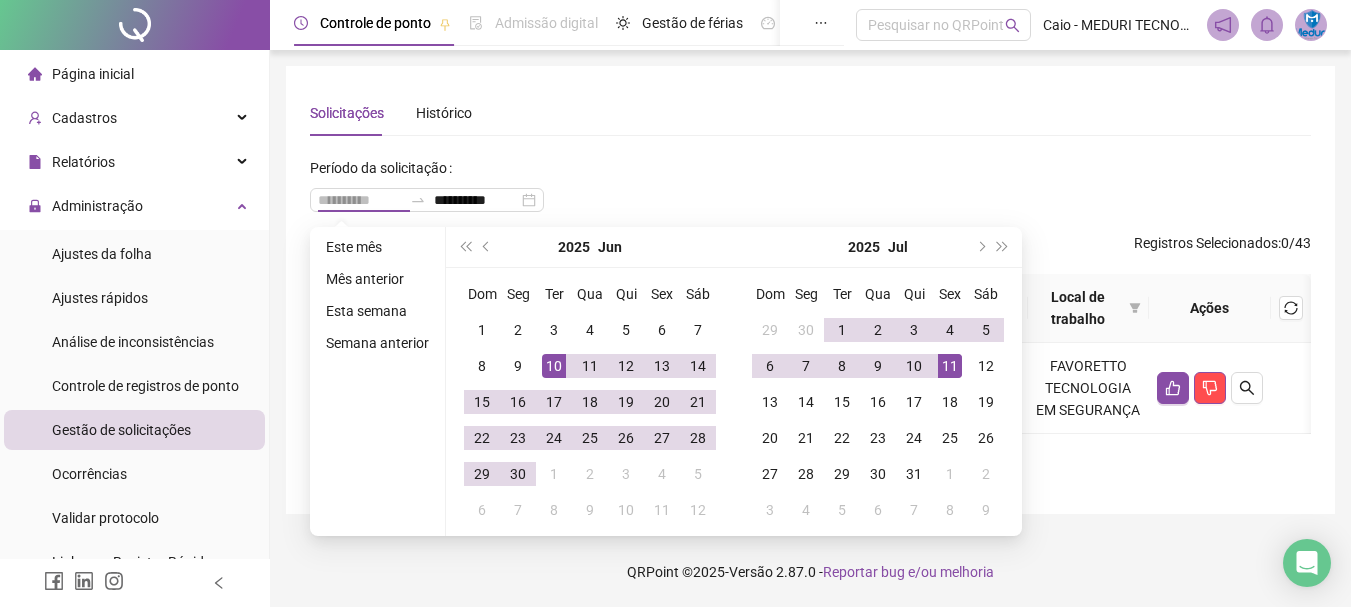 click on "10" at bounding box center [554, 366] 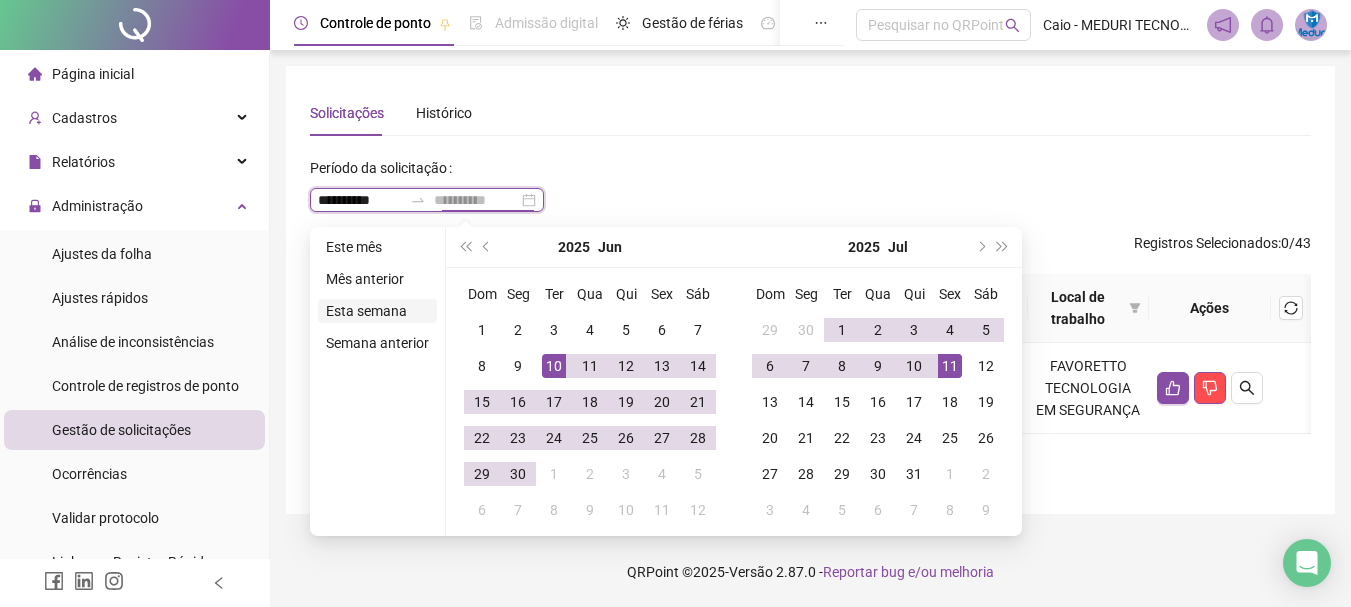 type on "**********" 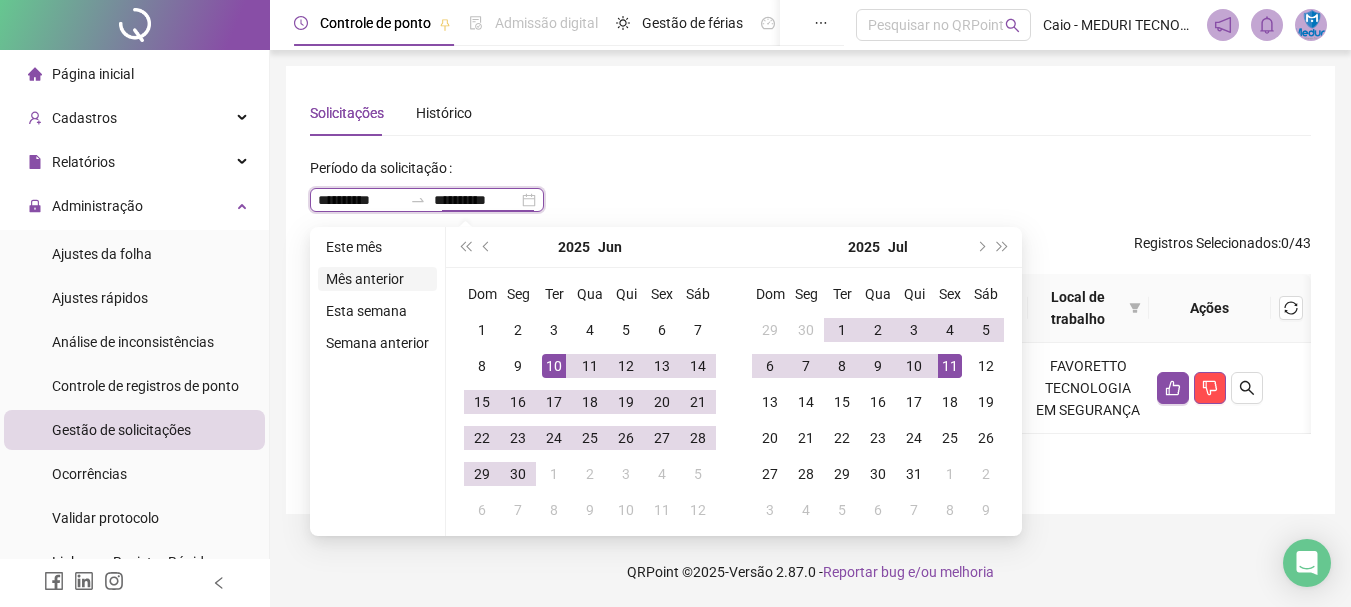 type on "**********" 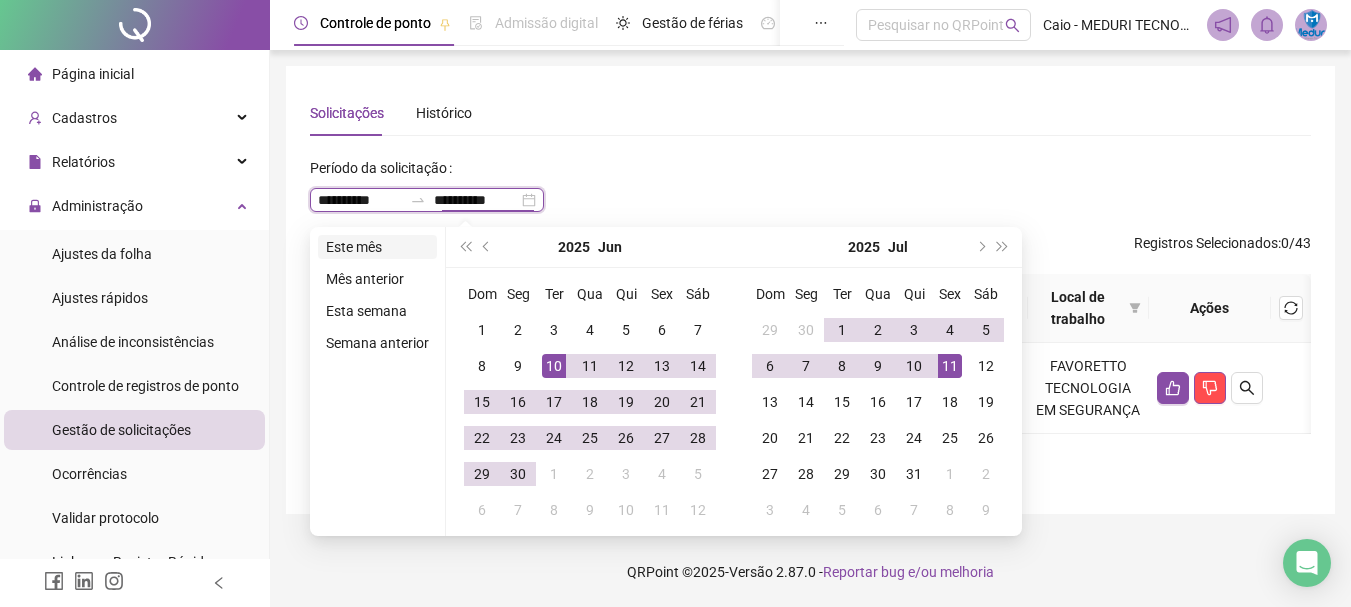 type on "**********" 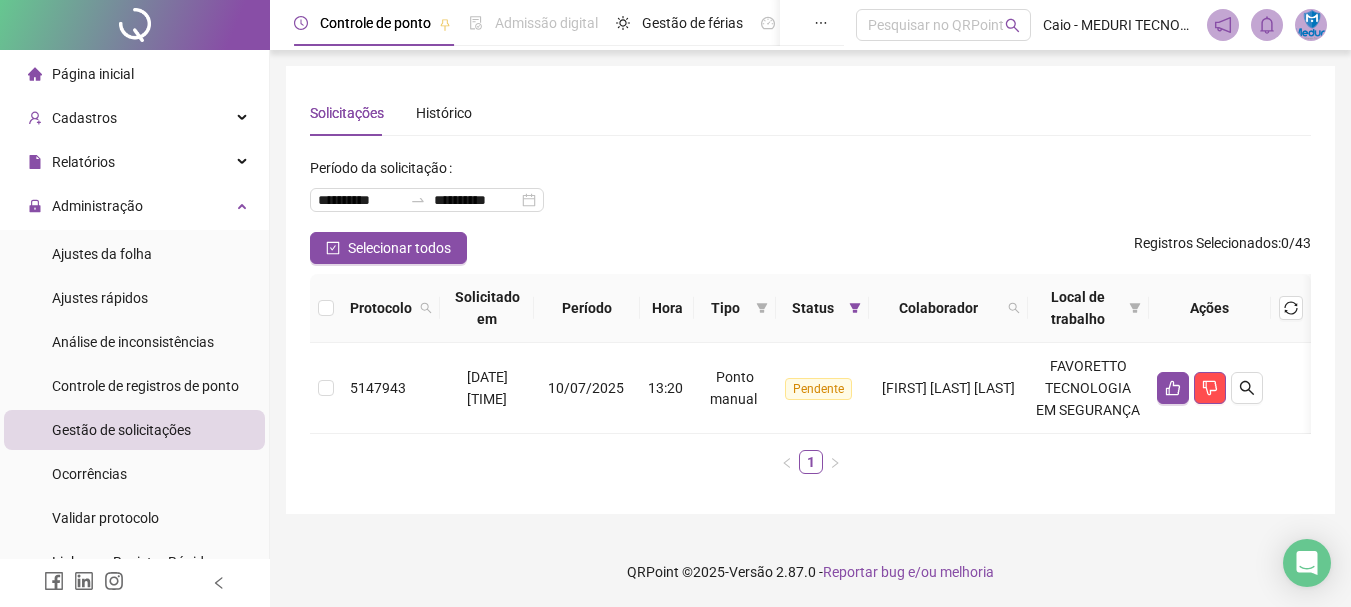 click on "**********" at bounding box center [810, 290] 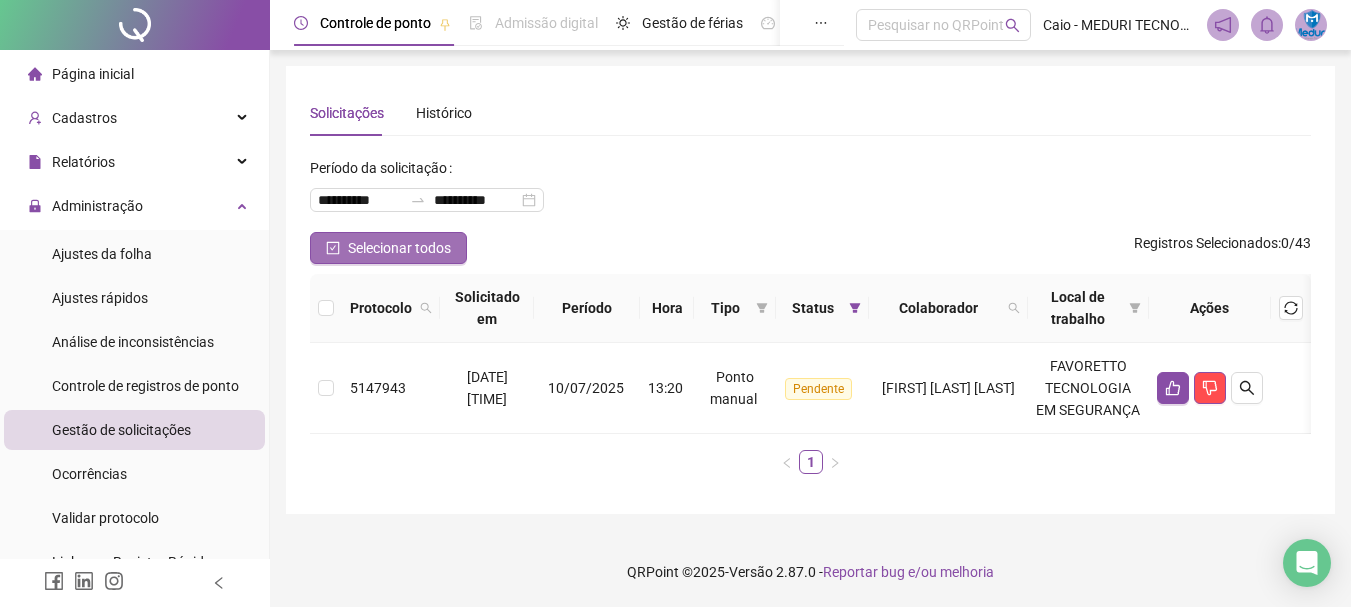click on "Selecionar todos" at bounding box center [399, 248] 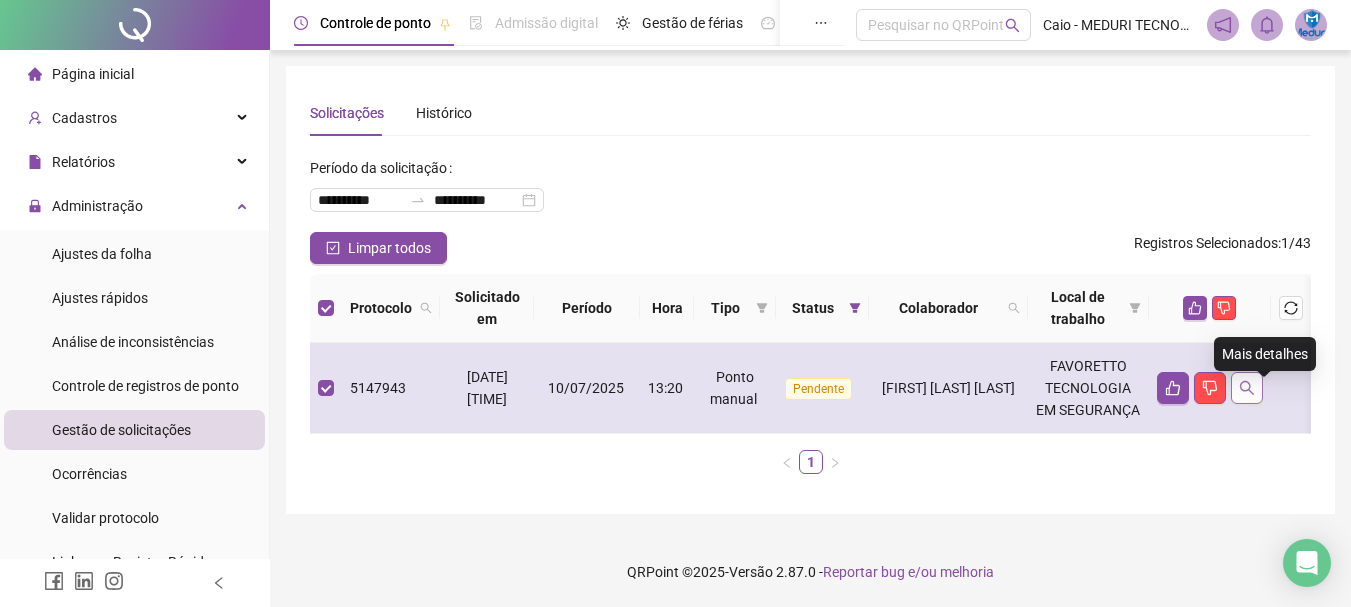 click at bounding box center [1247, 388] 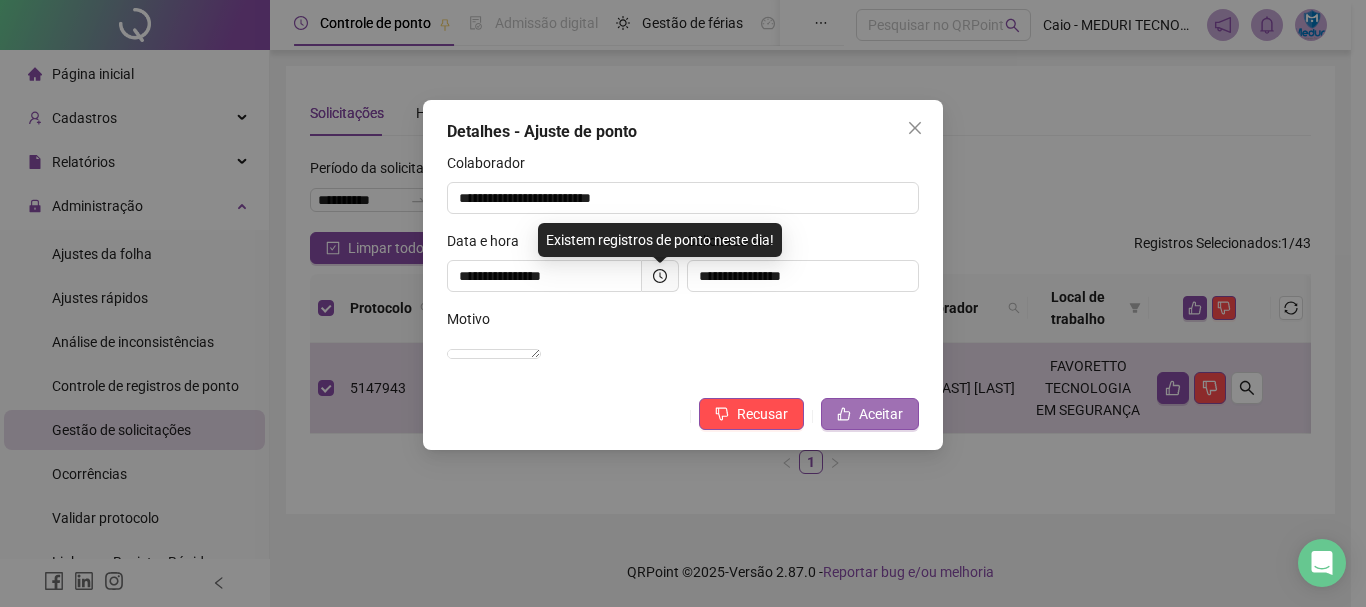 click on "Aceitar" at bounding box center (881, 414) 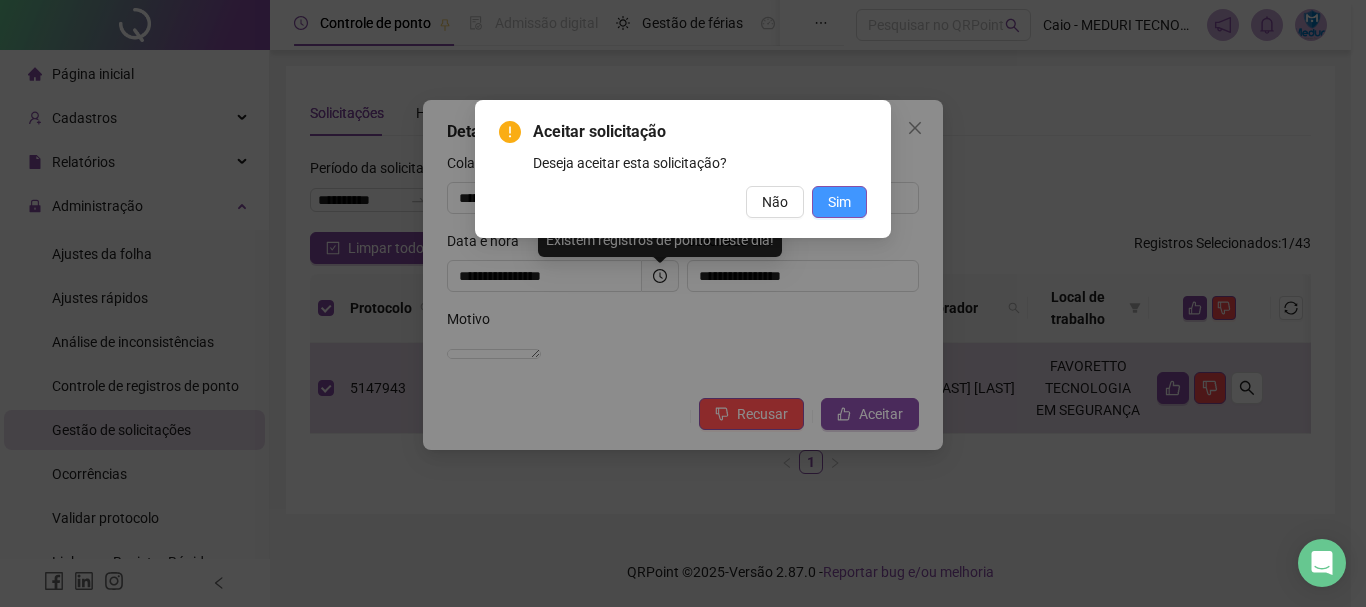 click on "Sim" at bounding box center (839, 202) 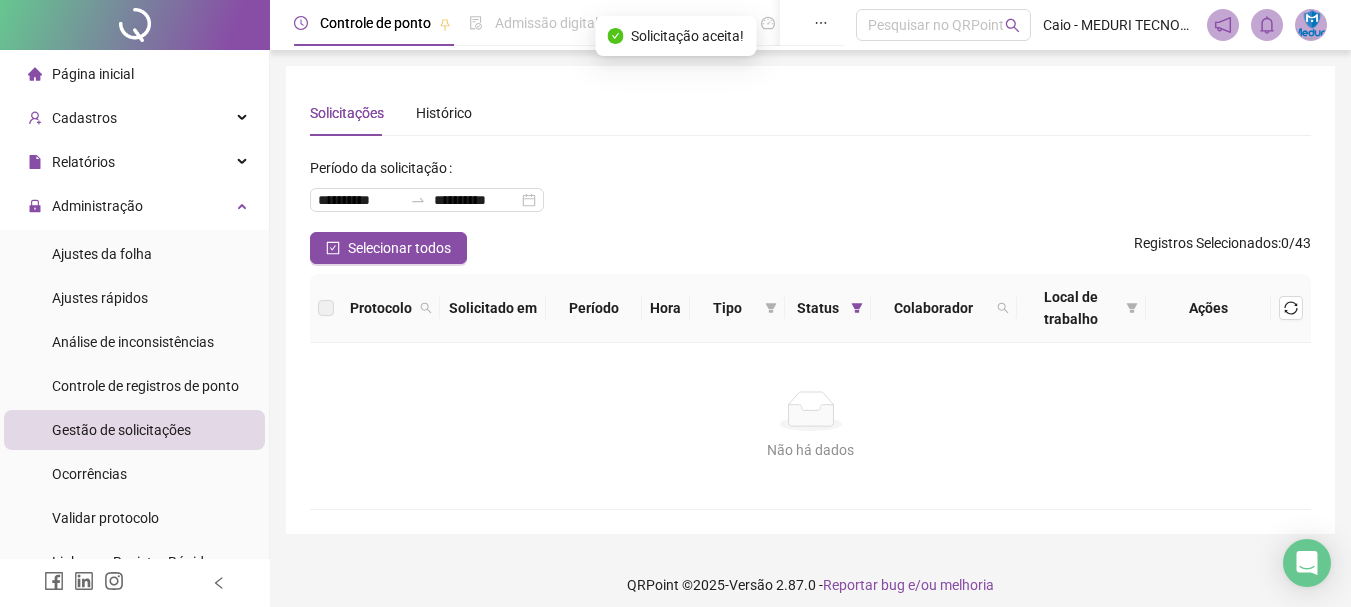 click on "Não há dados" at bounding box center (810, 411) 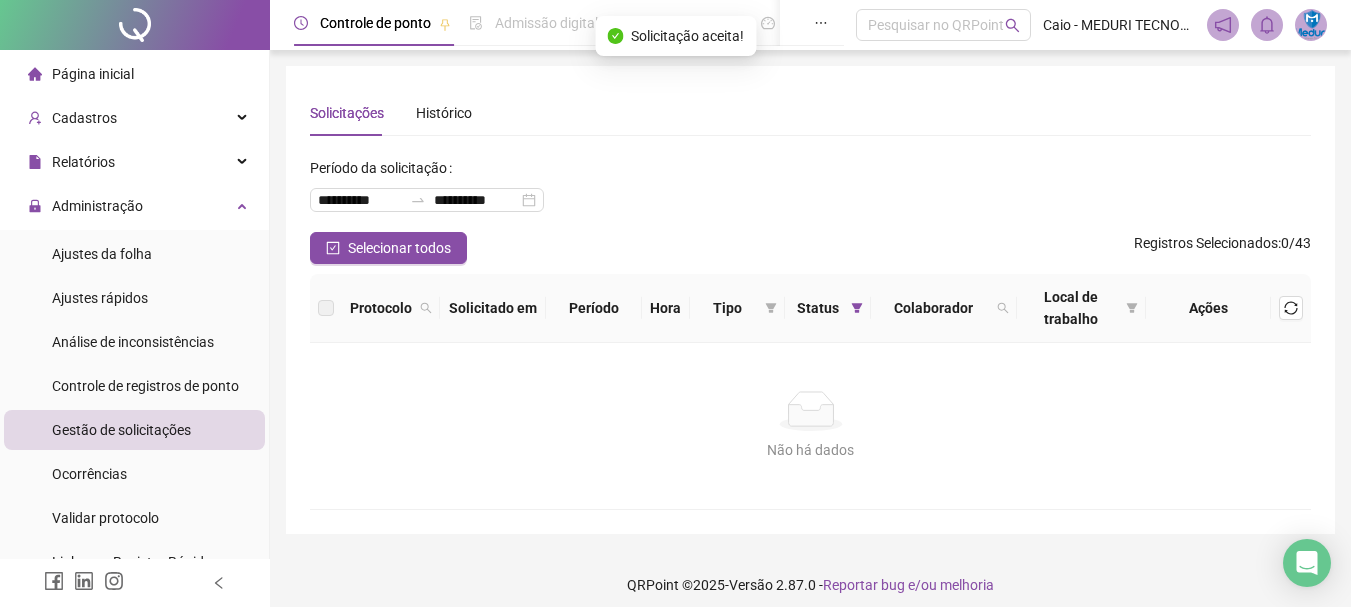 click on "Solicitações Histórico" at bounding box center (810, 113) 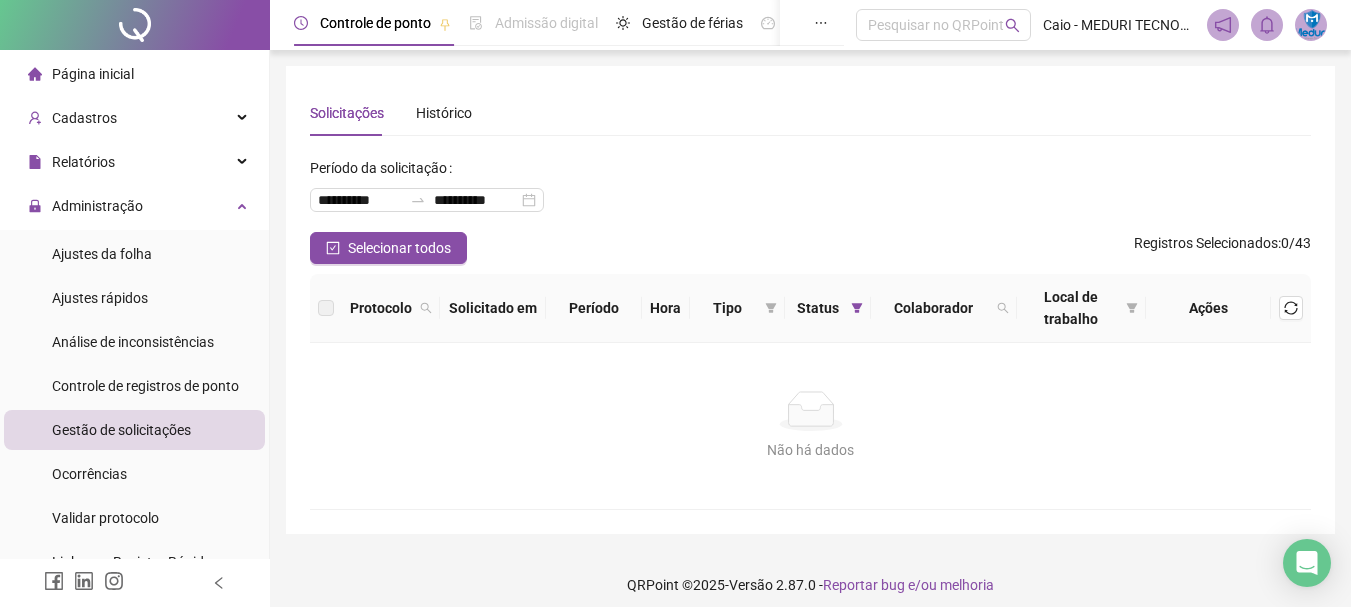 click on "Não há dados" at bounding box center (810, 411) 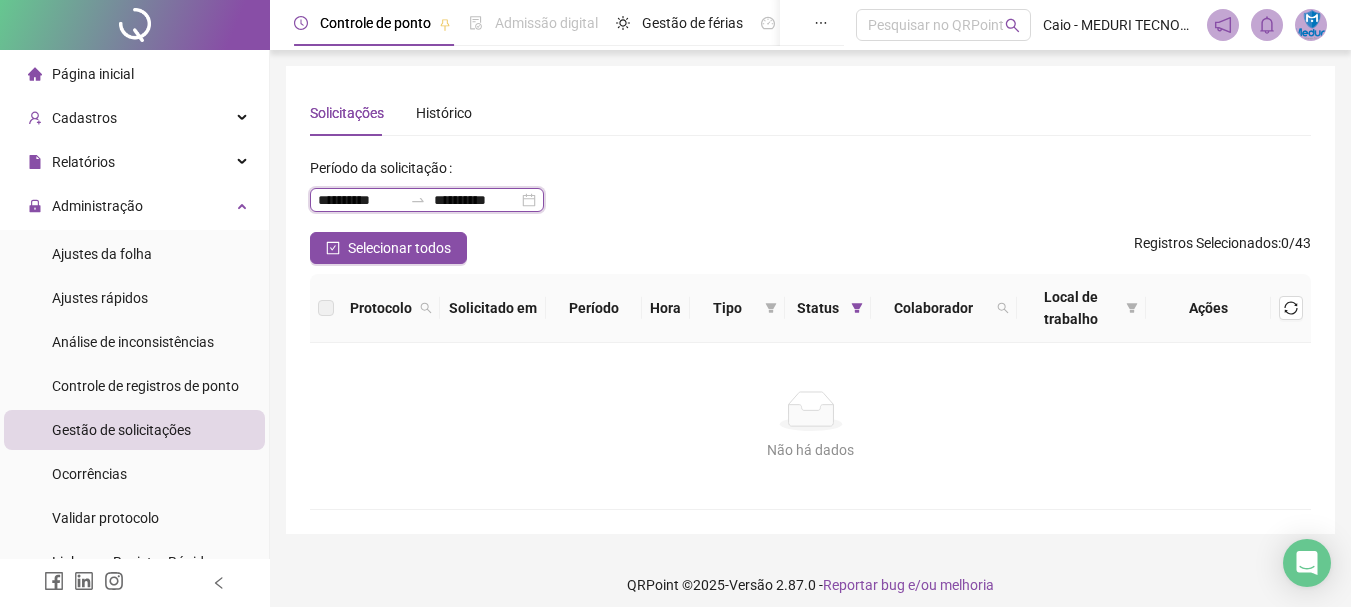 click on "**********" at bounding box center (476, 200) 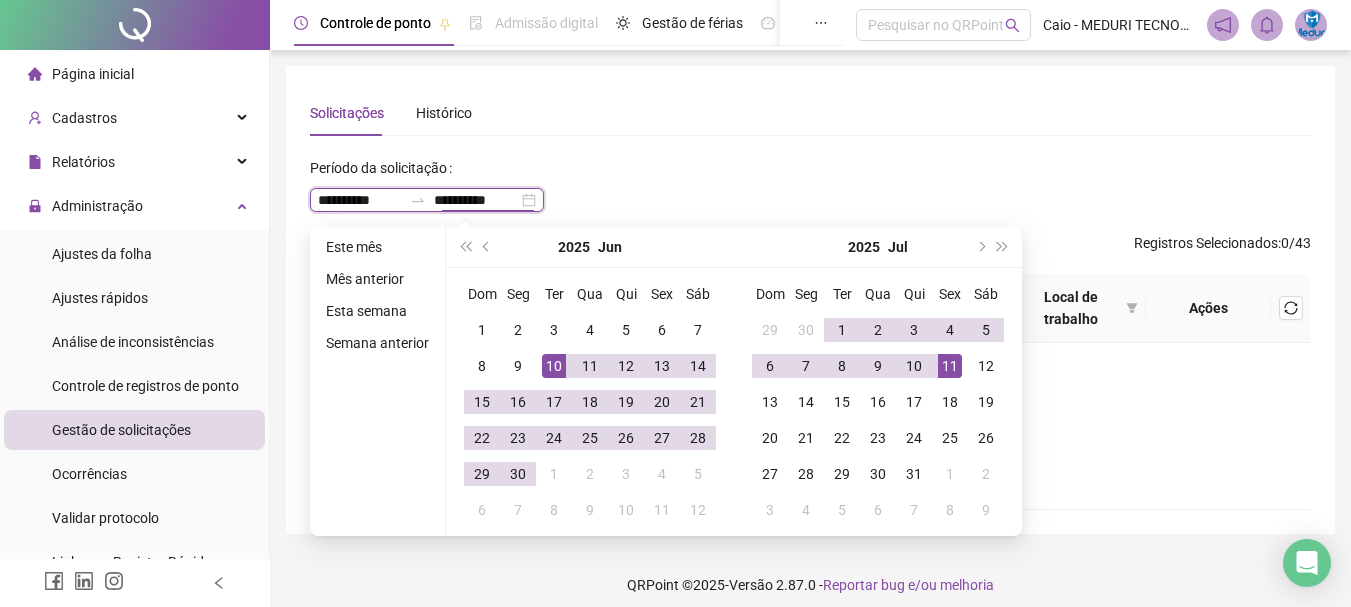click on "**********" at bounding box center [360, 200] 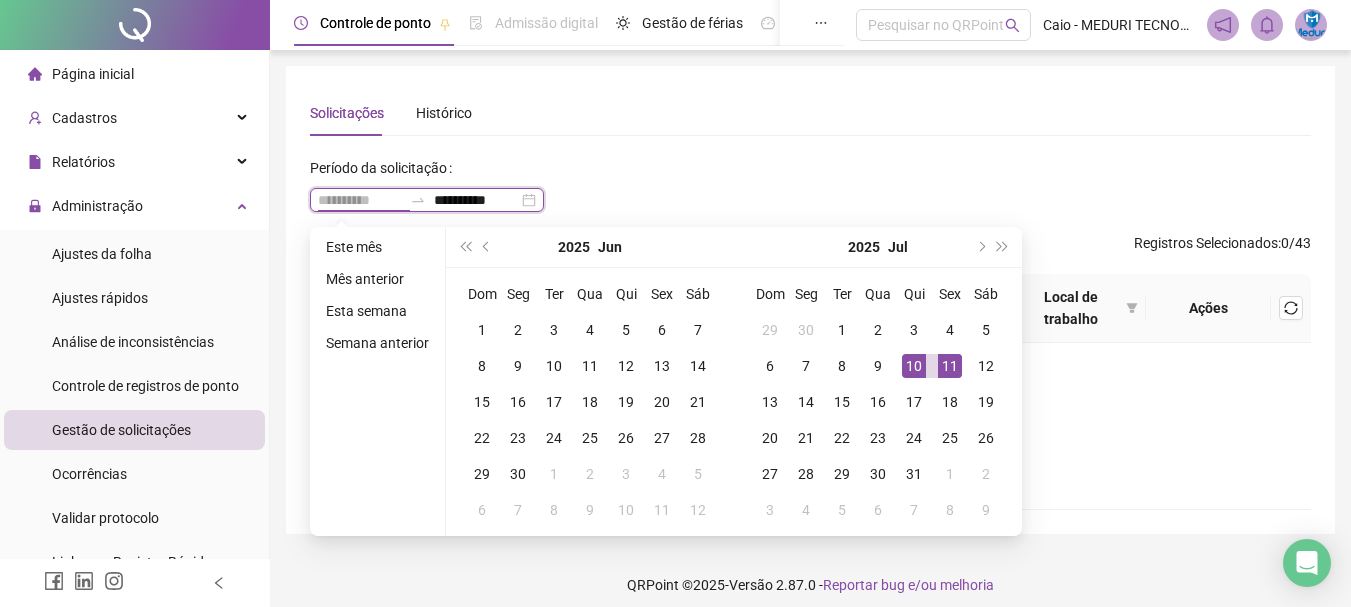 type on "**********" 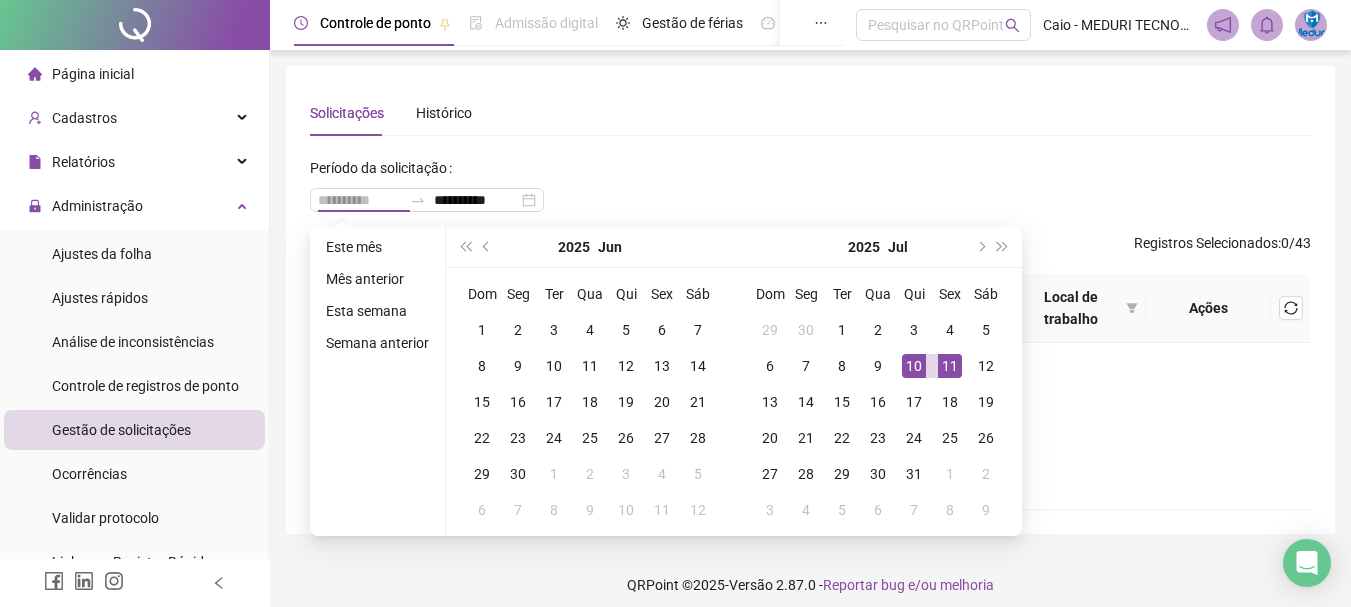 click on "10" at bounding box center (914, 366) 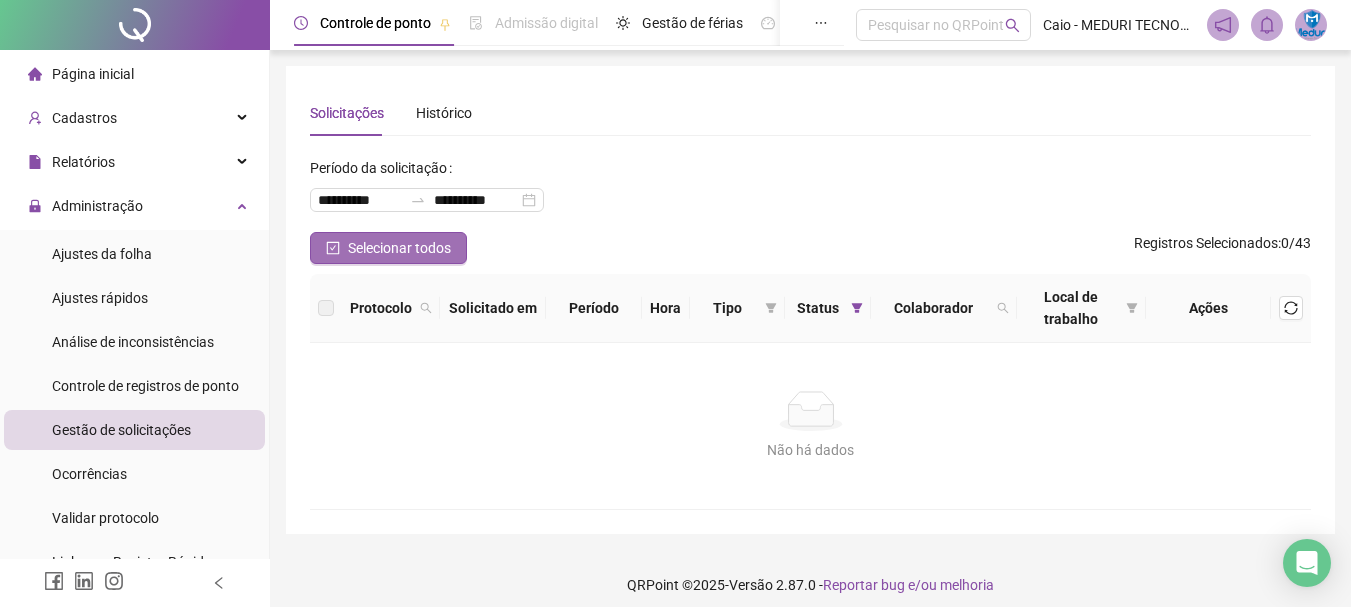 click on "Selecionar todos" at bounding box center (399, 248) 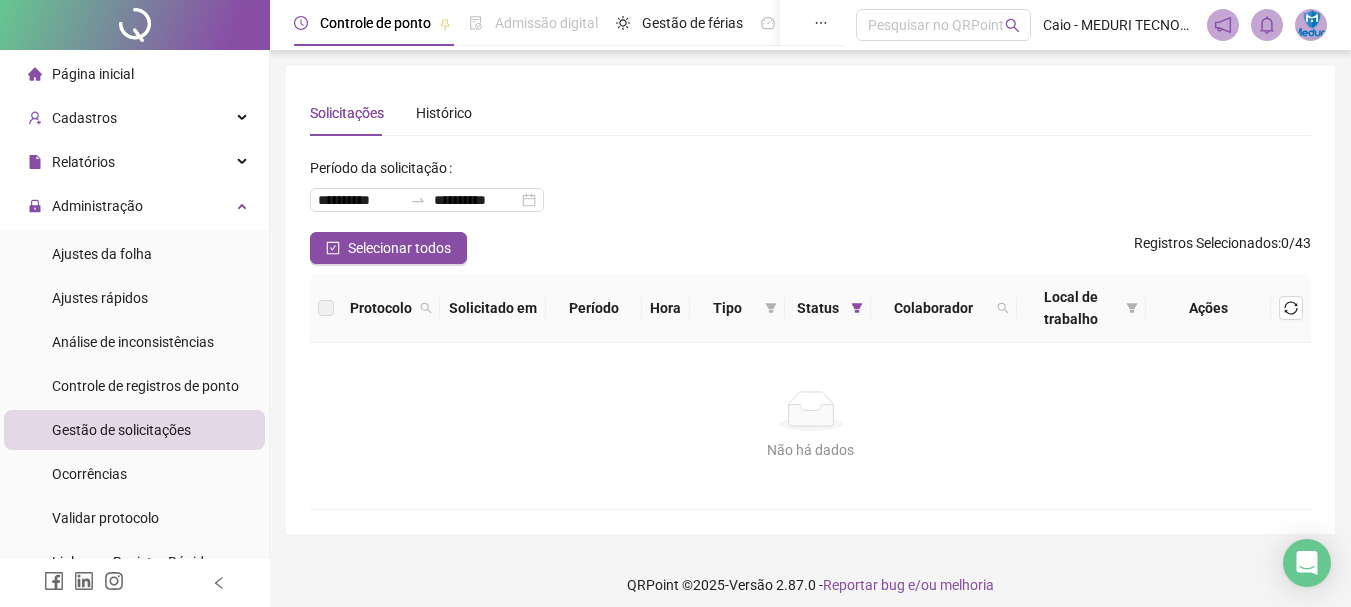 click on "Selecionar todos Registros Selecionados :  0 / 43" at bounding box center (810, 248) 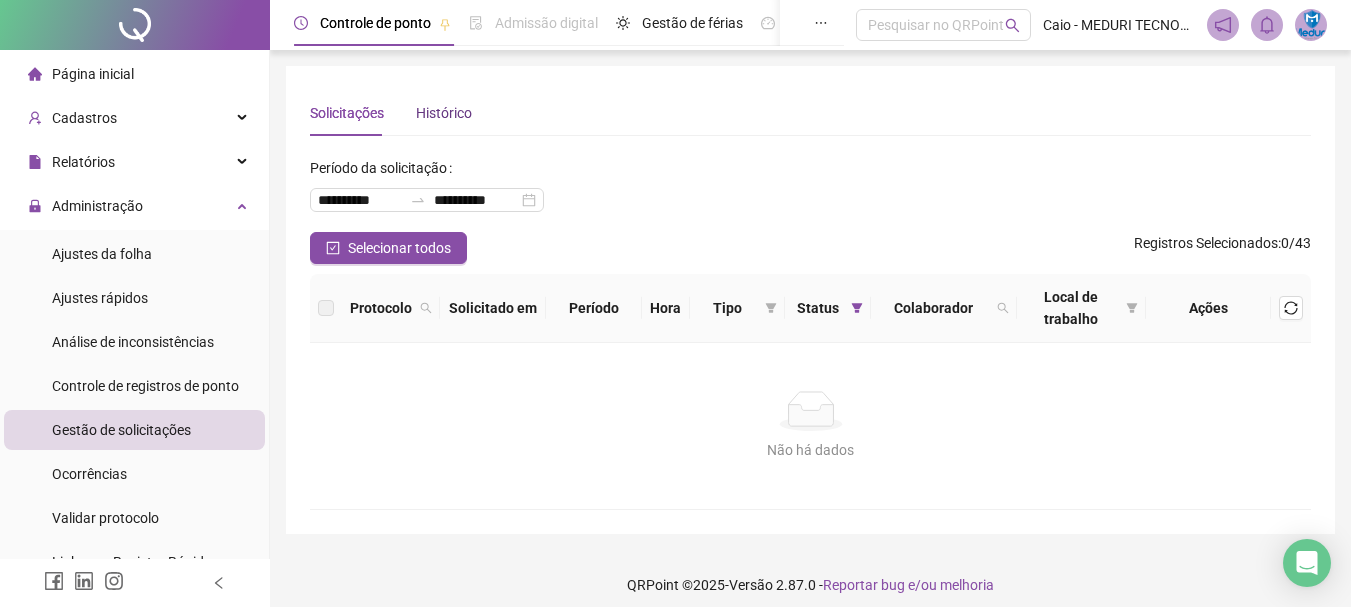 click on "Histórico" at bounding box center [444, 113] 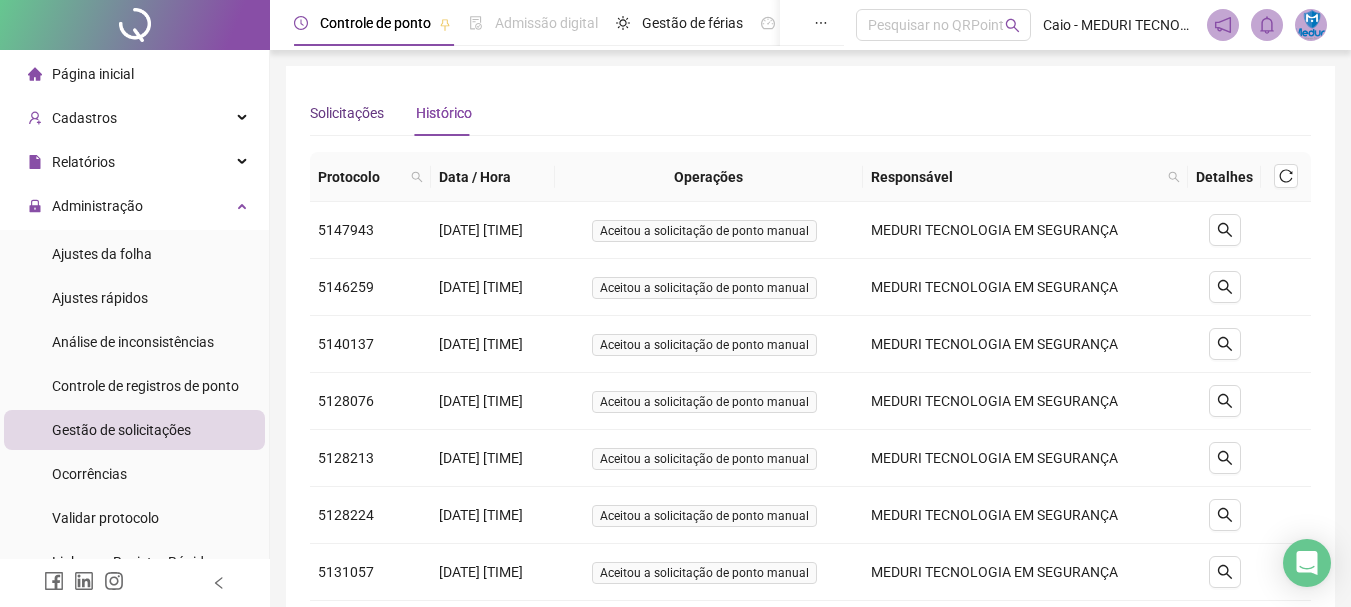 click on "Solicitações" at bounding box center [347, 113] 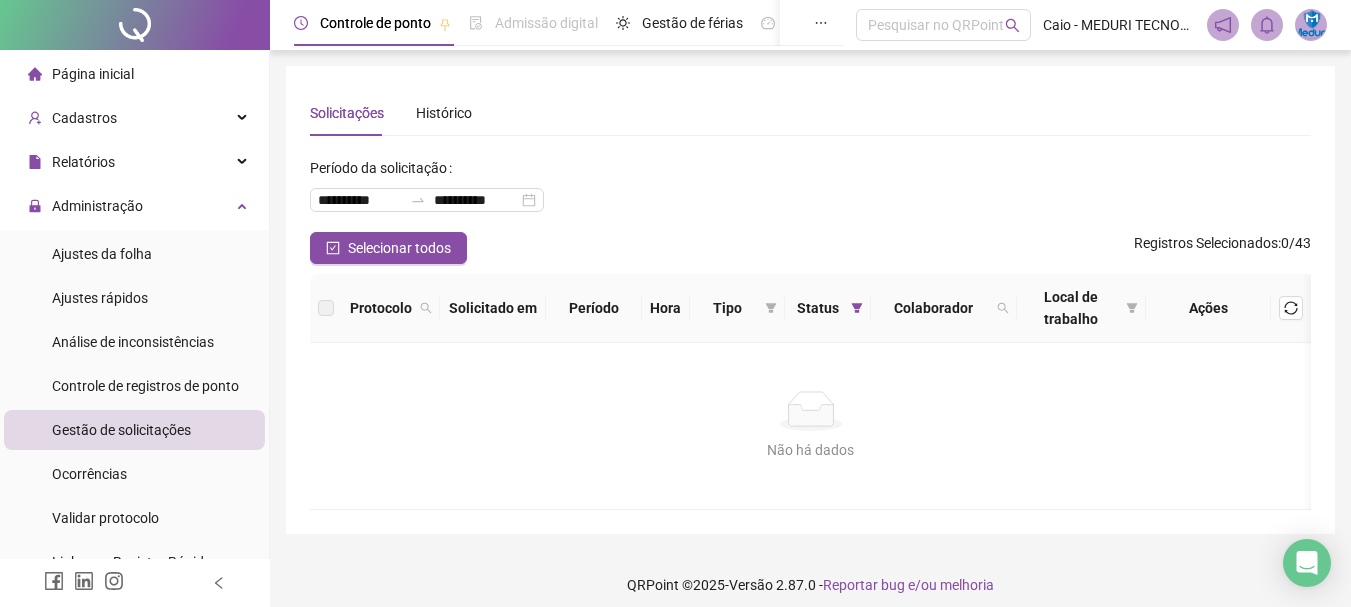click on "Não há dados Não há dados" at bounding box center (810, 426) 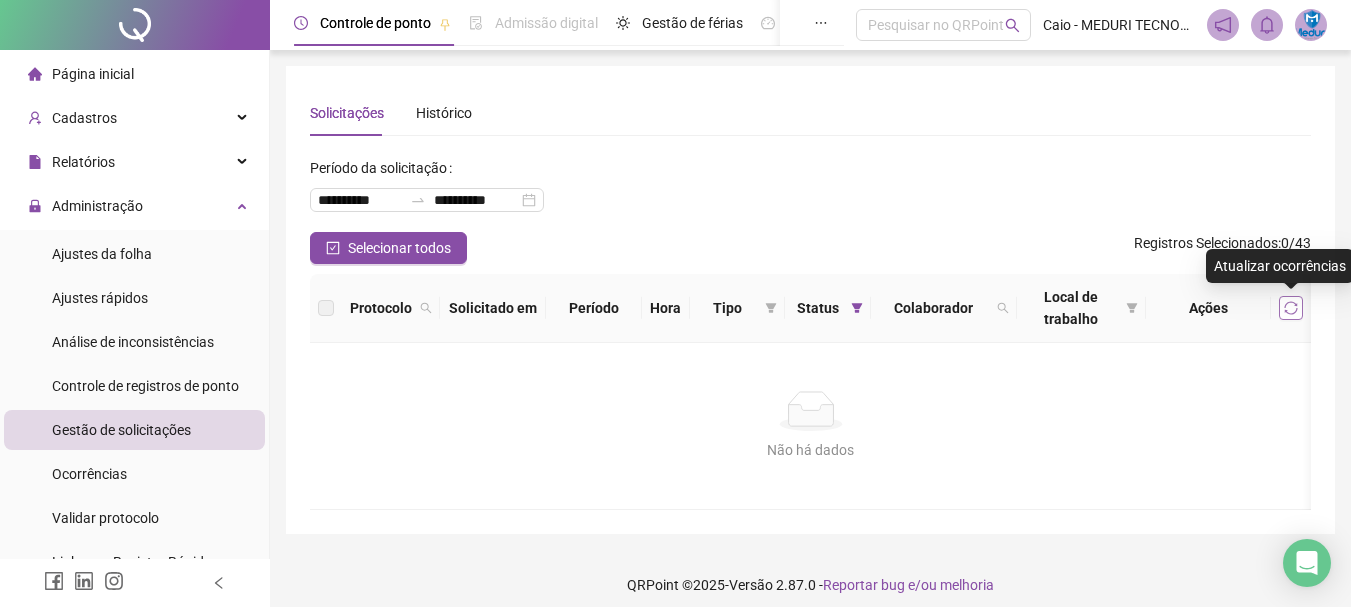 click 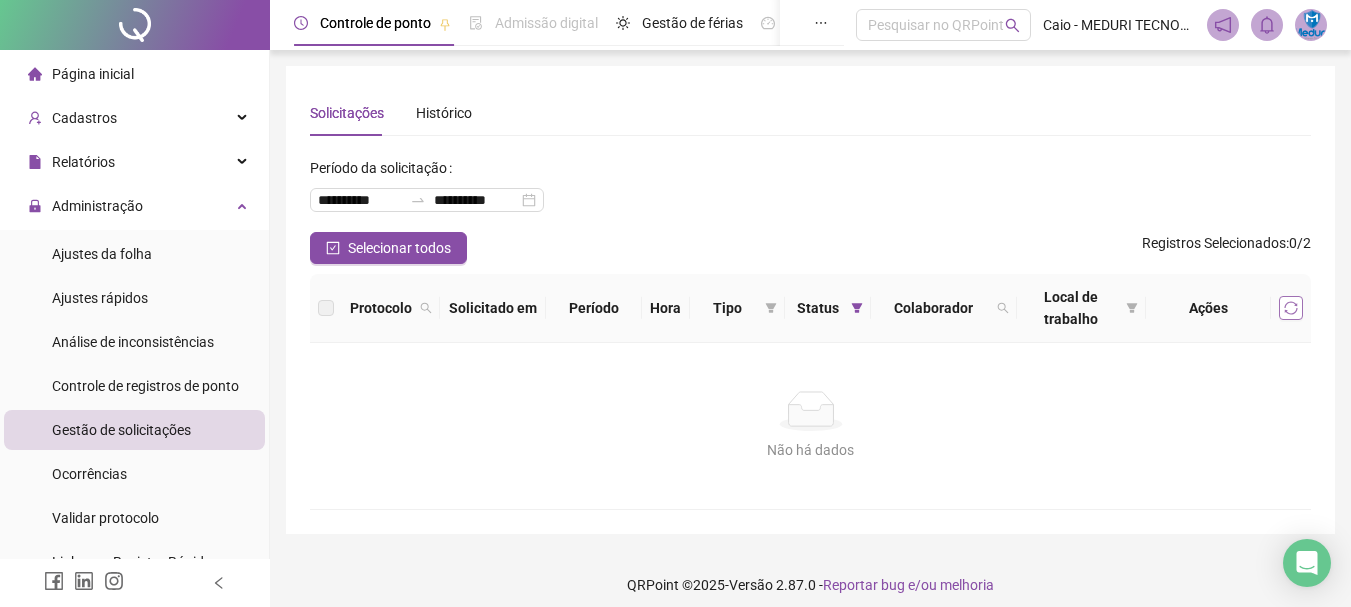 click 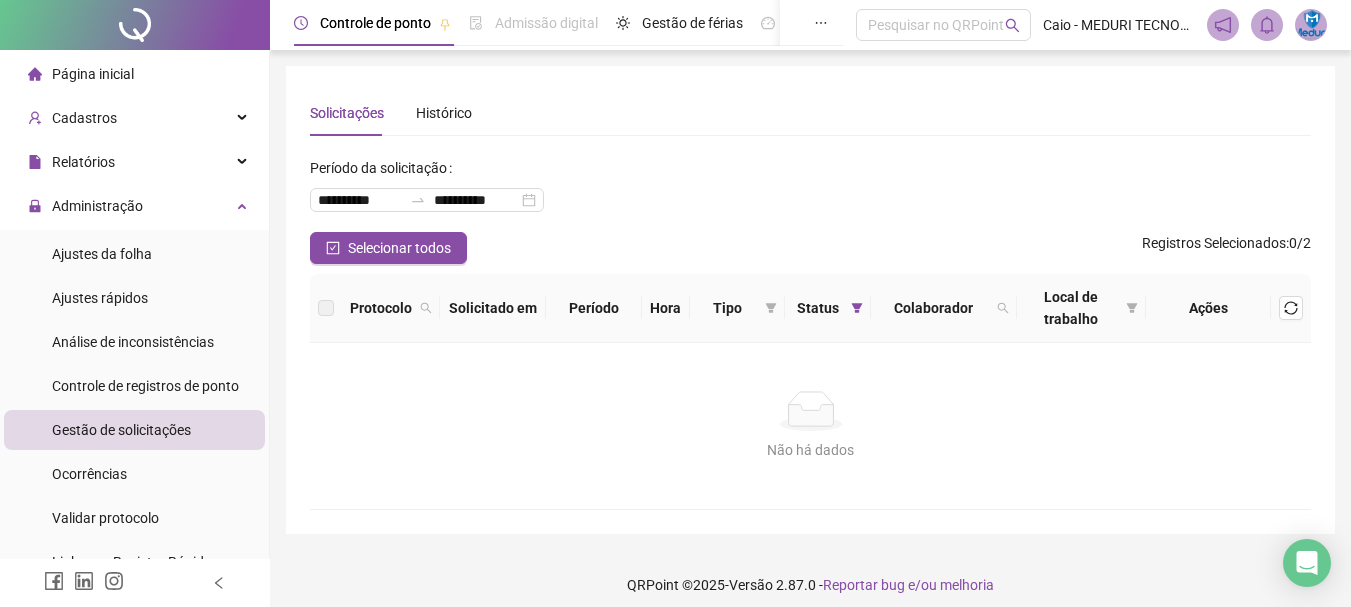 click on "Página inicial" at bounding box center (93, 74) 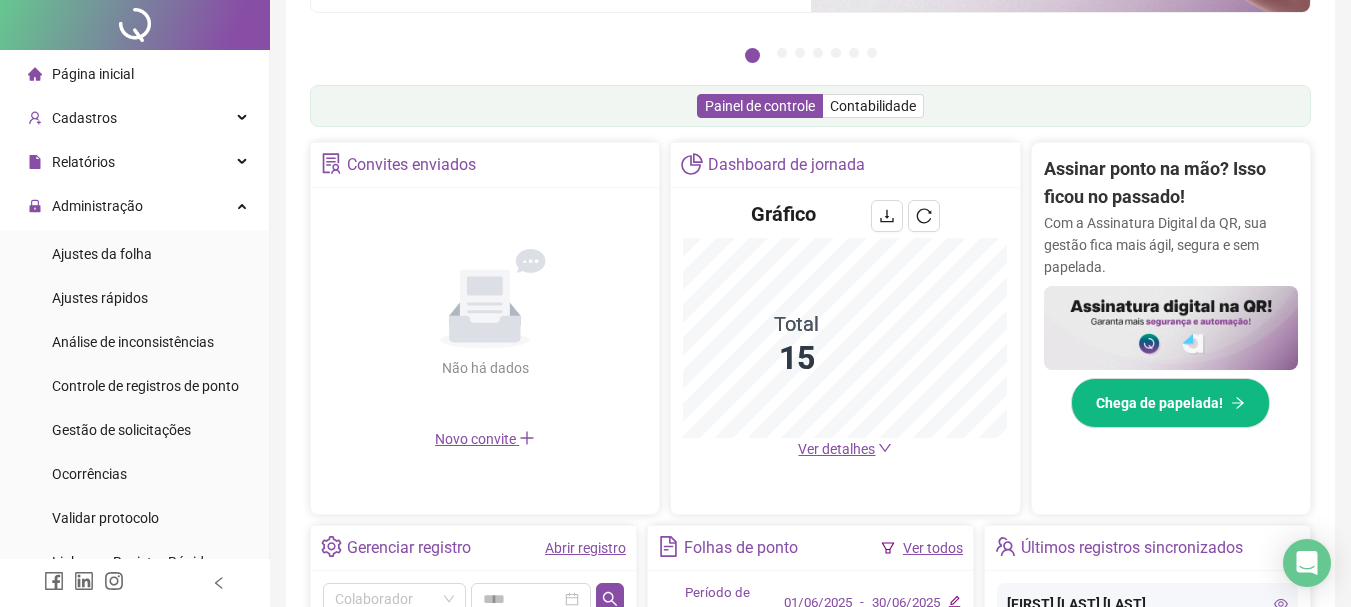 scroll, scrollTop: 0, scrollLeft: 0, axis: both 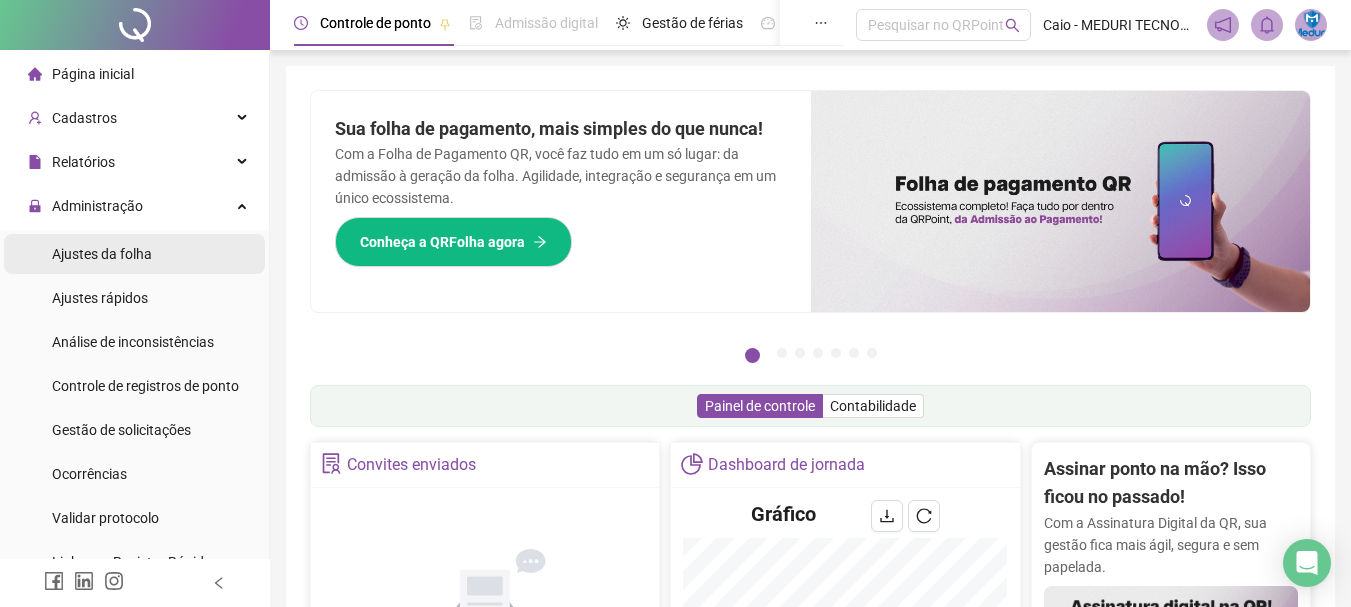 click on "Ajustes da folha" at bounding box center [102, 254] 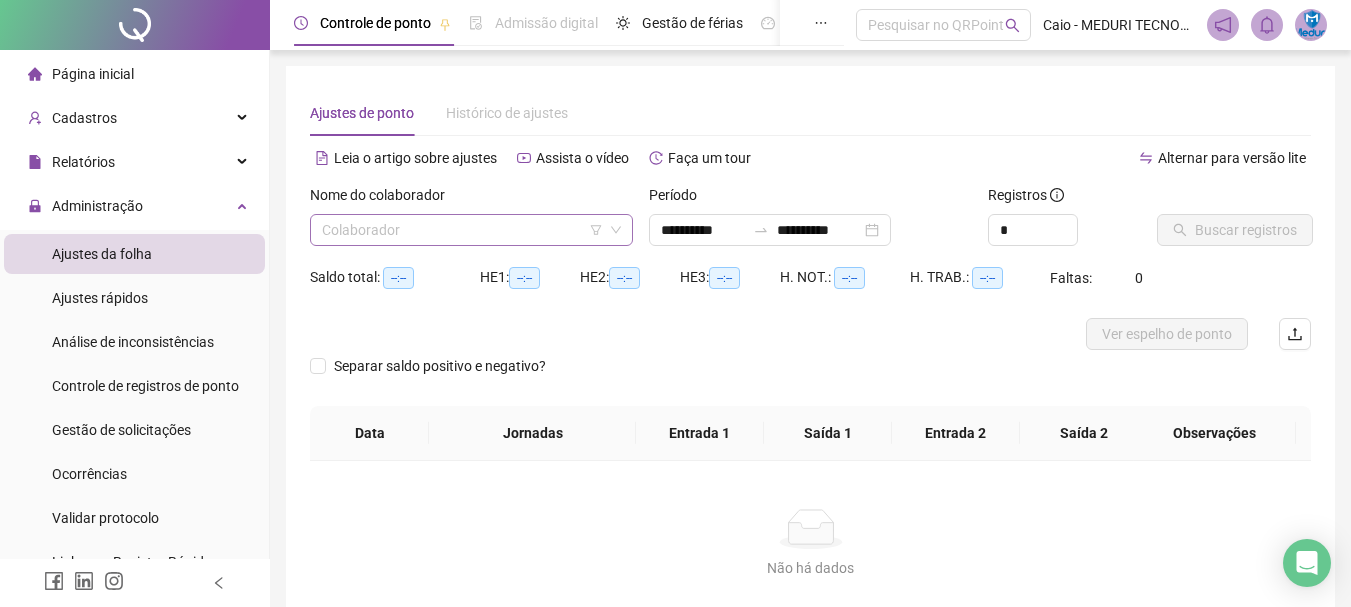 click at bounding box center (465, 230) 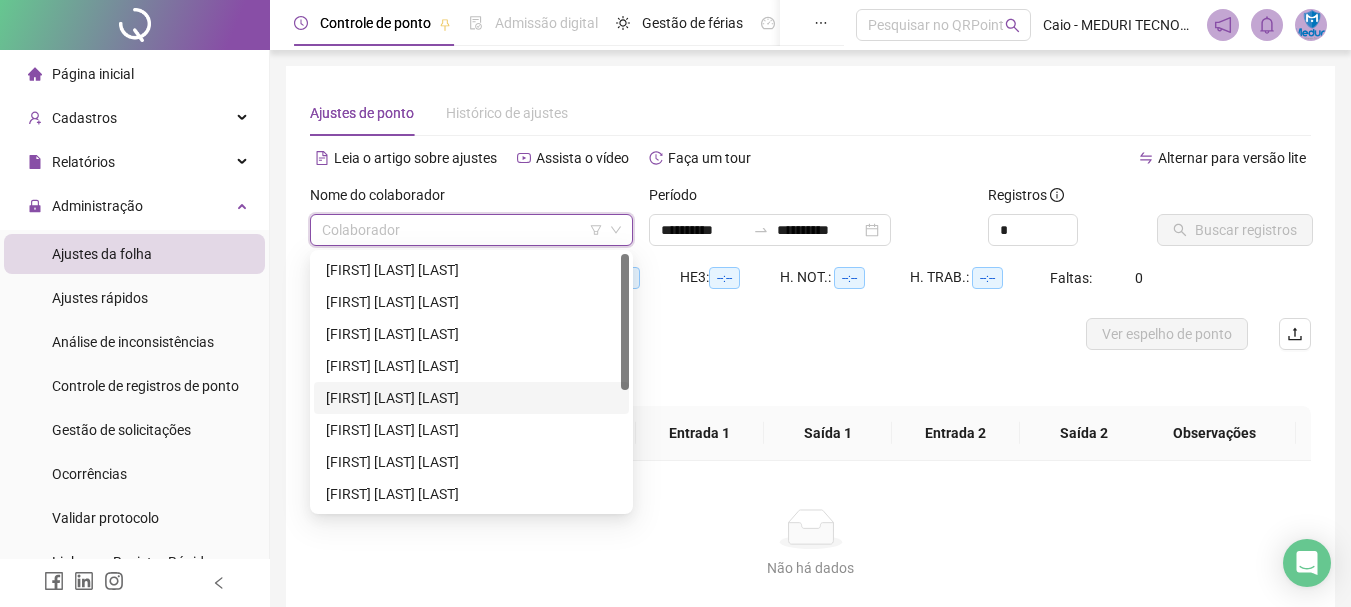 scroll, scrollTop: 100, scrollLeft: 0, axis: vertical 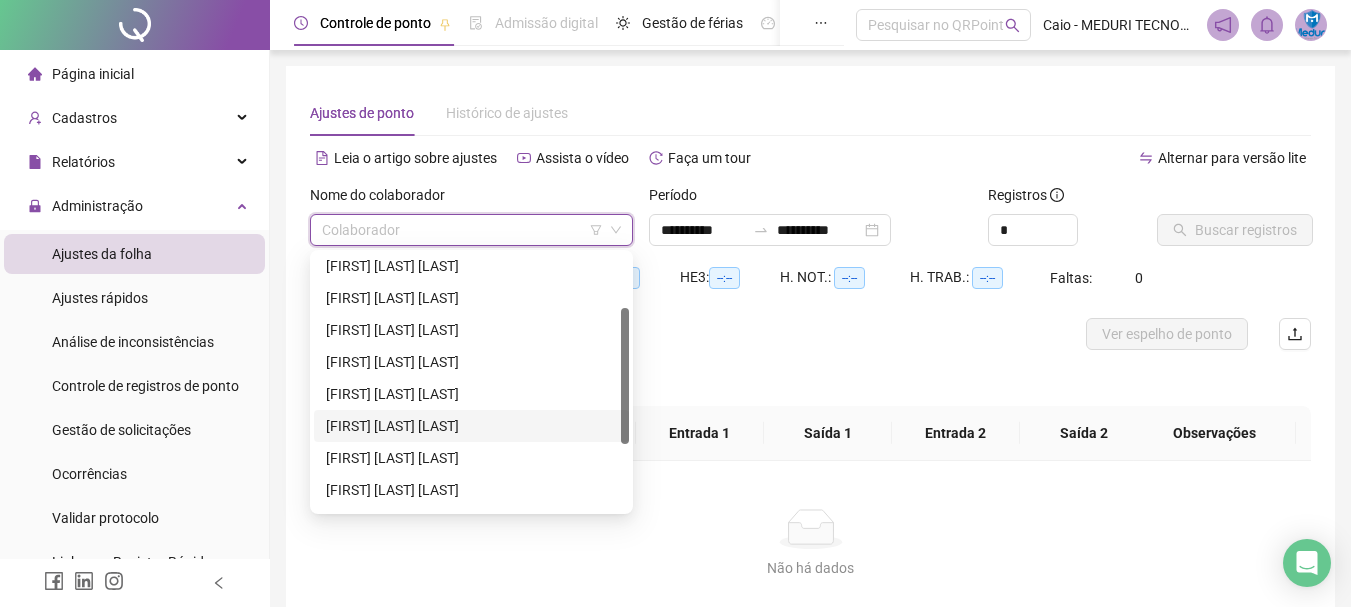 click on "[FIRST] [LAST]" at bounding box center [471, 426] 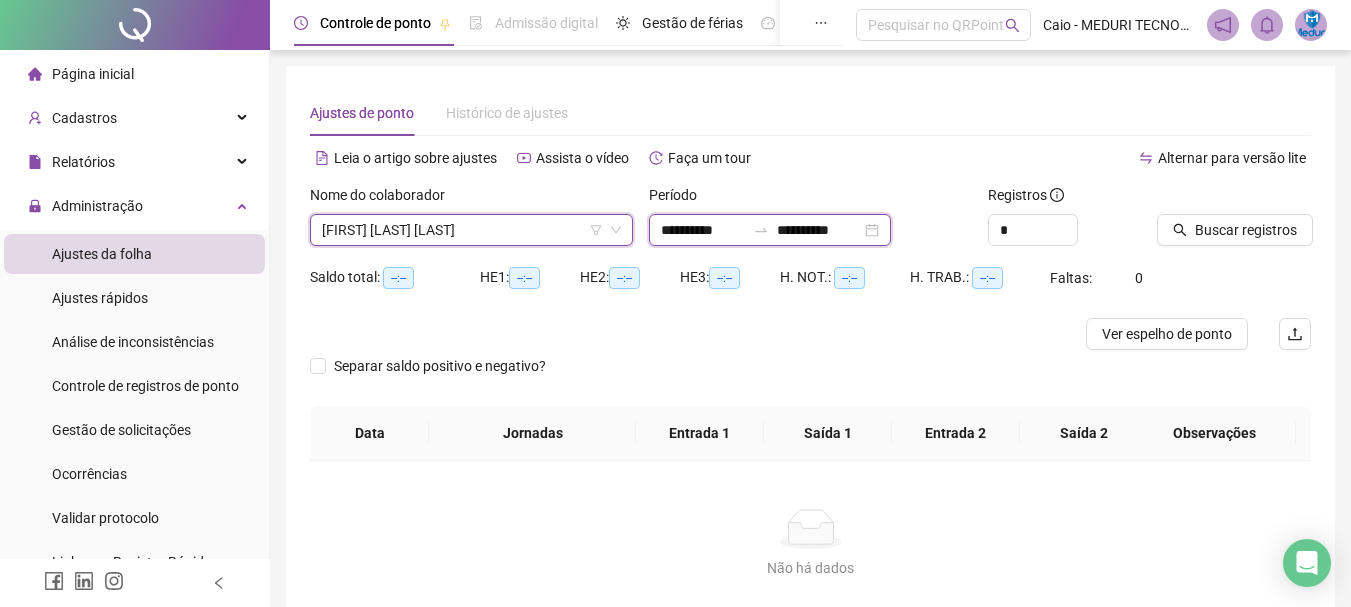click on "**********" at bounding box center [703, 230] 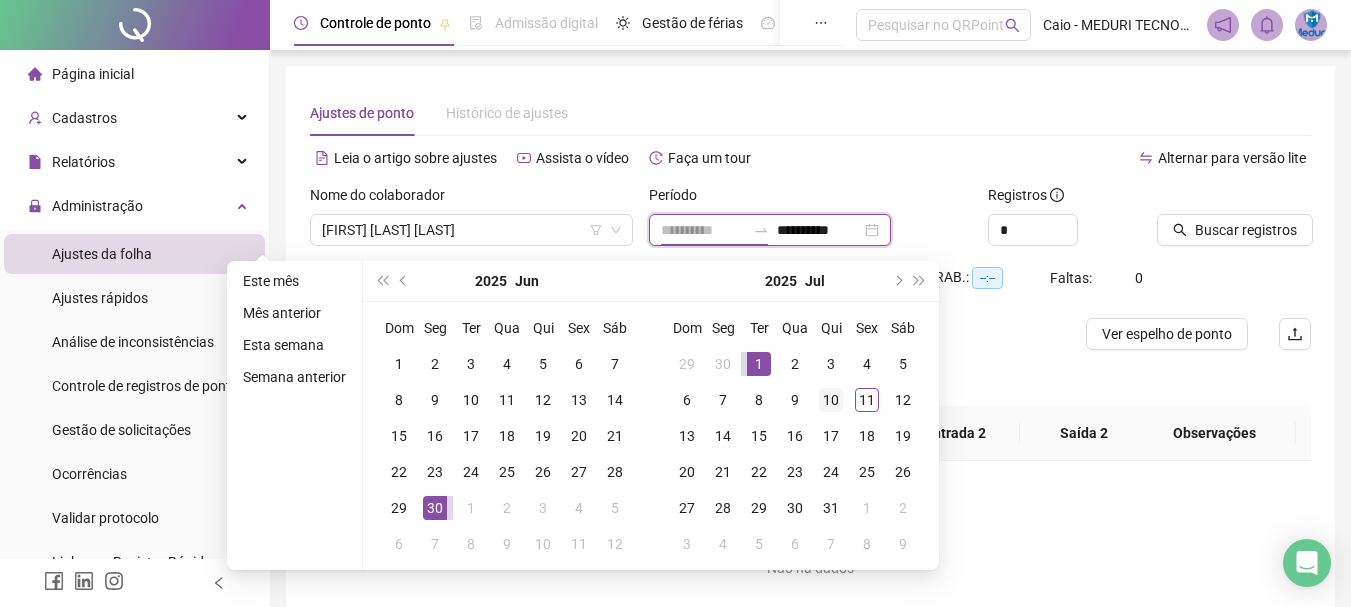 type on "**********" 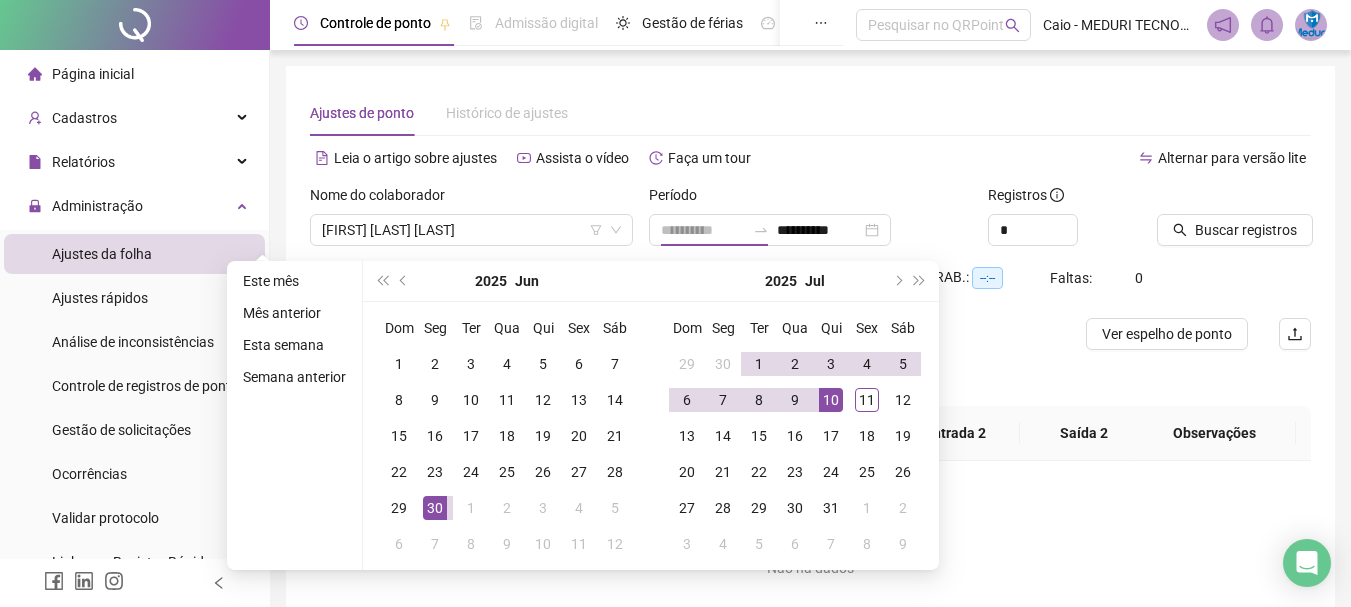 click on "10" at bounding box center [831, 400] 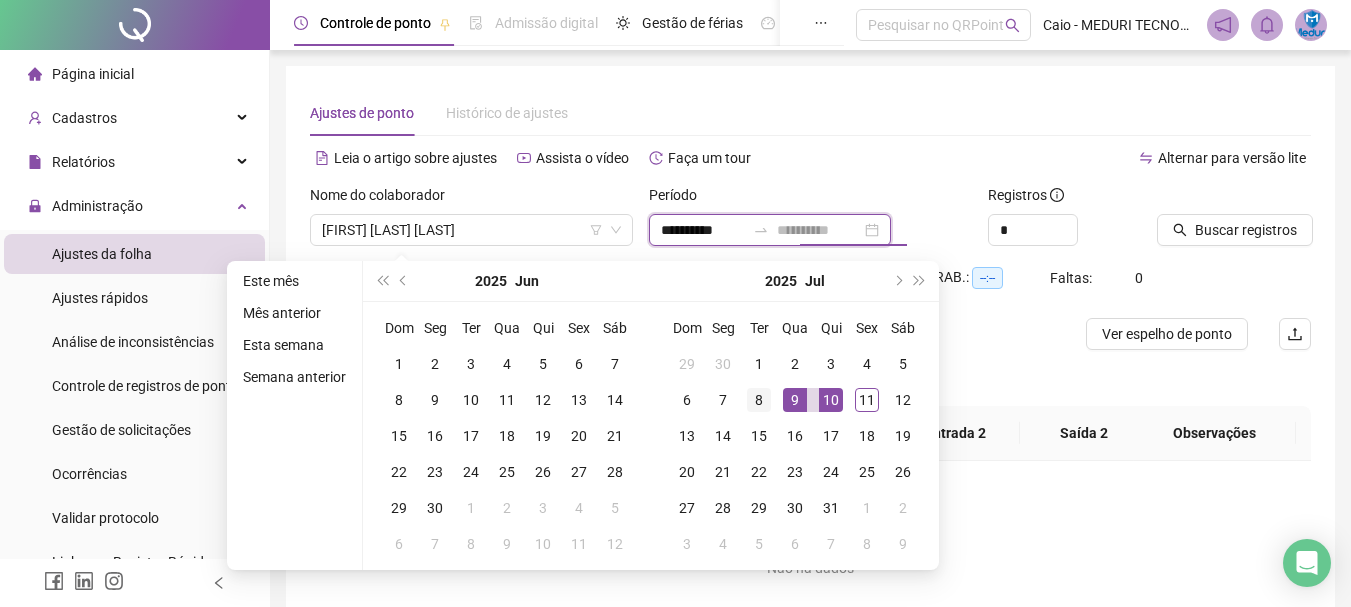 type on "**********" 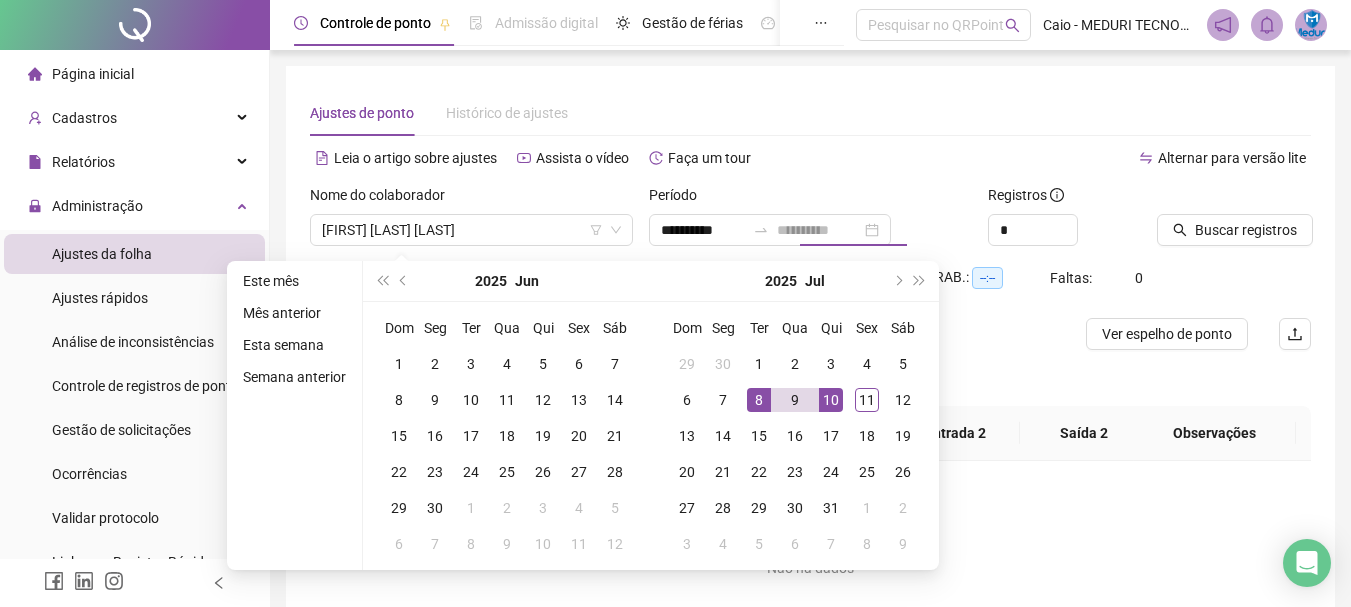 click on "8" at bounding box center (759, 400) 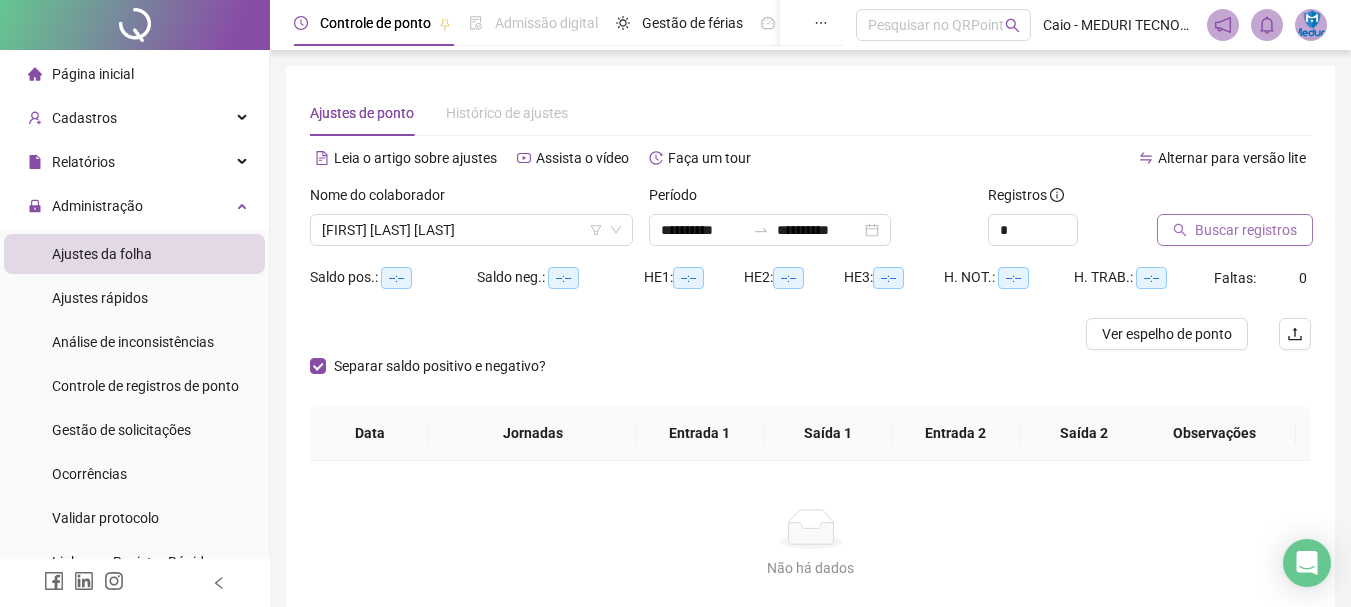 click on "Buscar registros" at bounding box center [1246, 230] 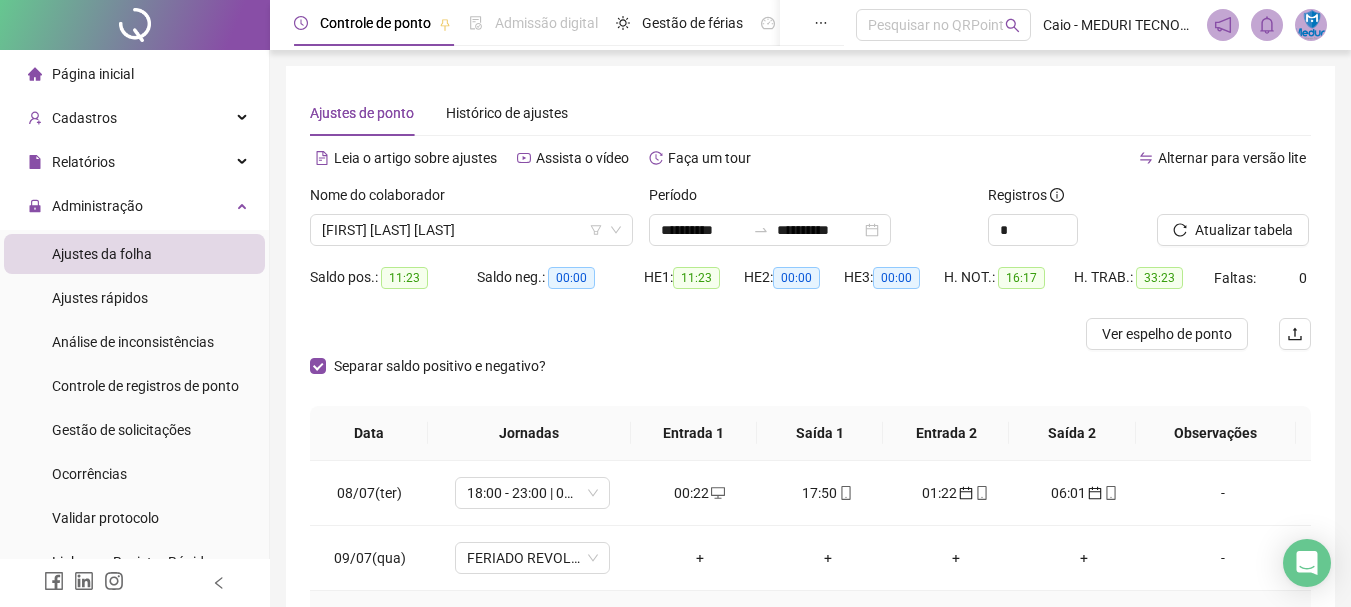 scroll, scrollTop: 100, scrollLeft: 0, axis: vertical 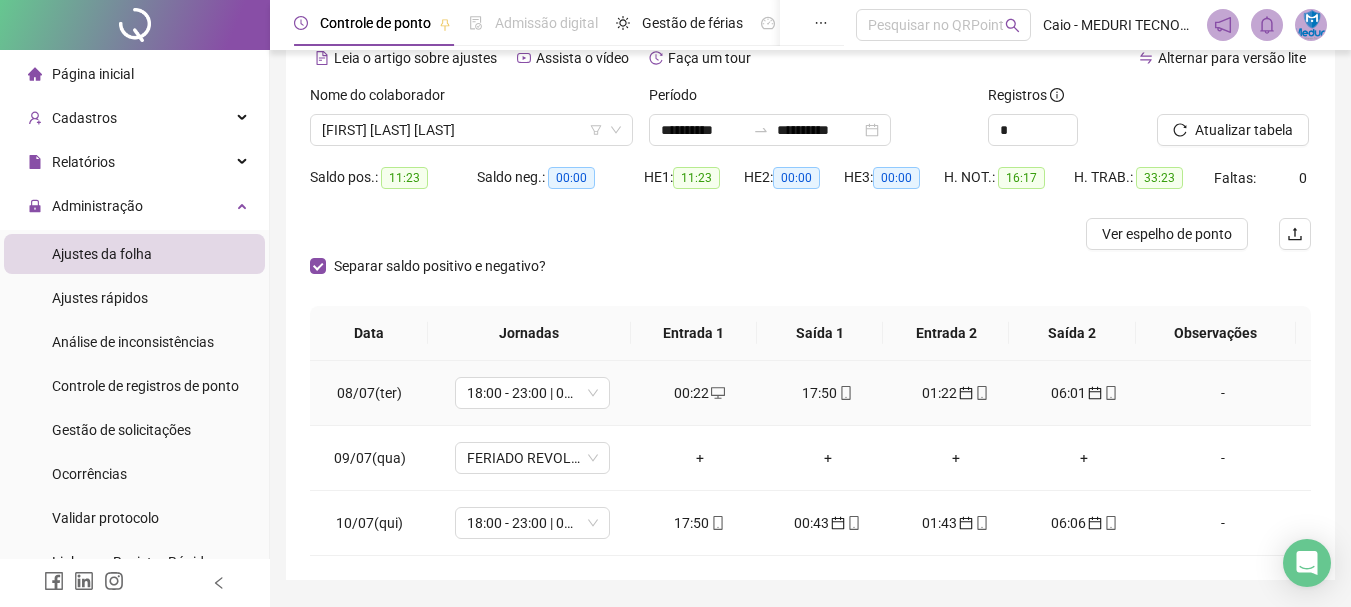 click on "00:22" at bounding box center (700, 393) 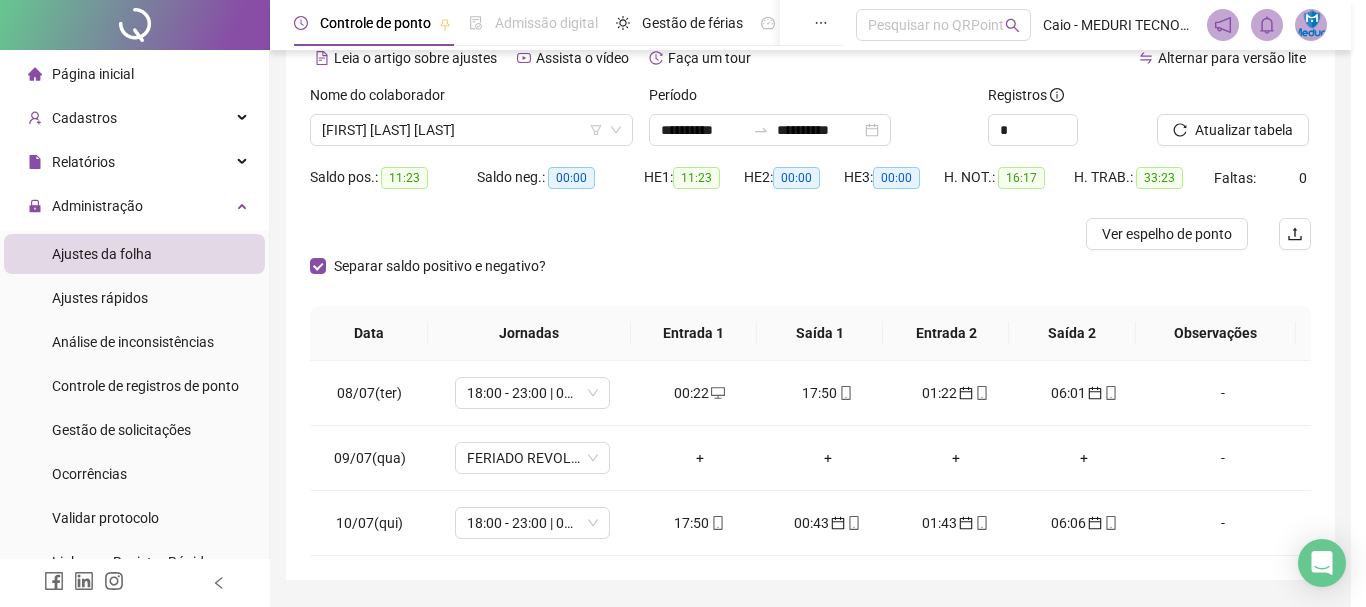 type on "**********" 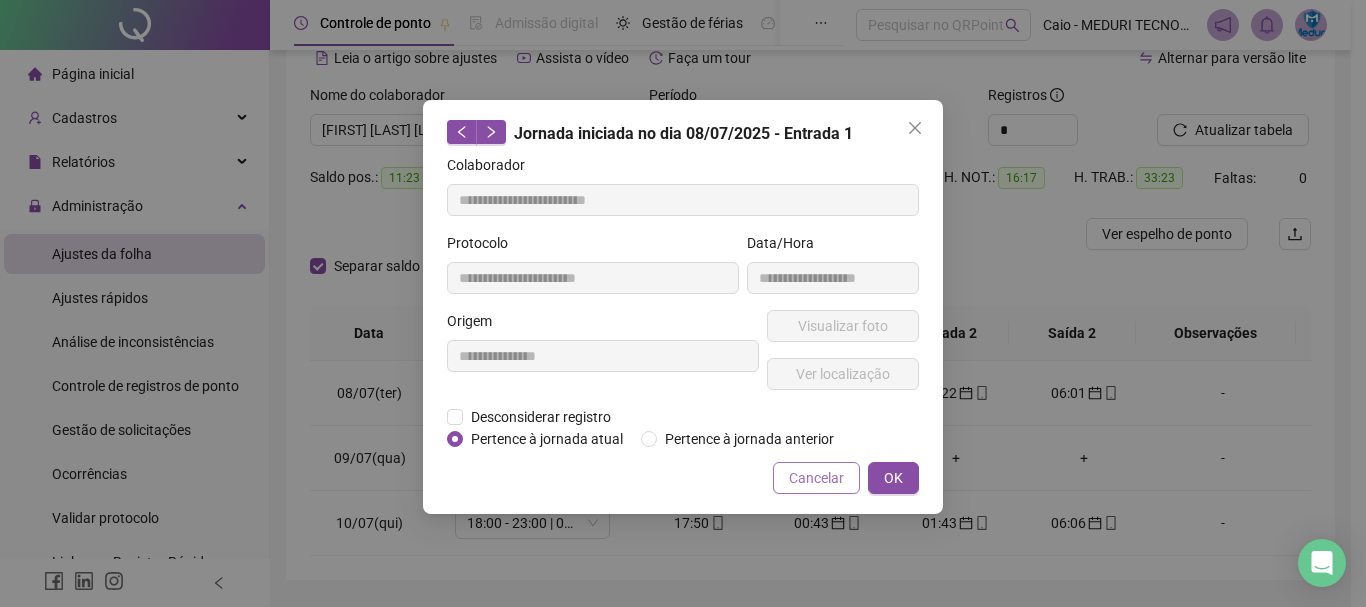 click on "Cancelar" at bounding box center [816, 478] 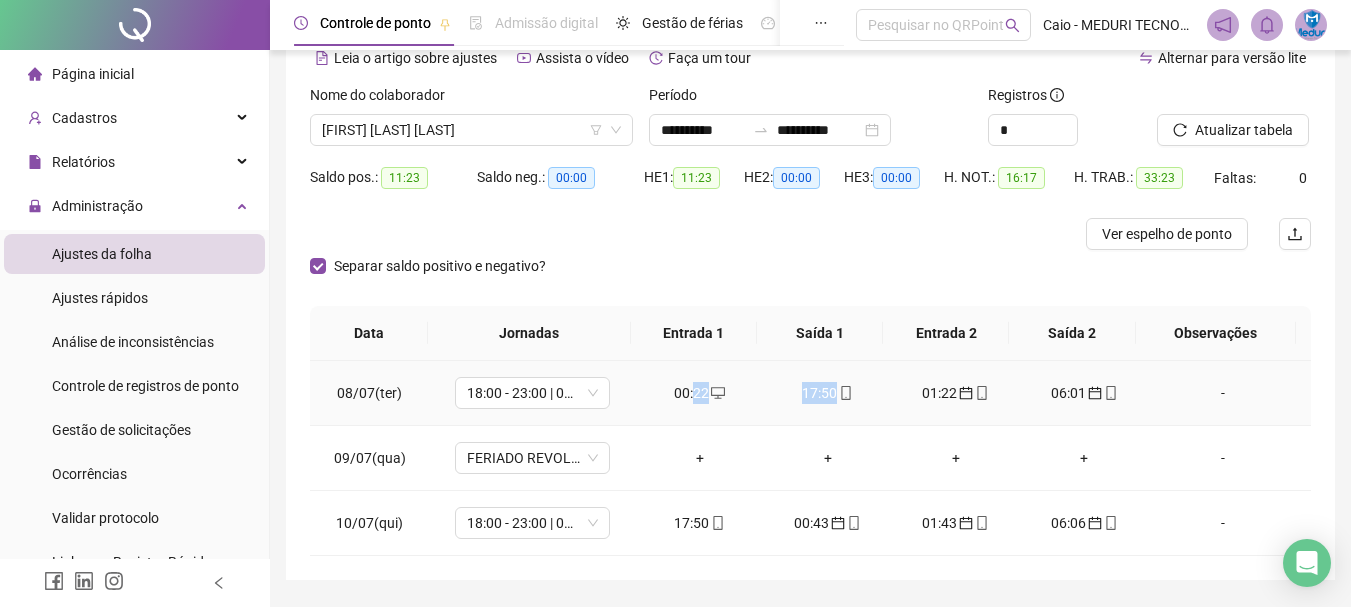 drag, startPoint x: 690, startPoint y: 400, endPoint x: 853, endPoint y: 391, distance: 163.24828 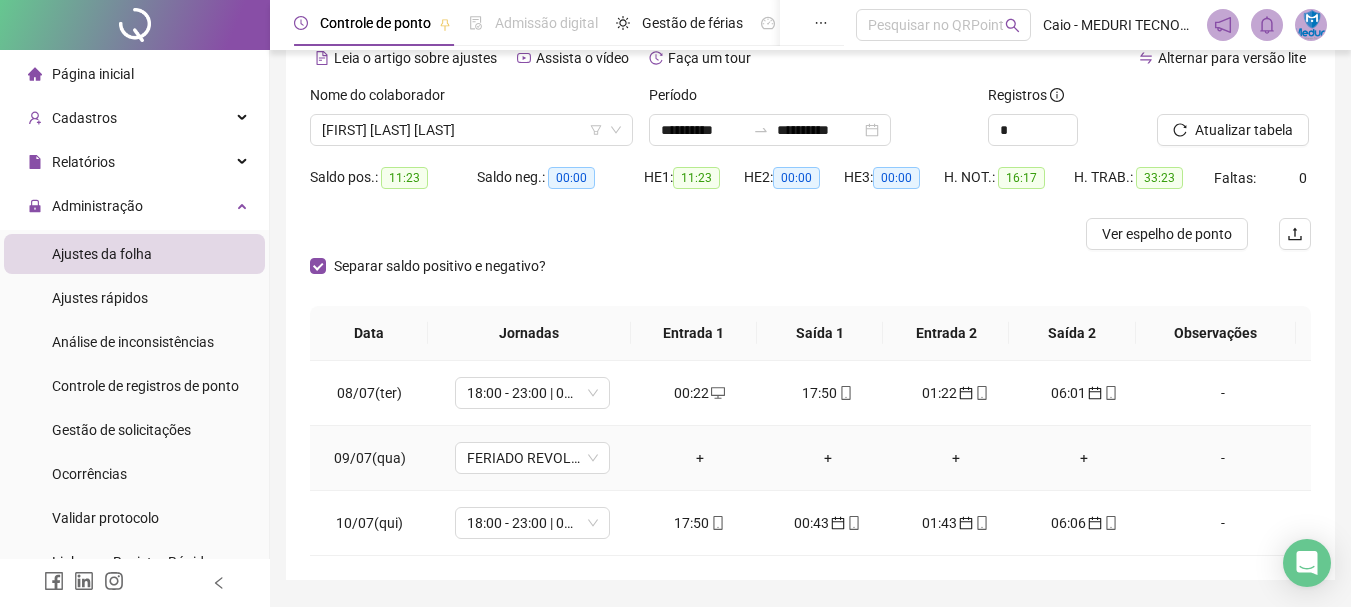 click on "+" at bounding box center [828, 458] 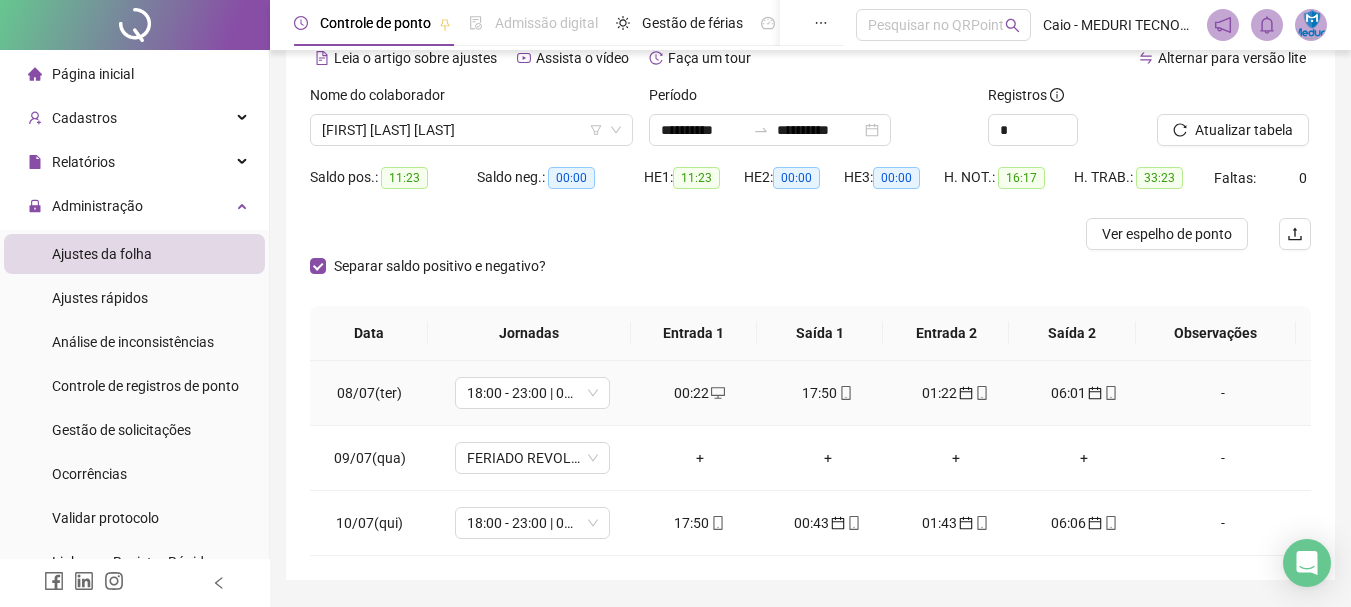click on "08/07(ter)" at bounding box center [369, 393] 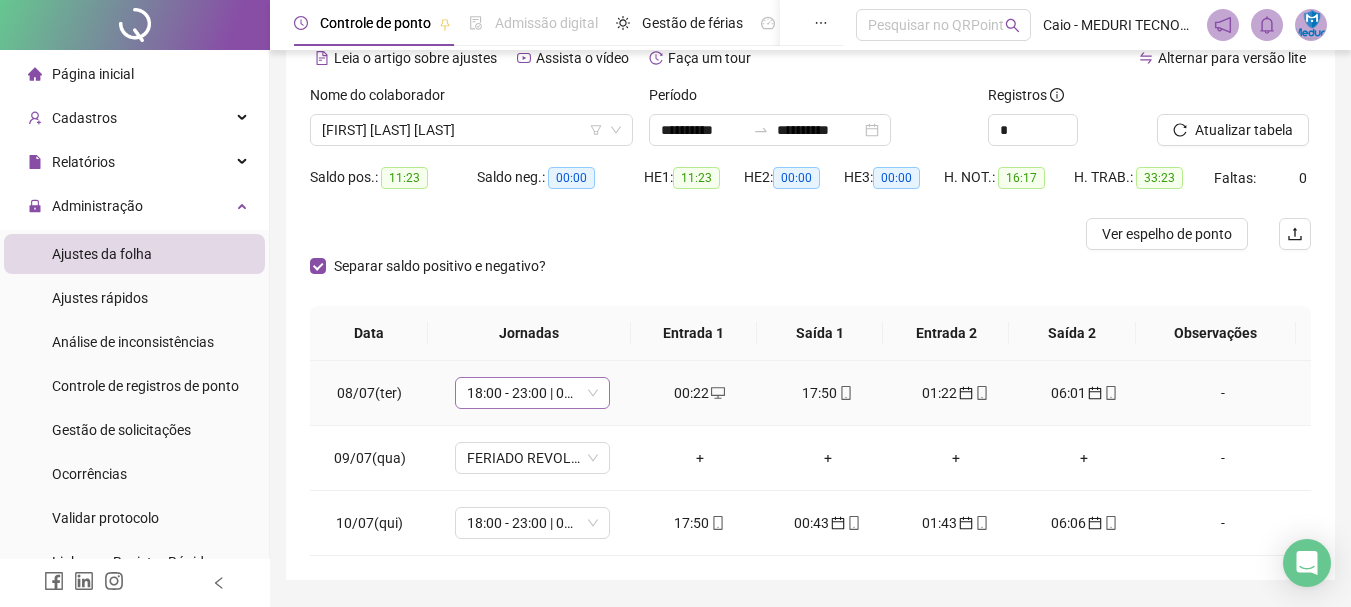 click on "18:00 - 23:00 | 00:00 - 06:00" at bounding box center [532, 393] 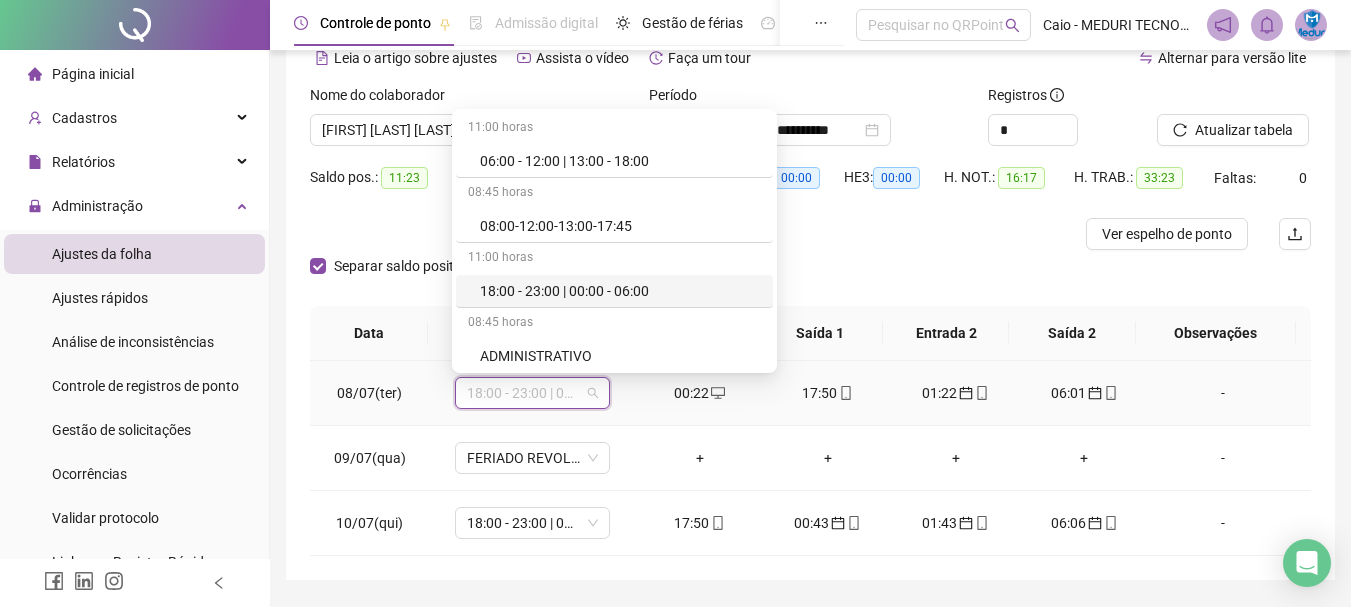 click on "18:00 - 23:00 | 00:00 - 06:00" at bounding box center (620, 291) 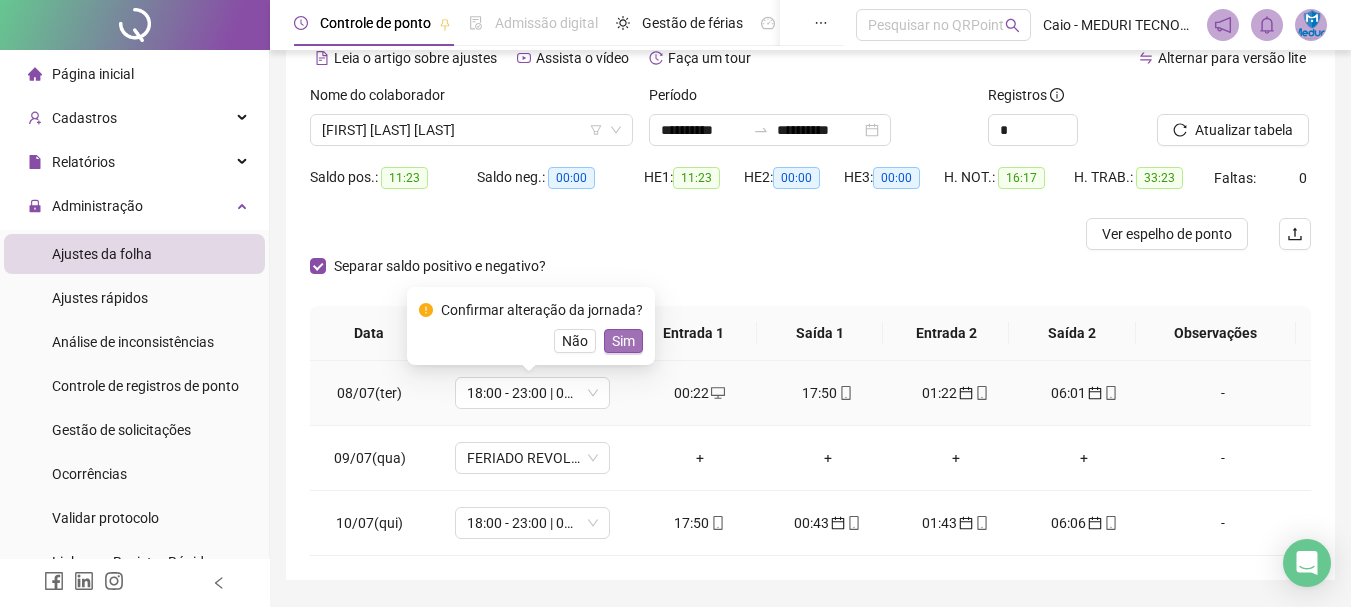 click on "Sim" at bounding box center [623, 341] 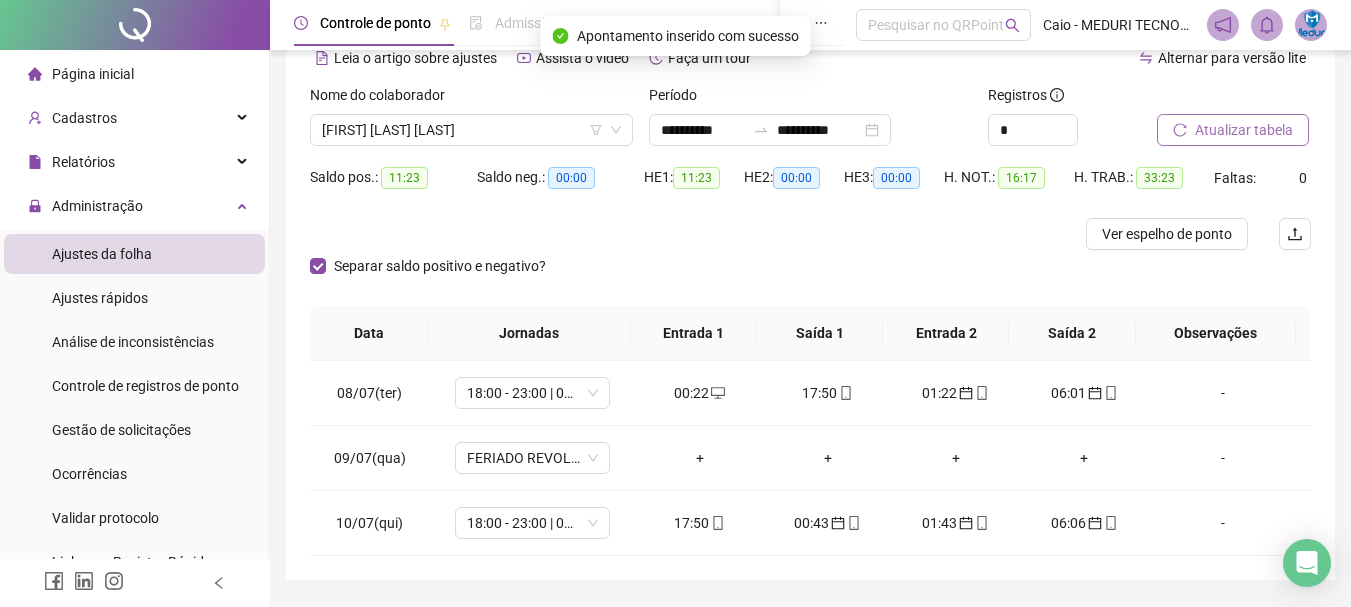 click on "Atualizar tabela" at bounding box center [1244, 130] 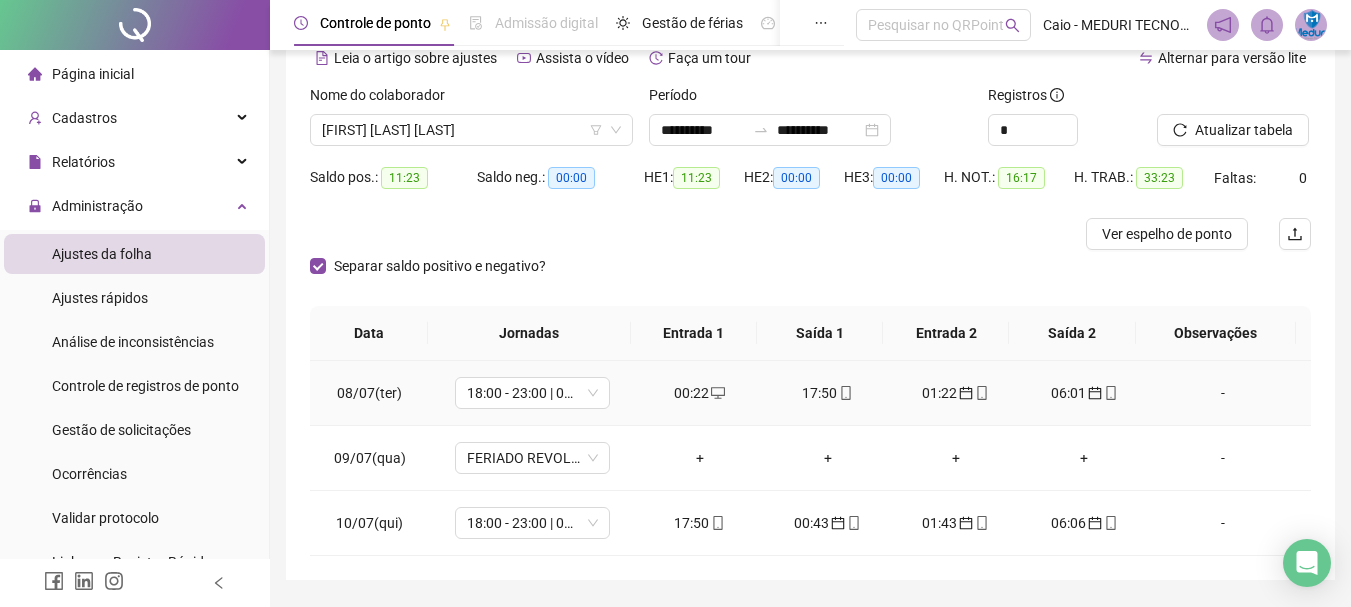 click on "00:22" at bounding box center [700, 393] 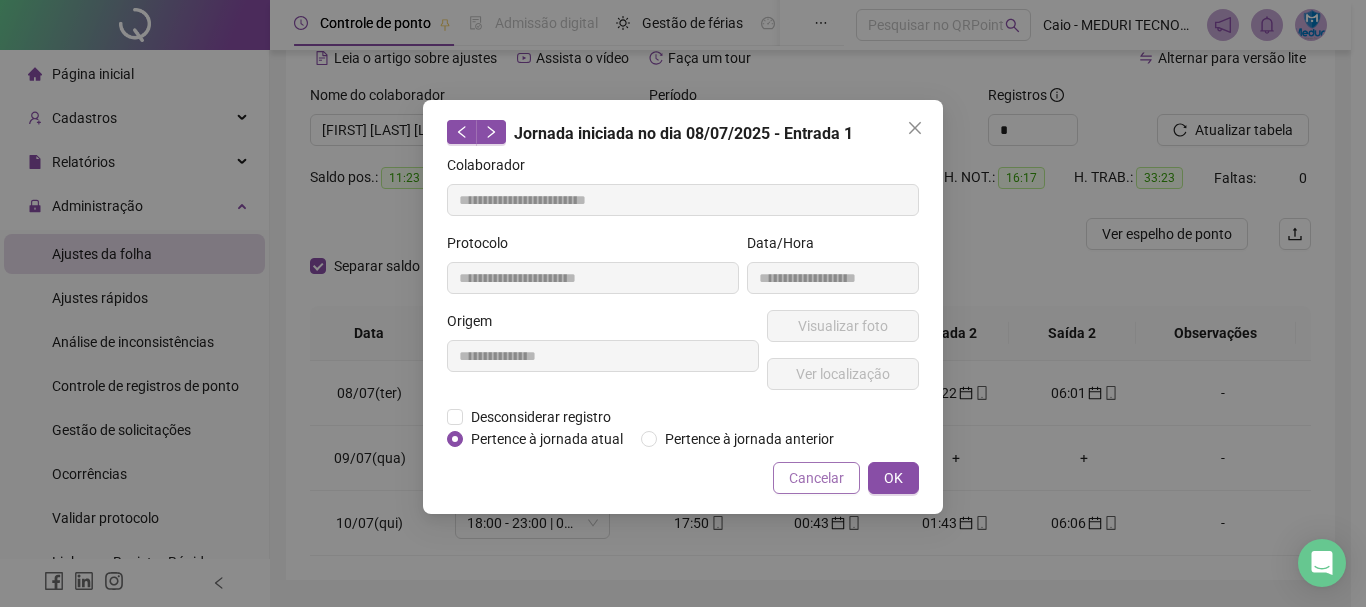 click on "Cancelar" at bounding box center (816, 478) 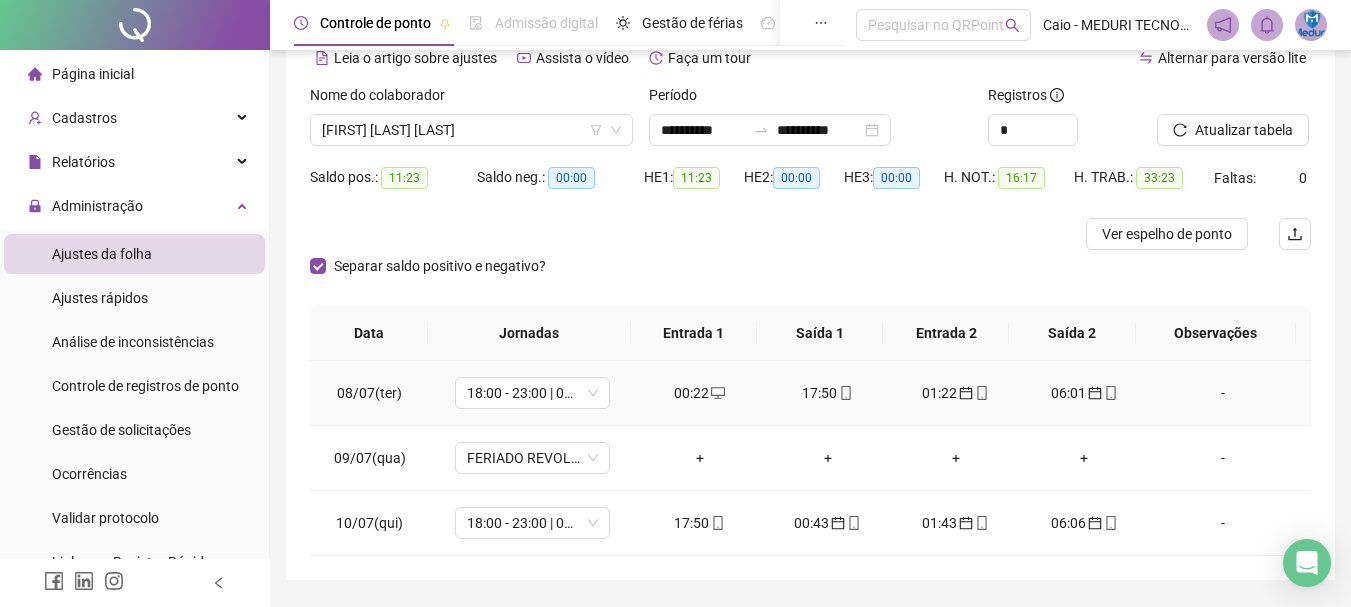 click on "00:22" at bounding box center [700, 393] 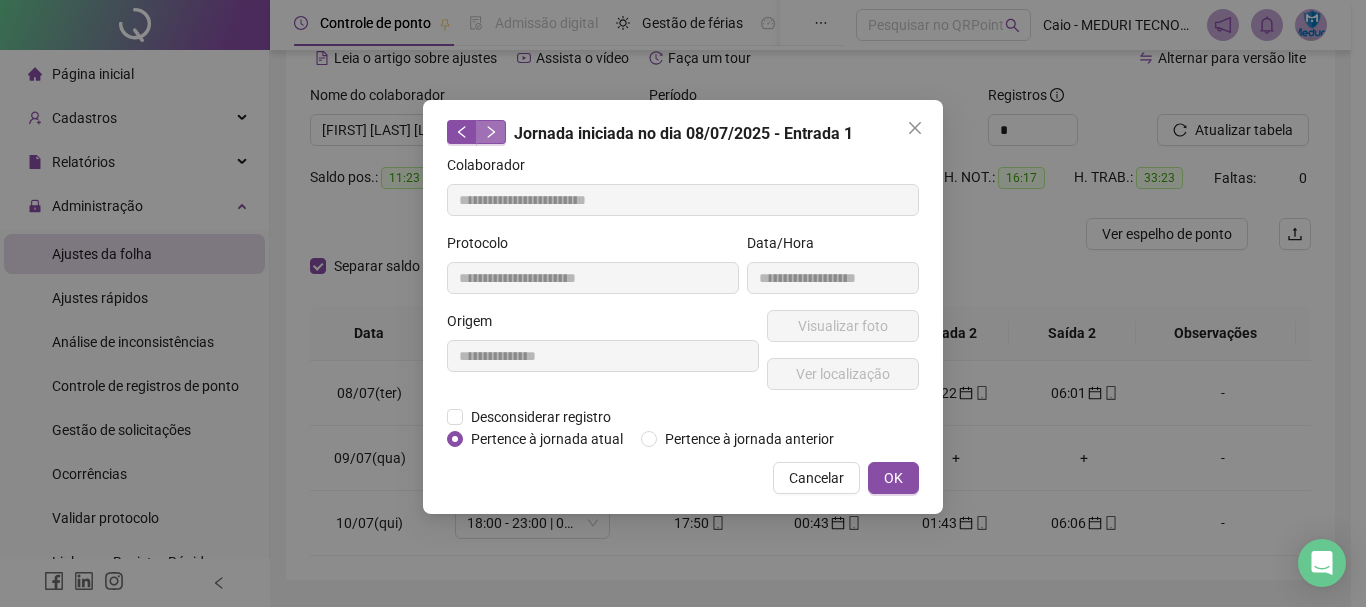 click at bounding box center [491, 132] 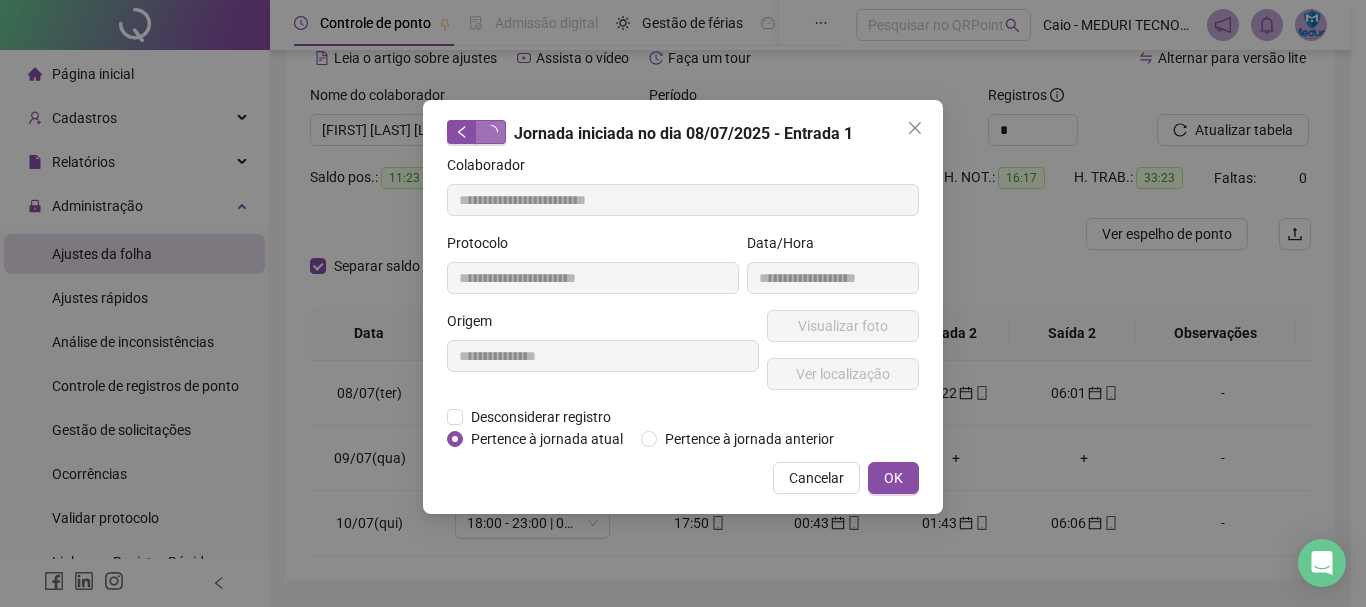 type on "**********" 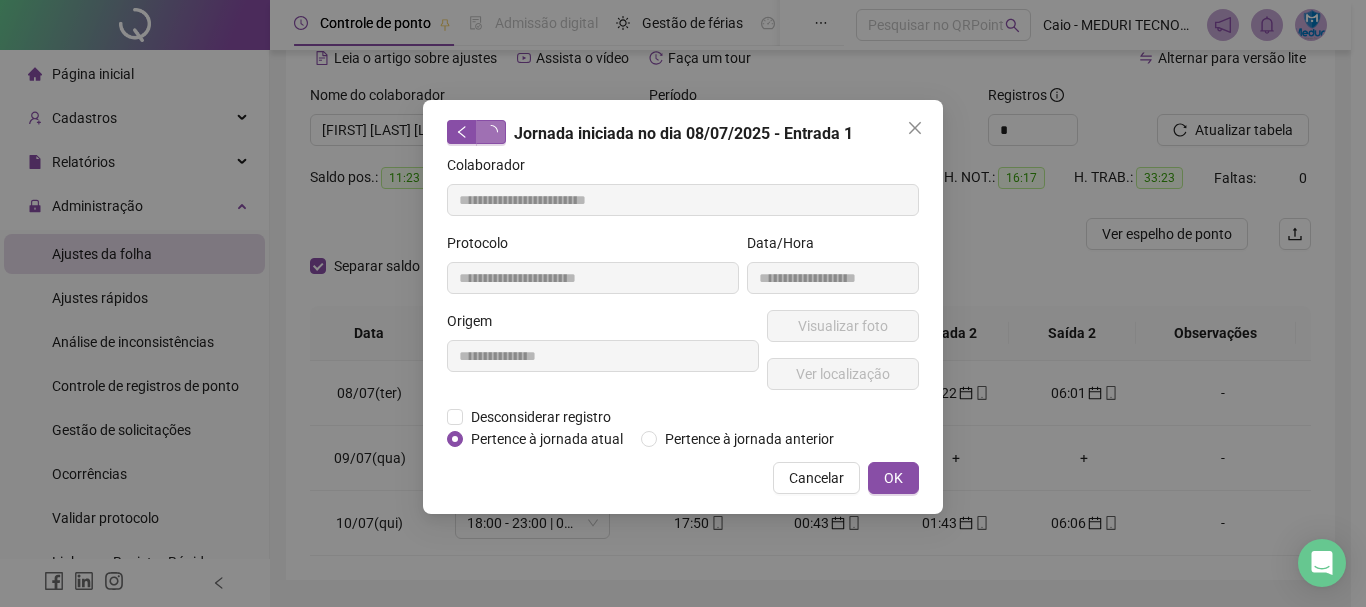 type on "**********" 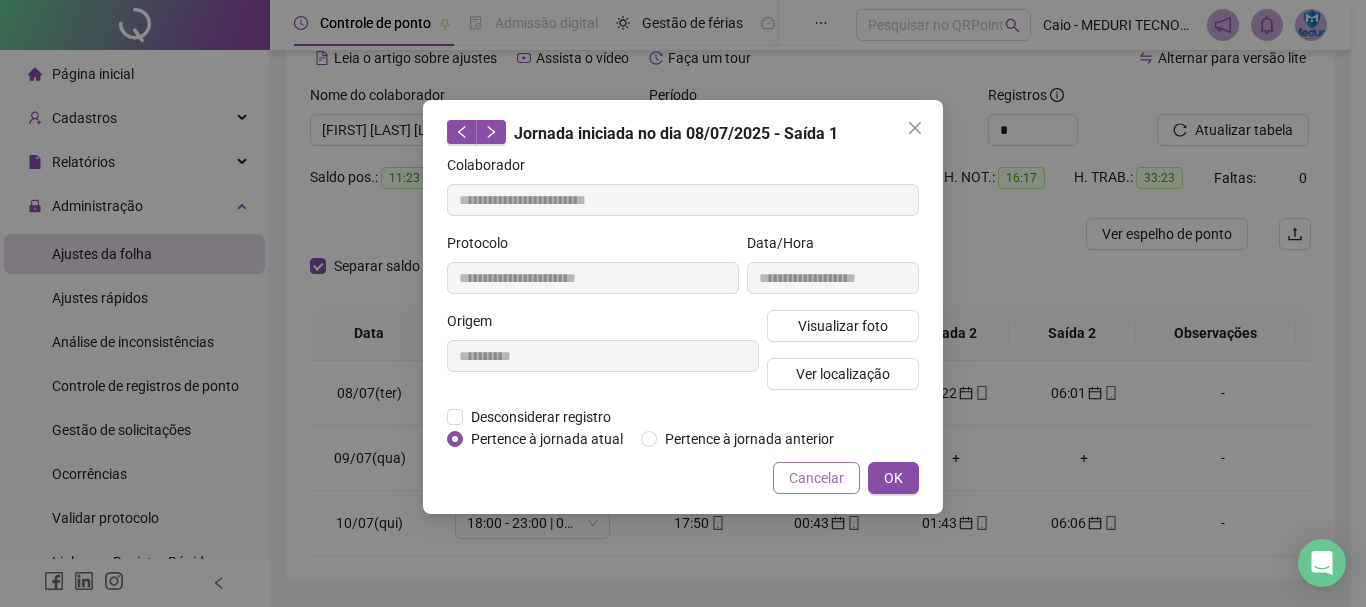 click on "Cancelar" at bounding box center [816, 478] 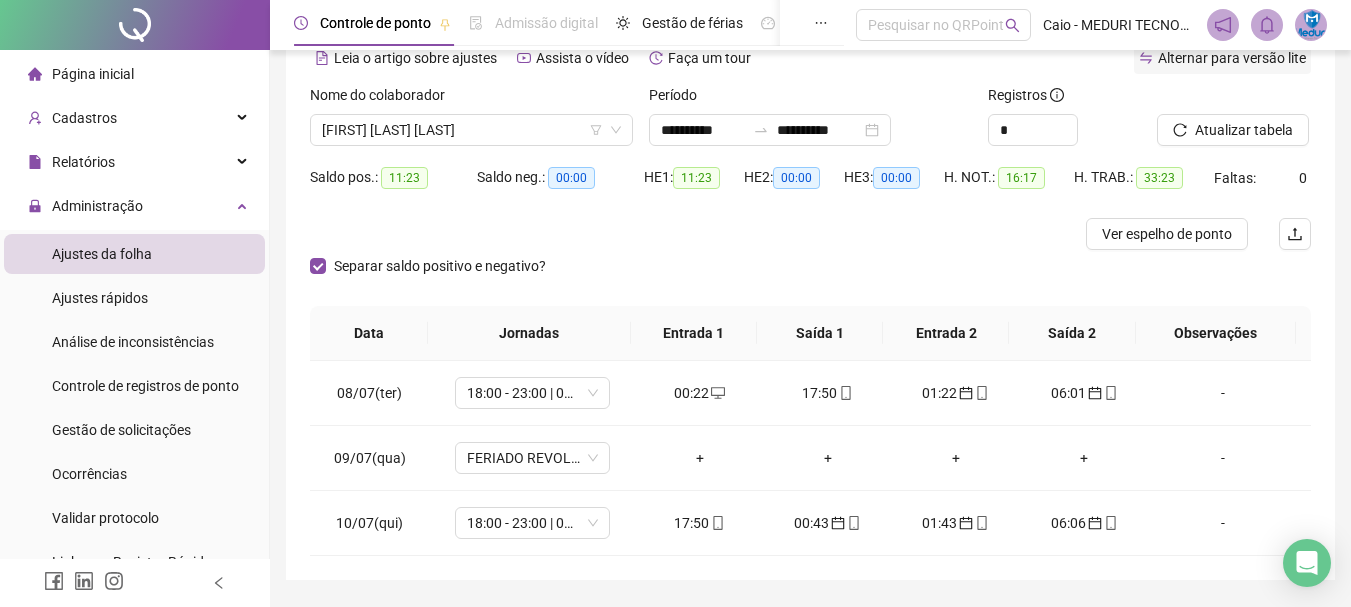 click on "Alternar para versão lite" at bounding box center [1232, 58] 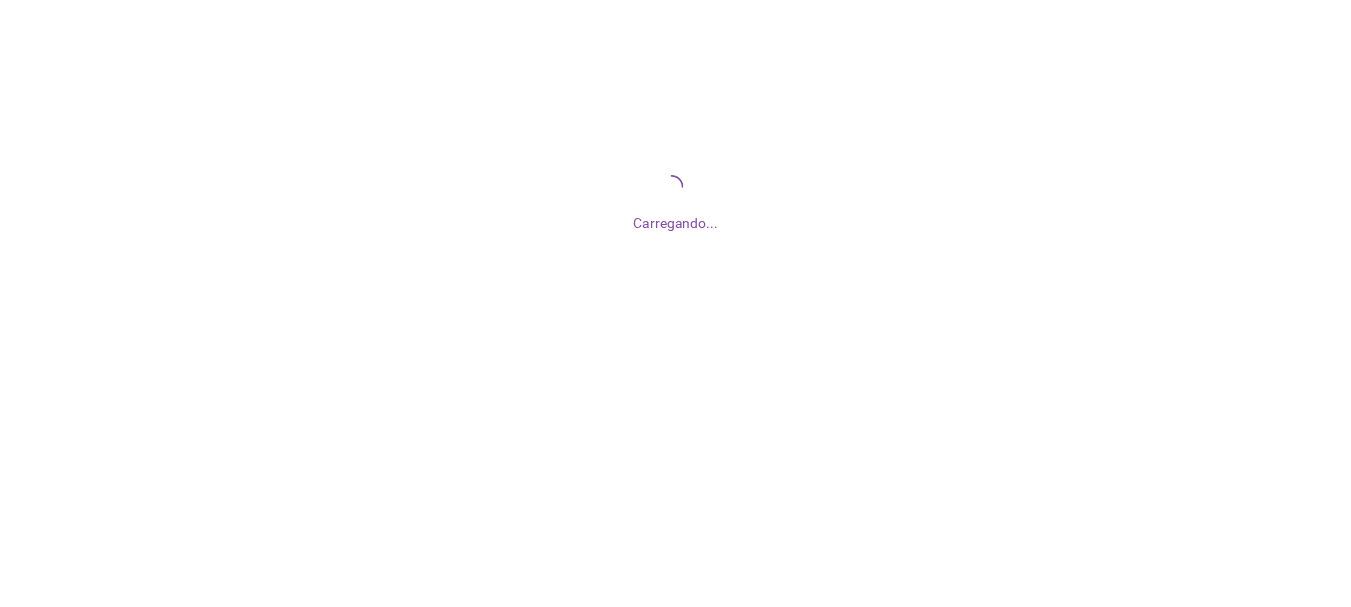 scroll, scrollTop: 0, scrollLeft: 0, axis: both 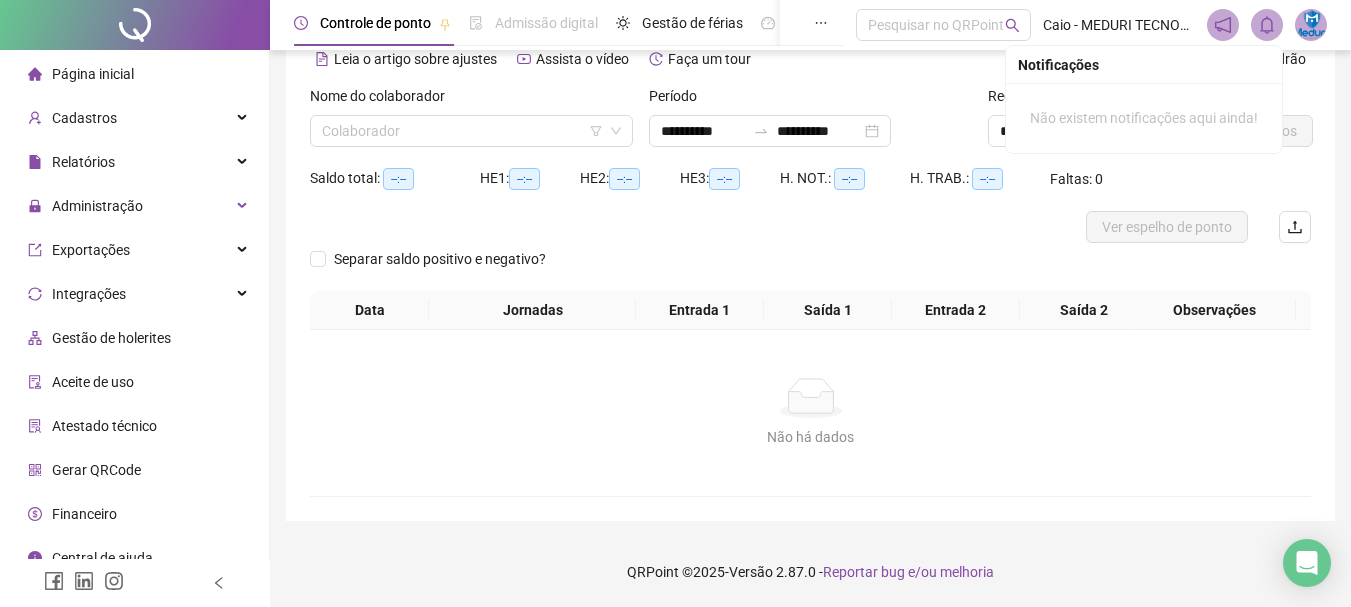 click 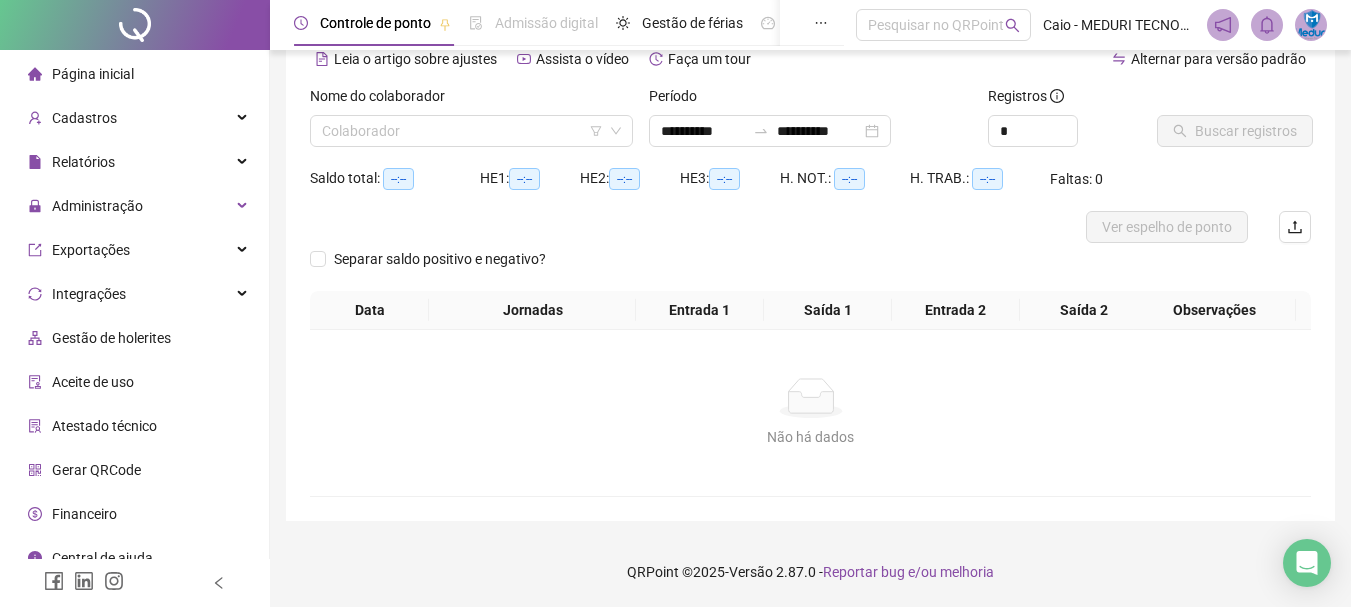 click on "Não há dados" at bounding box center [810, 437] 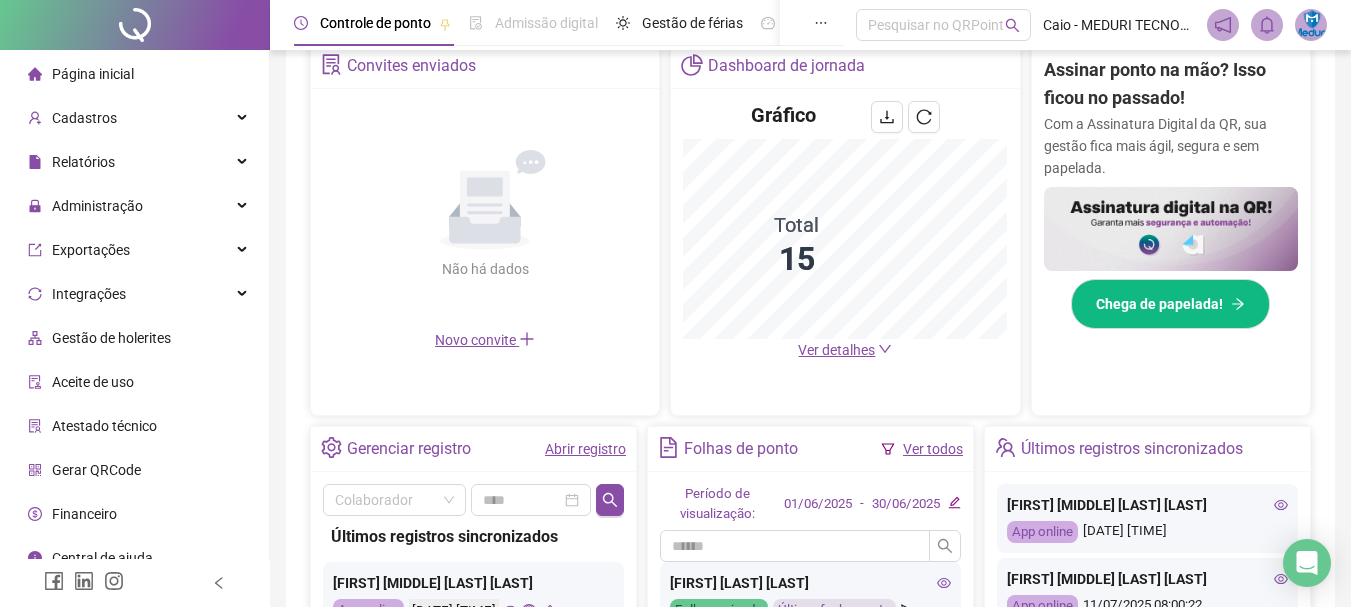 scroll, scrollTop: 499, scrollLeft: 0, axis: vertical 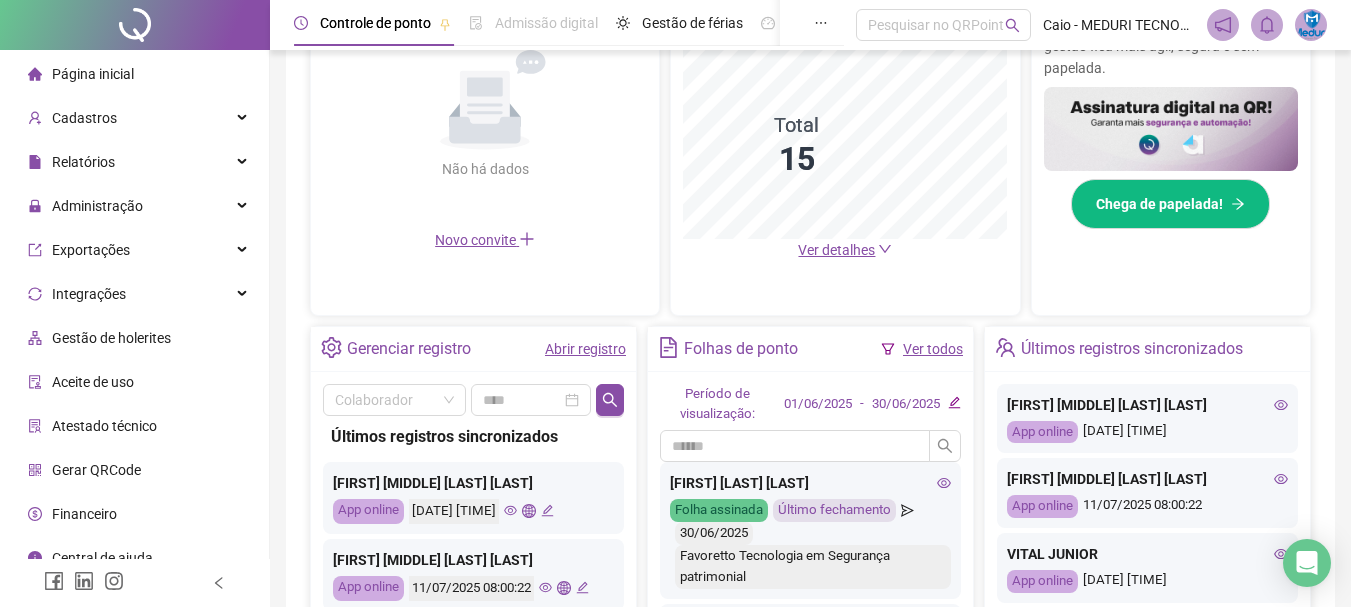 click on "Ver detalhes" at bounding box center (845, 250) 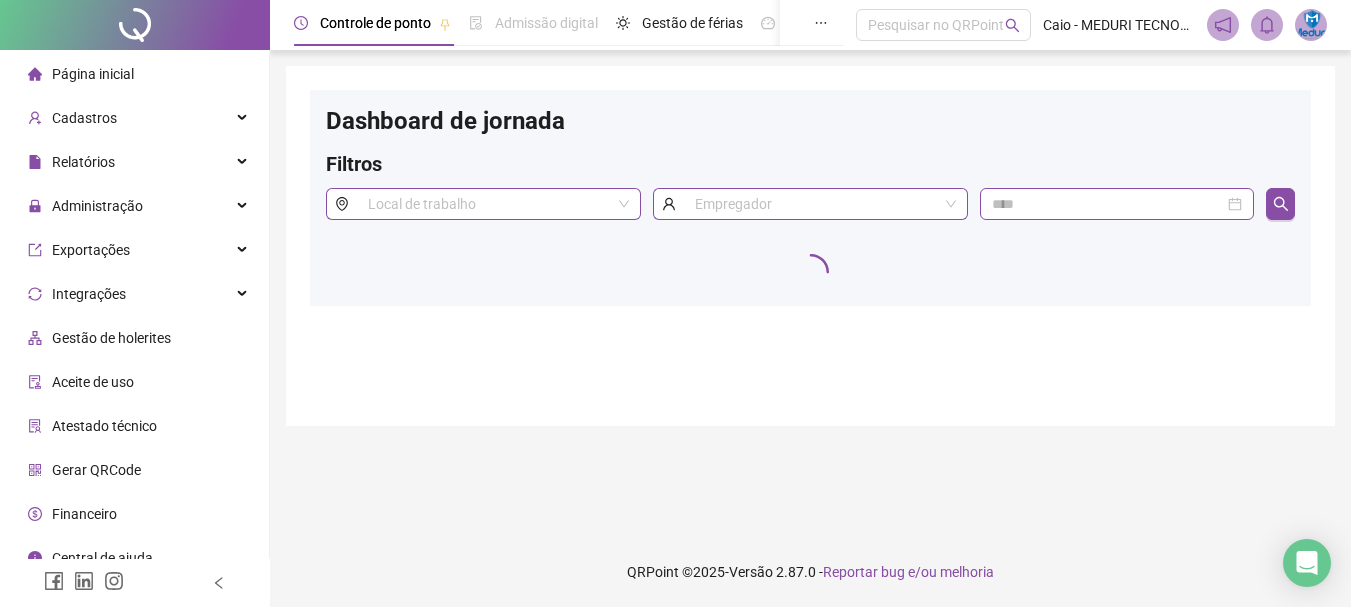 scroll, scrollTop: 0, scrollLeft: 0, axis: both 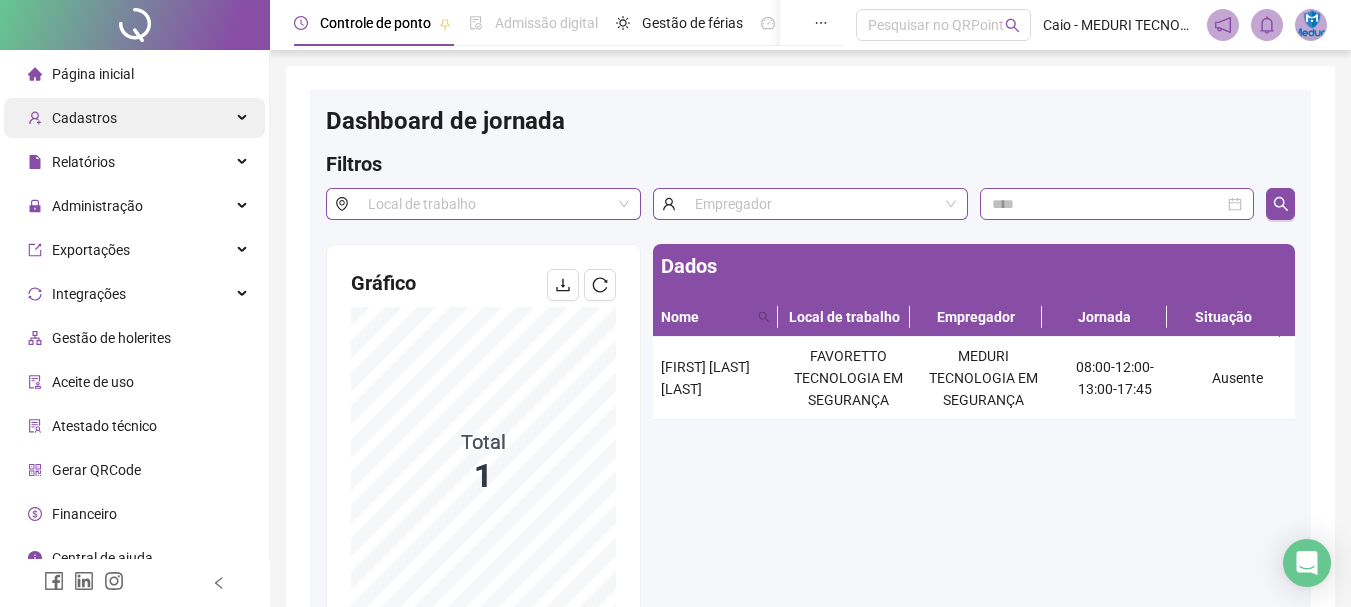 click on "Cadastros" at bounding box center [84, 118] 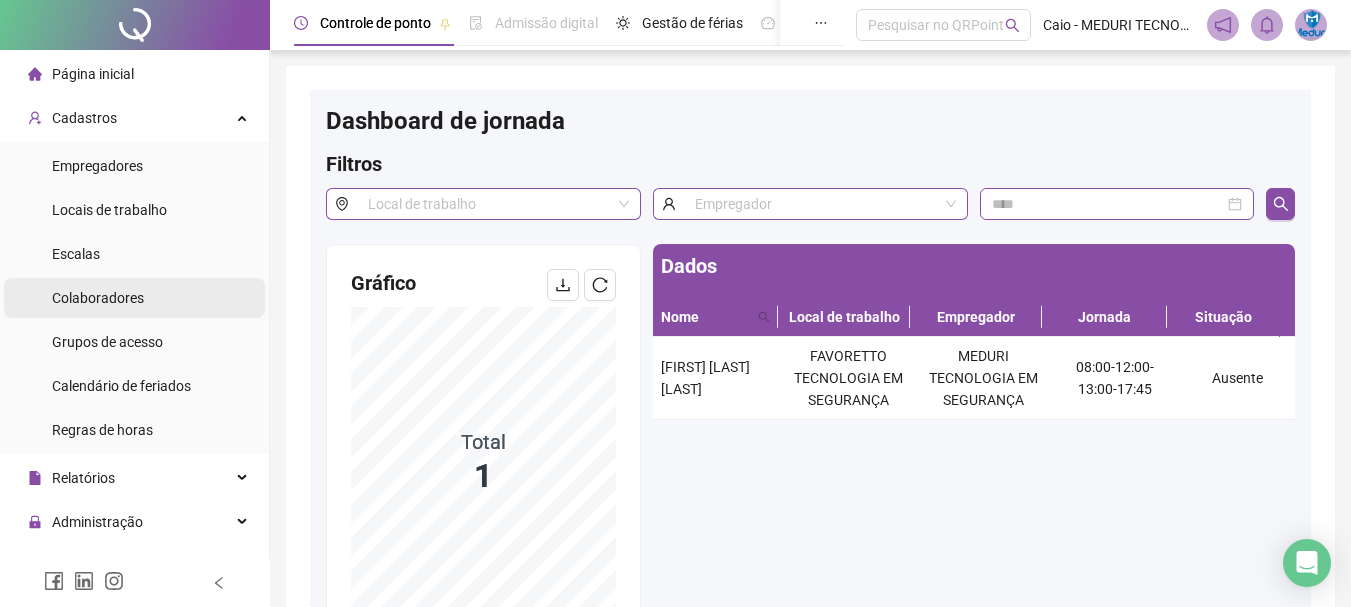 scroll, scrollTop: 100, scrollLeft: 0, axis: vertical 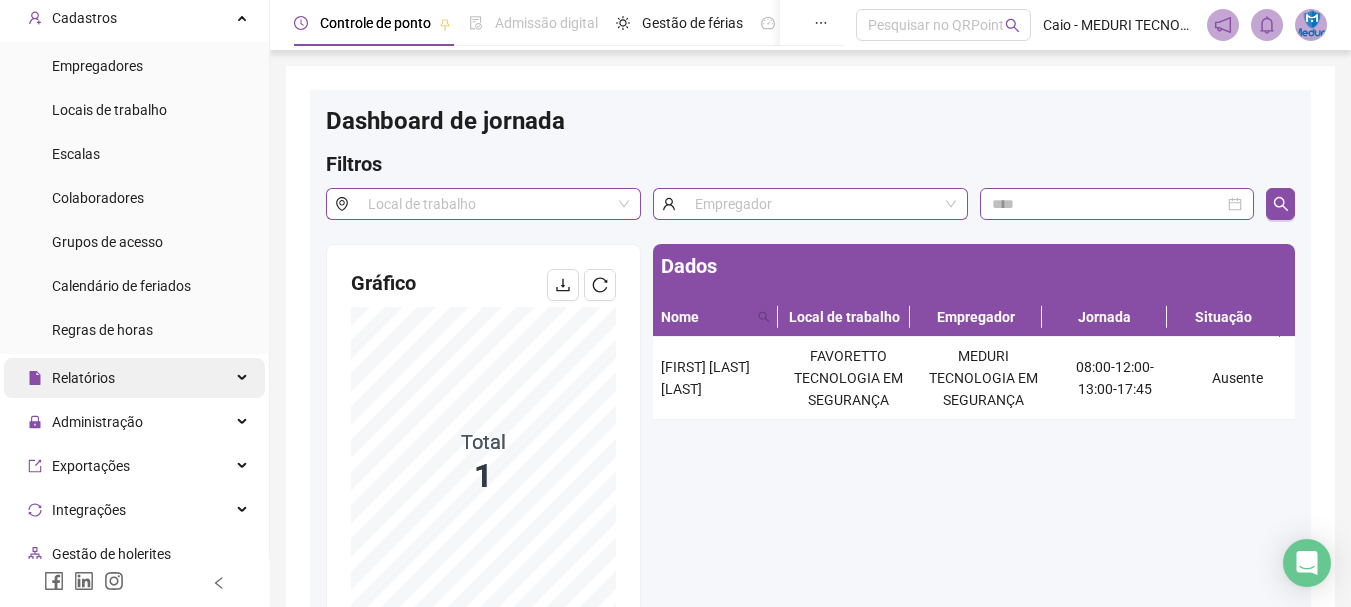 click on "Relatórios" at bounding box center [83, 378] 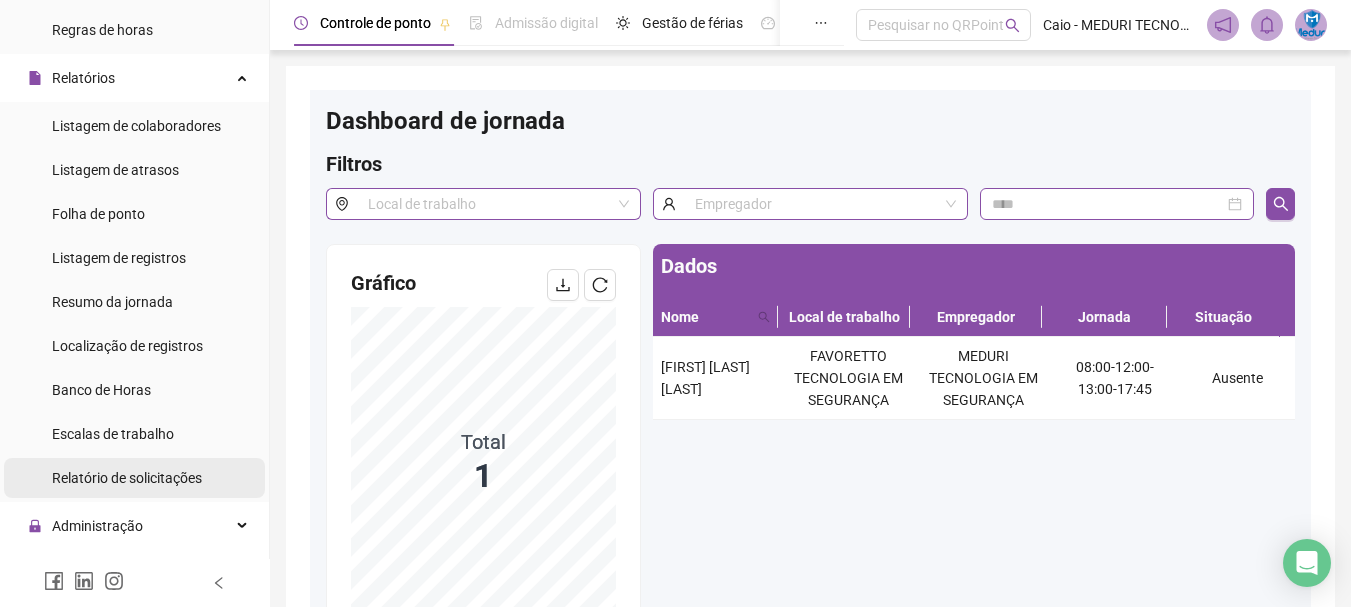 scroll, scrollTop: 500, scrollLeft: 0, axis: vertical 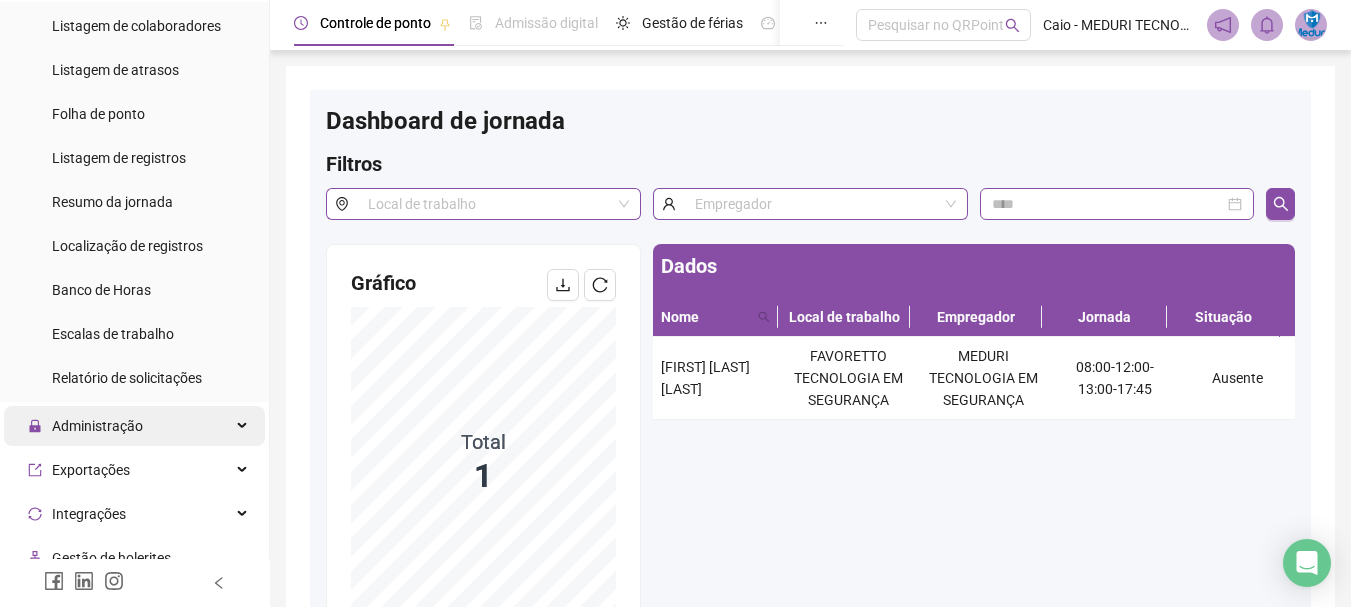 click on "Administração" at bounding box center (97, 426) 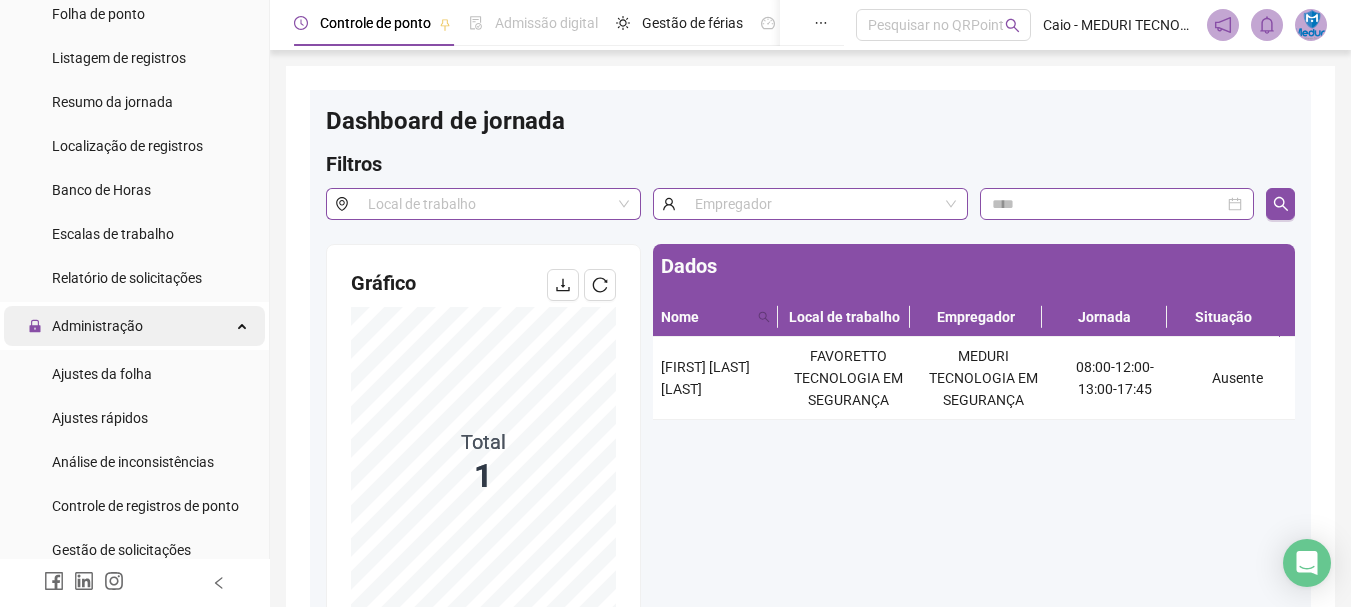 scroll, scrollTop: 700, scrollLeft: 0, axis: vertical 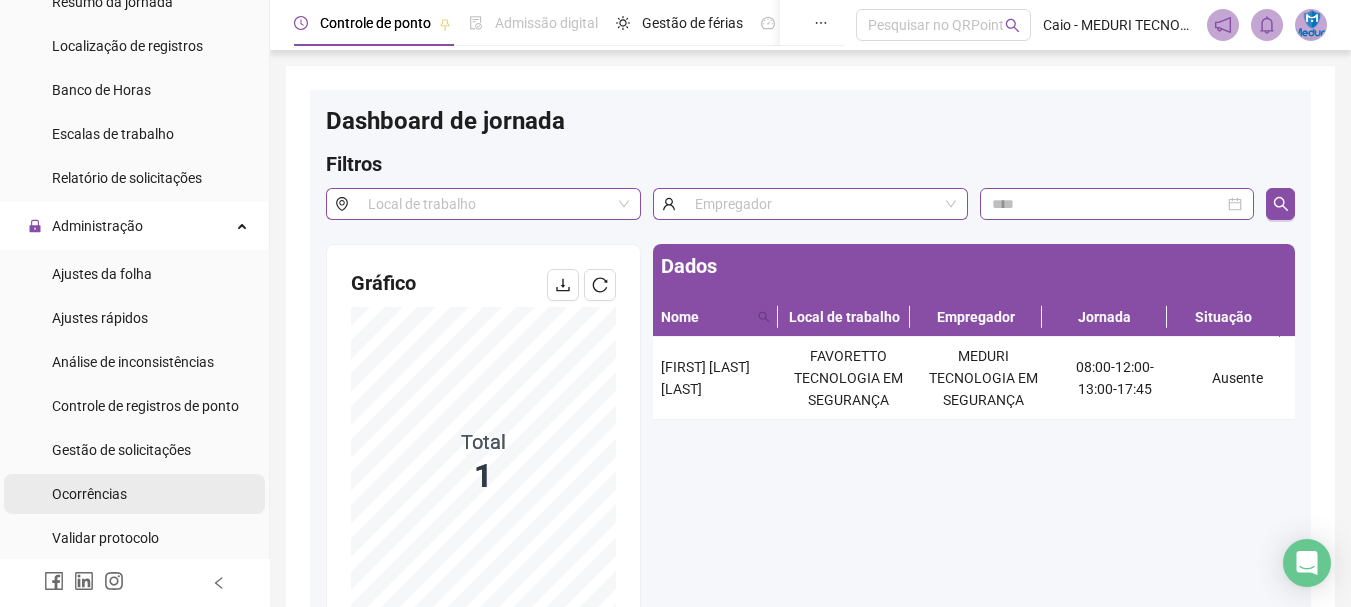 click on "Ocorrências" at bounding box center (89, 494) 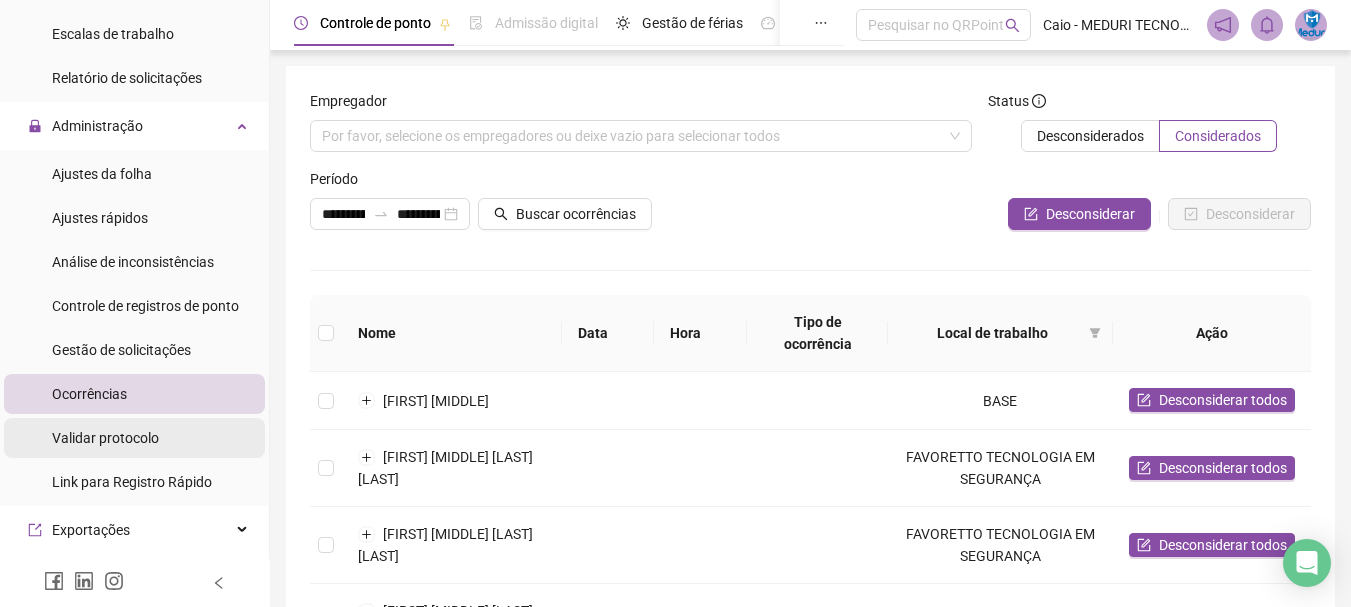 scroll, scrollTop: 900, scrollLeft: 0, axis: vertical 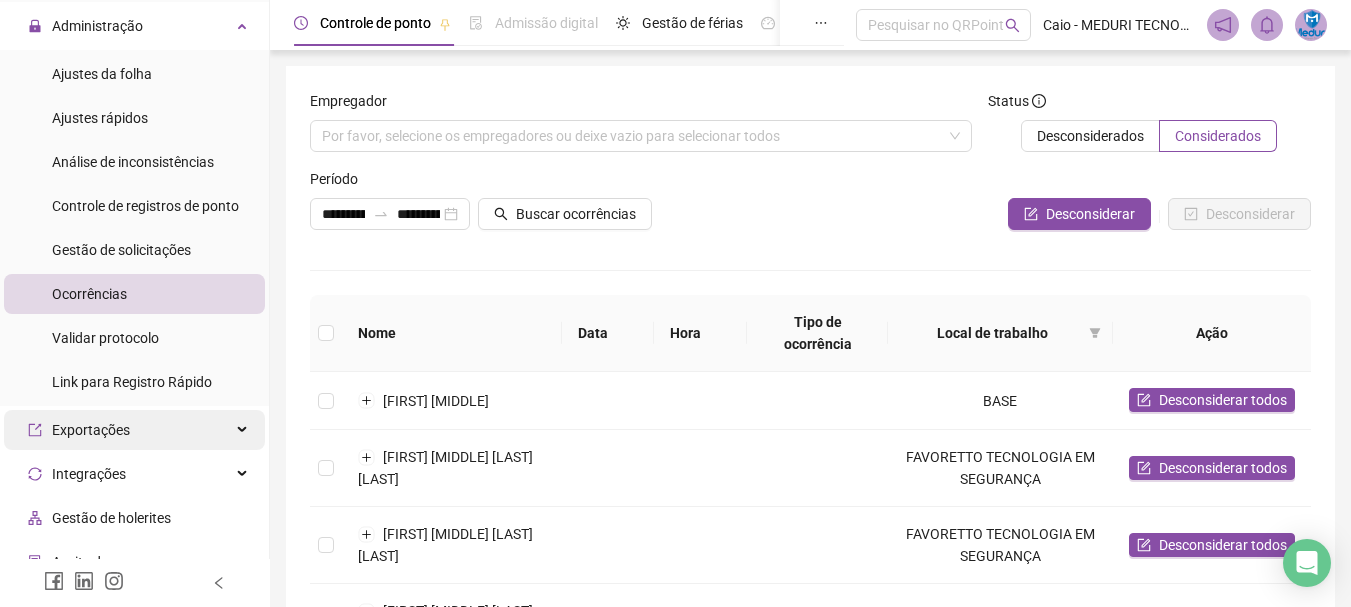 click on "Exportações" at bounding box center (91, 430) 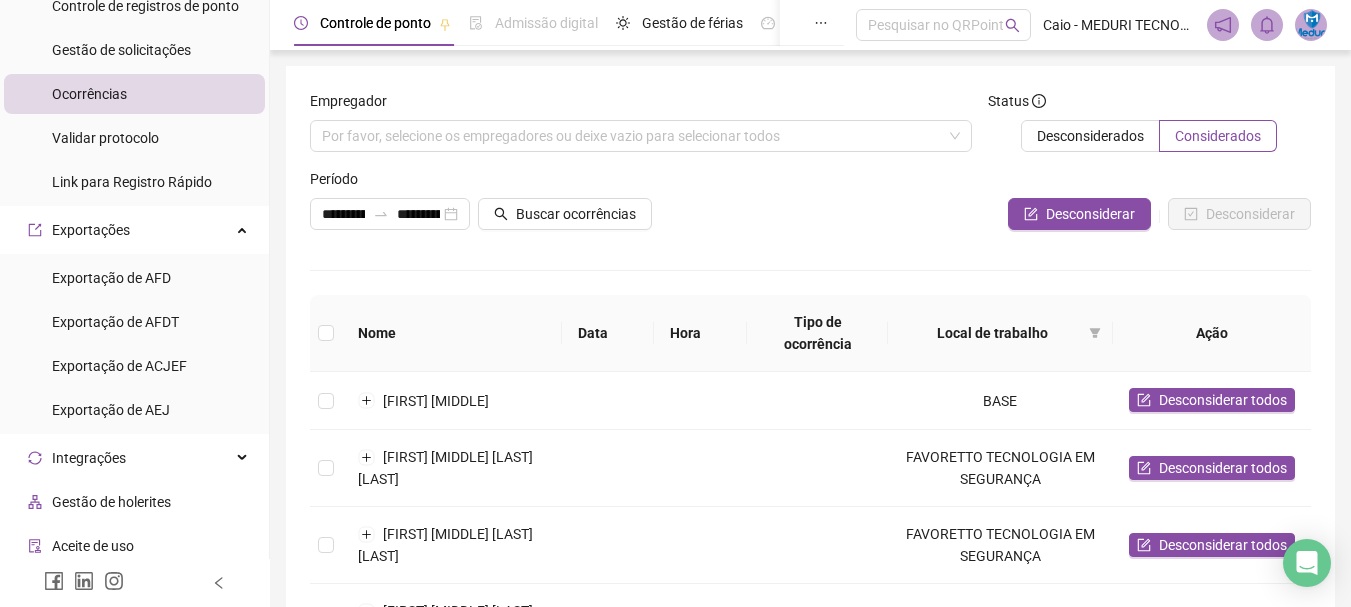 scroll, scrollTop: 1200, scrollLeft: 0, axis: vertical 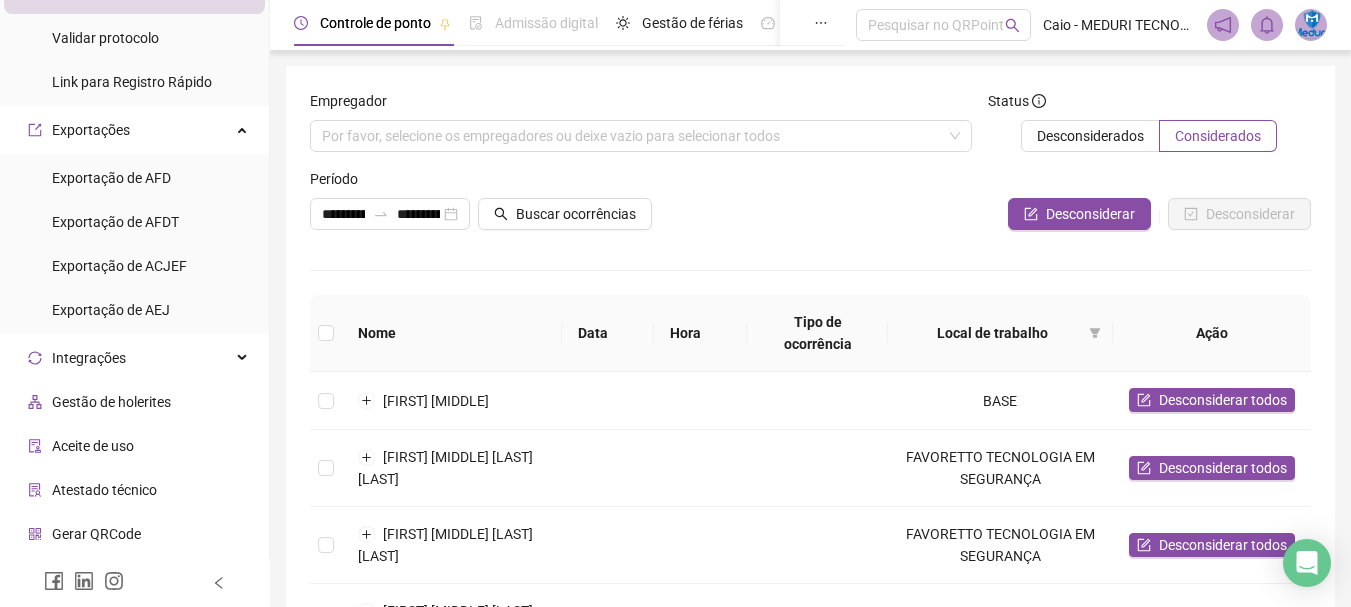 click on "Atestado técnico" at bounding box center (104, 490) 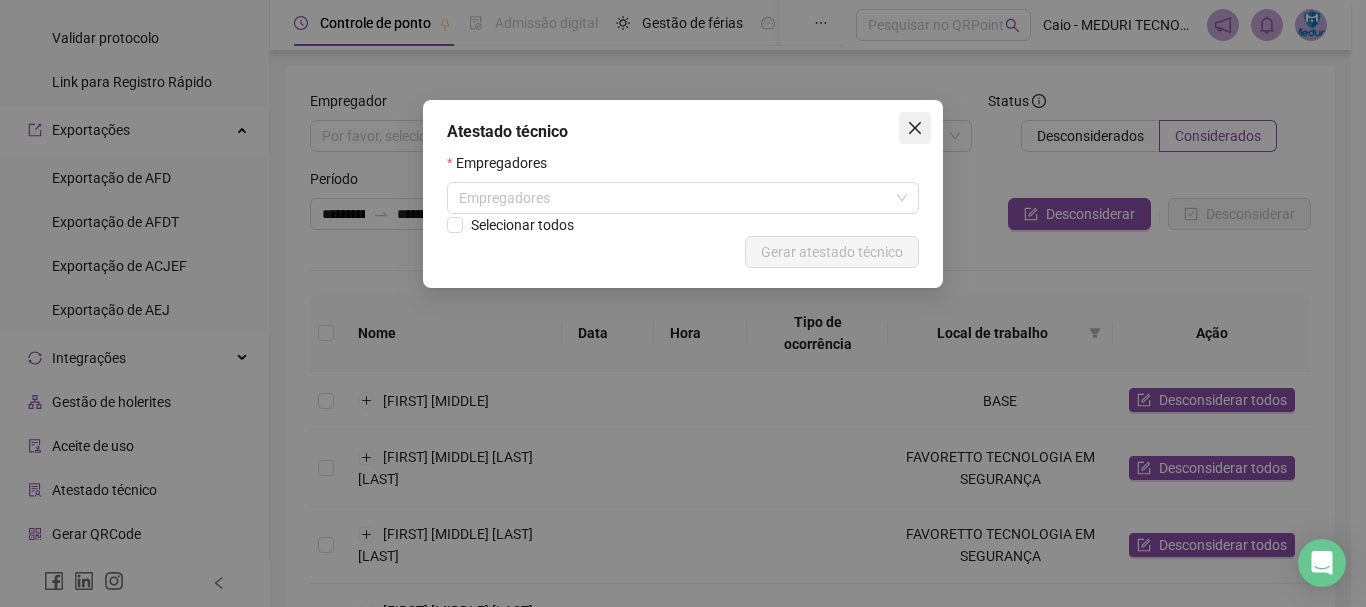 click 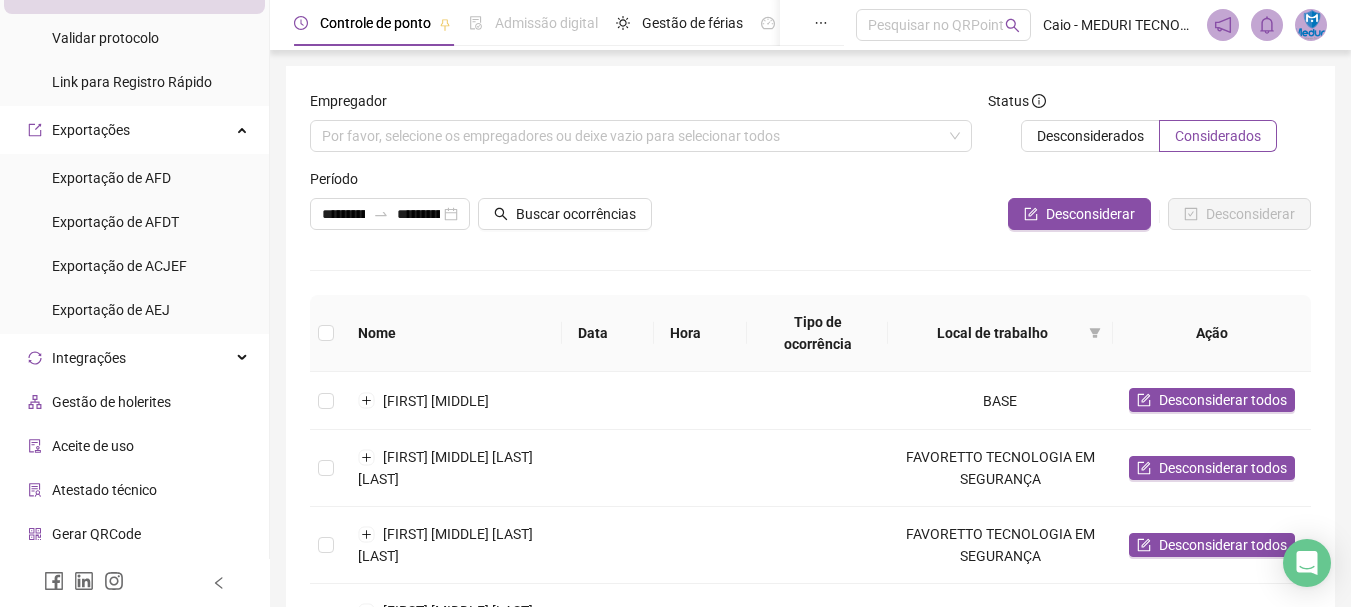 scroll, scrollTop: 1283, scrollLeft: 0, axis: vertical 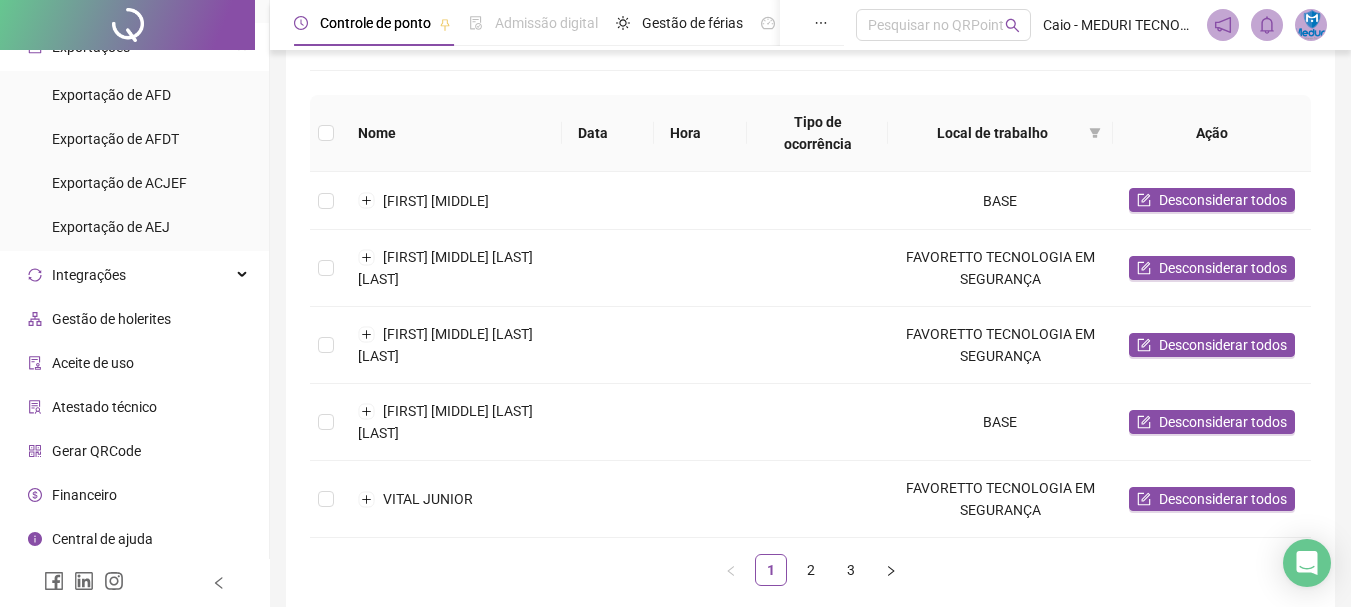 click on "Gestão de holerites" at bounding box center (111, 319) 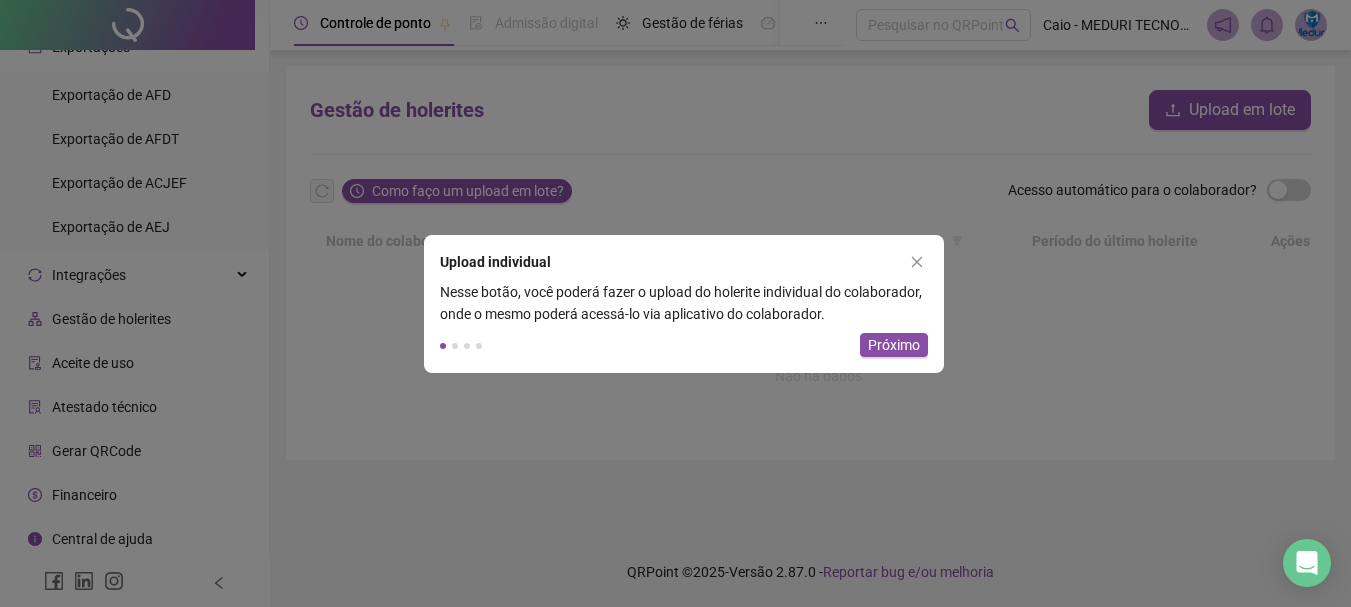 scroll, scrollTop: 0, scrollLeft: 0, axis: both 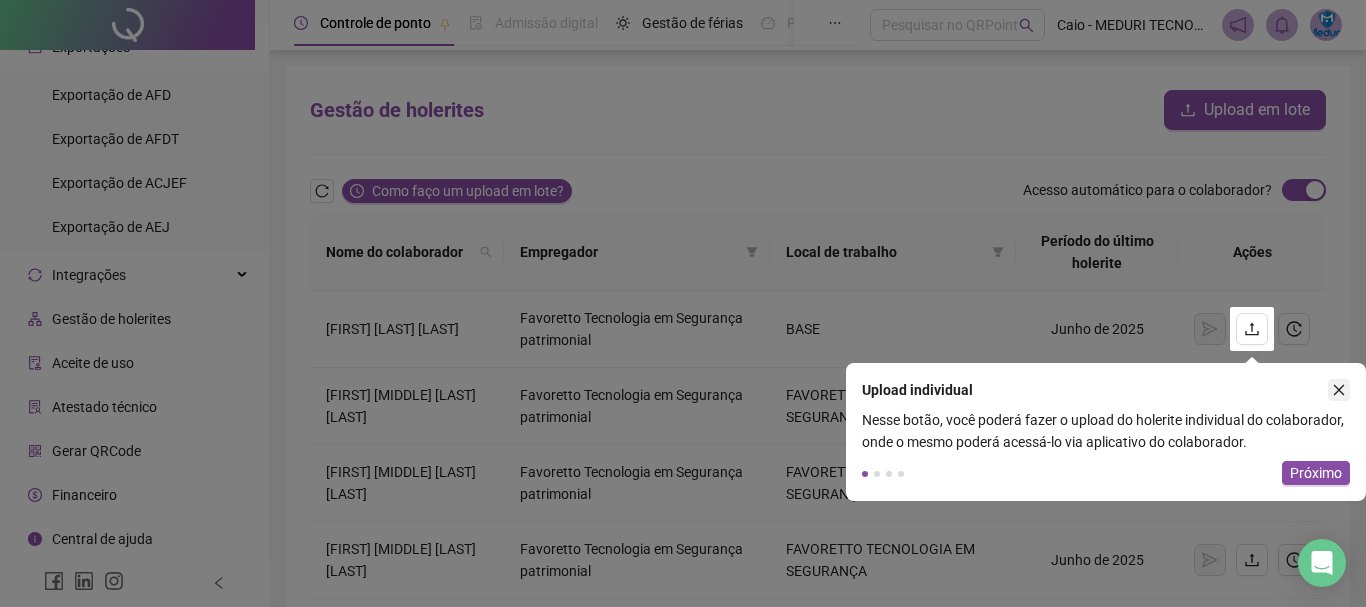click 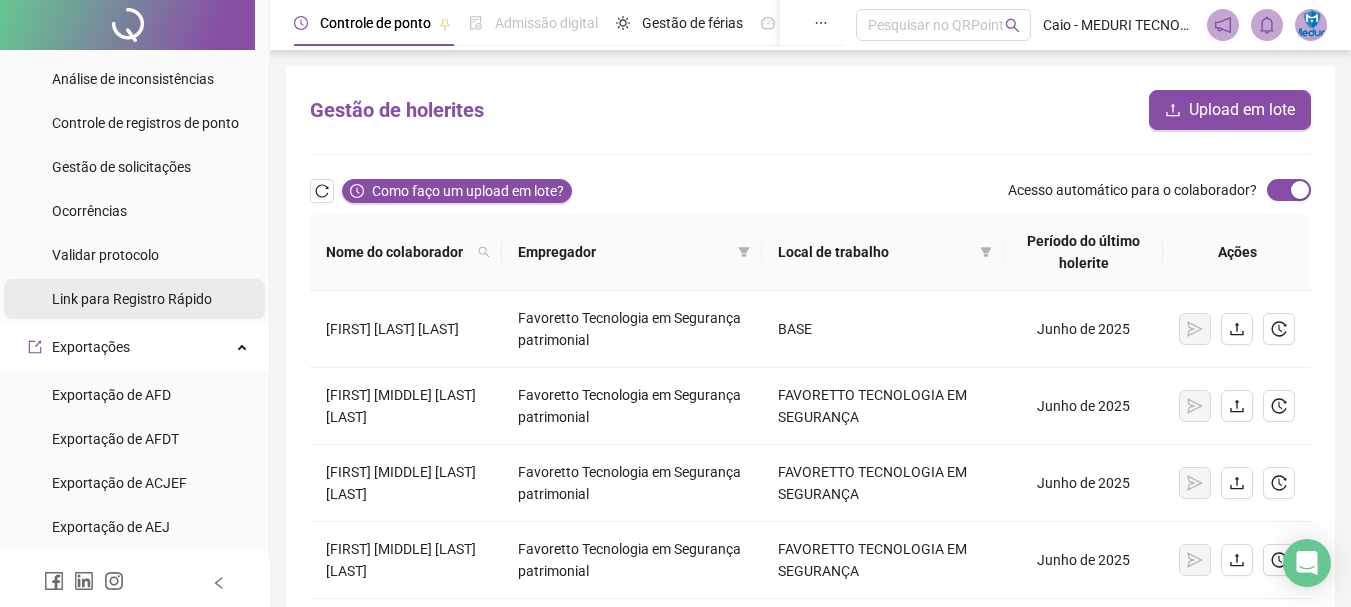 scroll, scrollTop: 883, scrollLeft: 0, axis: vertical 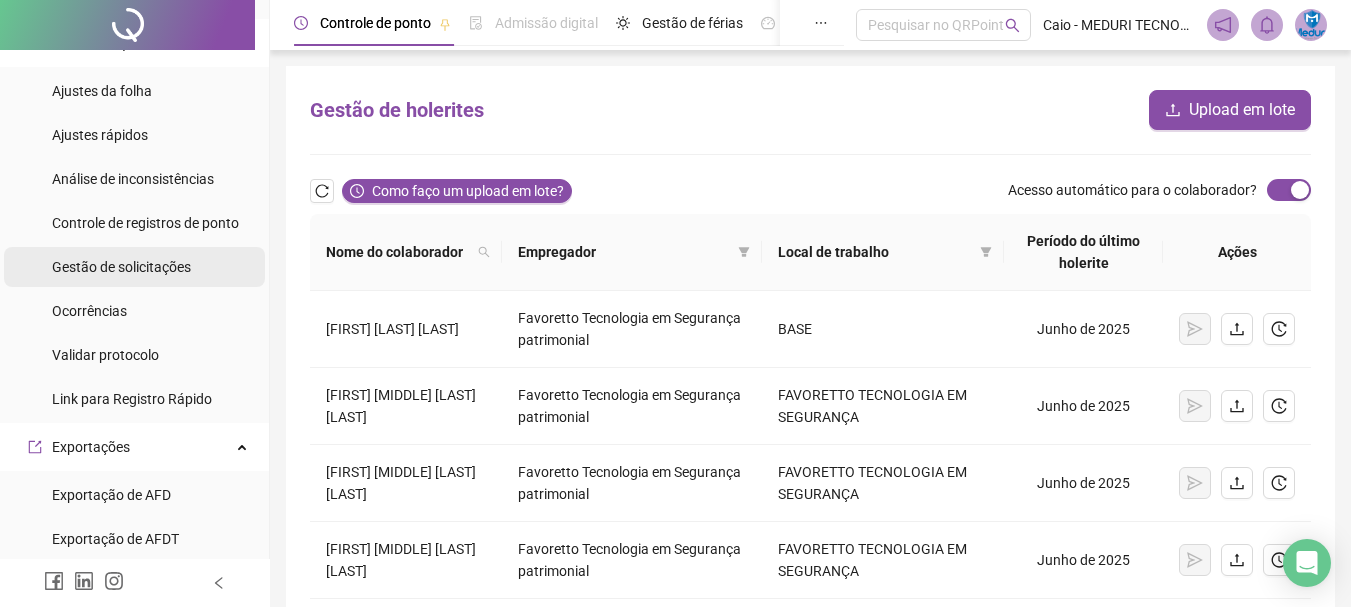 click on "Gestão de solicitações" at bounding box center [121, 267] 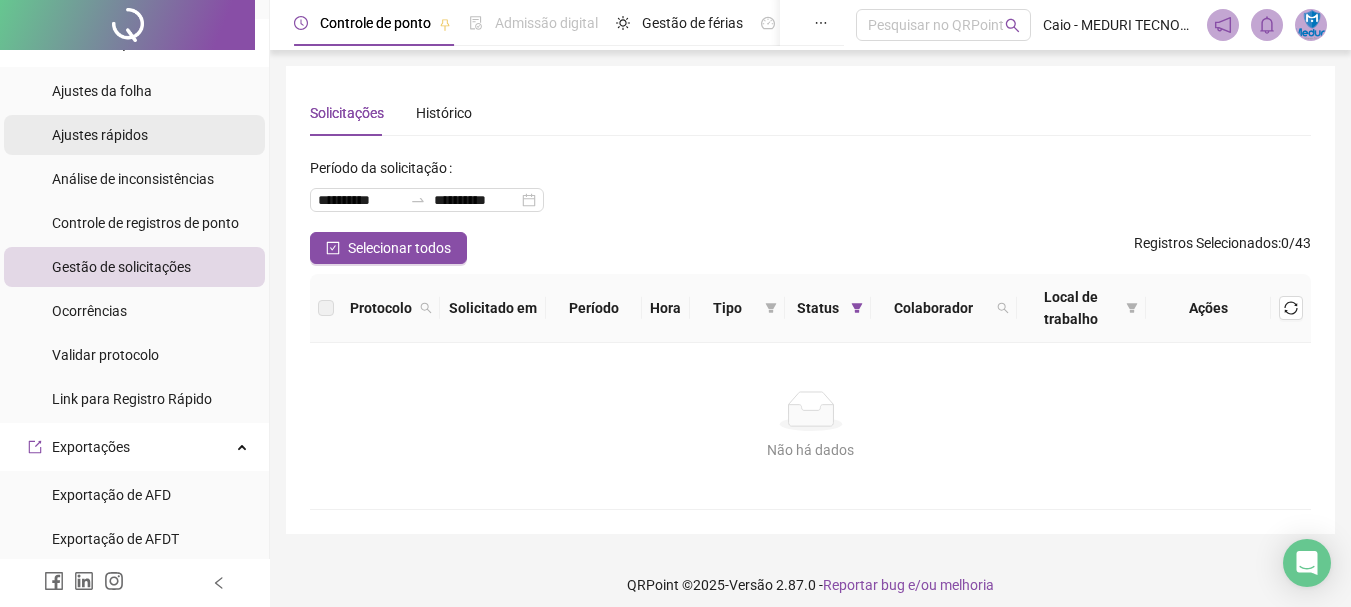 click on "Ajustes rápidos" at bounding box center (100, 135) 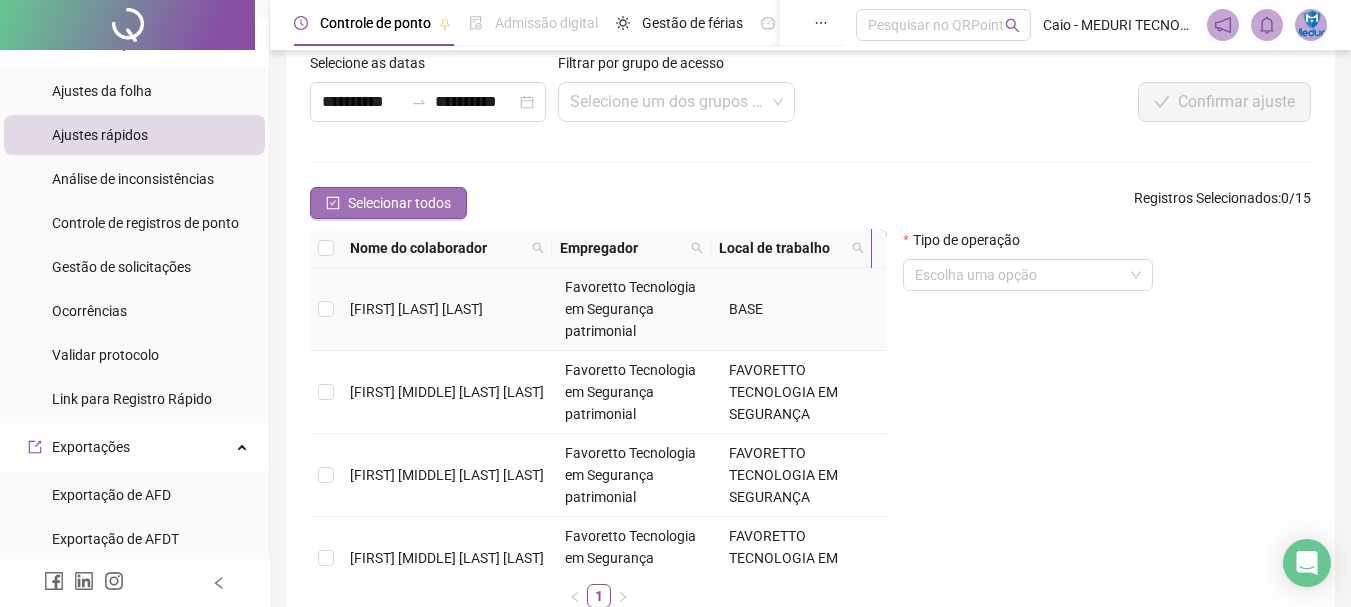 scroll, scrollTop: 227, scrollLeft: 0, axis: vertical 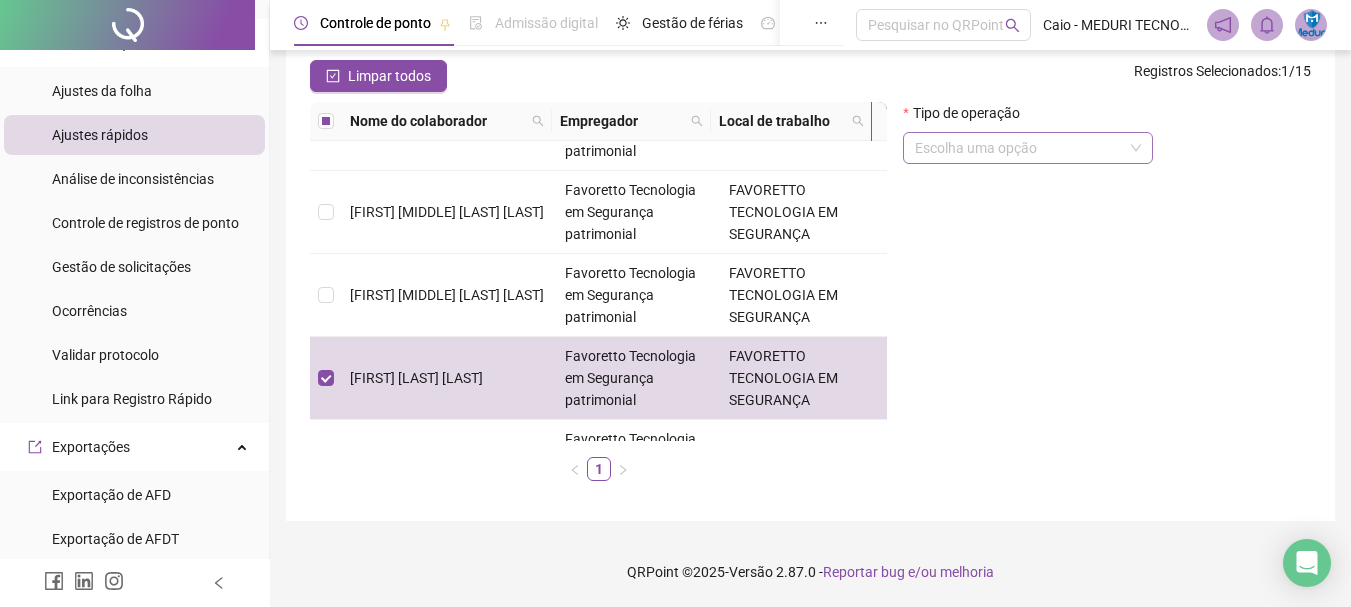 click at bounding box center [1022, 148] 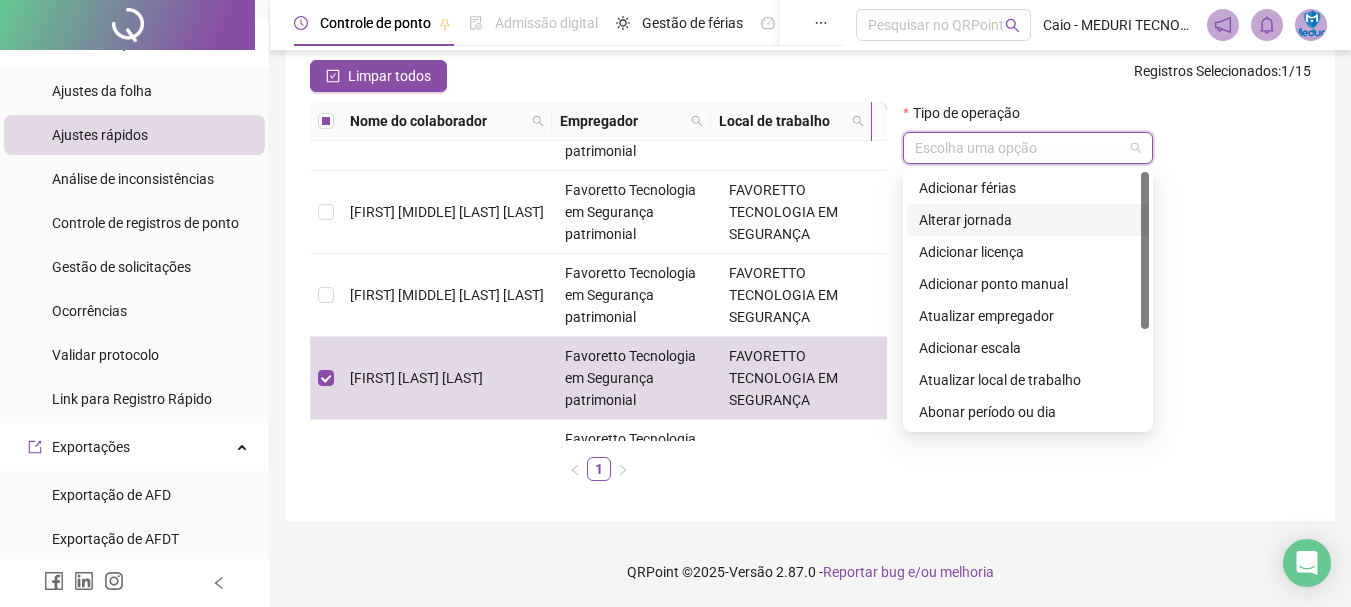 drag, startPoint x: 1149, startPoint y: 232, endPoint x: 1154, endPoint y: 384, distance: 152.08221 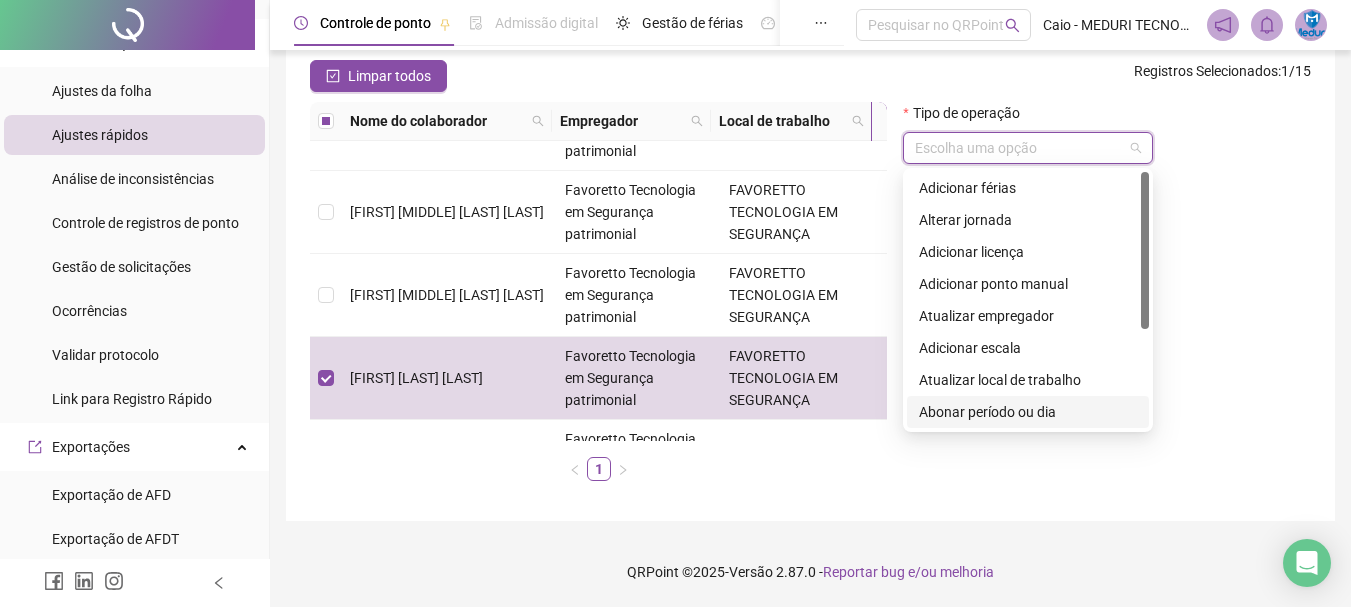 click on "Abonar período ou dia" at bounding box center (1028, 412) 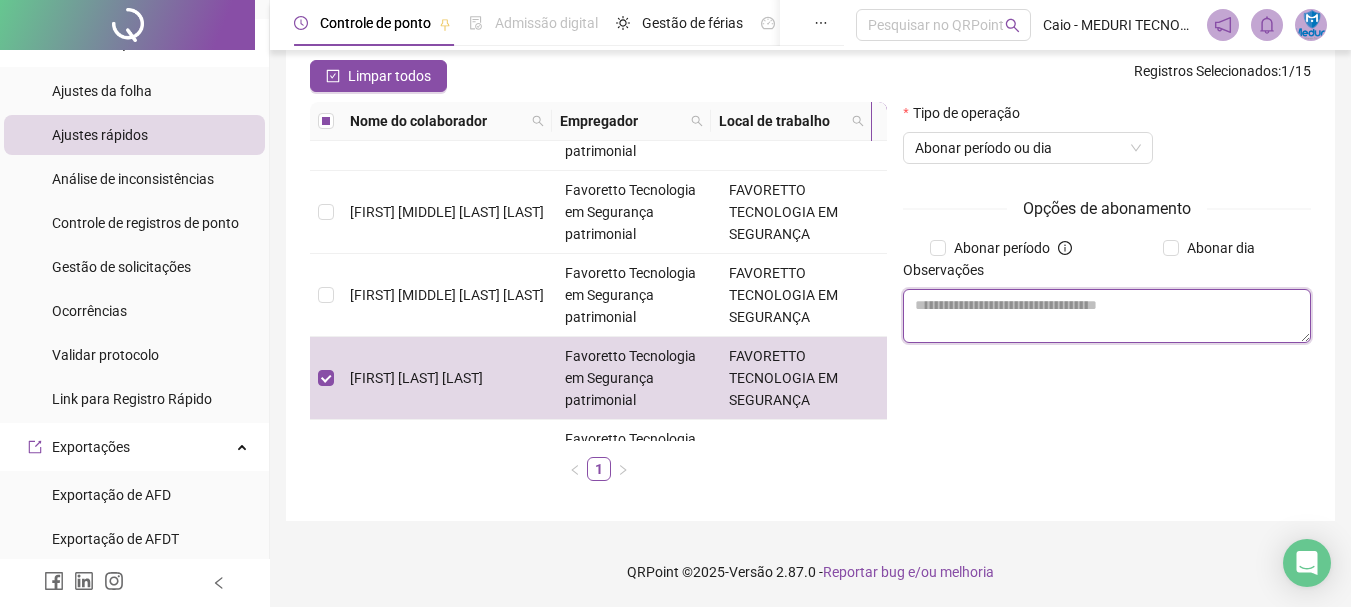 click at bounding box center [1107, 316] 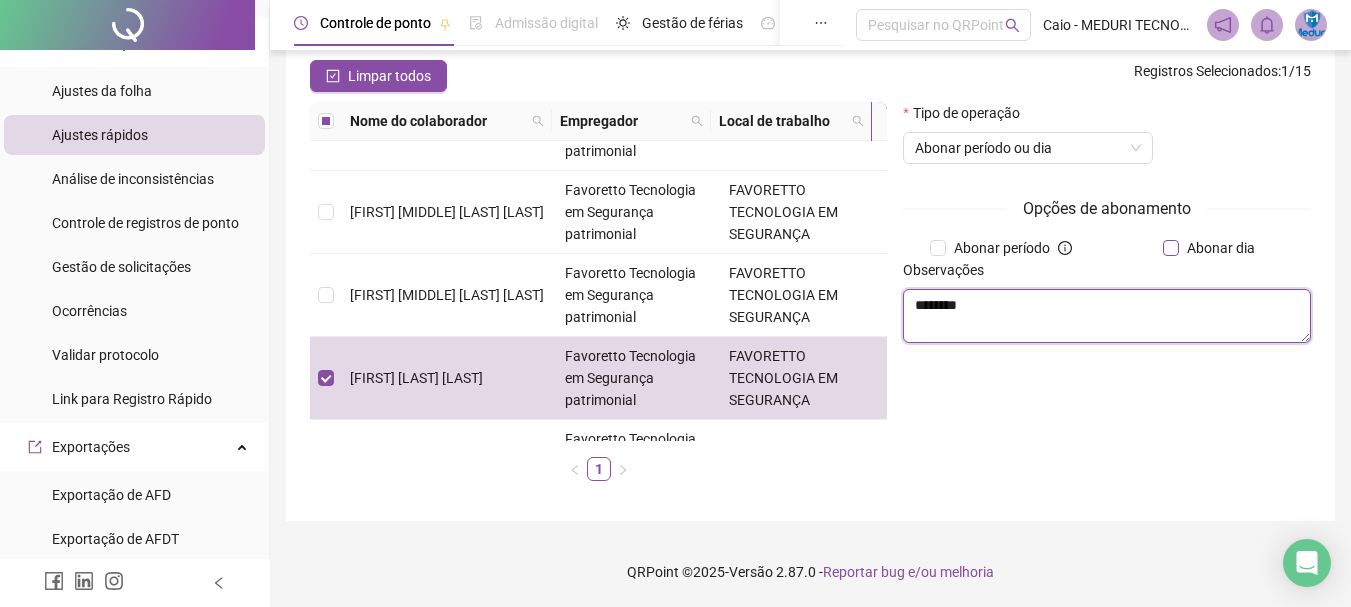 type on "********" 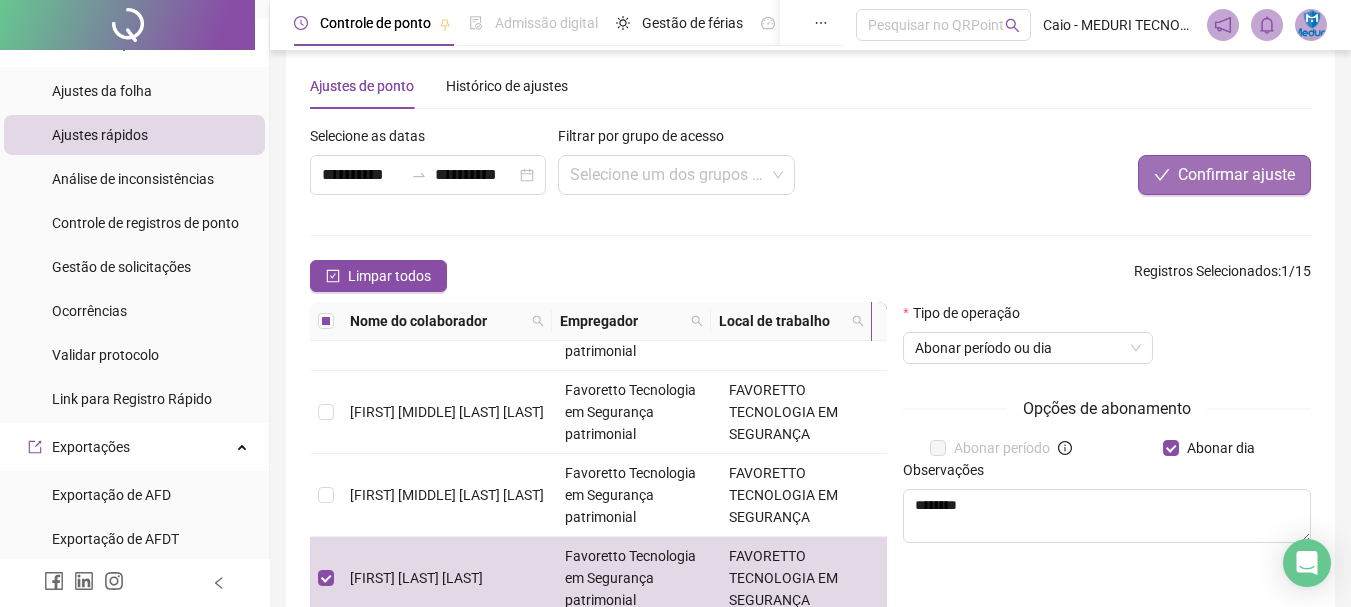 click on "Confirmar ajuste" at bounding box center (1236, 175) 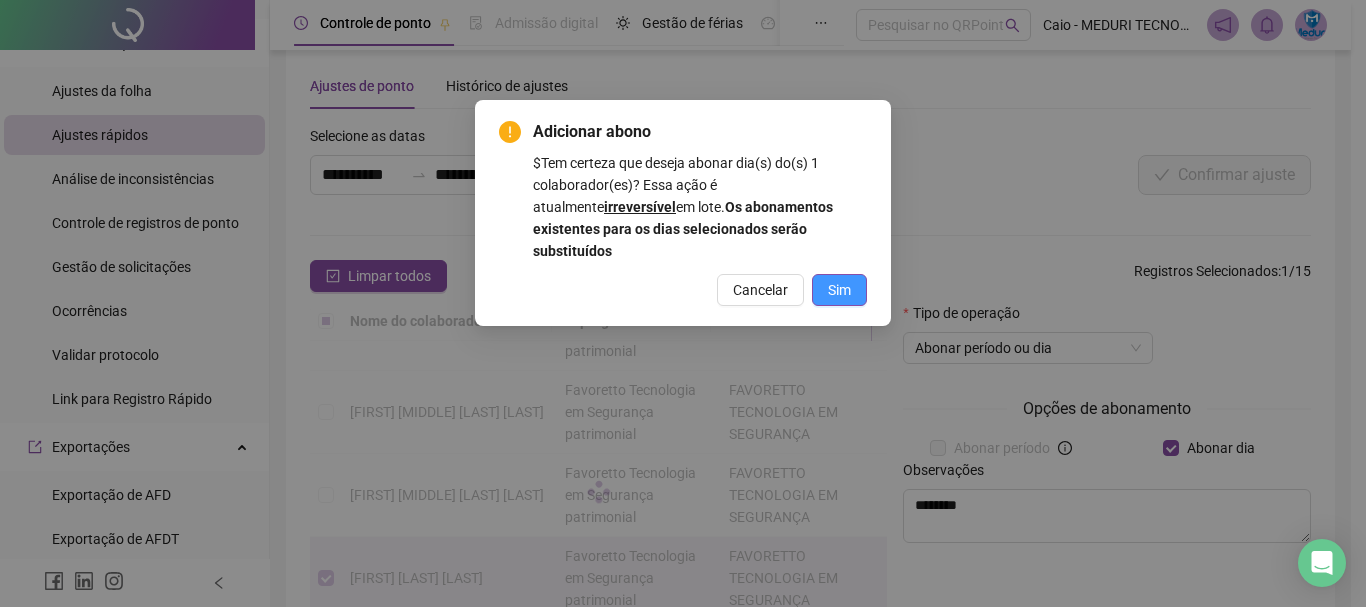 click on "Sim" at bounding box center [839, 290] 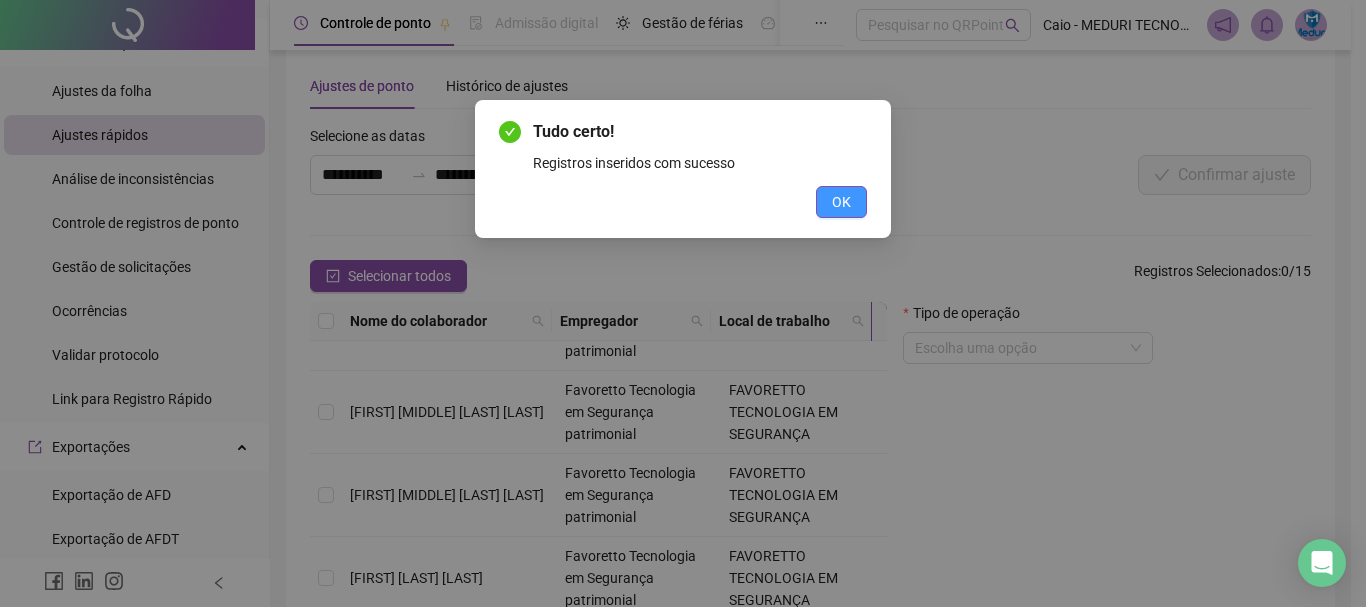 click on "OK" at bounding box center [841, 202] 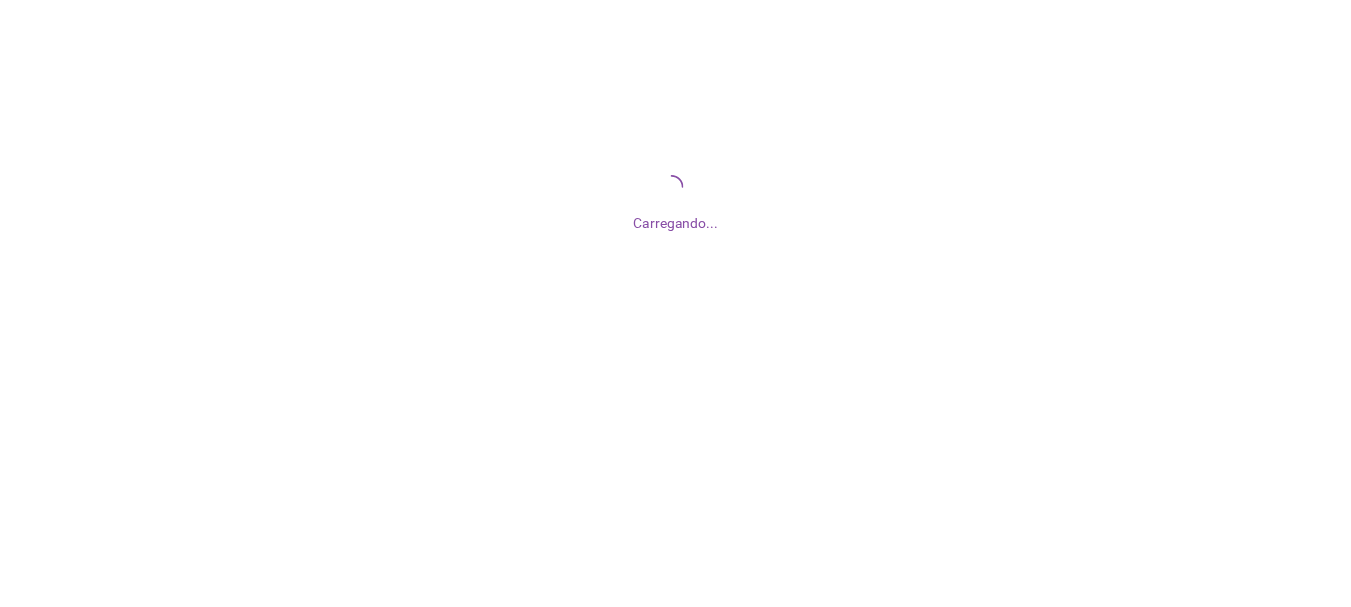 scroll, scrollTop: 0, scrollLeft: 0, axis: both 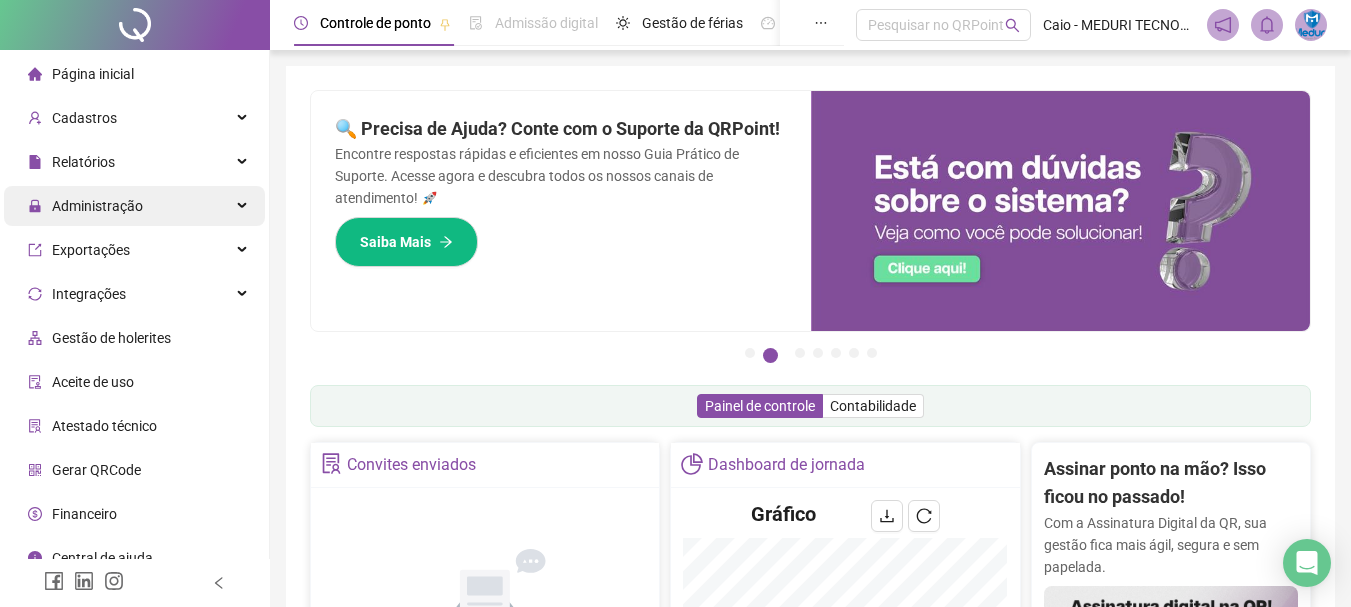 click on "Administração" at bounding box center [97, 206] 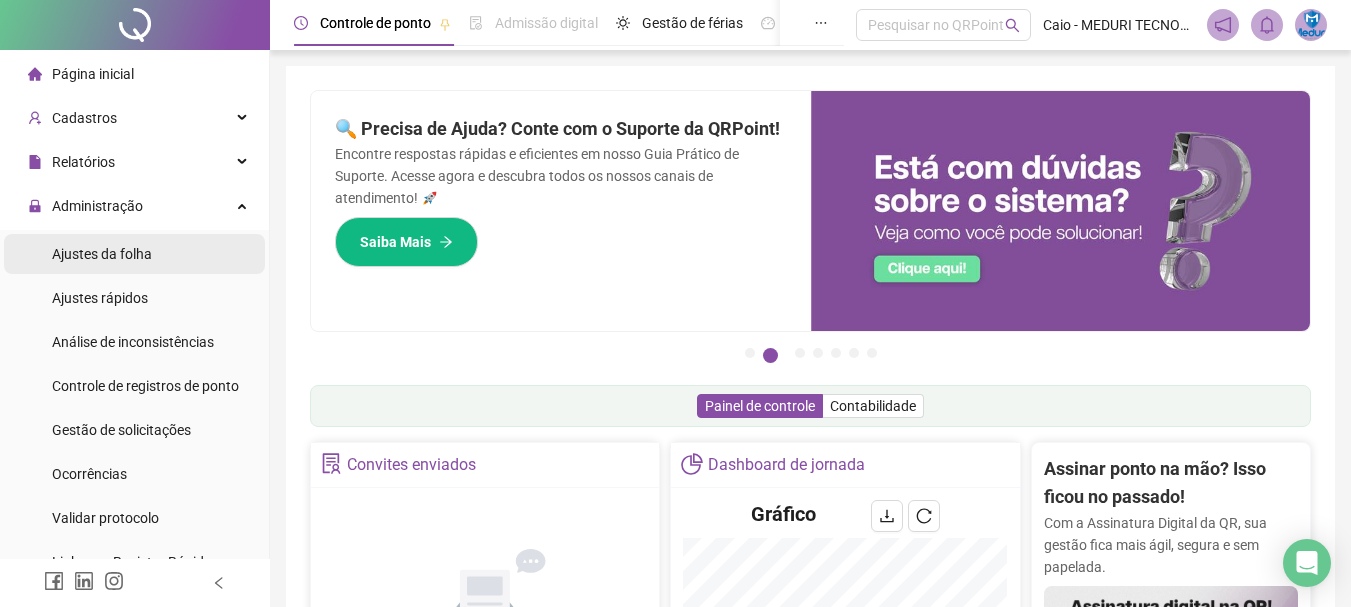 click on "Ajustes da folha" at bounding box center (102, 254) 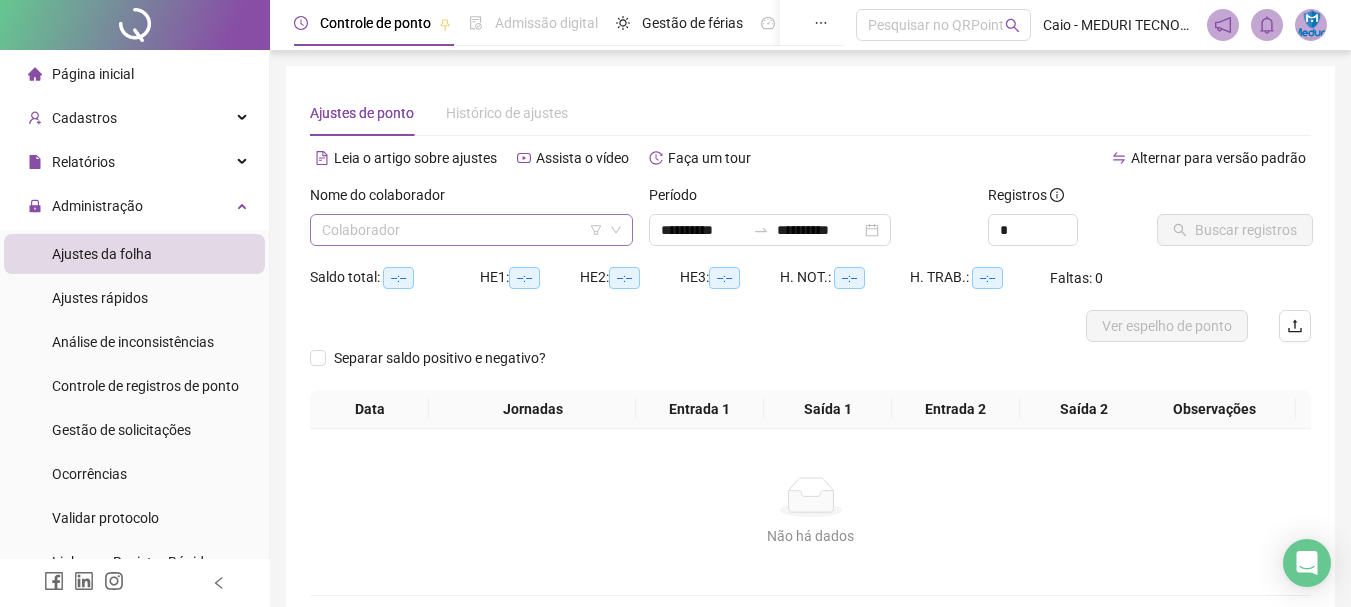 click at bounding box center [465, 230] 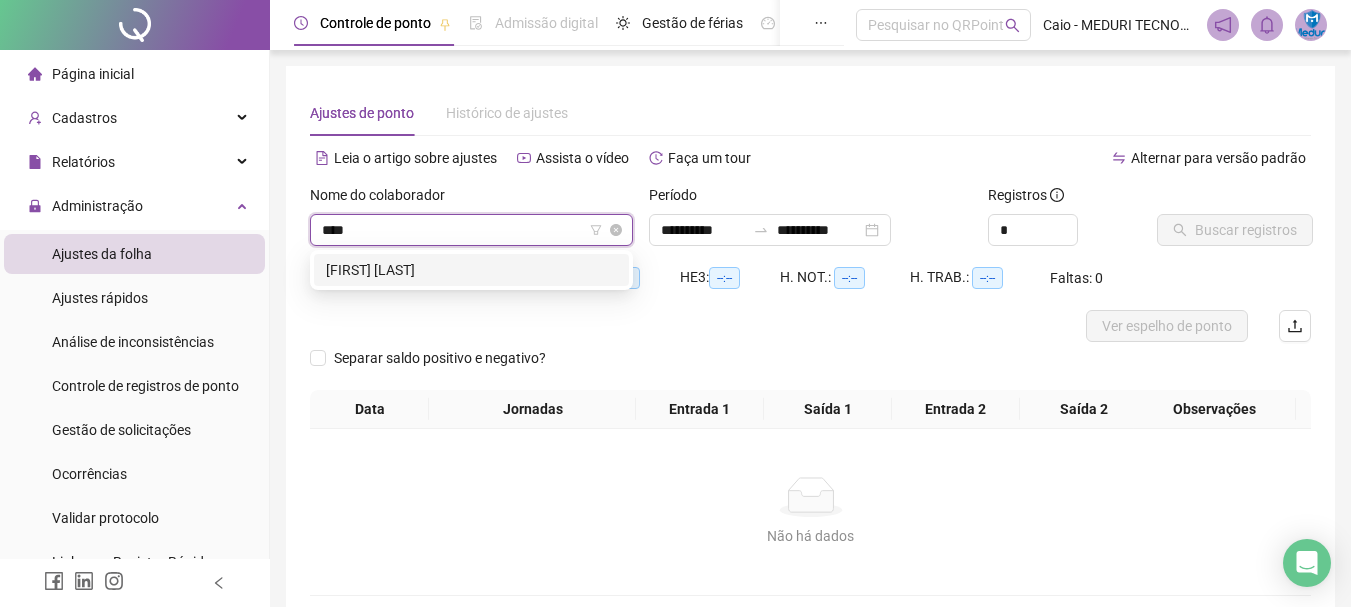 type on "*****" 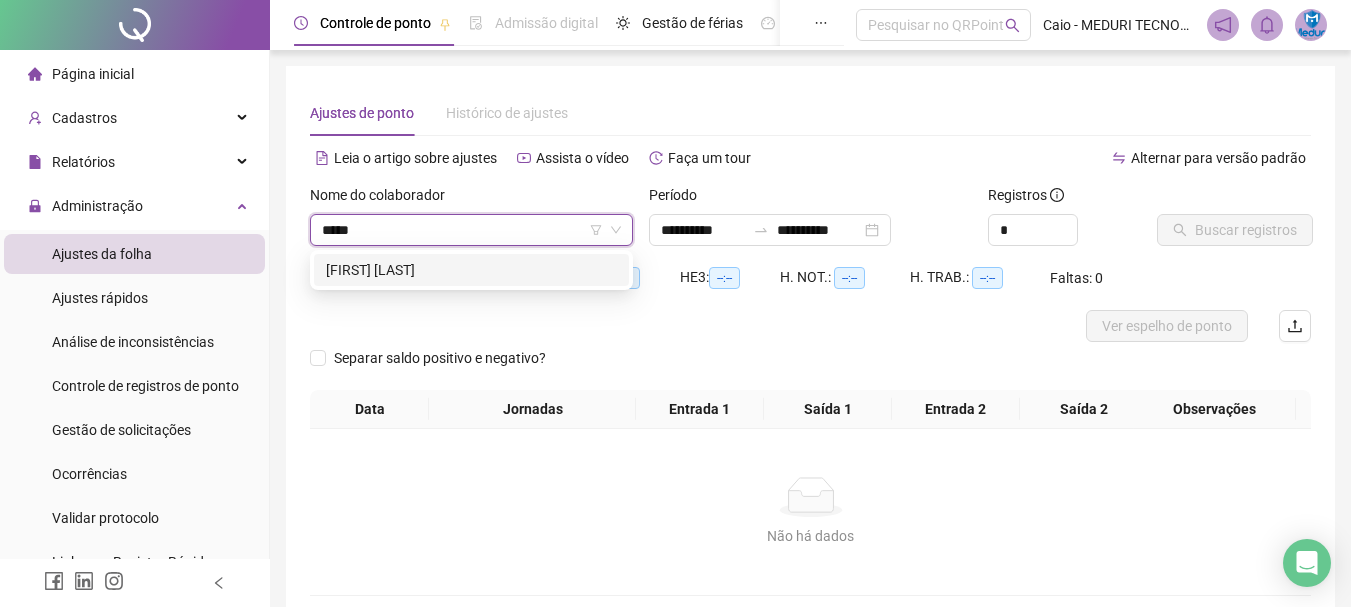 click on "[FIRST] [LAST]" at bounding box center (471, 270) 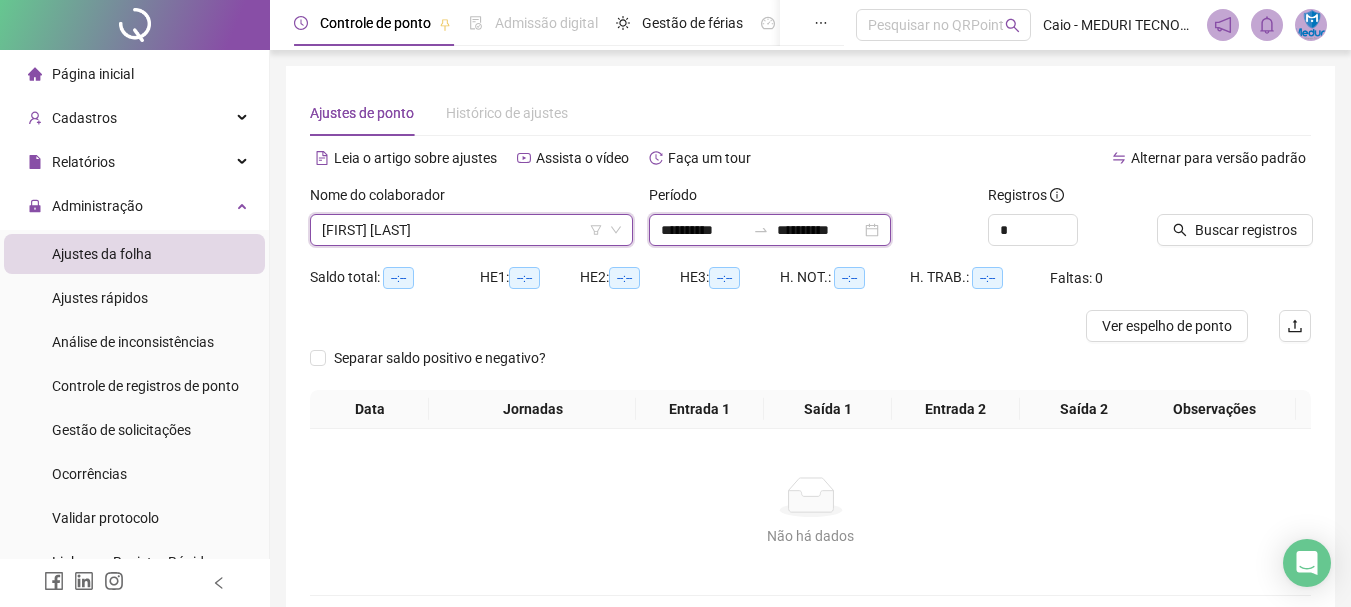 click on "**********" at bounding box center (703, 230) 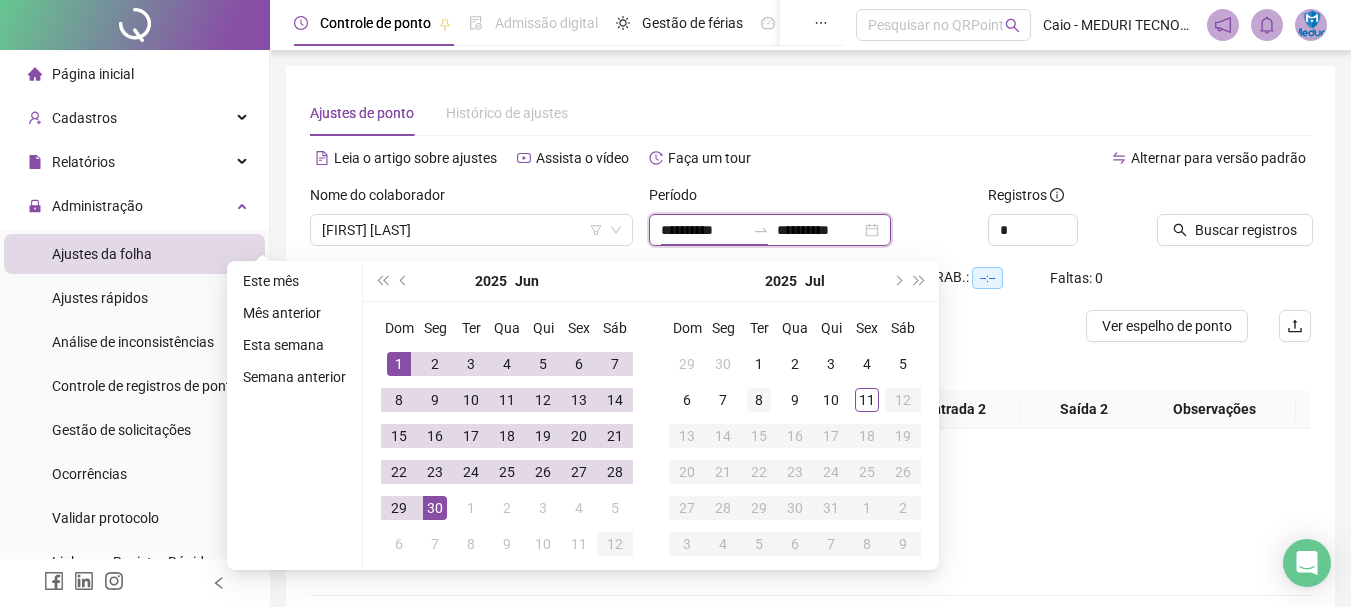 type on "**********" 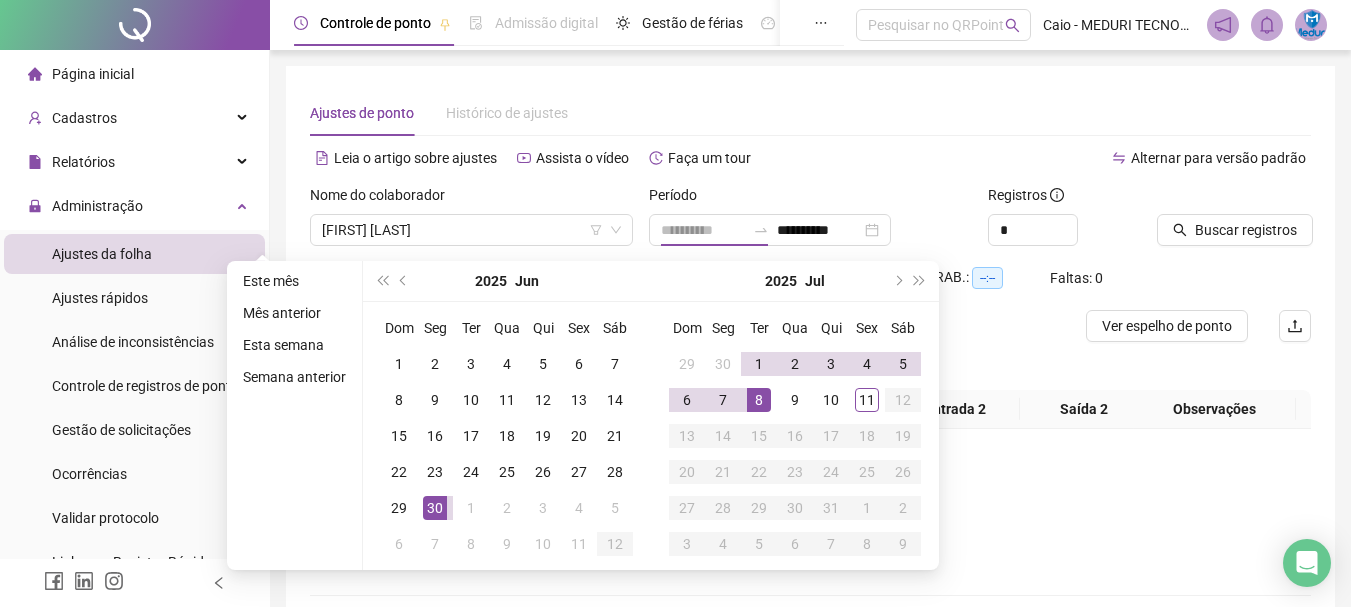 click on "8" at bounding box center [759, 400] 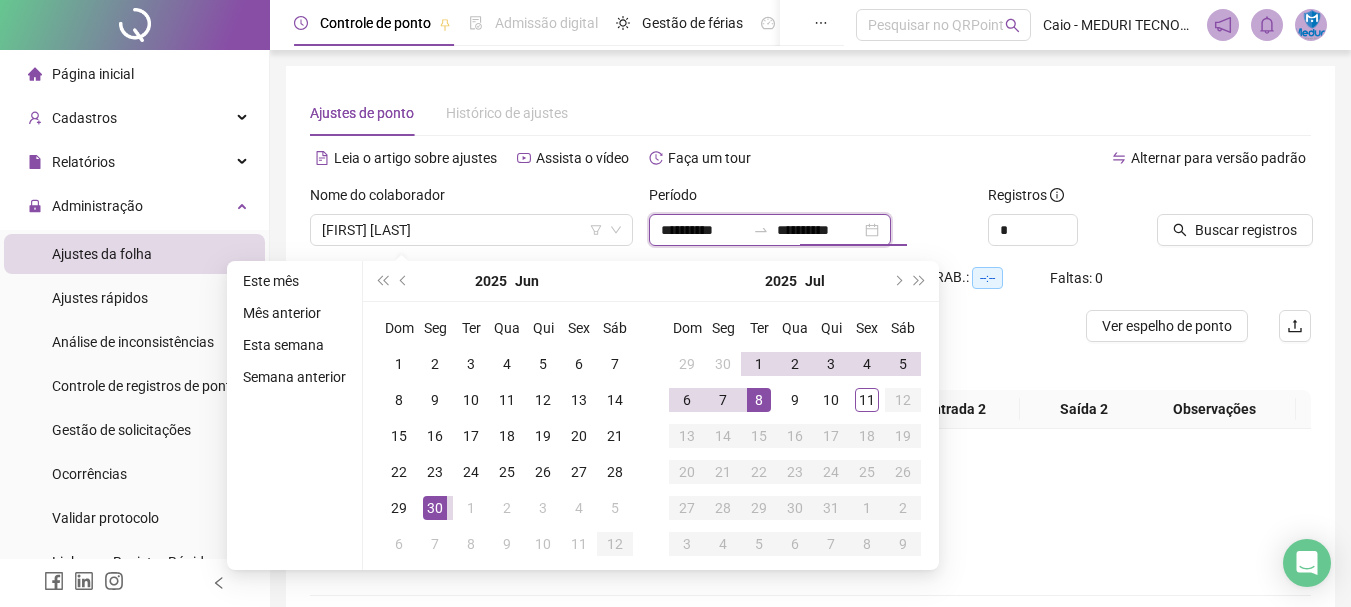 click on "**********" at bounding box center [819, 230] 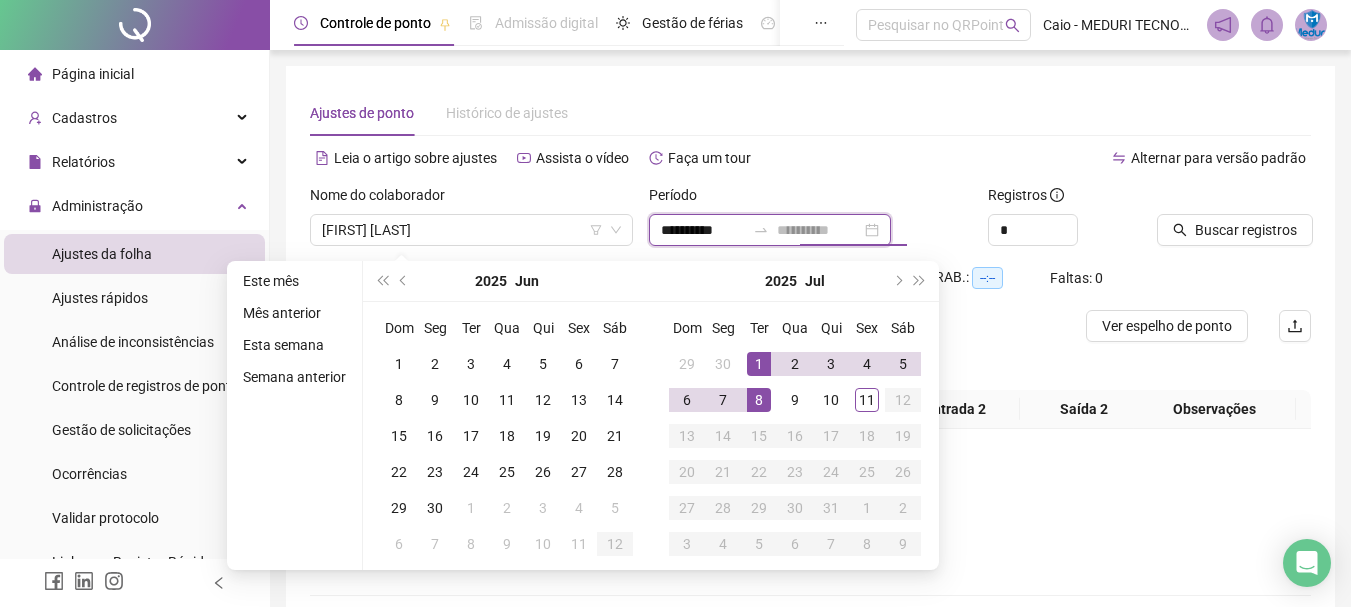 type on "**********" 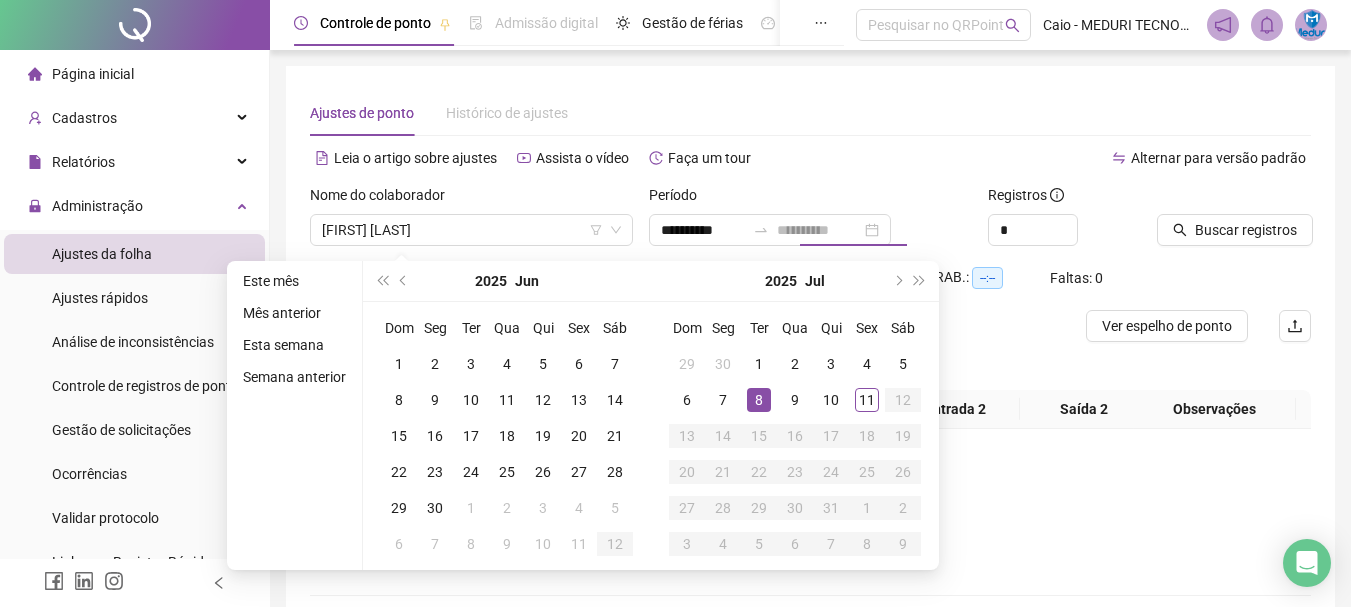 click on "8" at bounding box center (759, 400) 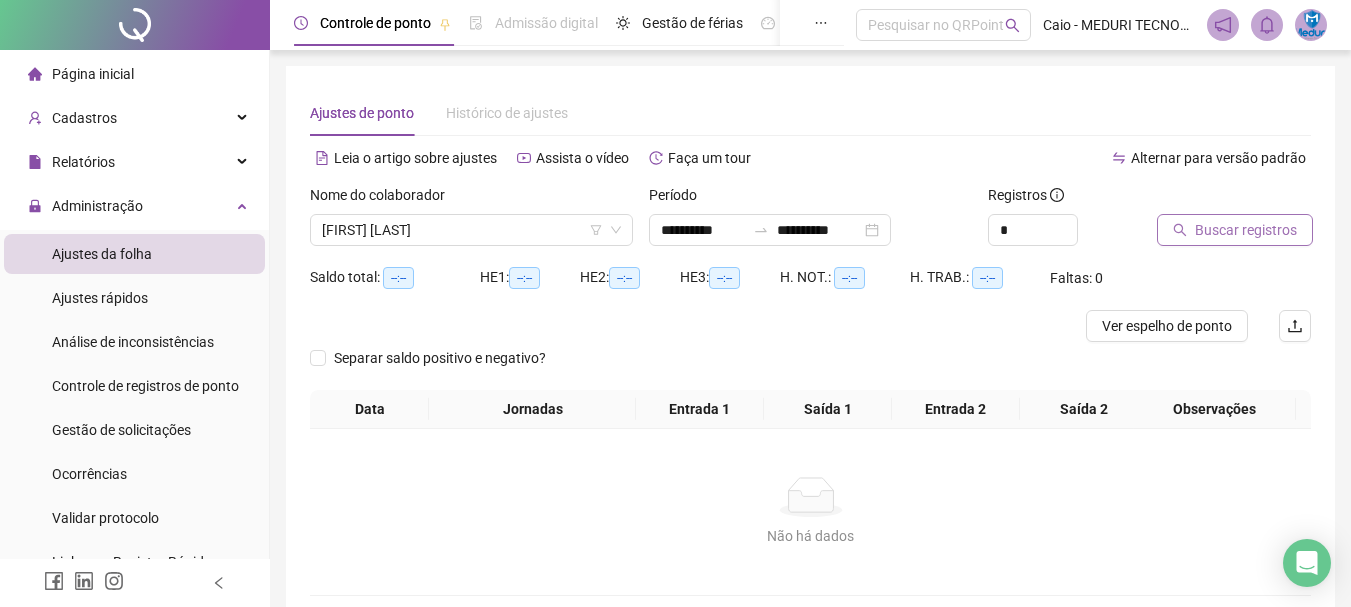 click on "Buscar registros" at bounding box center (1246, 230) 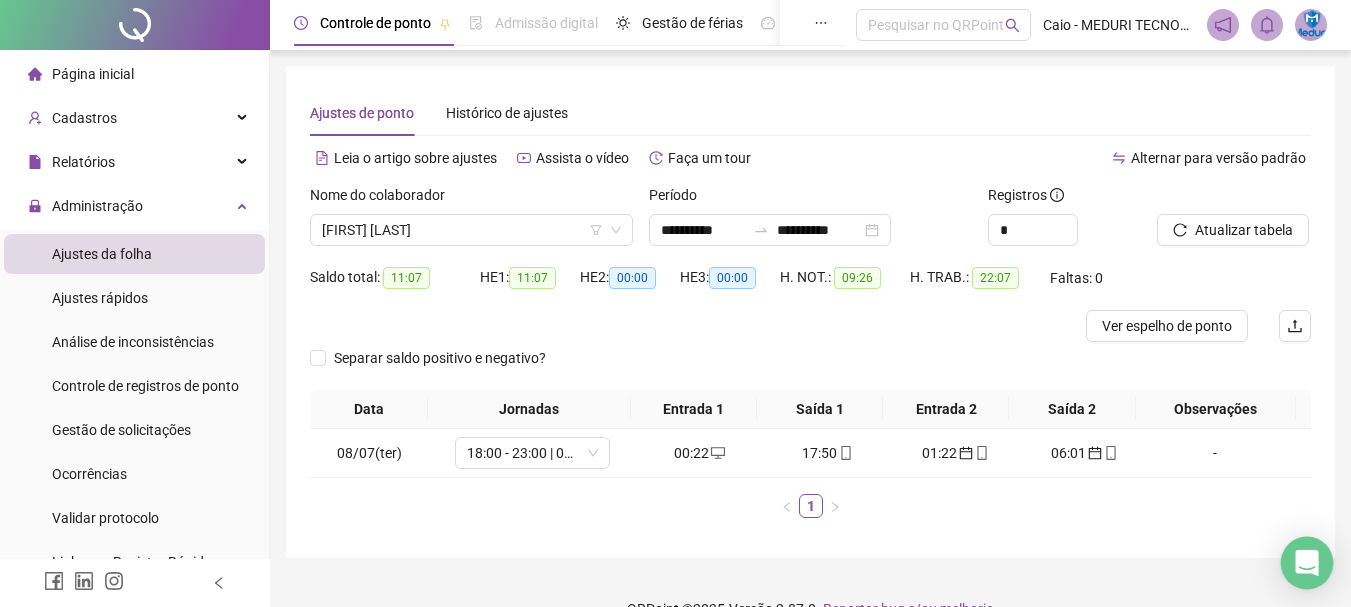 click 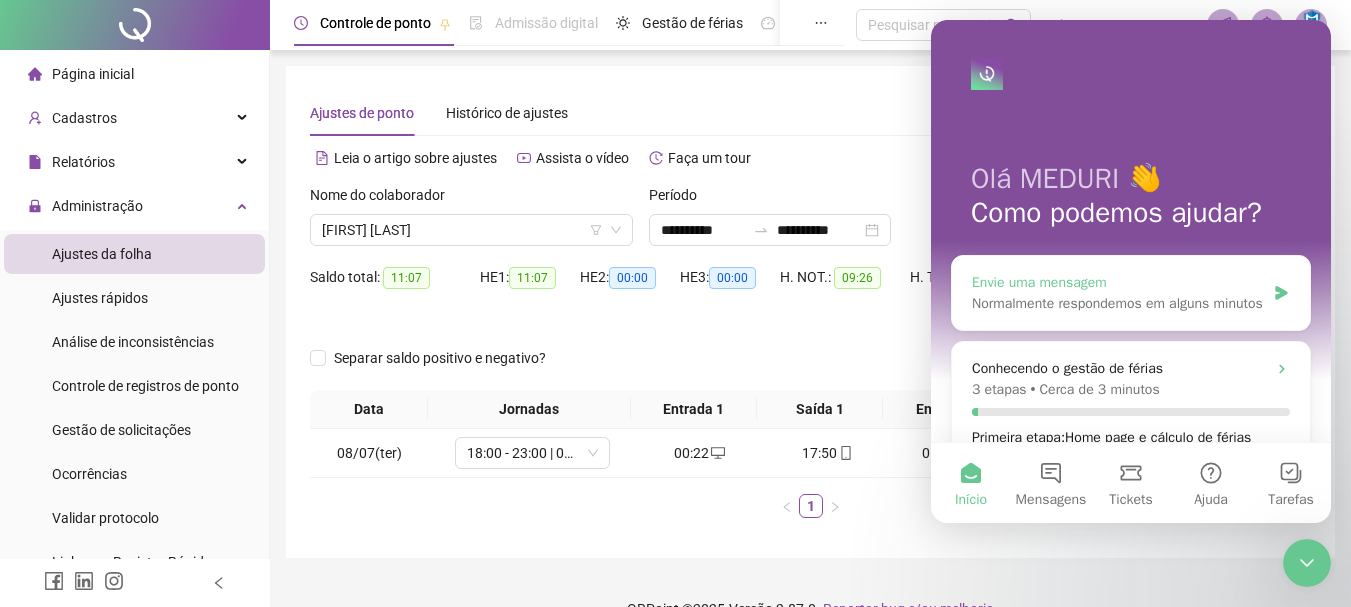 scroll, scrollTop: 0, scrollLeft: 0, axis: both 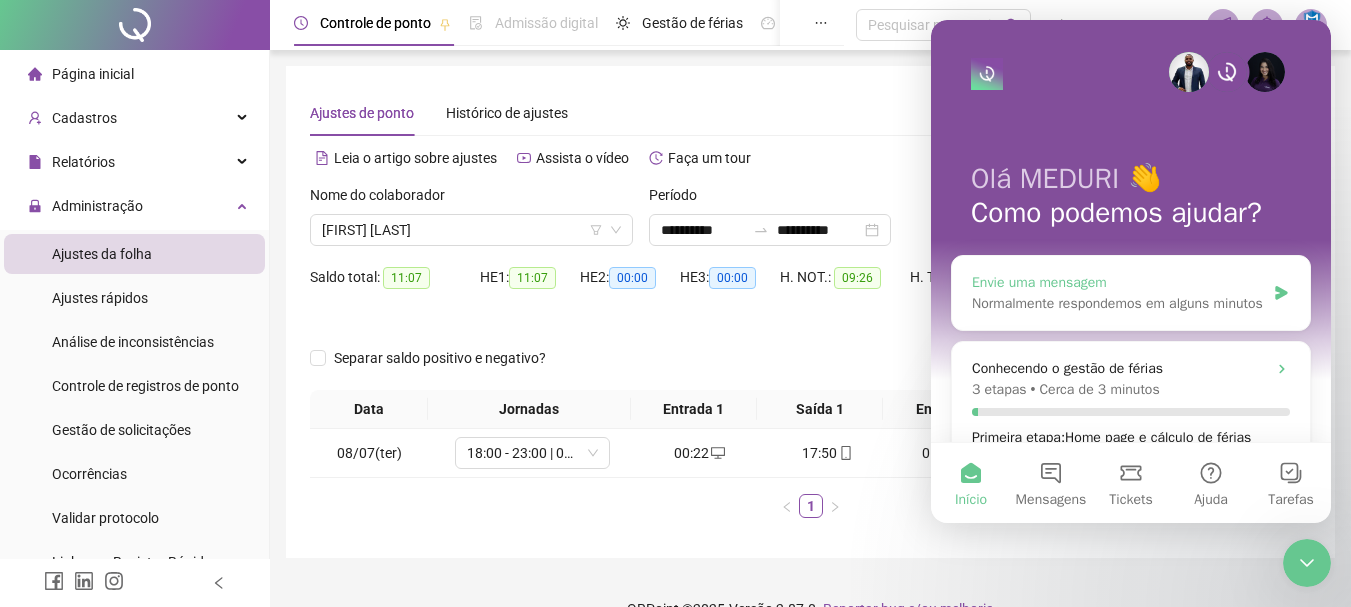 click on "Normalmente respondemos em alguns minutos" at bounding box center [1118, 303] 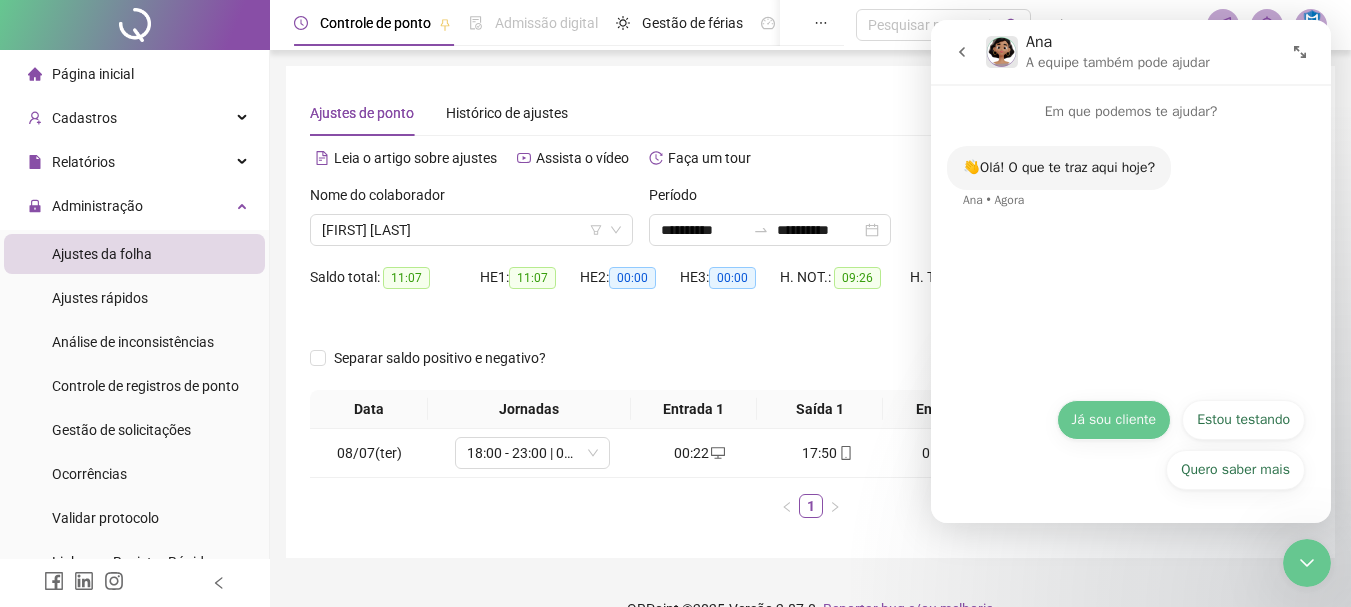 click on "Já sou cliente" at bounding box center (1114, 420) 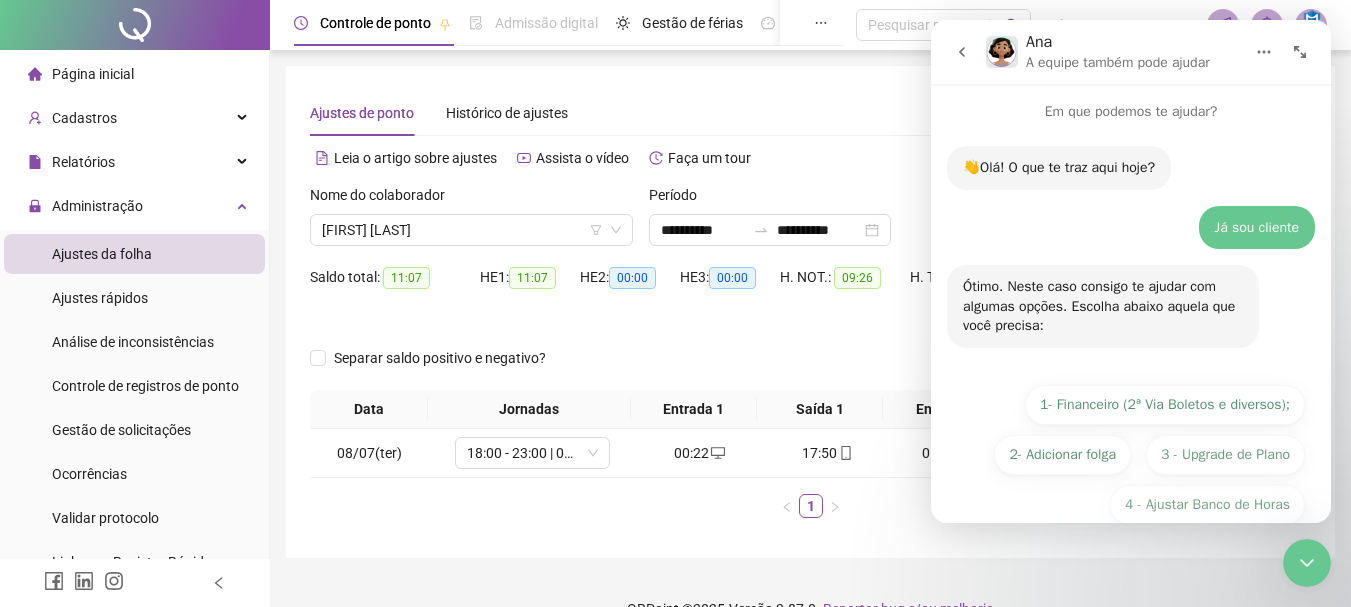 scroll, scrollTop: 85, scrollLeft: 0, axis: vertical 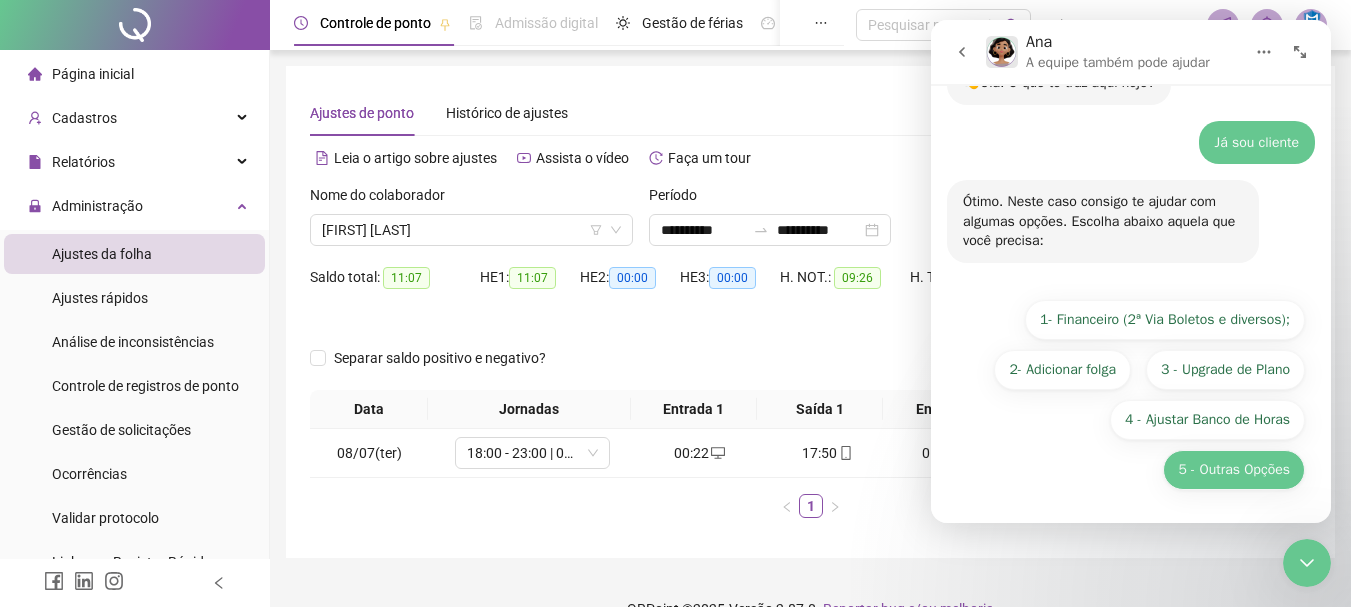 click on "5 - Outras Opções" at bounding box center [1234, 470] 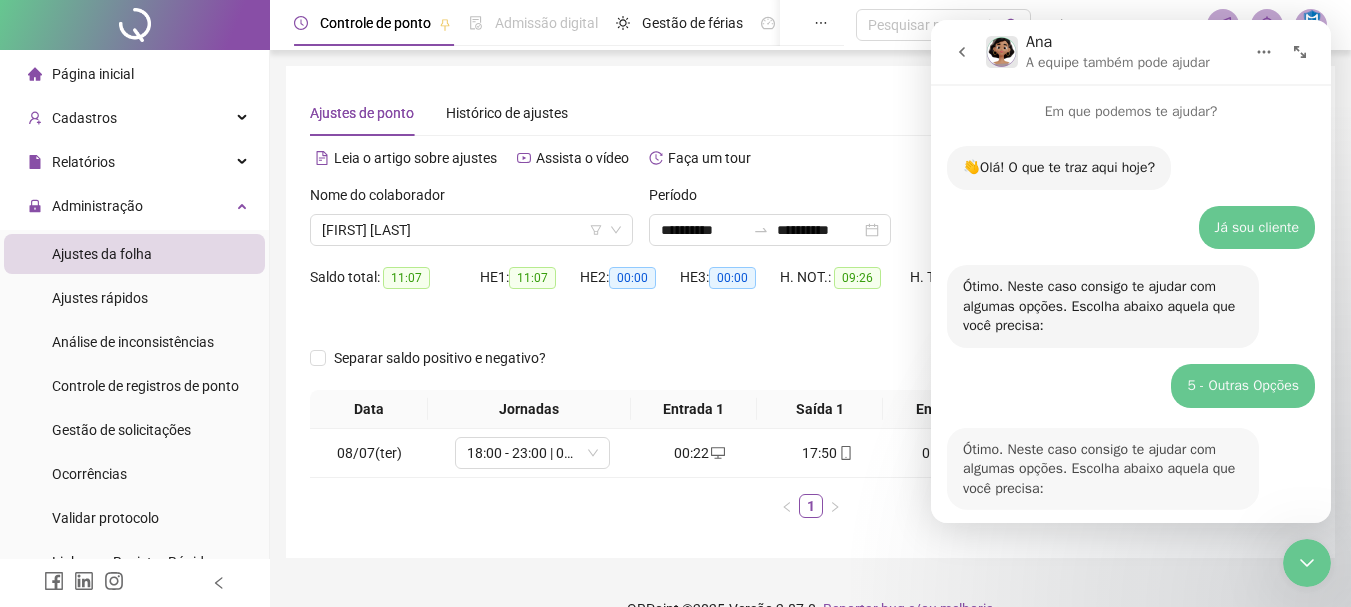 scroll, scrollTop: 361, scrollLeft: 0, axis: vertical 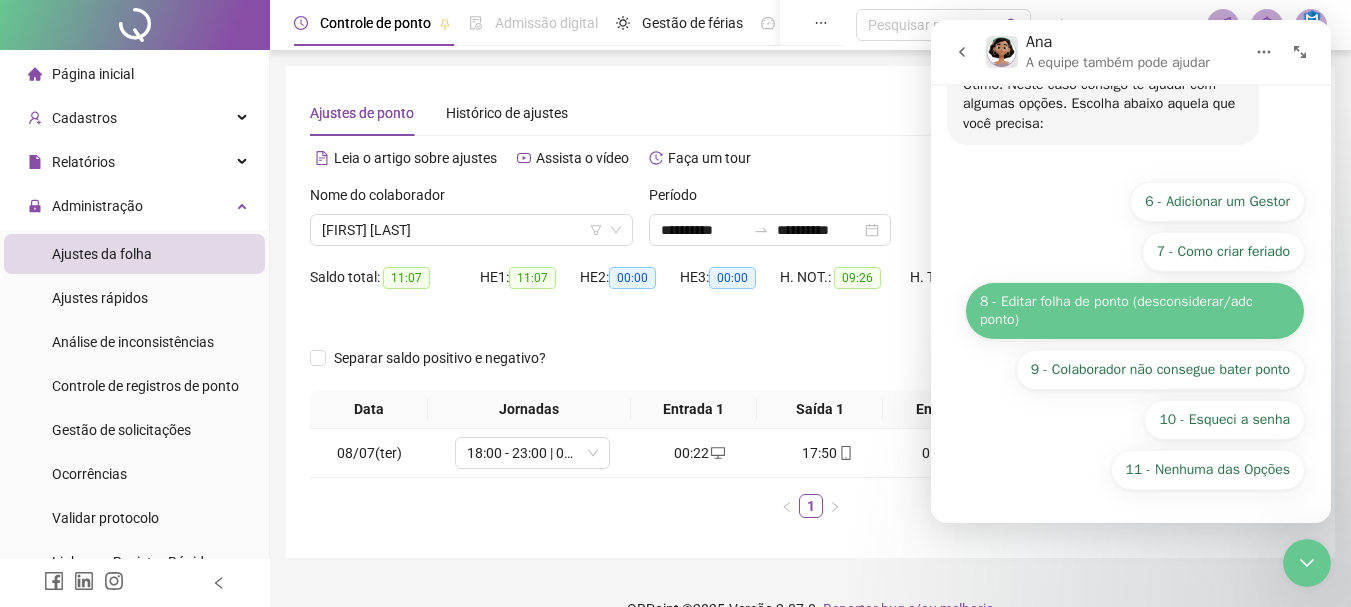 click on "8 - Editar folha de ponto (desconsiderar/adc ponto)" at bounding box center (1135, 311) 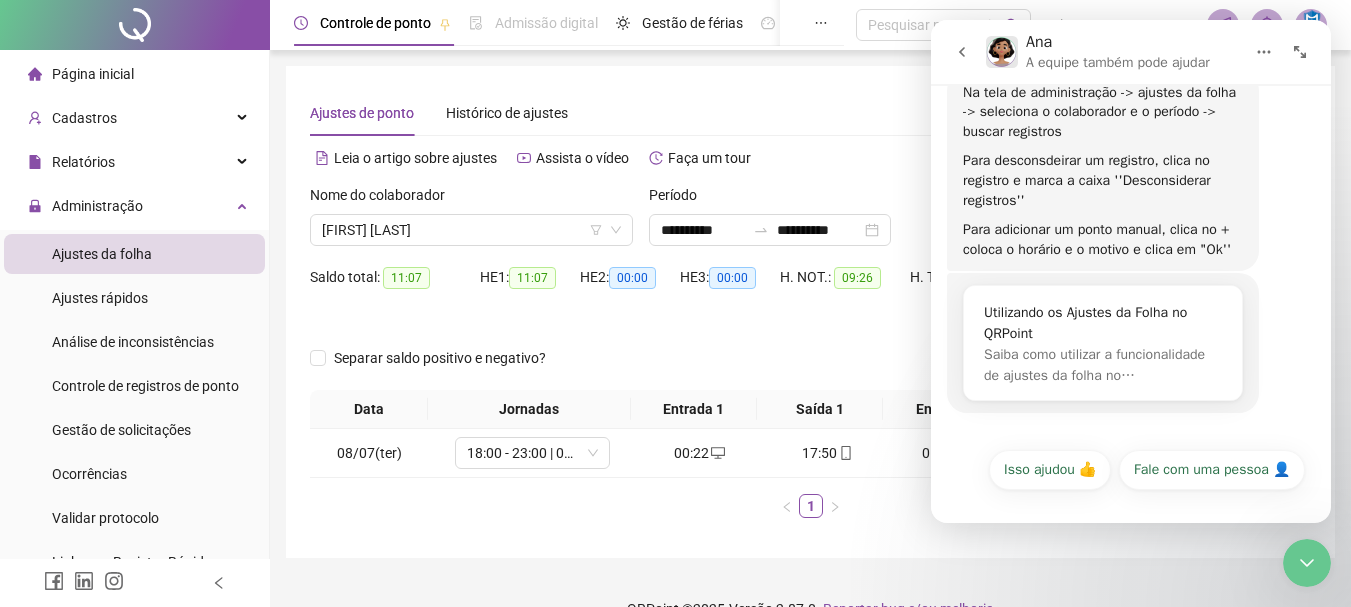 scroll, scrollTop: 533, scrollLeft: 0, axis: vertical 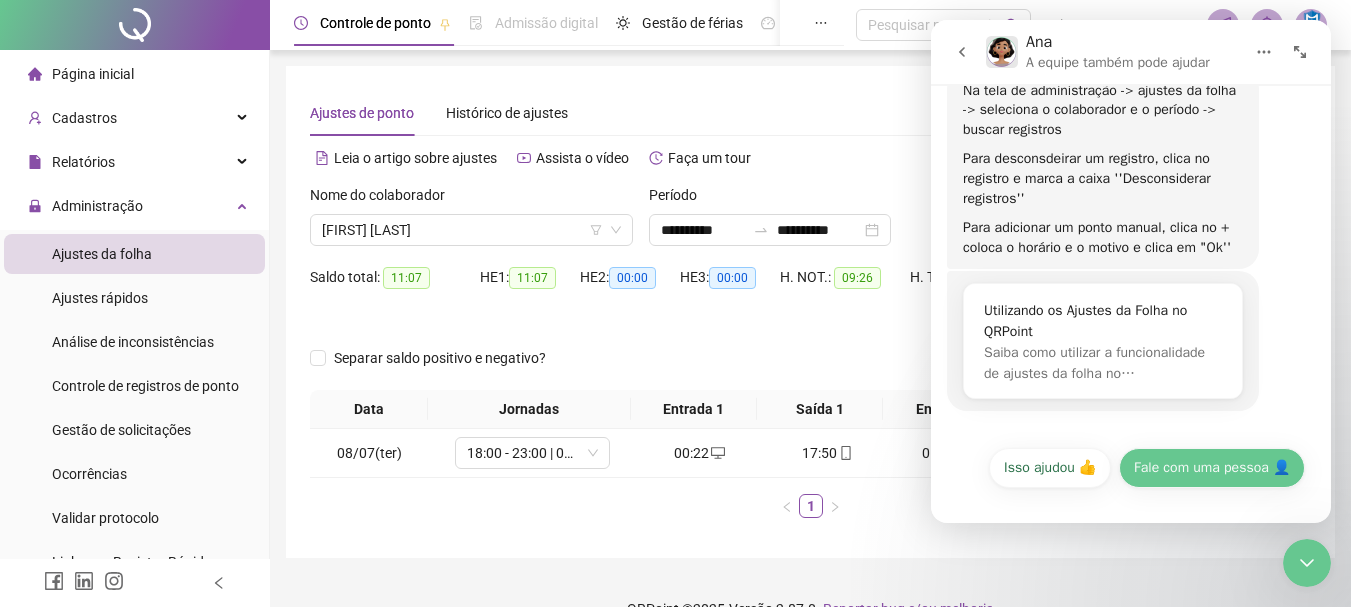 click on "Fale com uma pessoa 👤" at bounding box center (1212, 468) 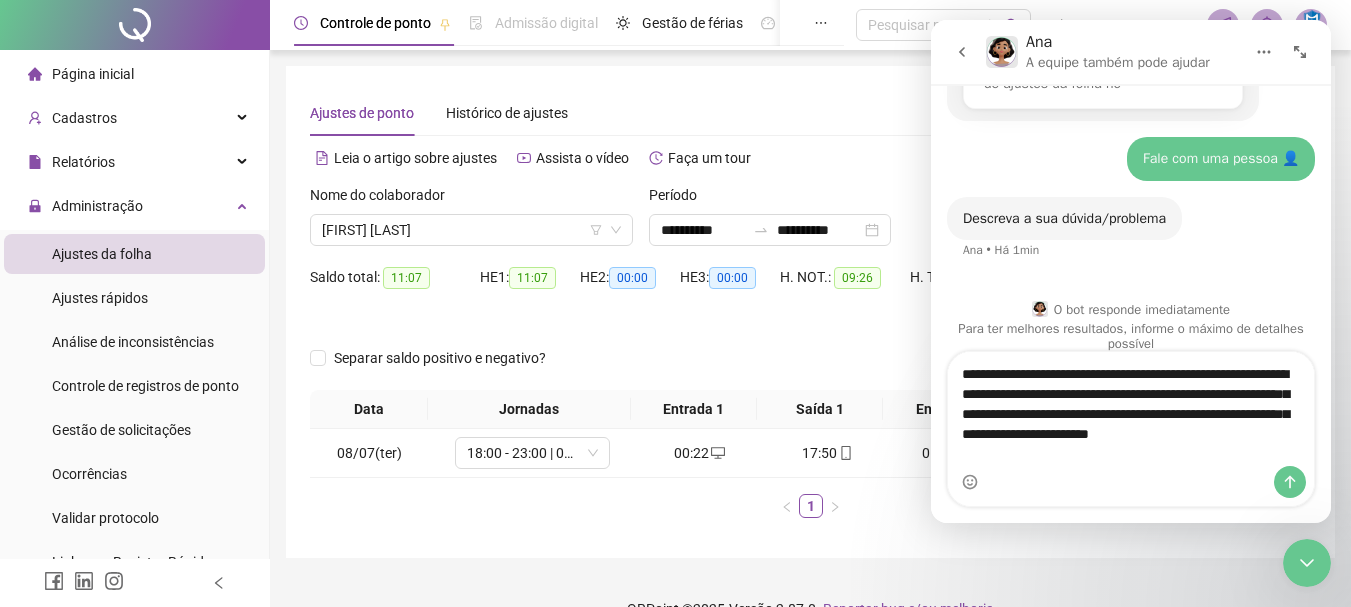 scroll, scrollTop: 843, scrollLeft: 0, axis: vertical 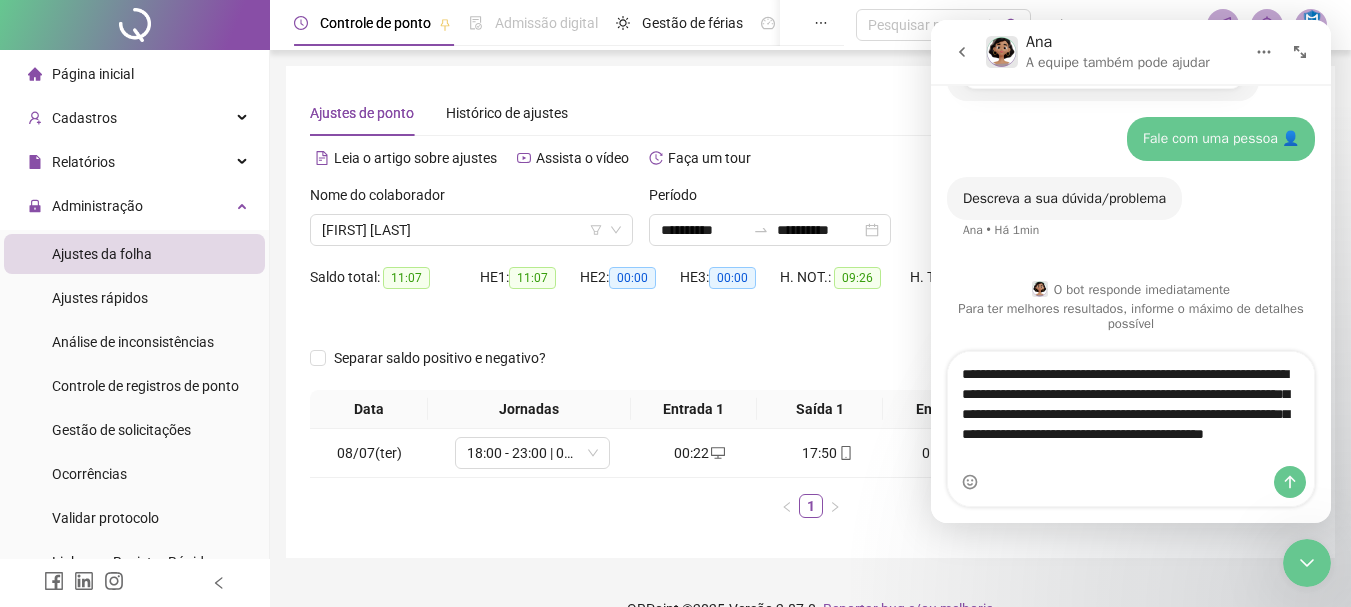 type on "**********" 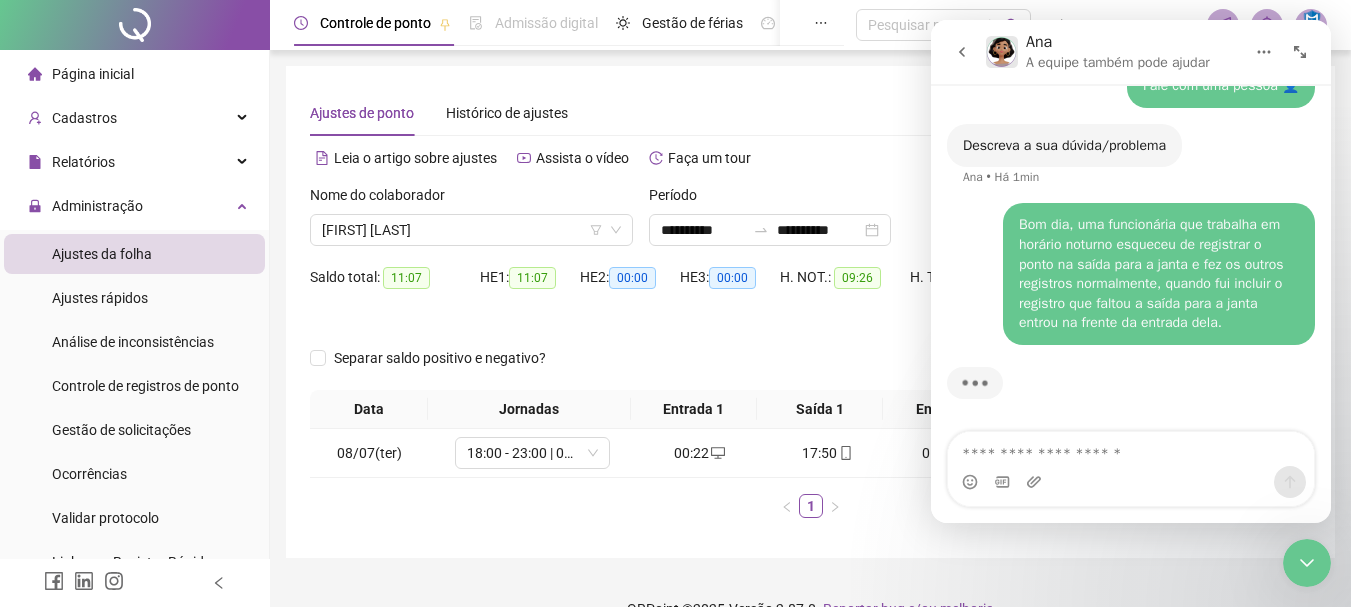 scroll, scrollTop: 896, scrollLeft: 0, axis: vertical 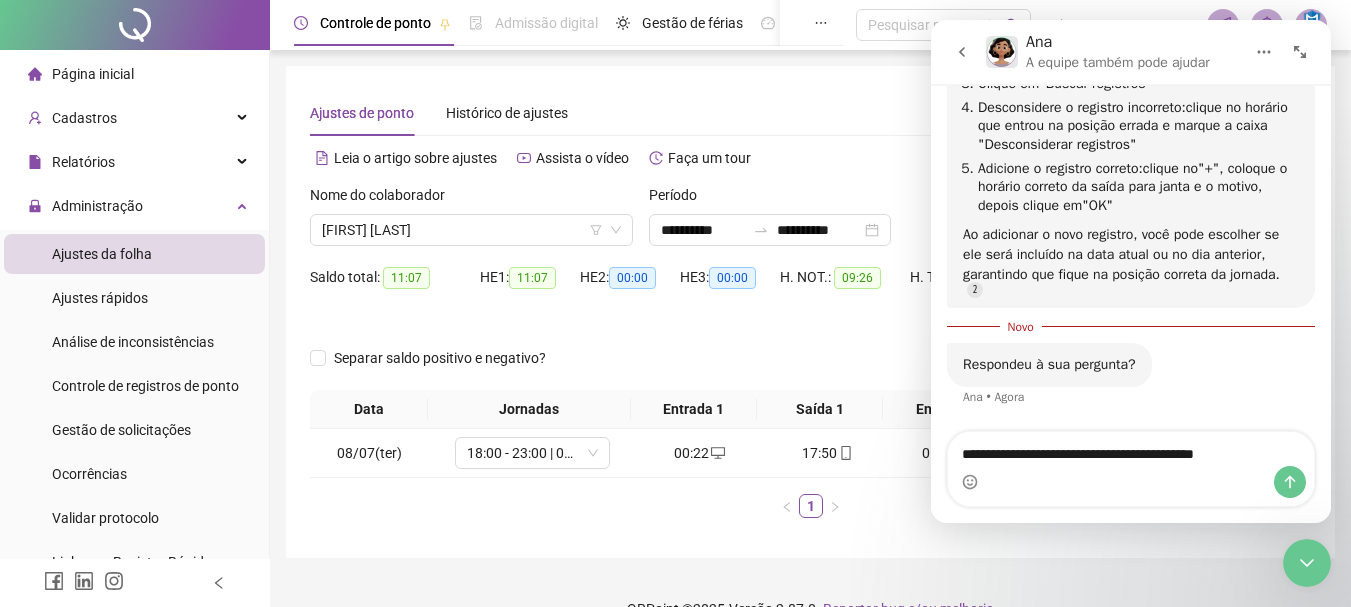type on "**********" 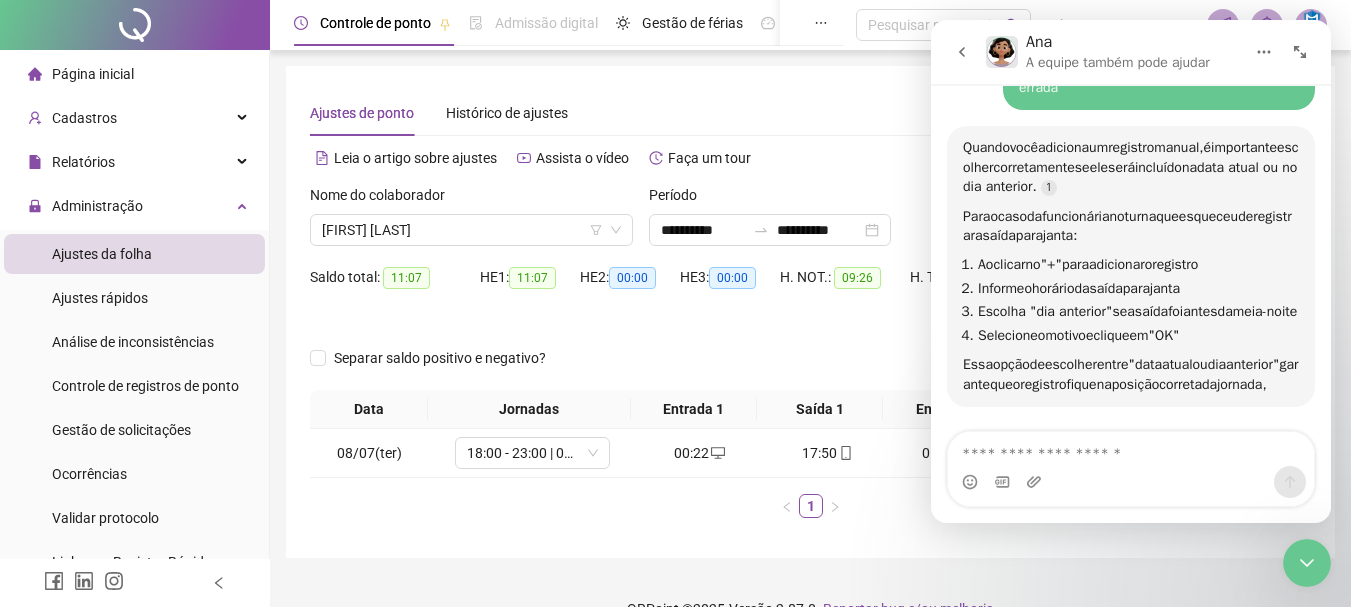 scroll, scrollTop: 1716, scrollLeft: 0, axis: vertical 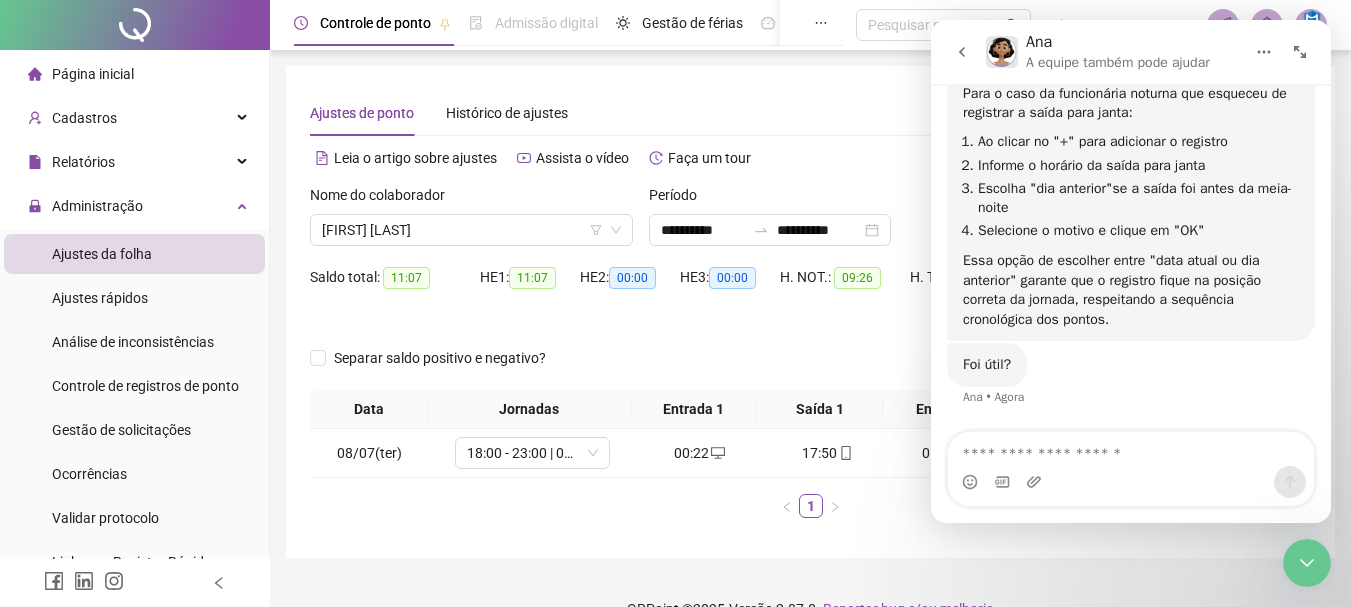 click on "Ana    •   Agora" at bounding box center [993, 397] 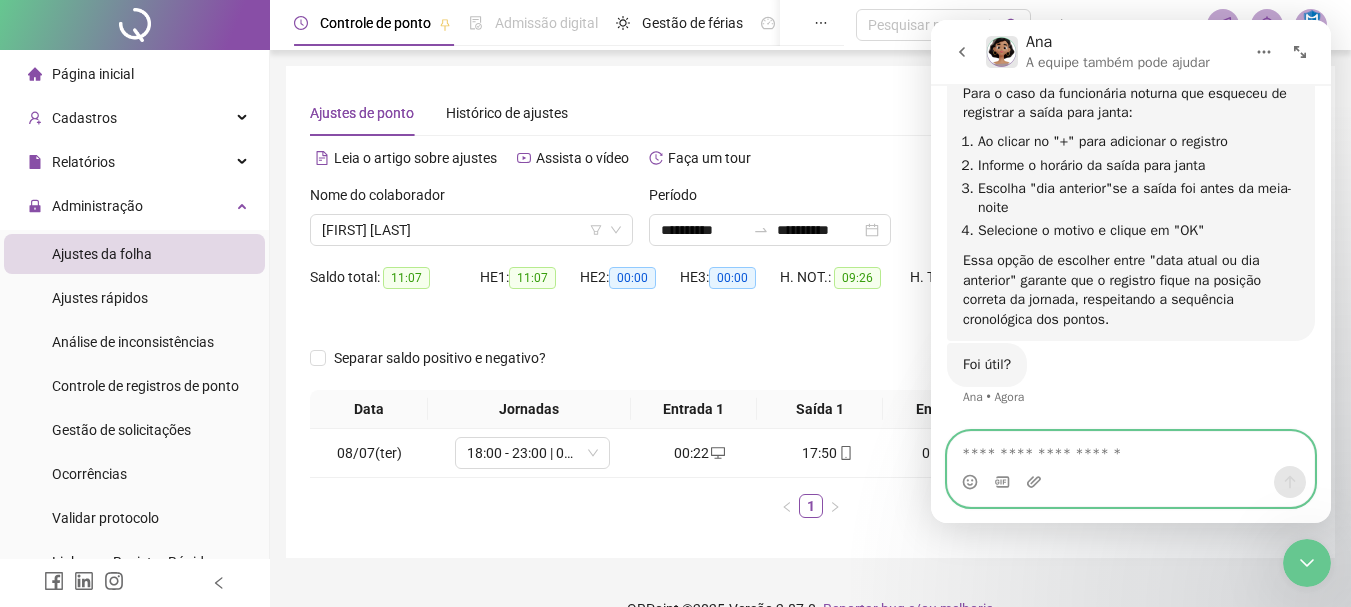 click at bounding box center (1131, 449) 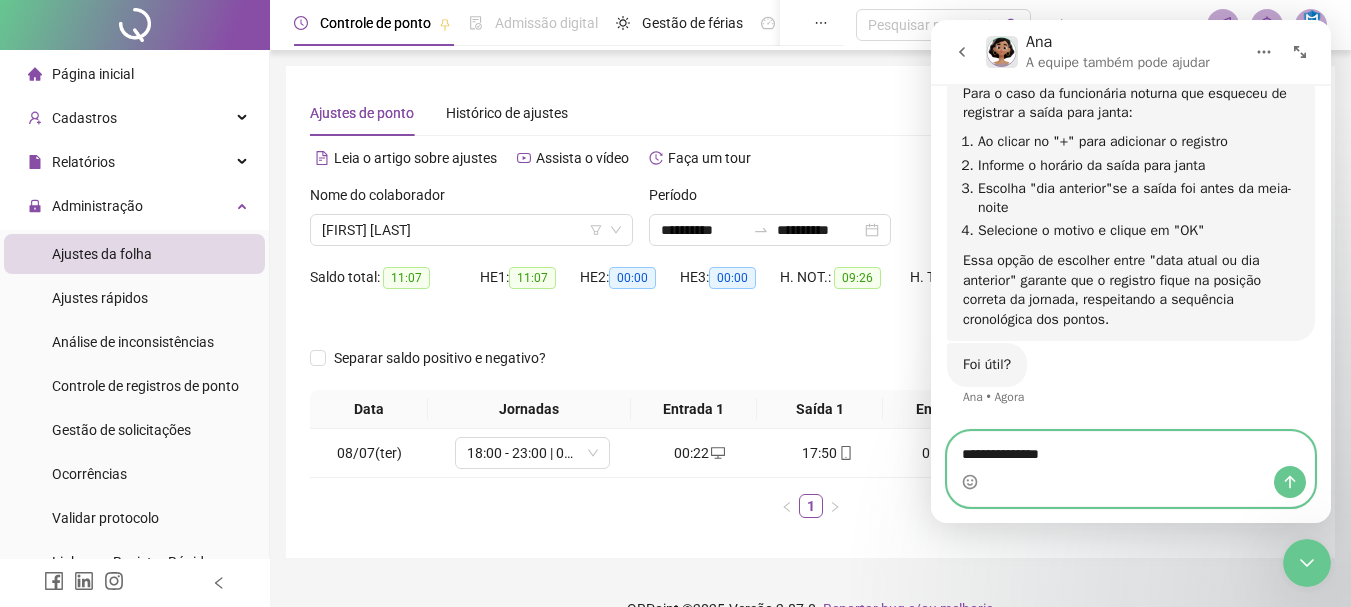 type on "**********" 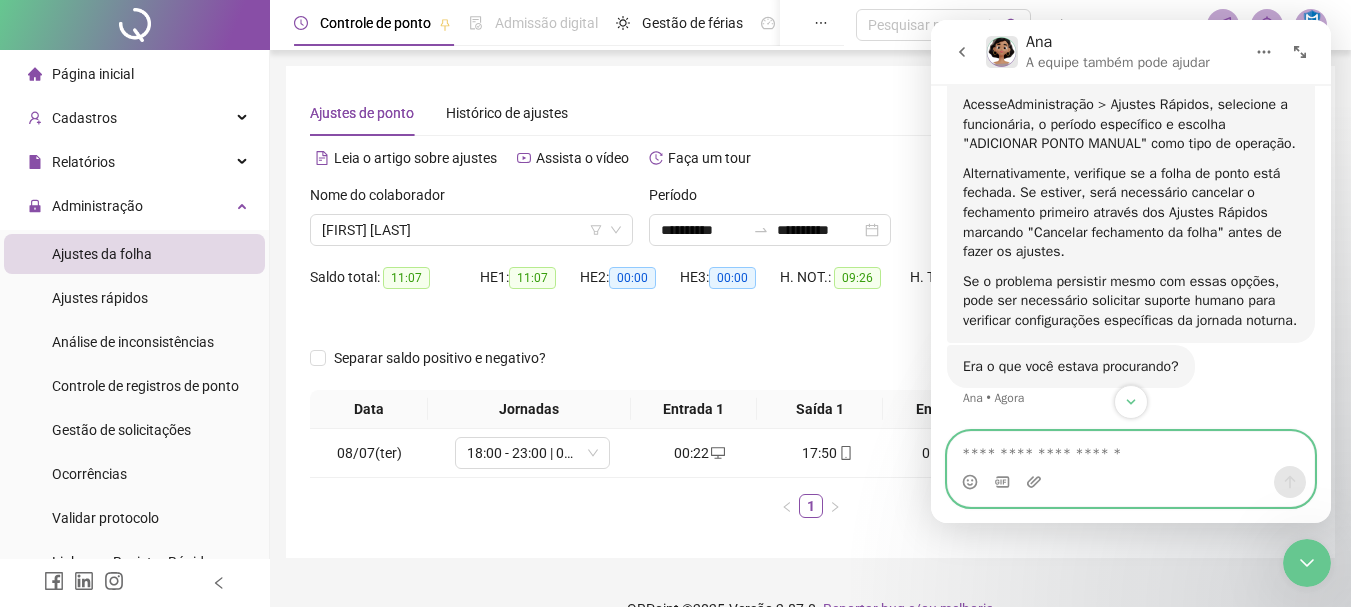 scroll, scrollTop: 2356, scrollLeft: 0, axis: vertical 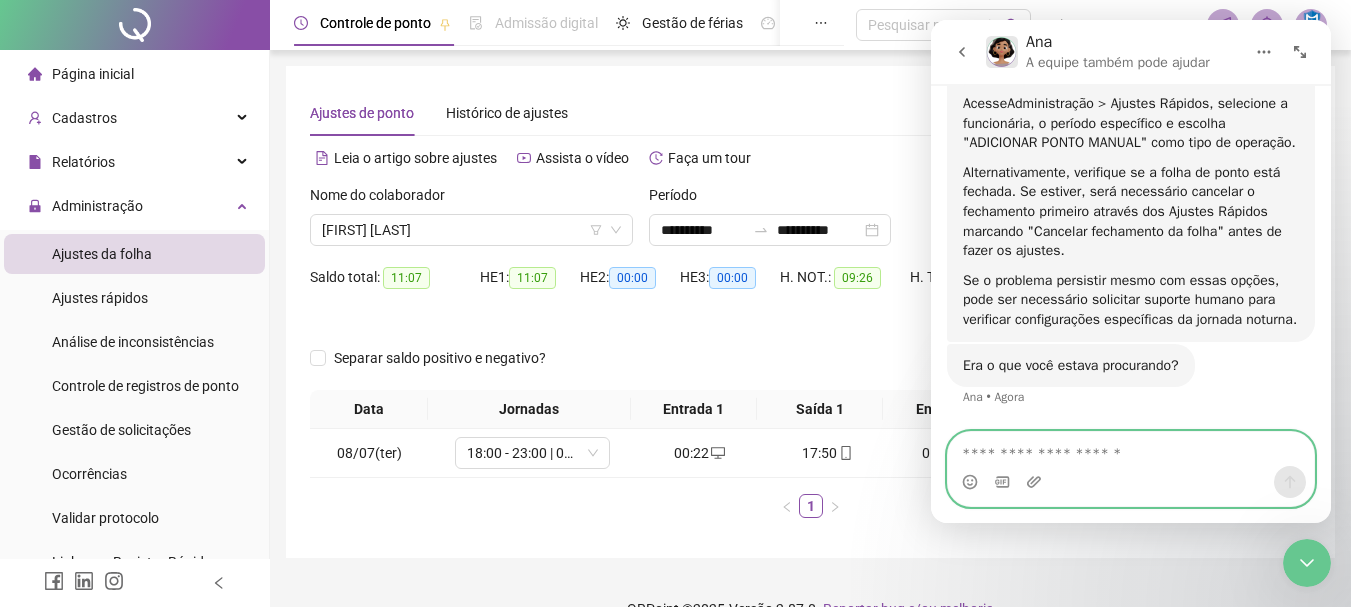 click at bounding box center (1131, 449) 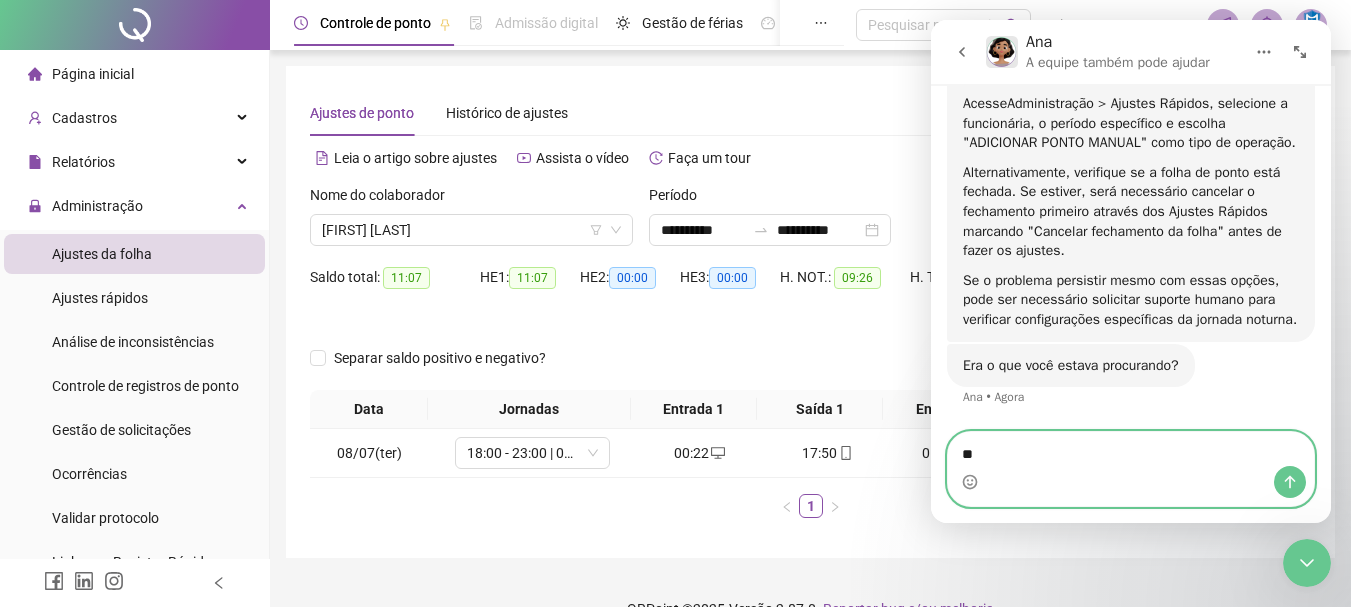 type on "***" 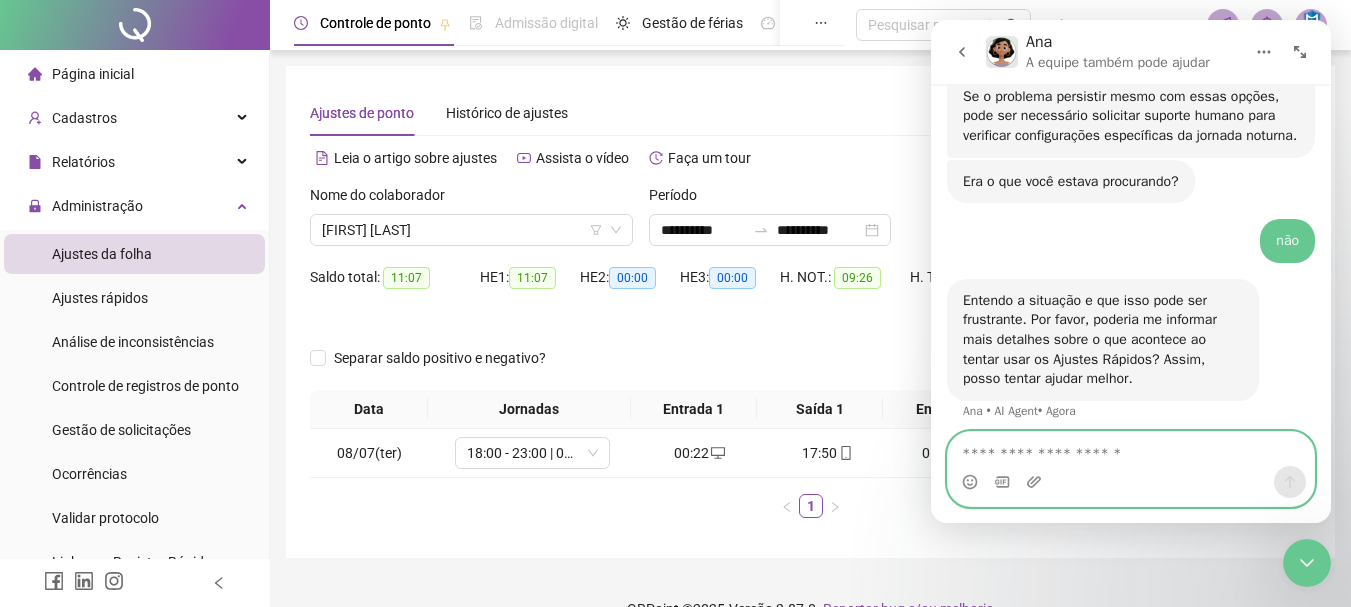 scroll, scrollTop: 2553, scrollLeft: 0, axis: vertical 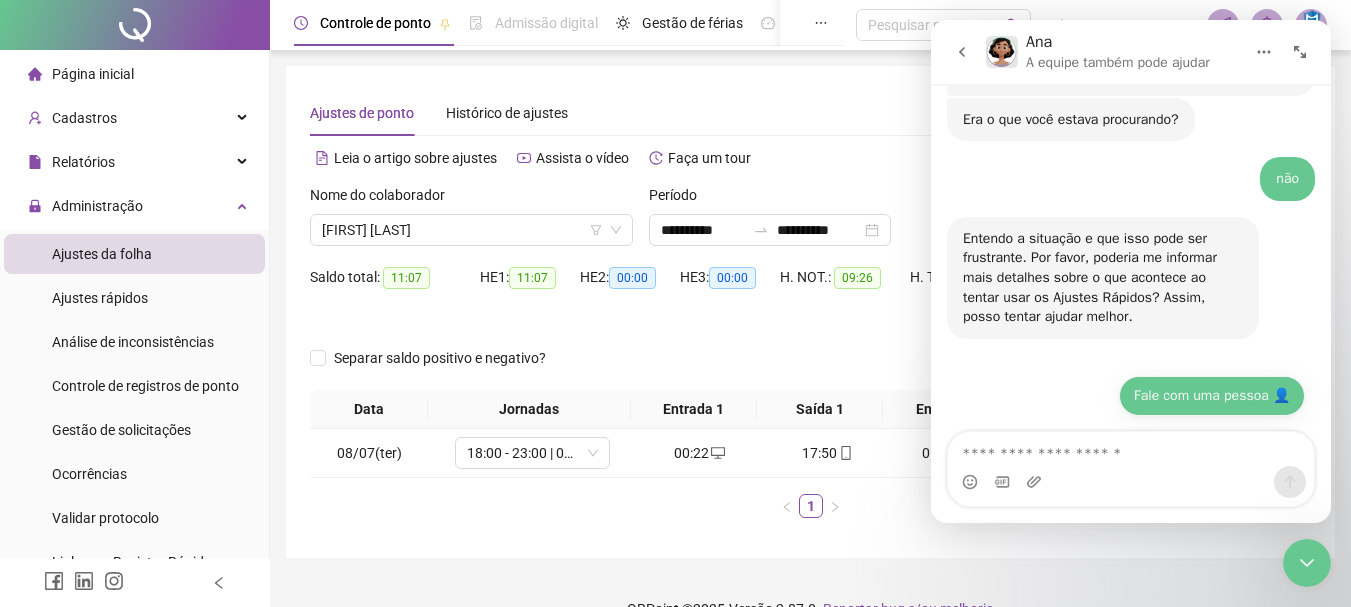 click on "Fale com uma pessoa 👤" at bounding box center (1212, 396) 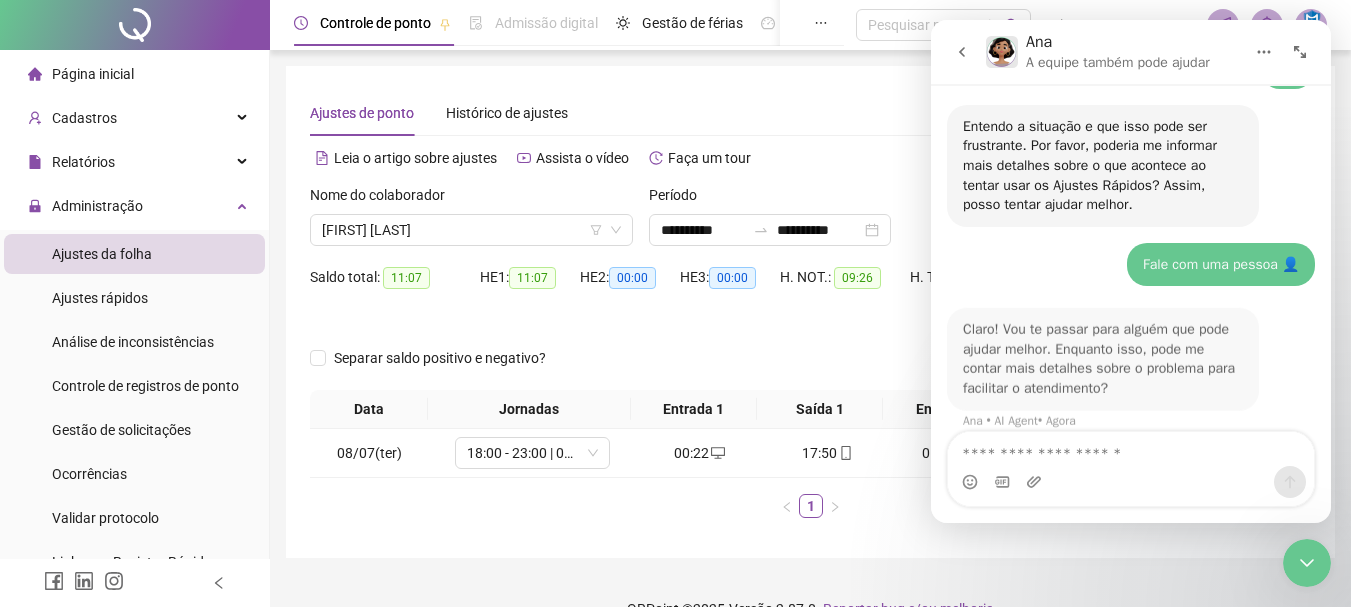 scroll, scrollTop: 2731, scrollLeft: 0, axis: vertical 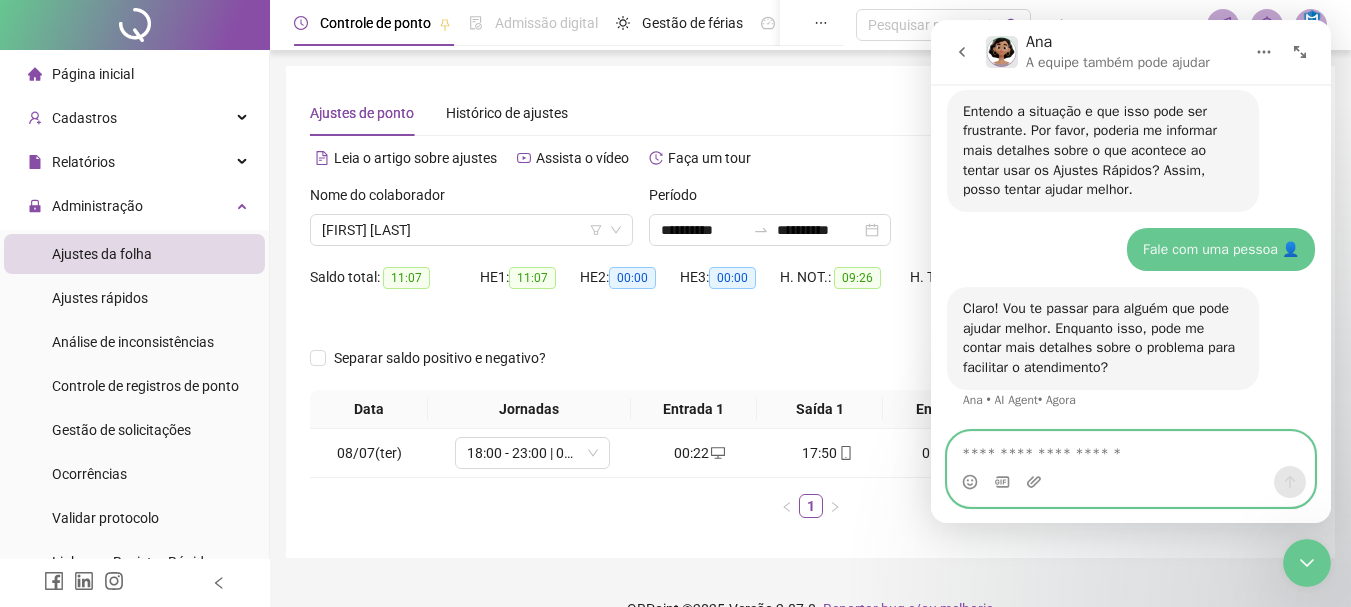 click at bounding box center (1131, 449) 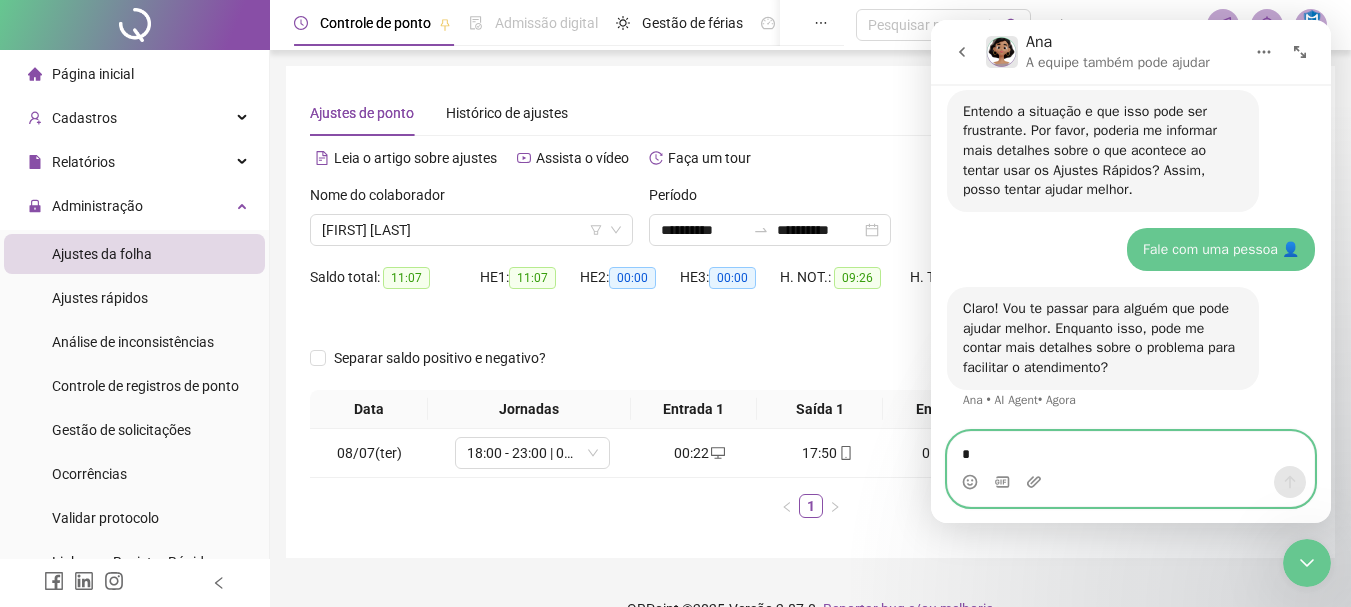 type on "**" 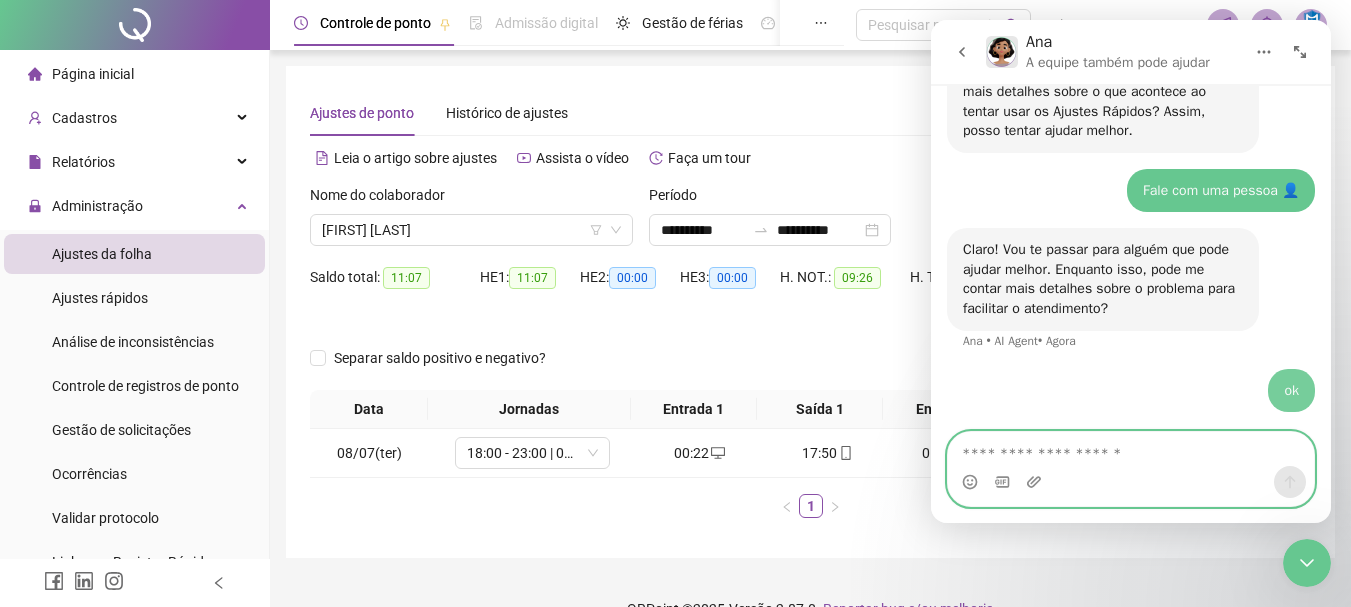 scroll, scrollTop: 2856, scrollLeft: 0, axis: vertical 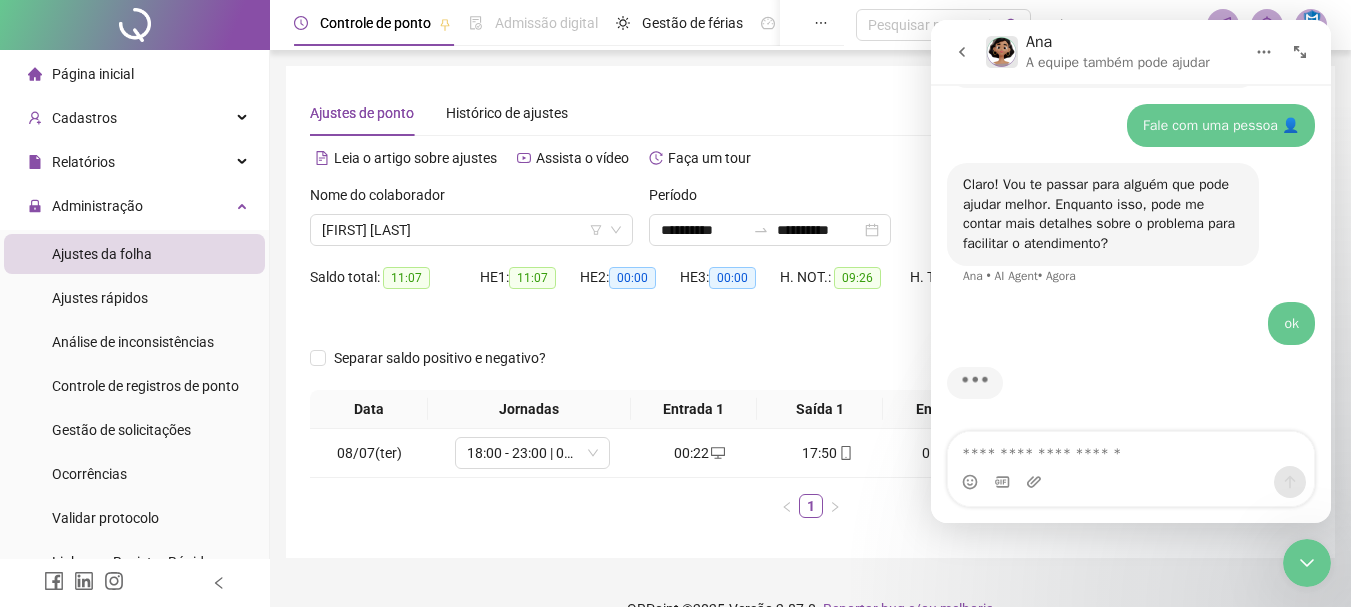 click 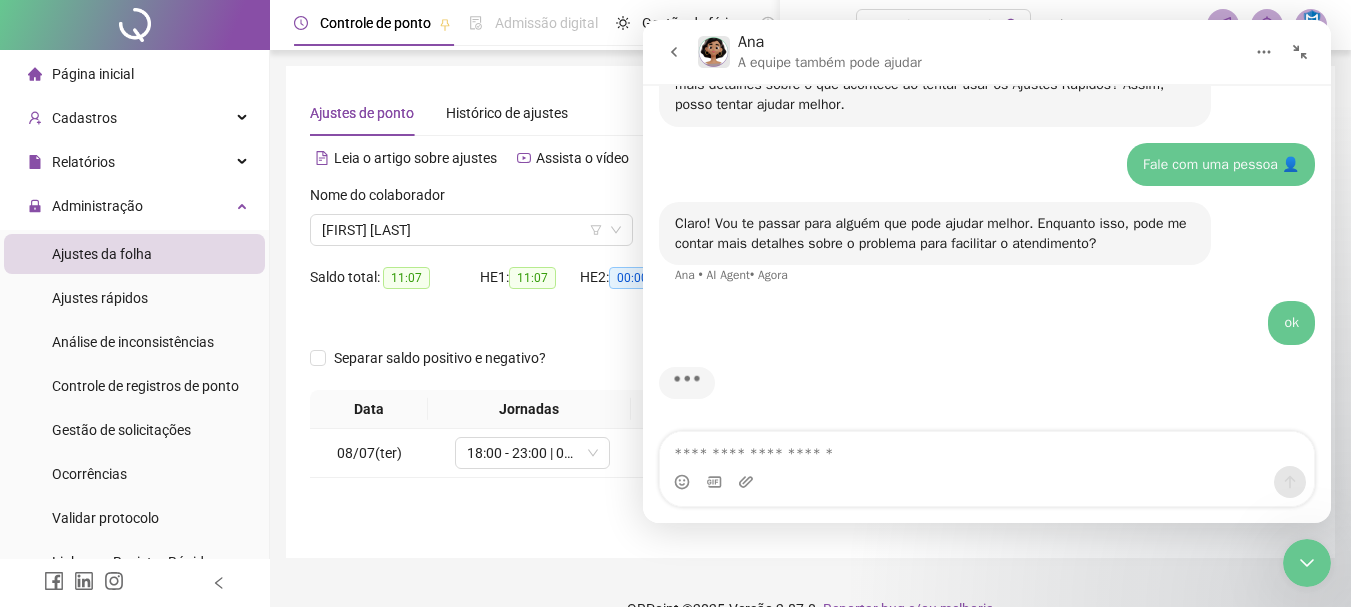 scroll, scrollTop: 2268, scrollLeft: 0, axis: vertical 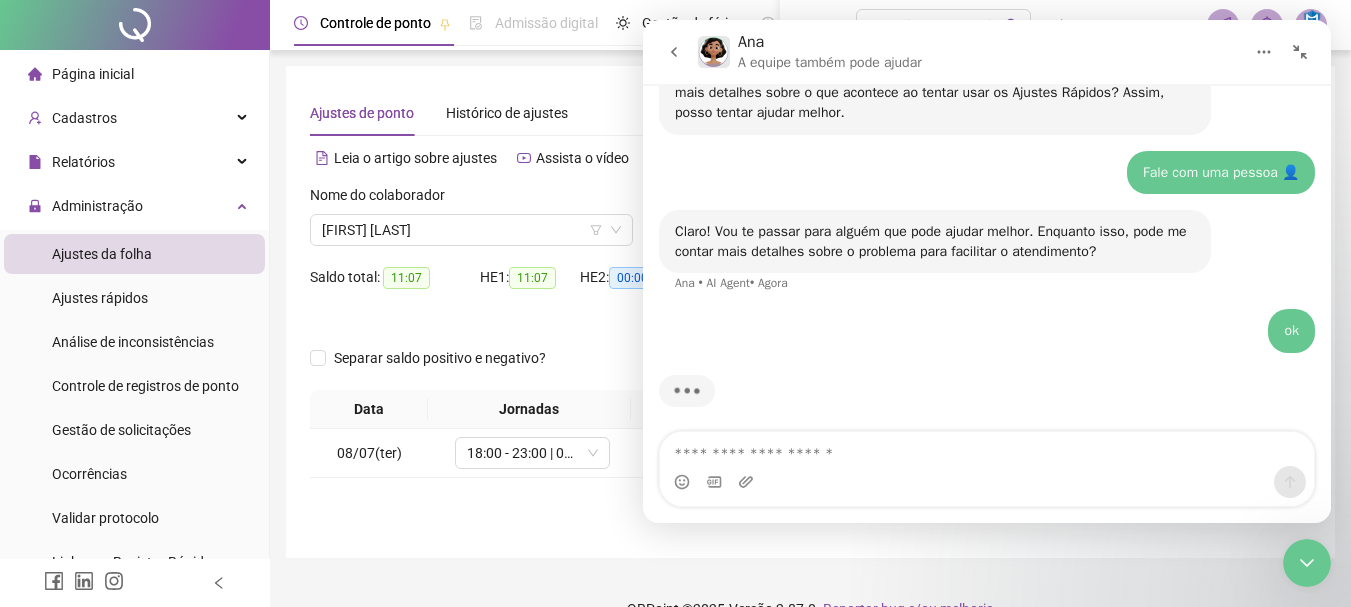 click 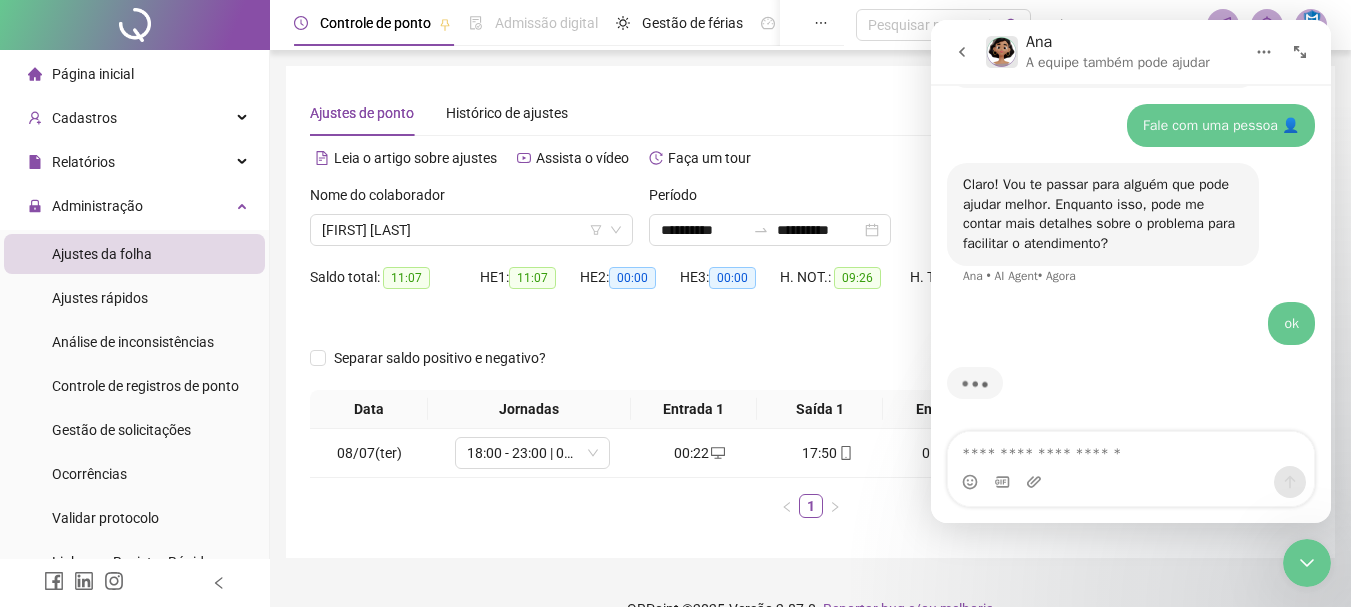 scroll, scrollTop: 2856, scrollLeft: 0, axis: vertical 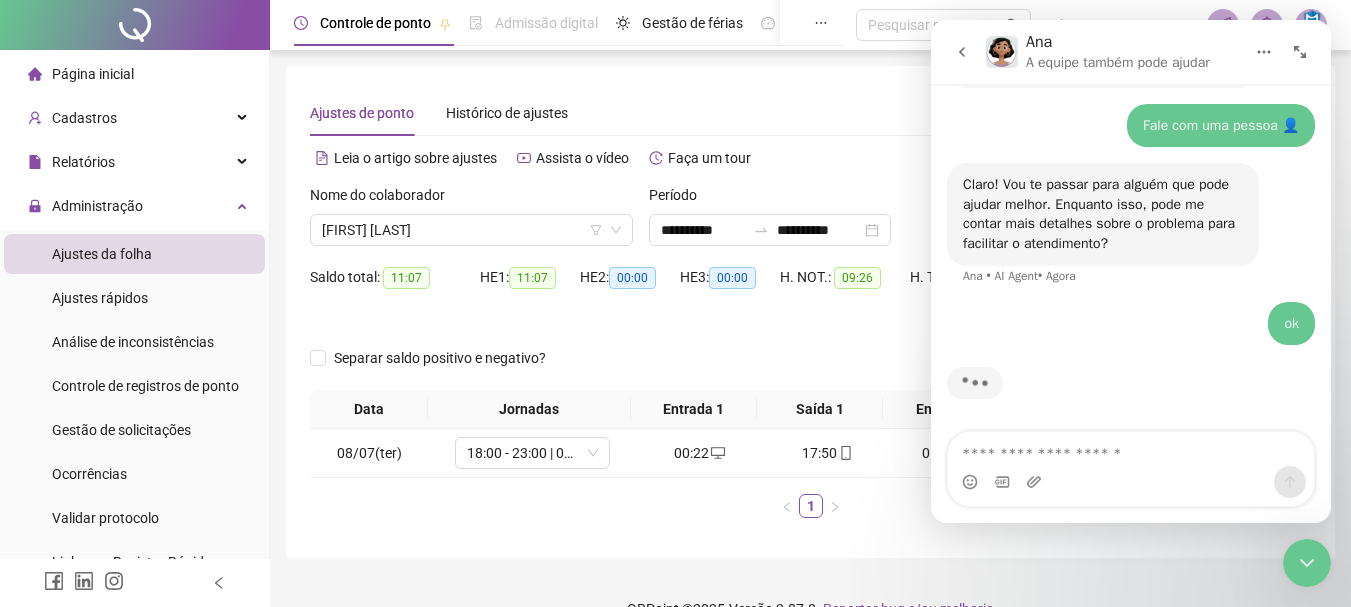 click on "1" at bounding box center [810, 506] 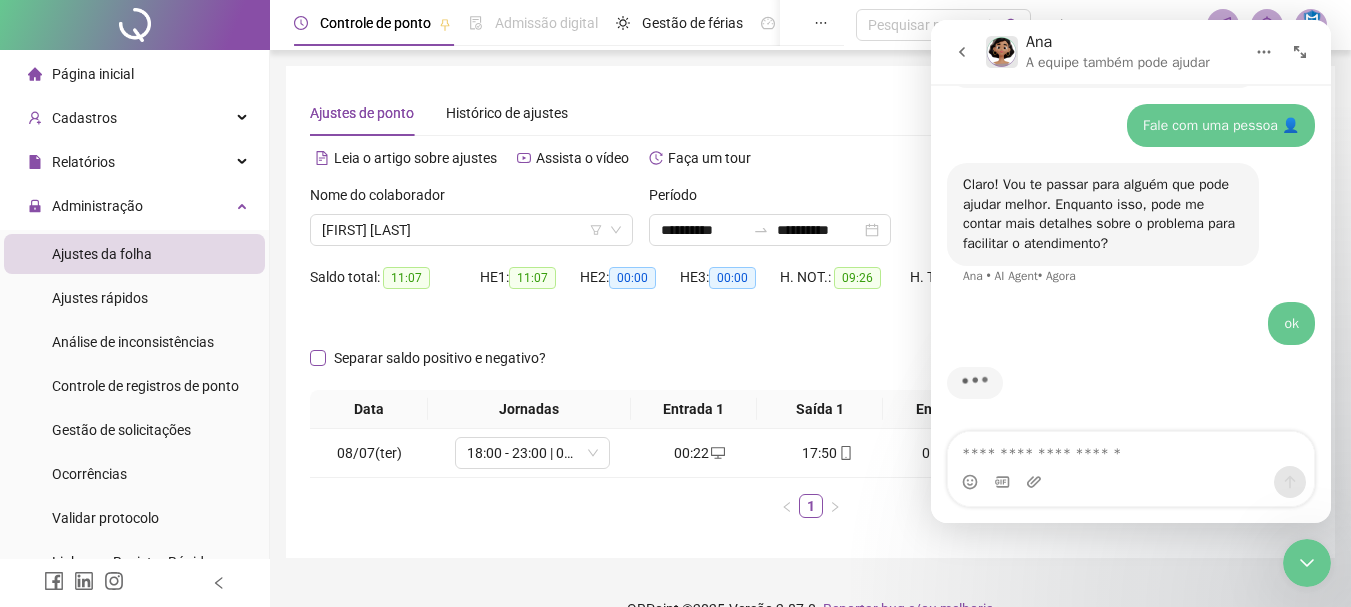 click on "Separar saldo positivo e negativo?" at bounding box center [440, 358] 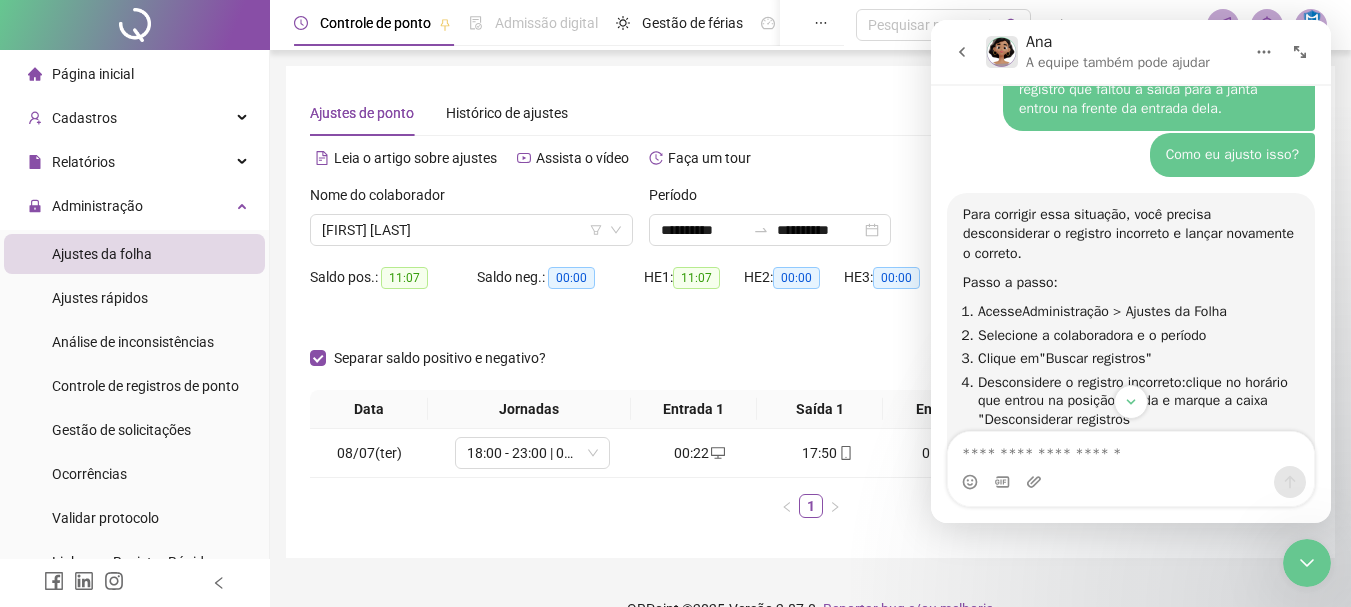 scroll, scrollTop: 890, scrollLeft: 0, axis: vertical 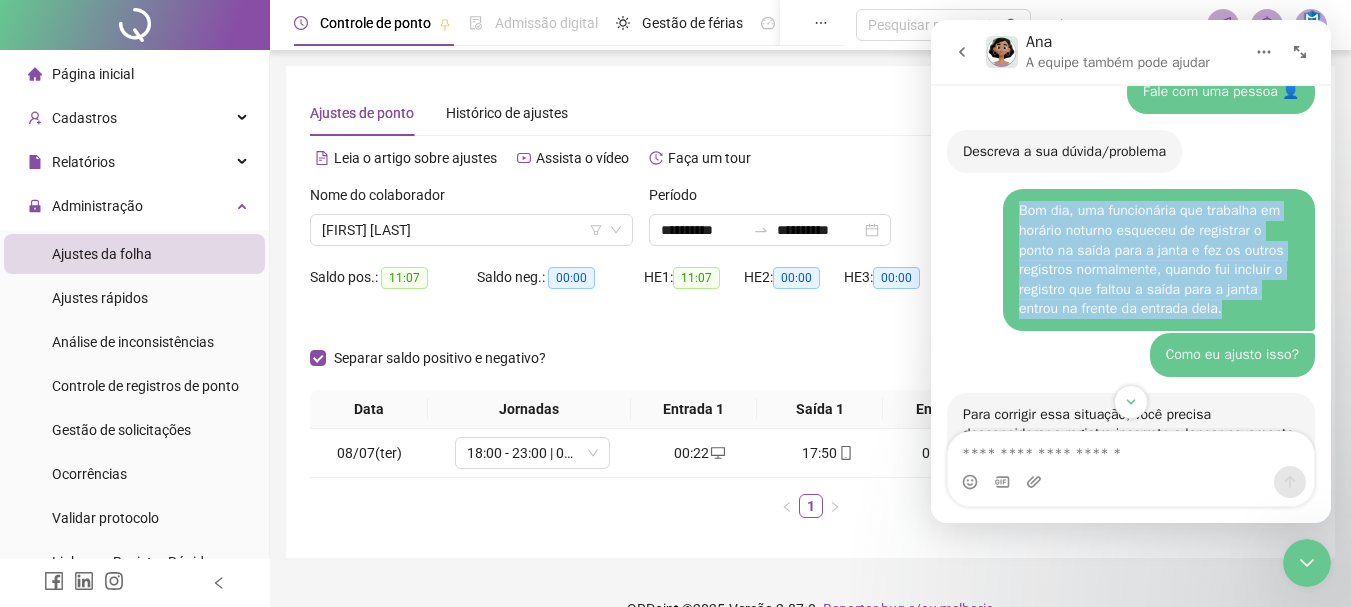 drag, startPoint x: 1011, startPoint y: 208, endPoint x: 1220, endPoint y: 308, distance: 231.6916 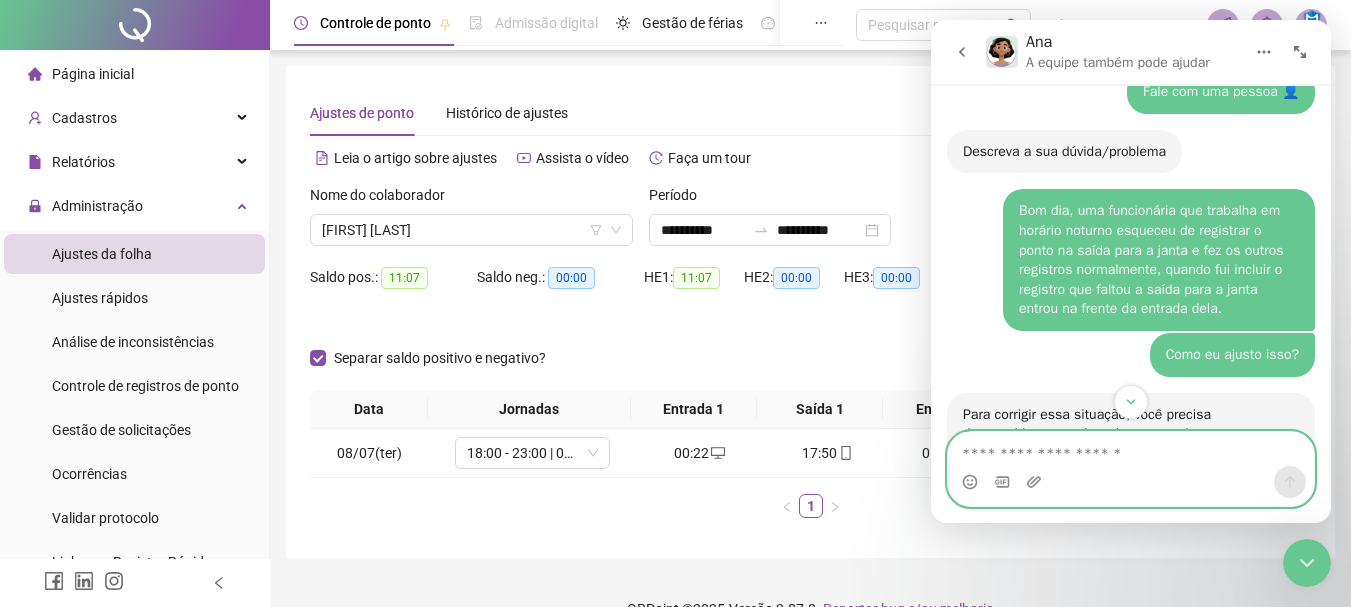click at bounding box center (1131, 449) 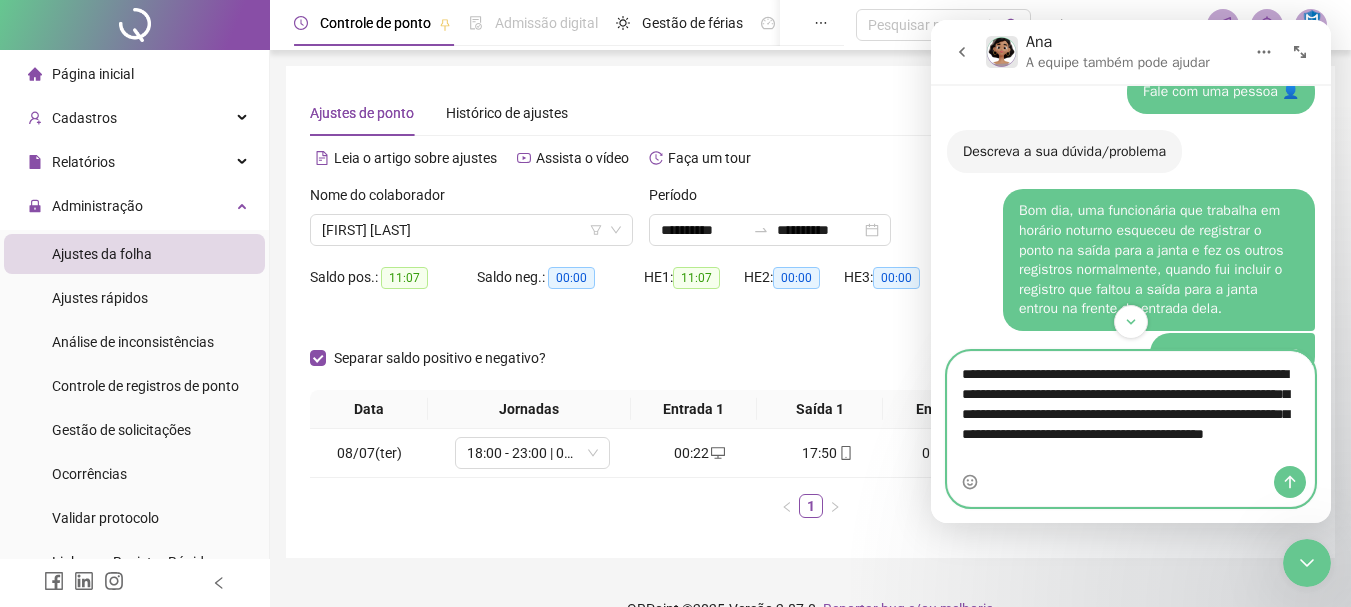 type 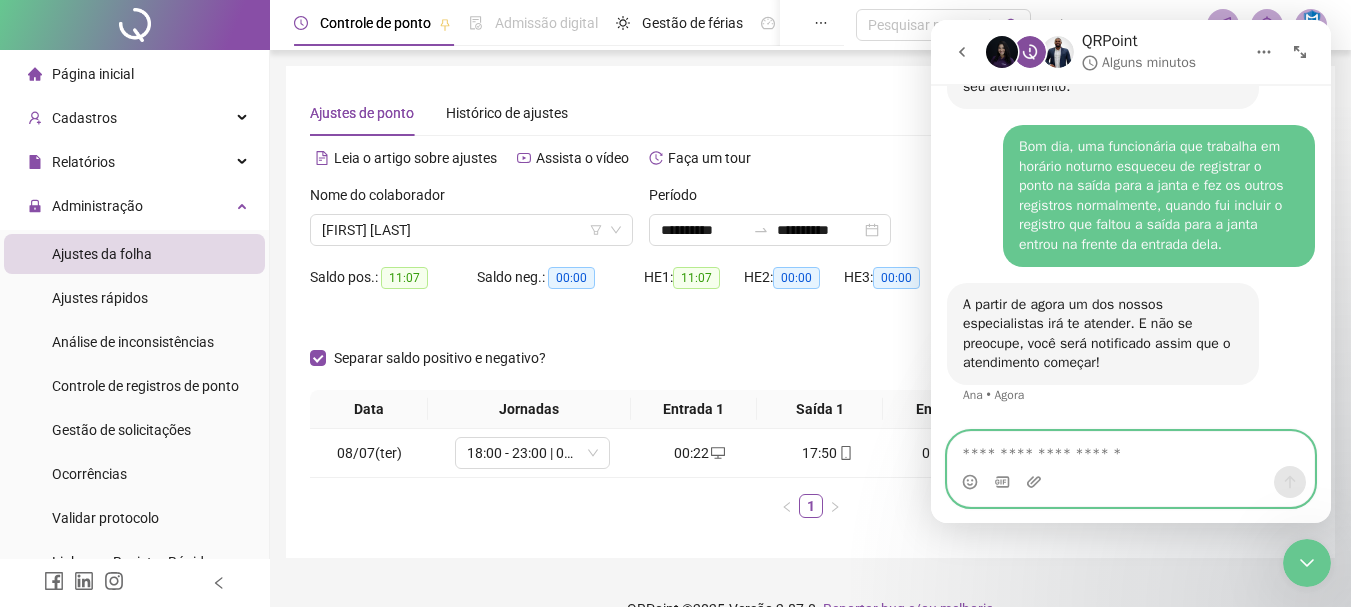 scroll, scrollTop: 3222, scrollLeft: 0, axis: vertical 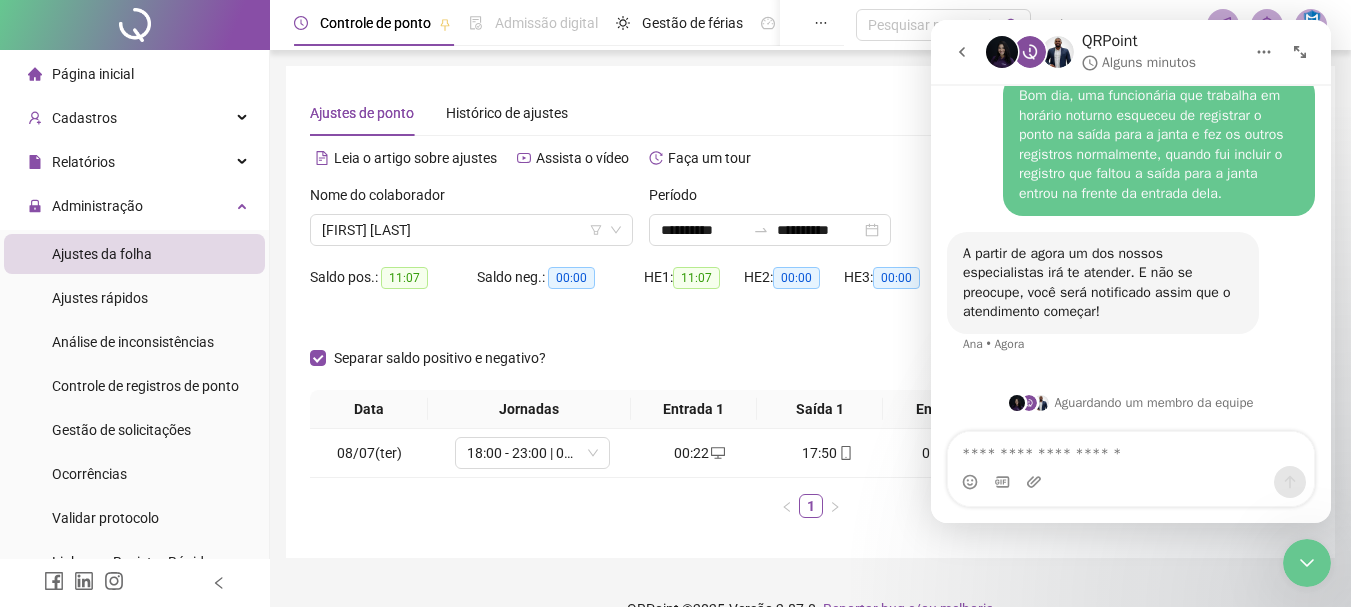 click 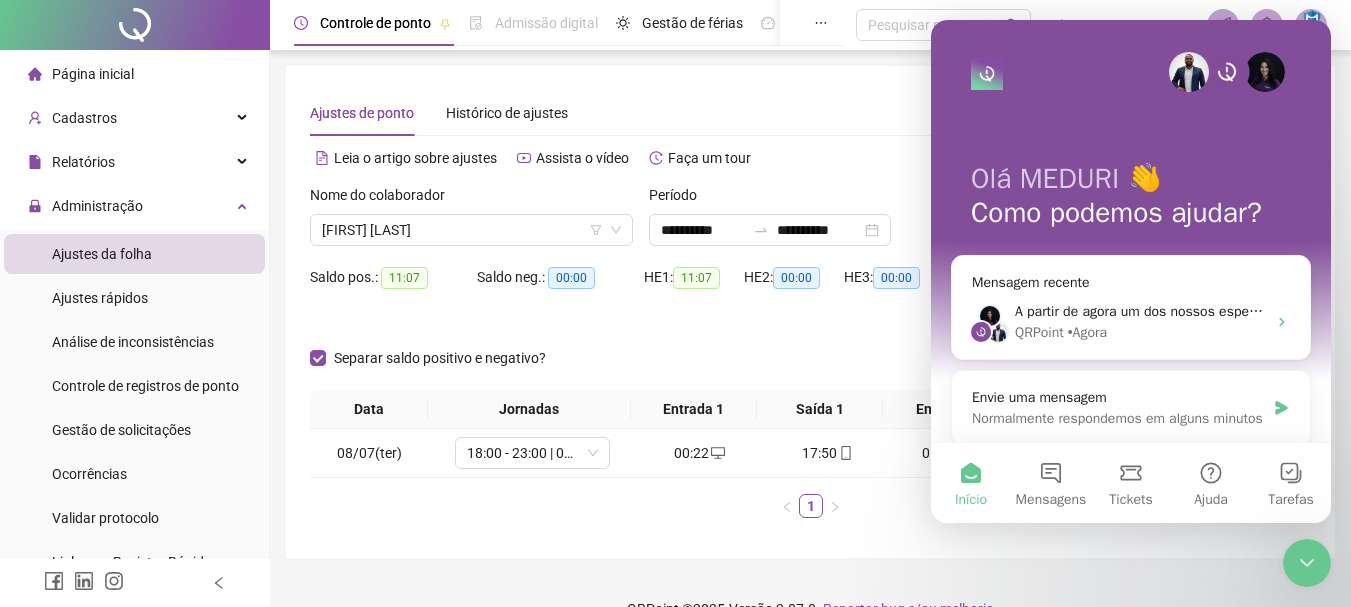 scroll, scrollTop: 0, scrollLeft: 0, axis: both 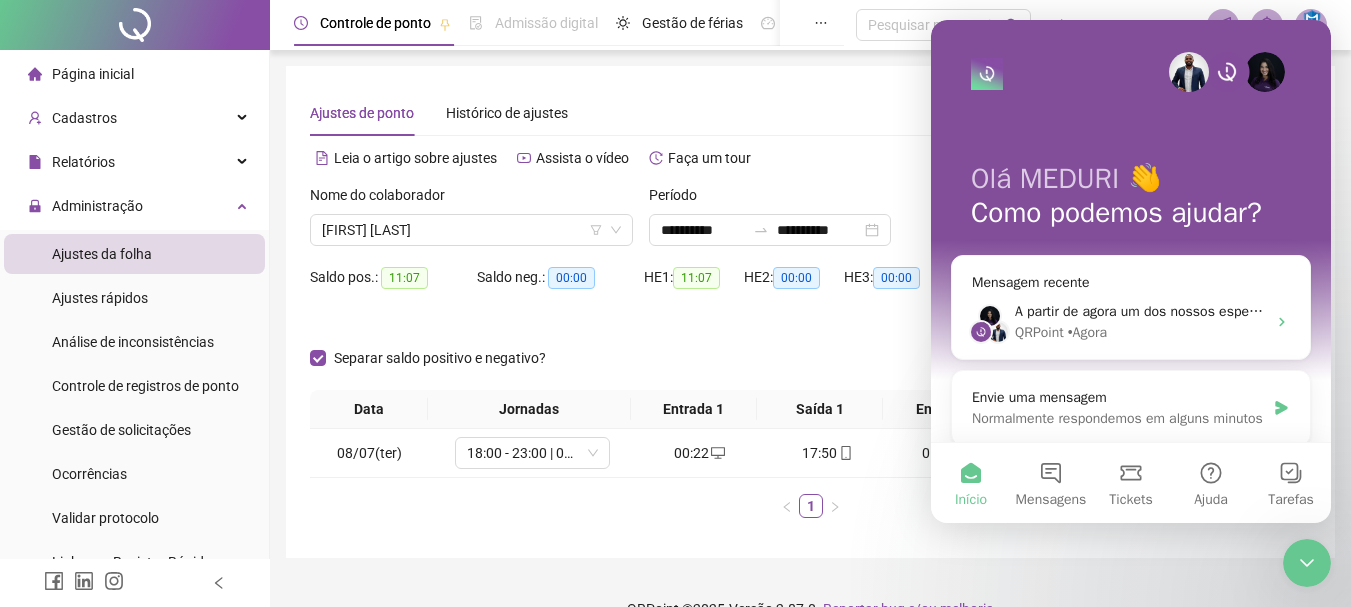 click 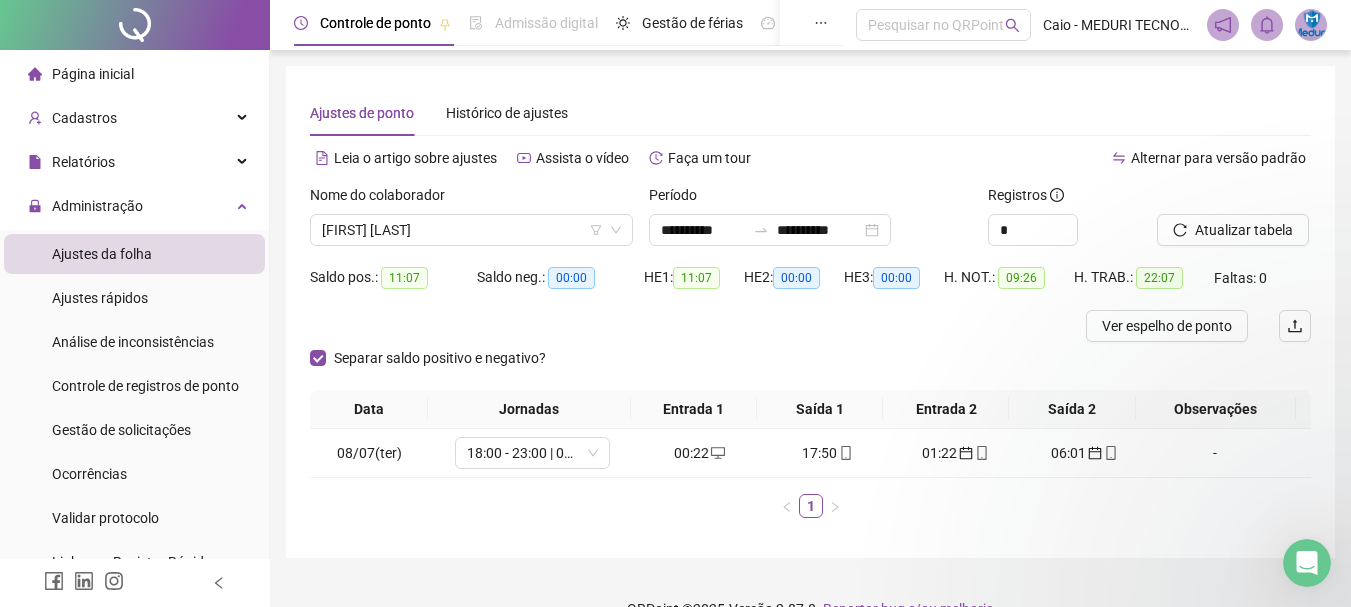 scroll, scrollTop: 0, scrollLeft: 0, axis: both 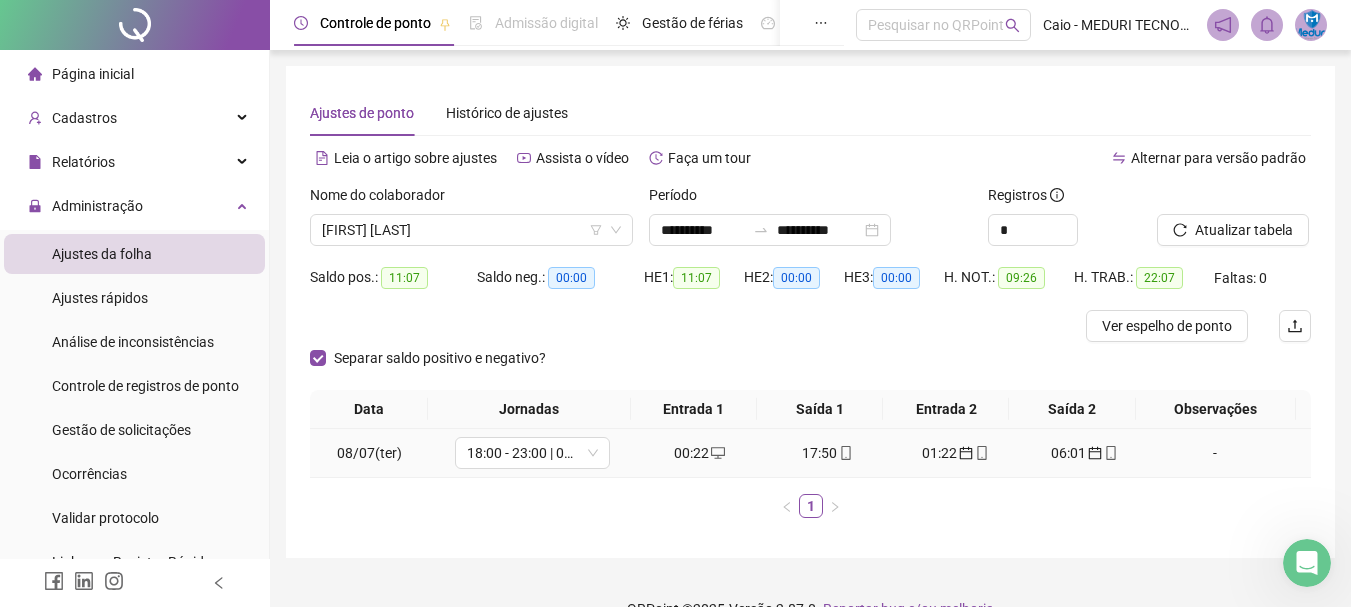 click on "08/07(ter)" at bounding box center [369, 453] 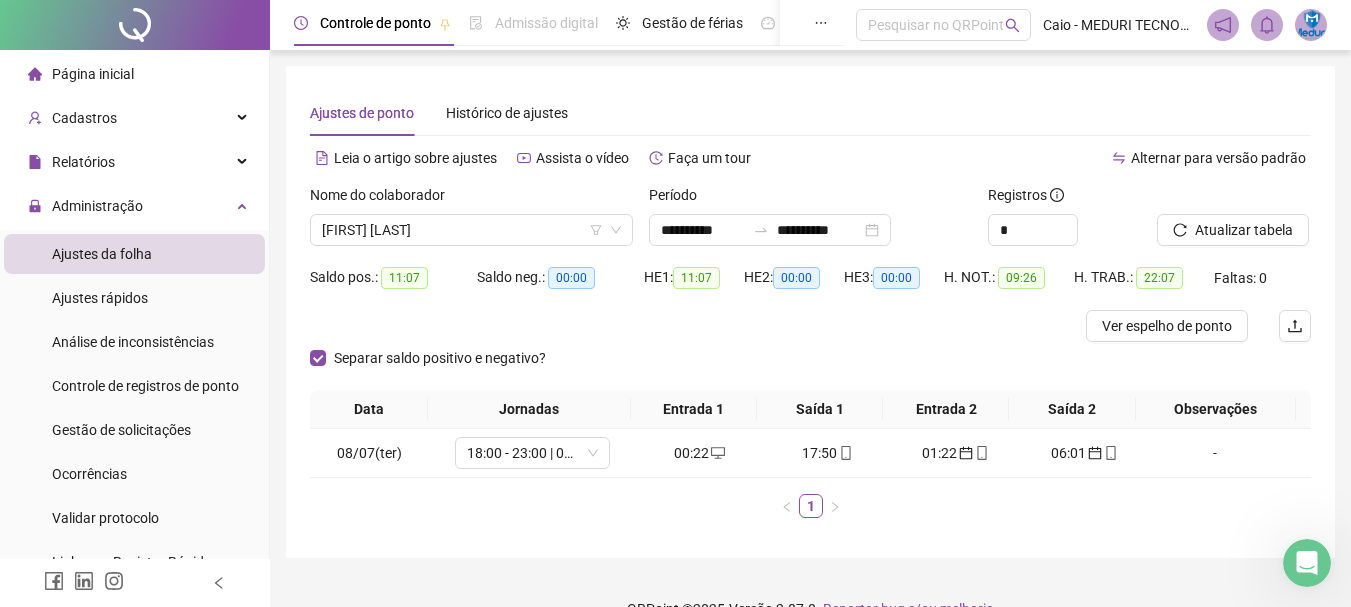 click on "Ajustes da folha" at bounding box center (102, 254) 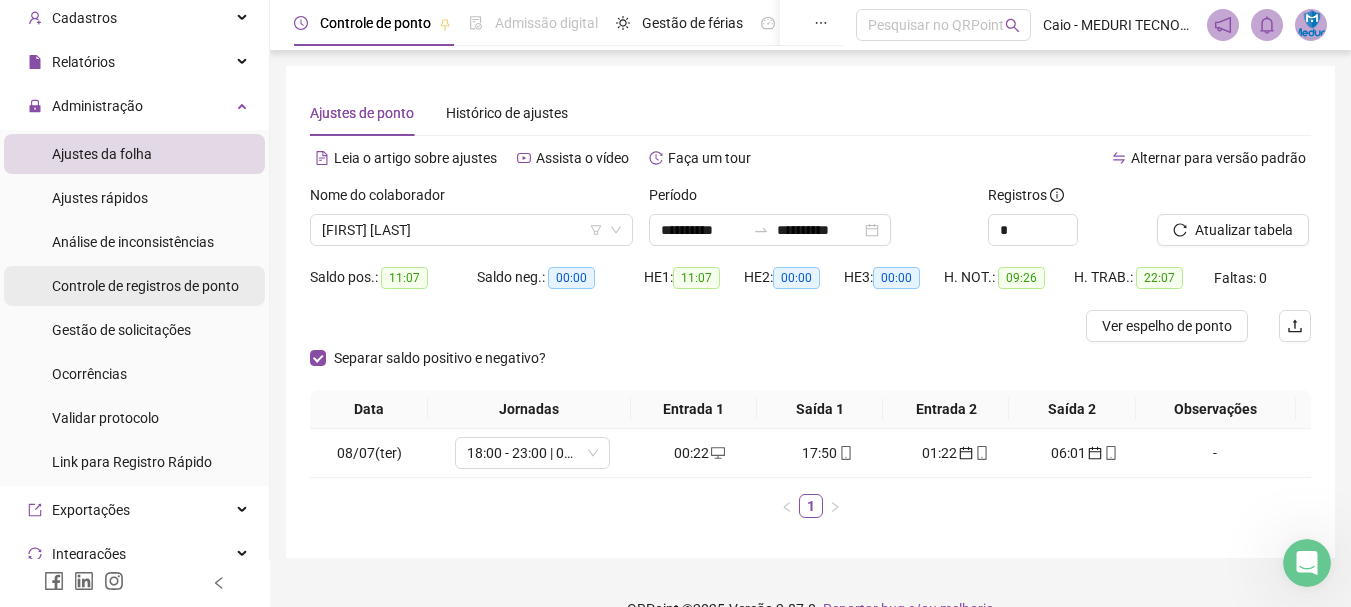 scroll, scrollTop: 0, scrollLeft: 0, axis: both 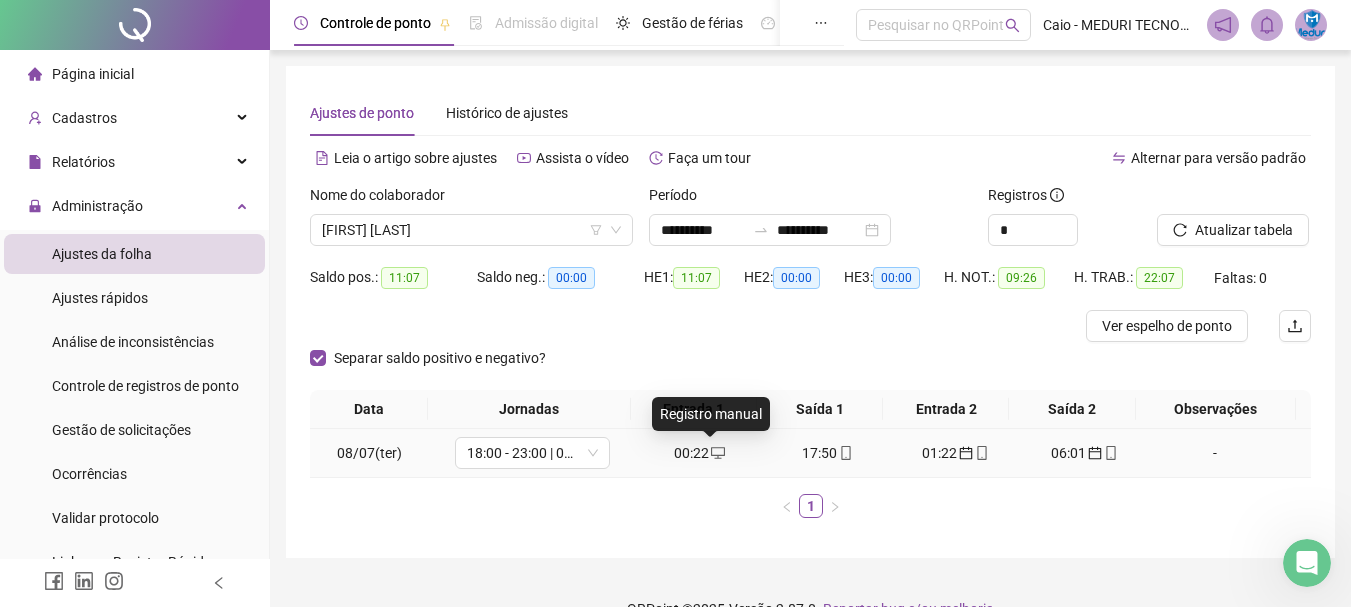 click 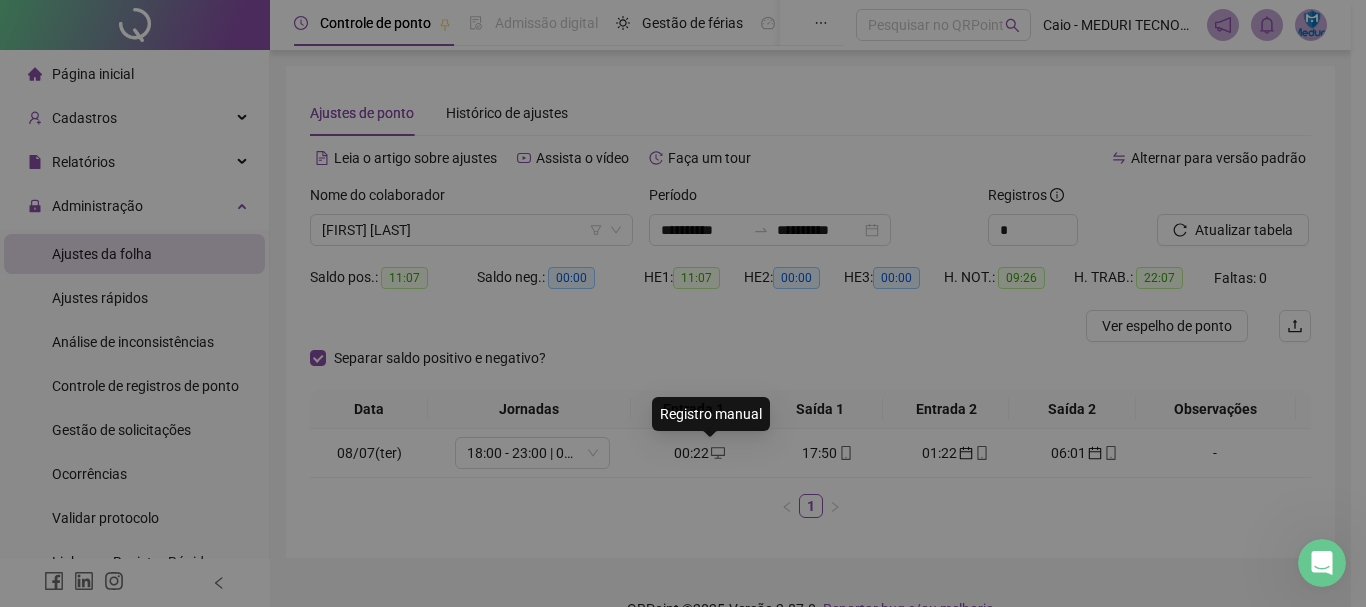 type on "**********" 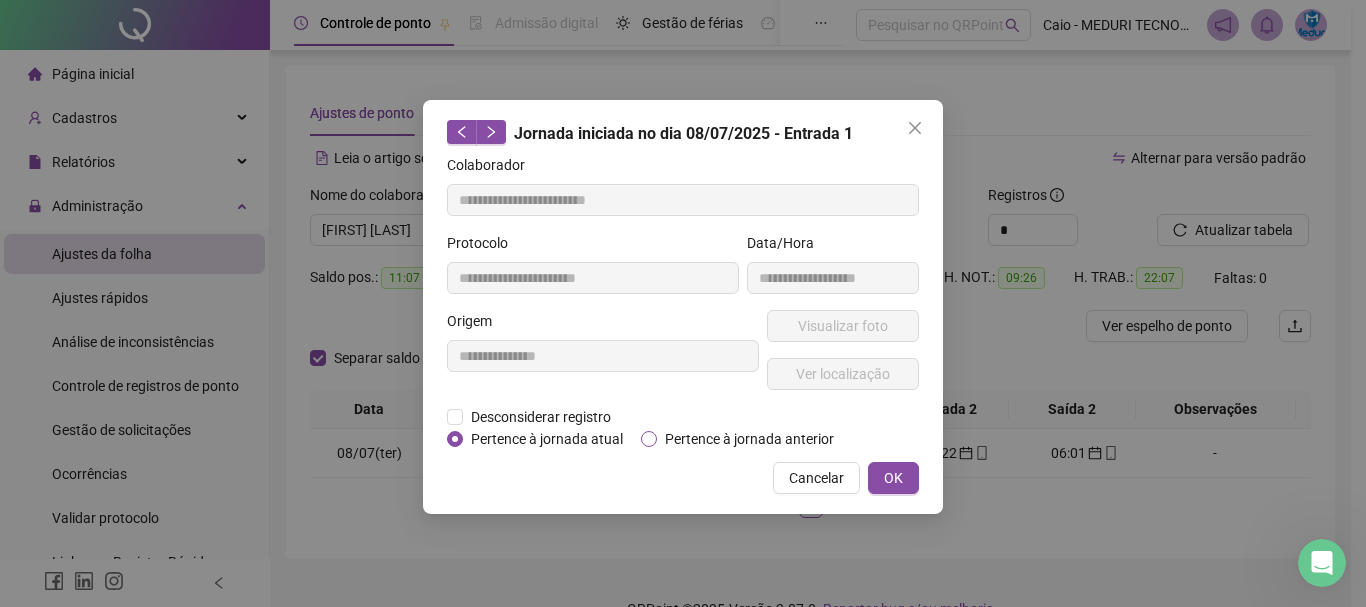 click on "Pertence à jornada anterior" at bounding box center (749, 439) 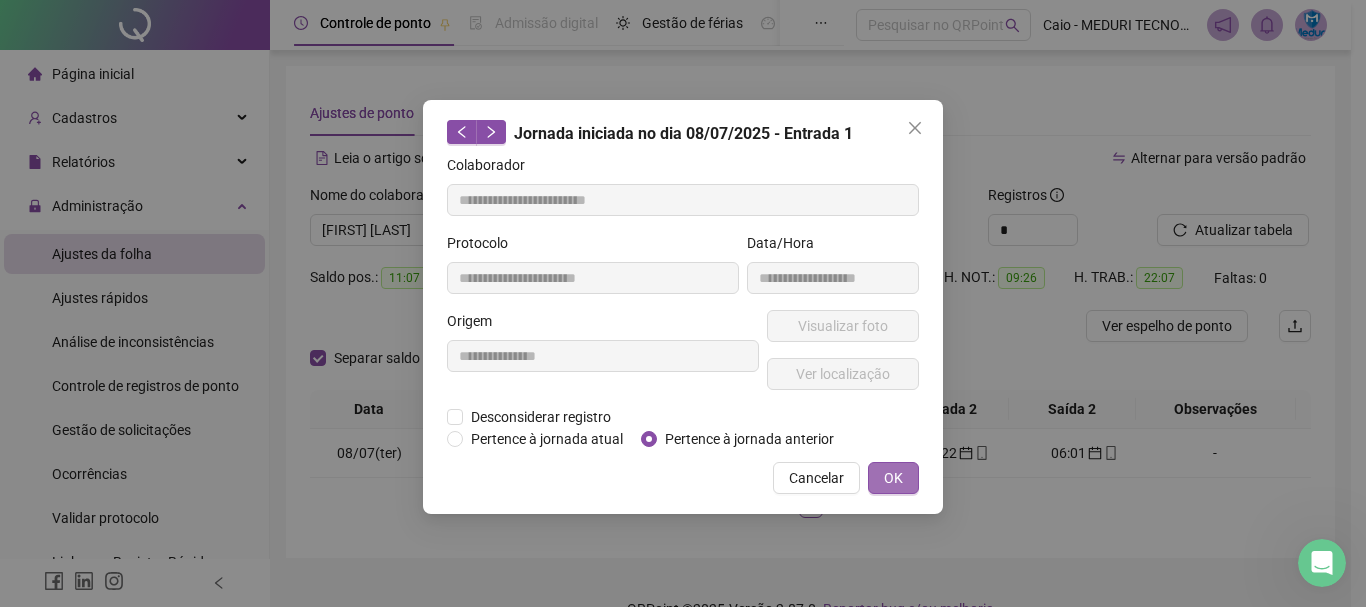 click on "OK" at bounding box center [893, 478] 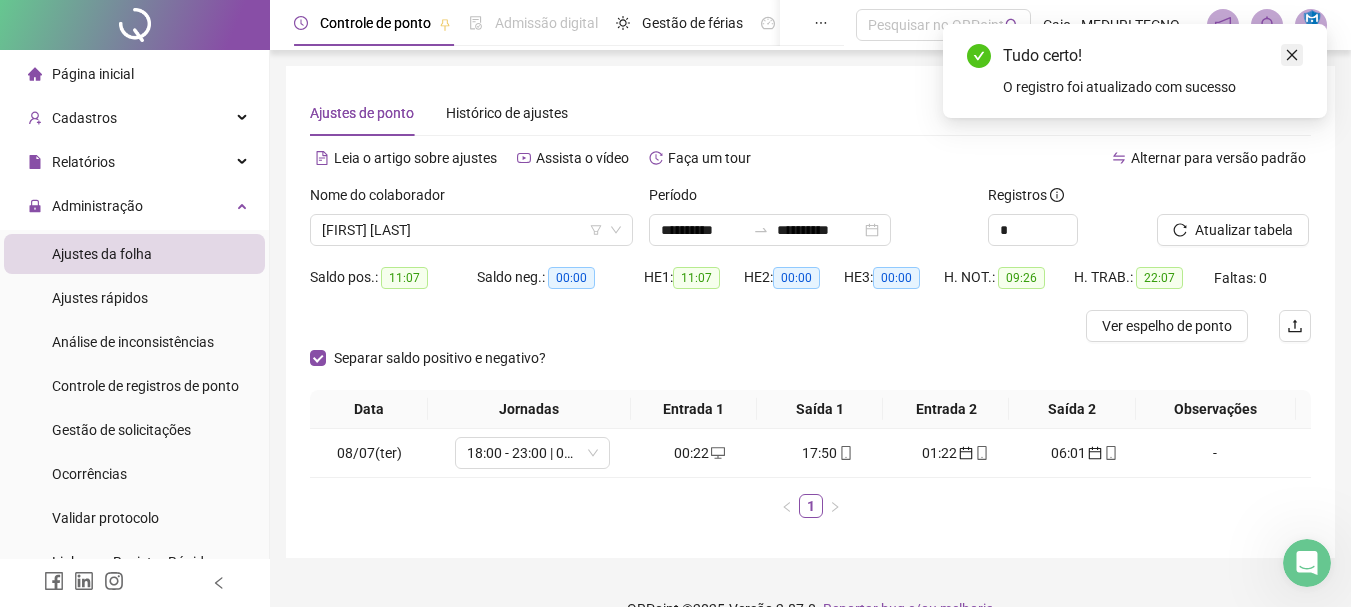 click 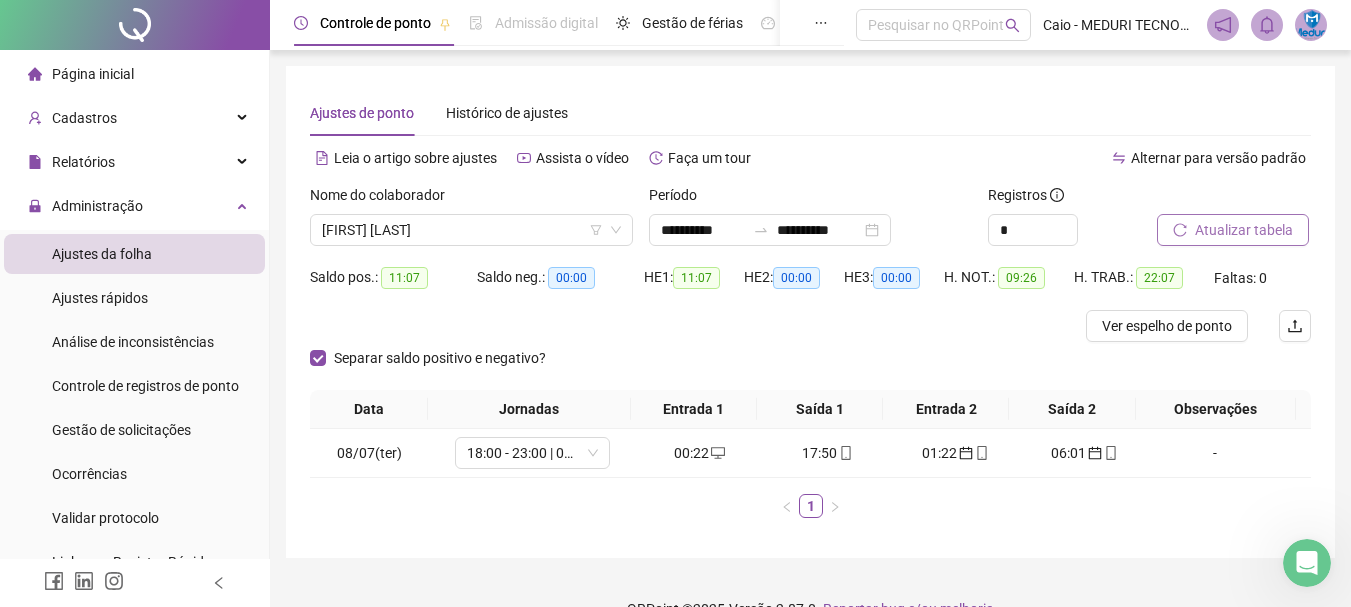 click on "Atualizar tabela" at bounding box center [1244, 230] 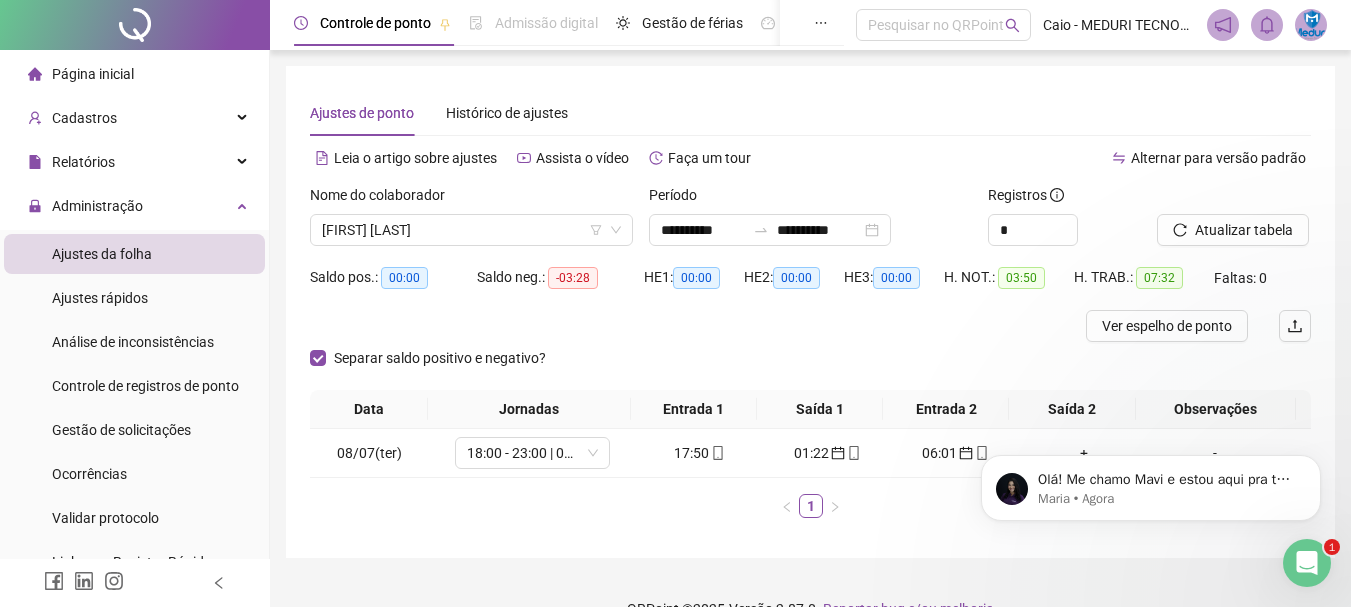 scroll, scrollTop: 0, scrollLeft: 0, axis: both 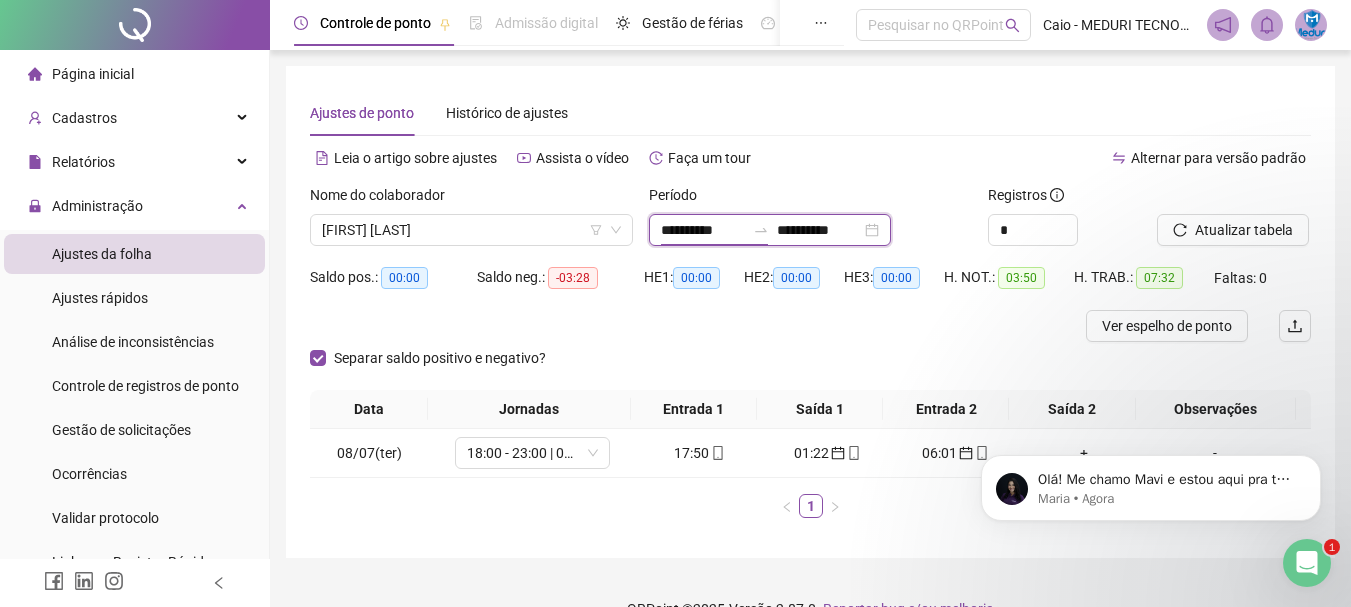 click on "**********" at bounding box center (703, 230) 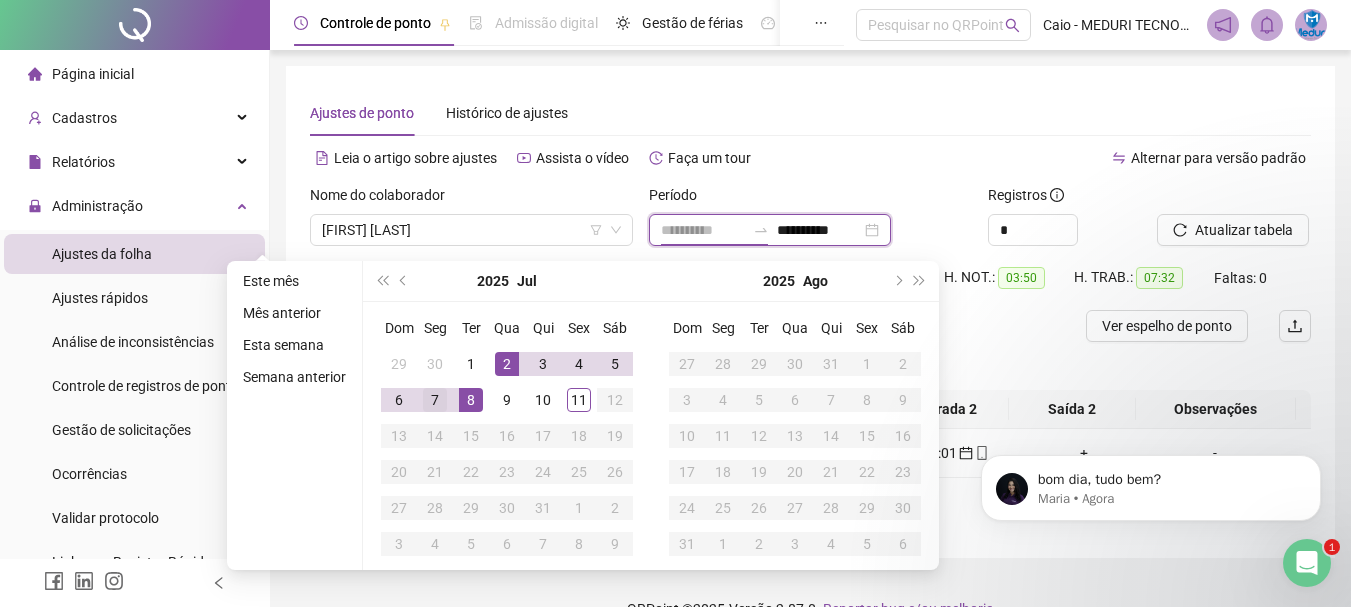 type on "**********" 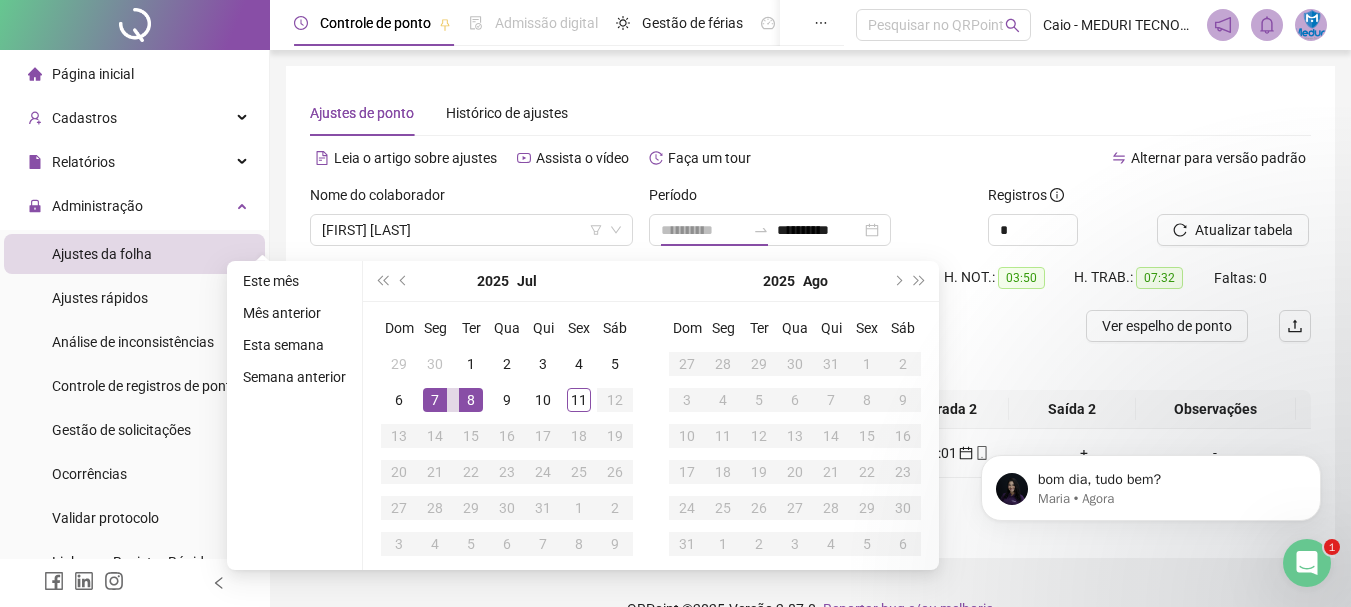 click on "7" at bounding box center [435, 400] 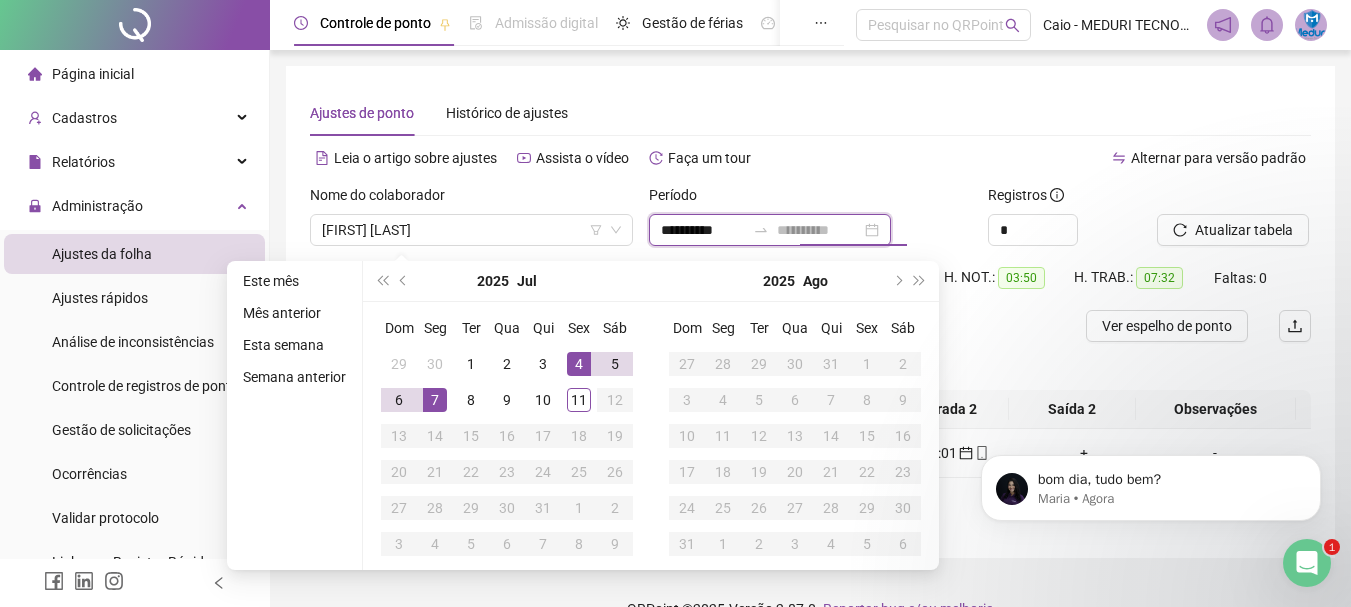 type on "**********" 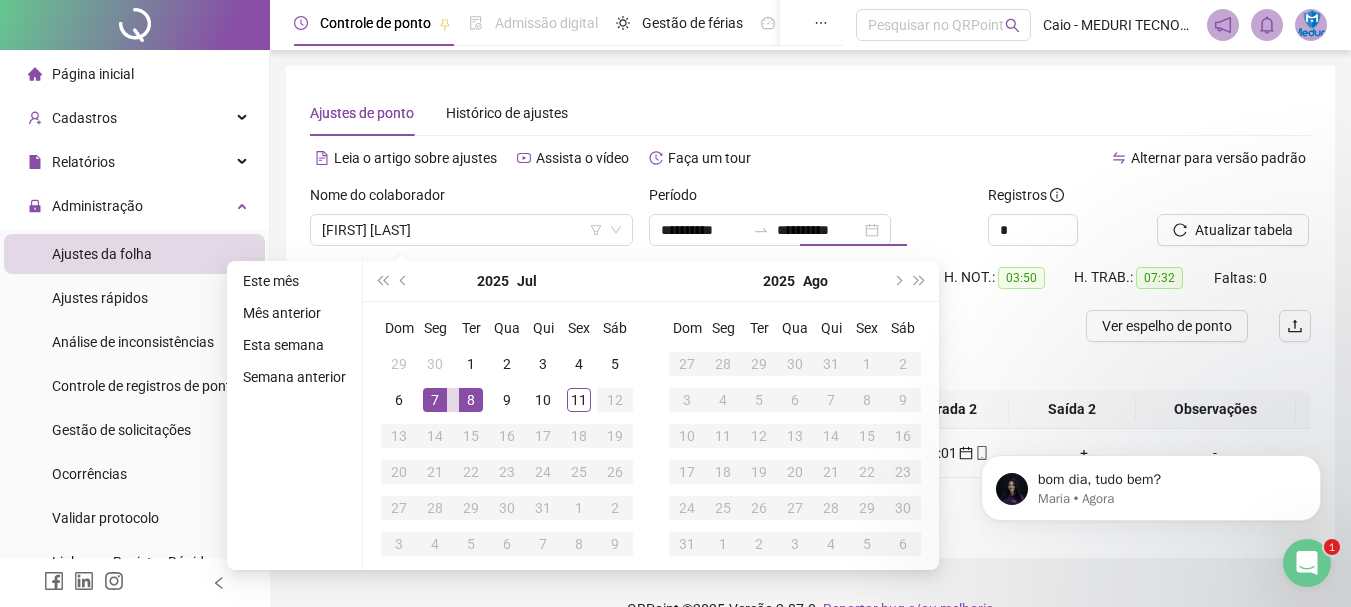 click on "Alternar para versão padrão" at bounding box center (1061, 158) 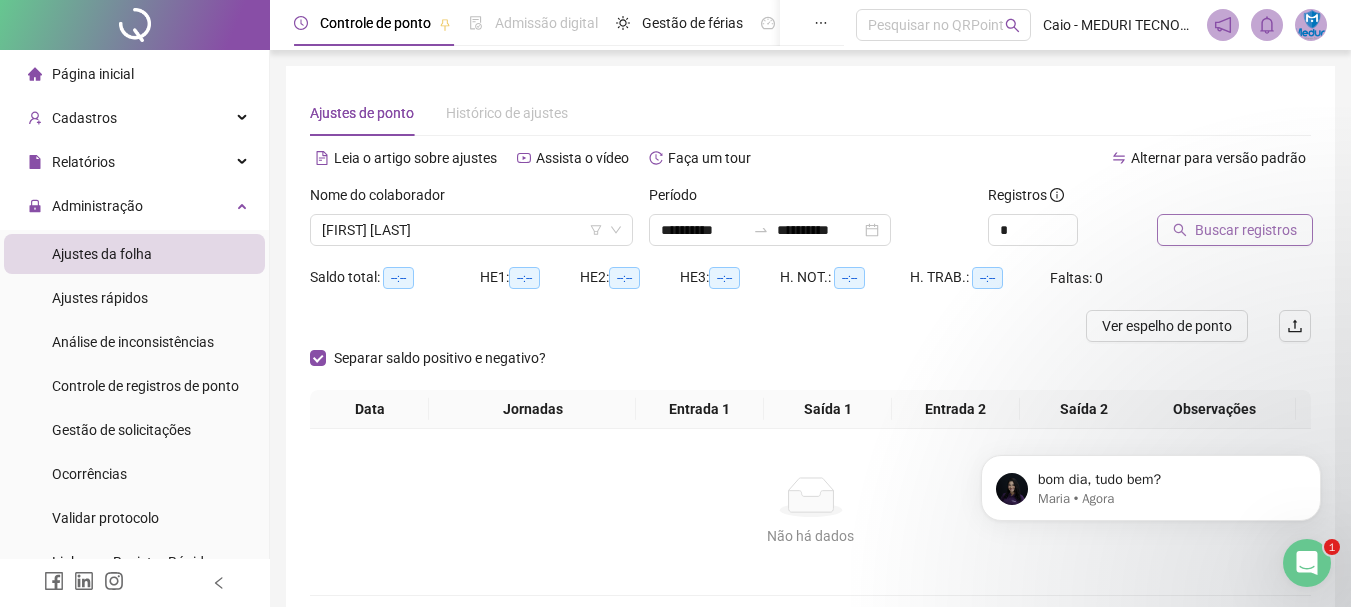 click on "Buscar registros" at bounding box center [1246, 230] 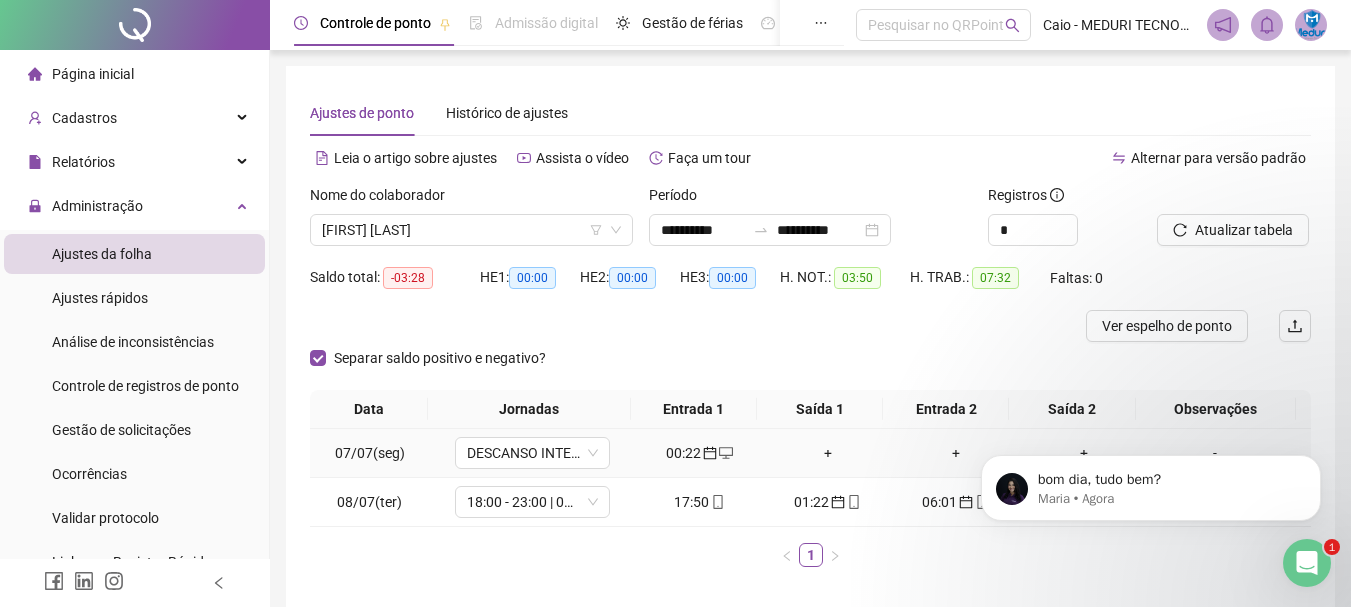 click on "00:22" at bounding box center [700, 453] 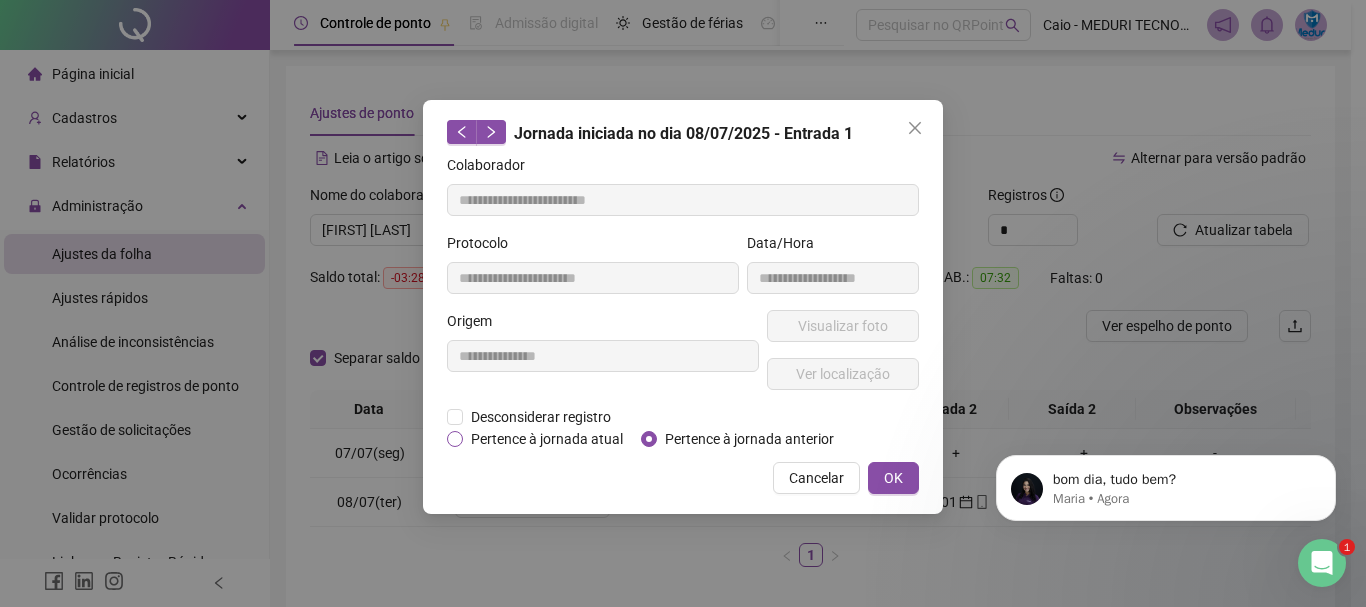 click on "Pertence à jornada atual" at bounding box center [547, 439] 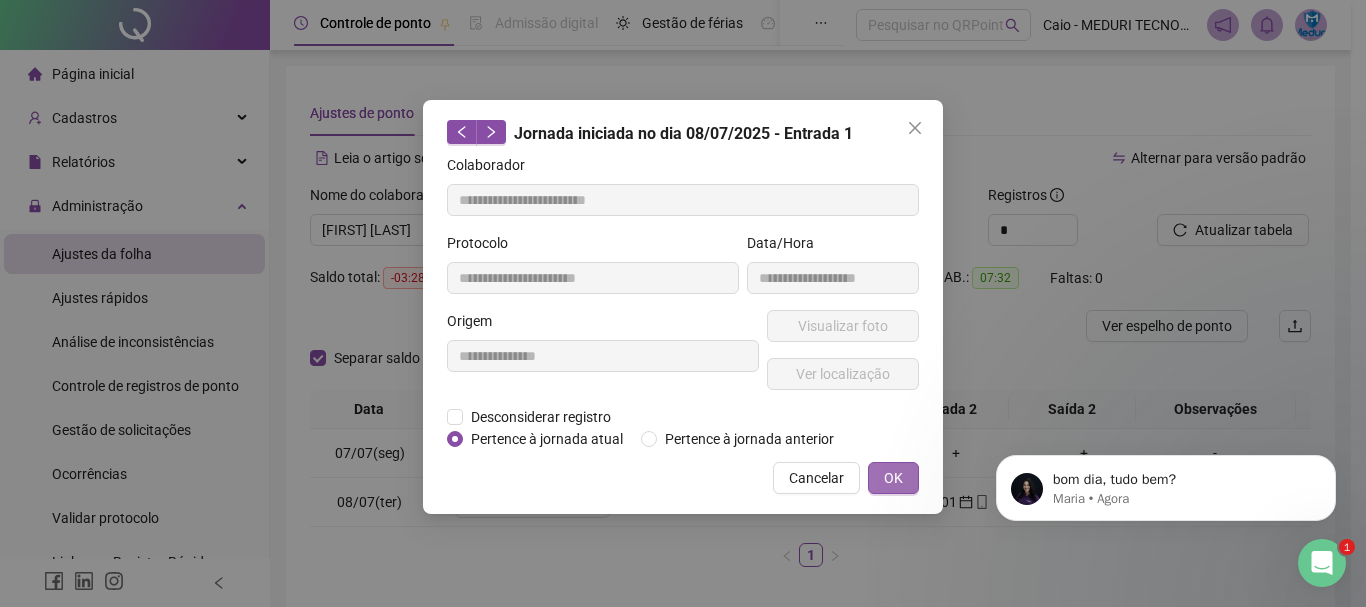 click on "OK" at bounding box center (893, 478) 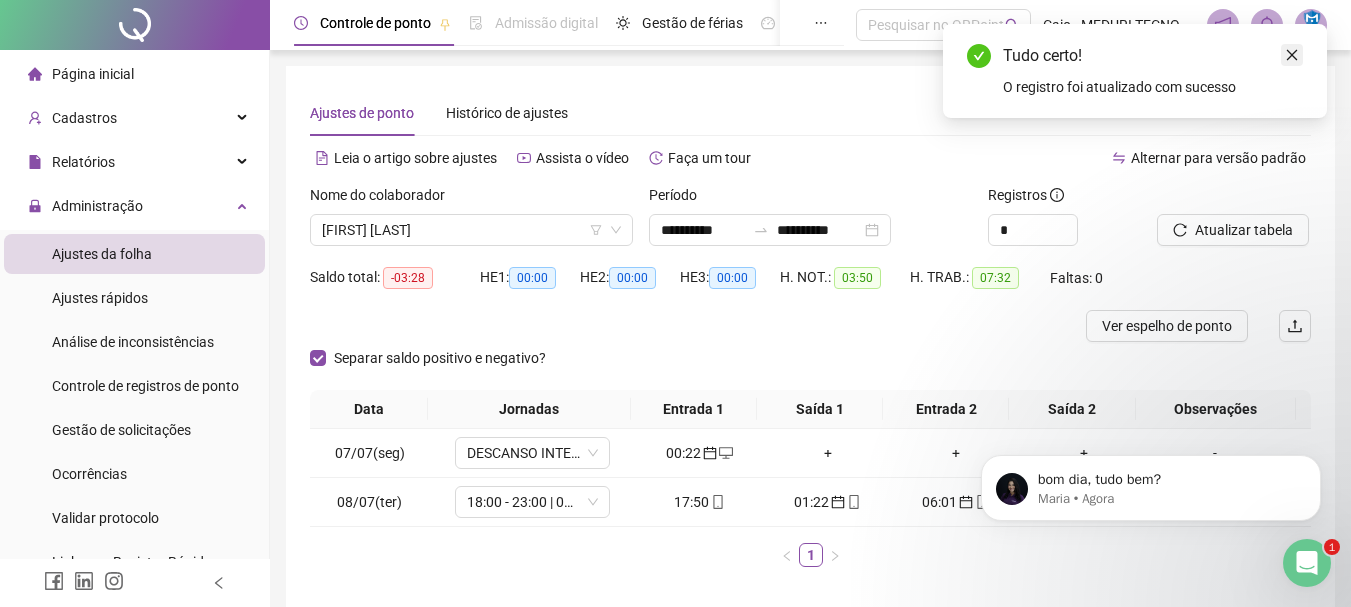click 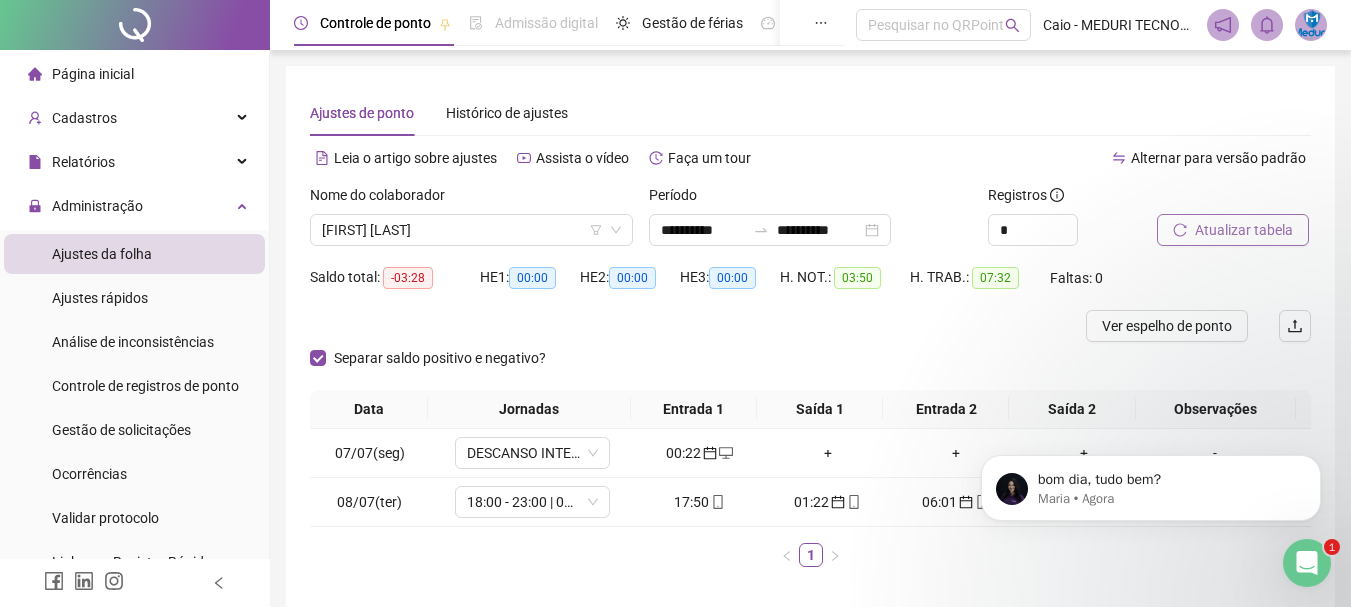 click on "Atualizar tabela" at bounding box center (1233, 230) 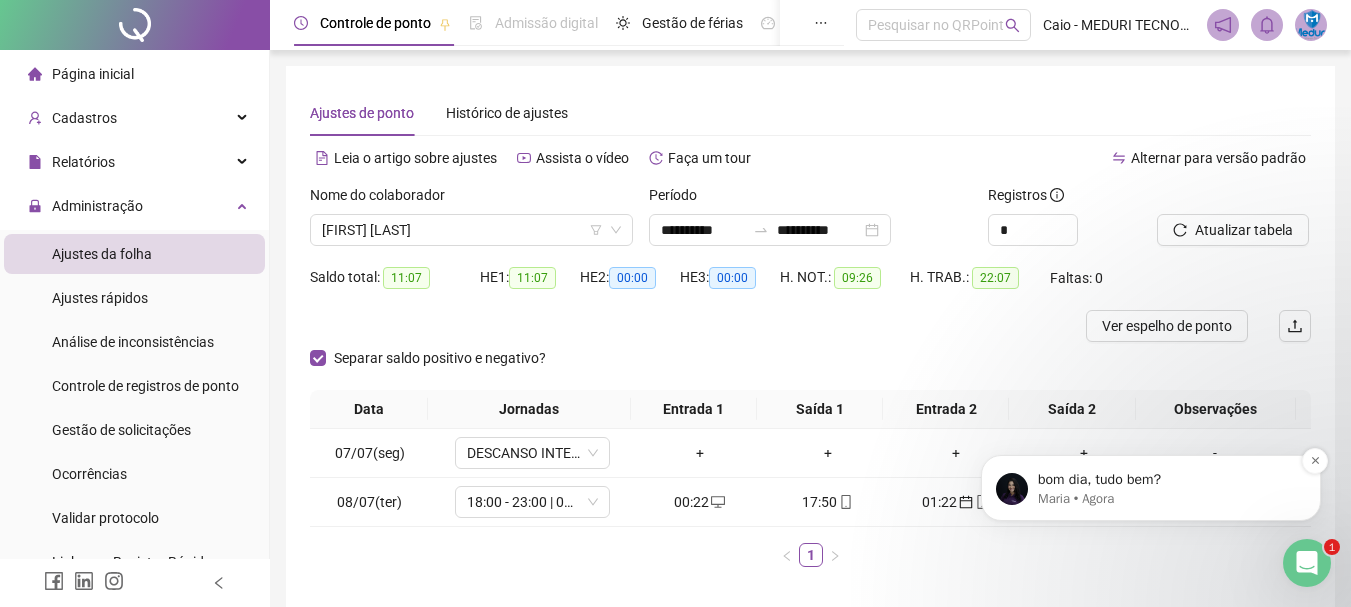 click on "Maria • Agora" at bounding box center (1167, 499) 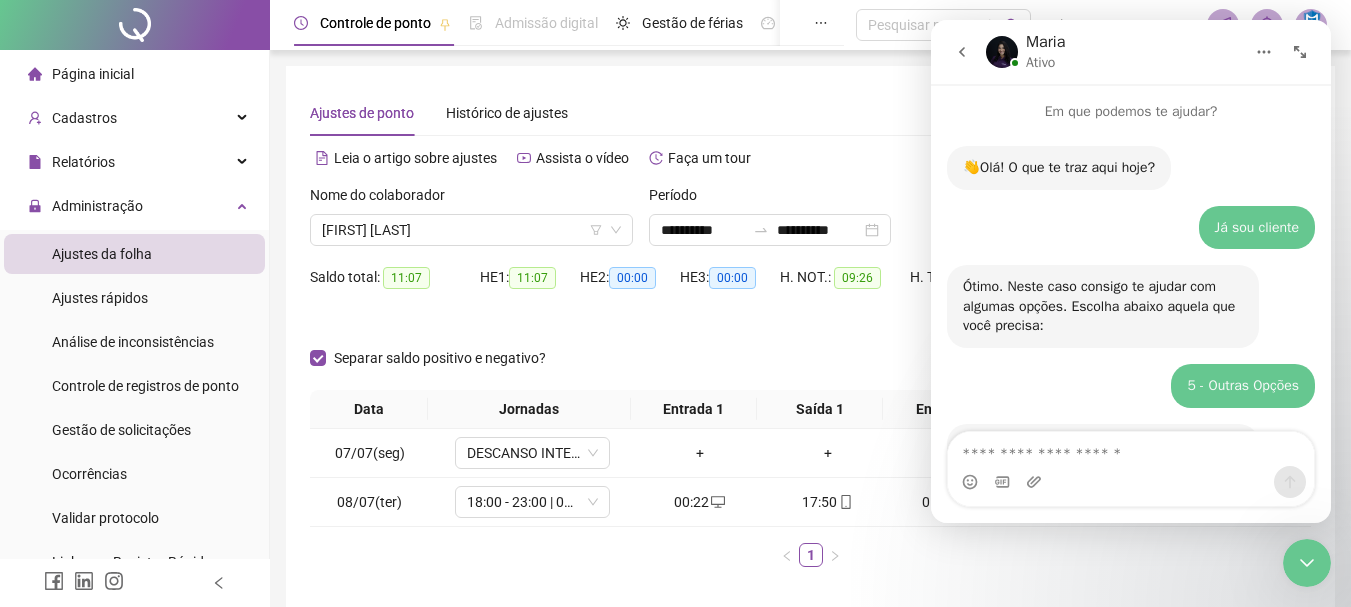 scroll, scrollTop: 3, scrollLeft: 0, axis: vertical 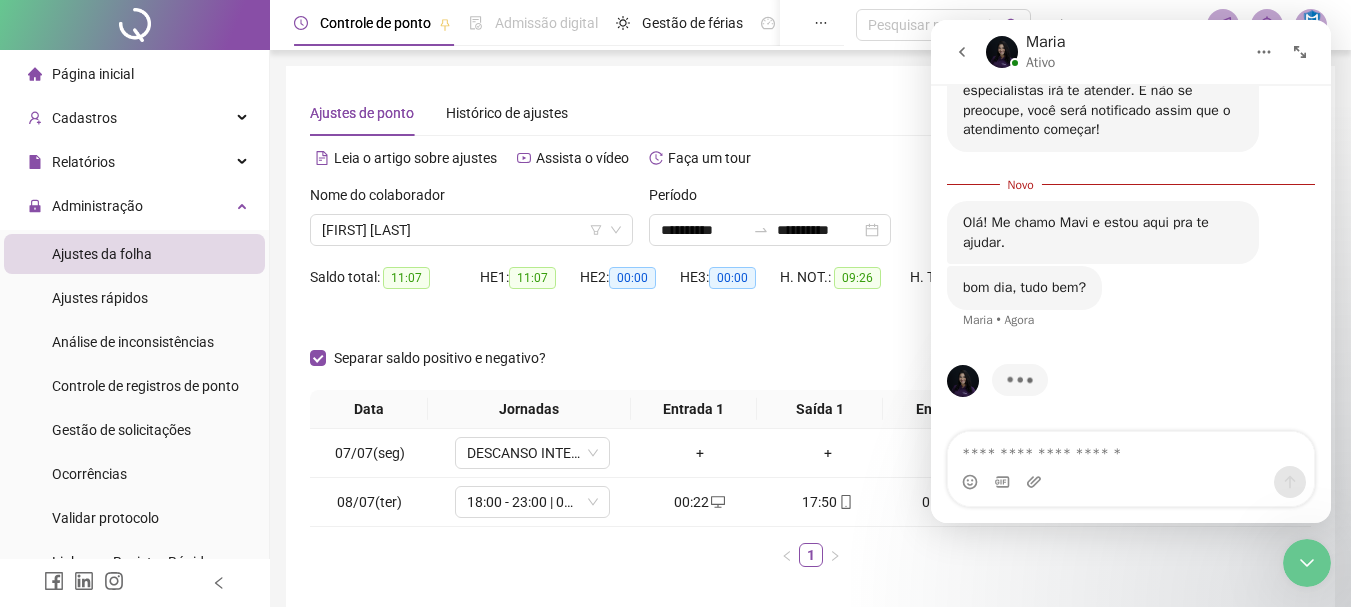 click at bounding box center (1131, 449) 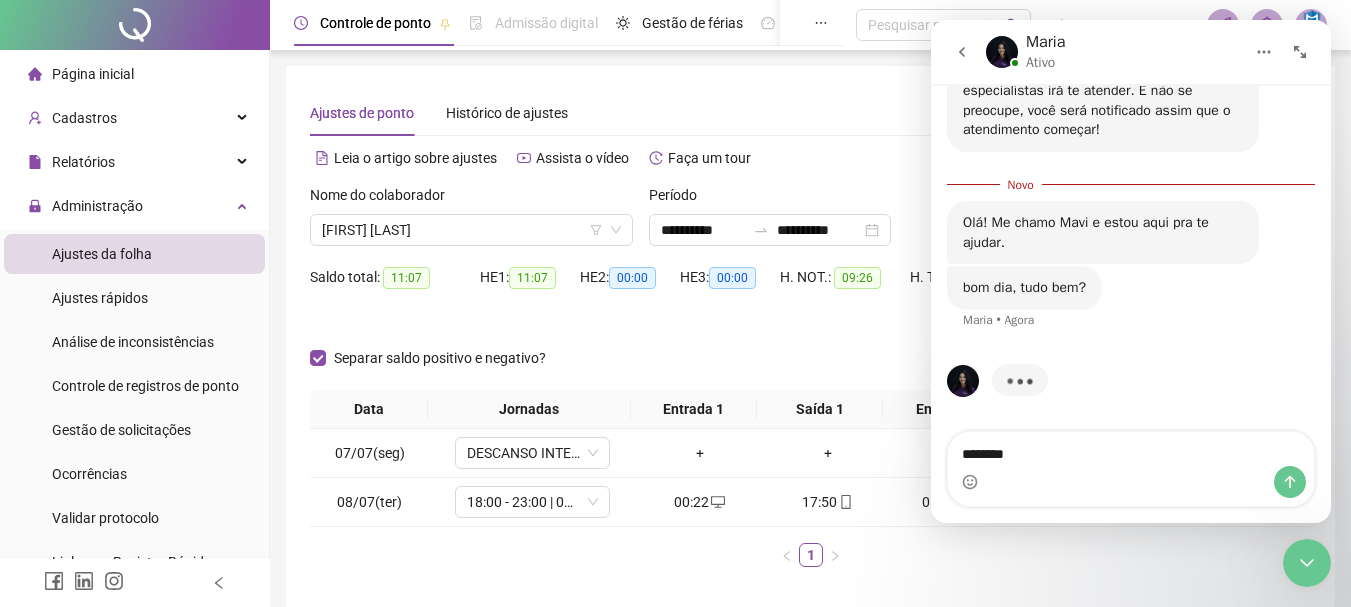 type on "********" 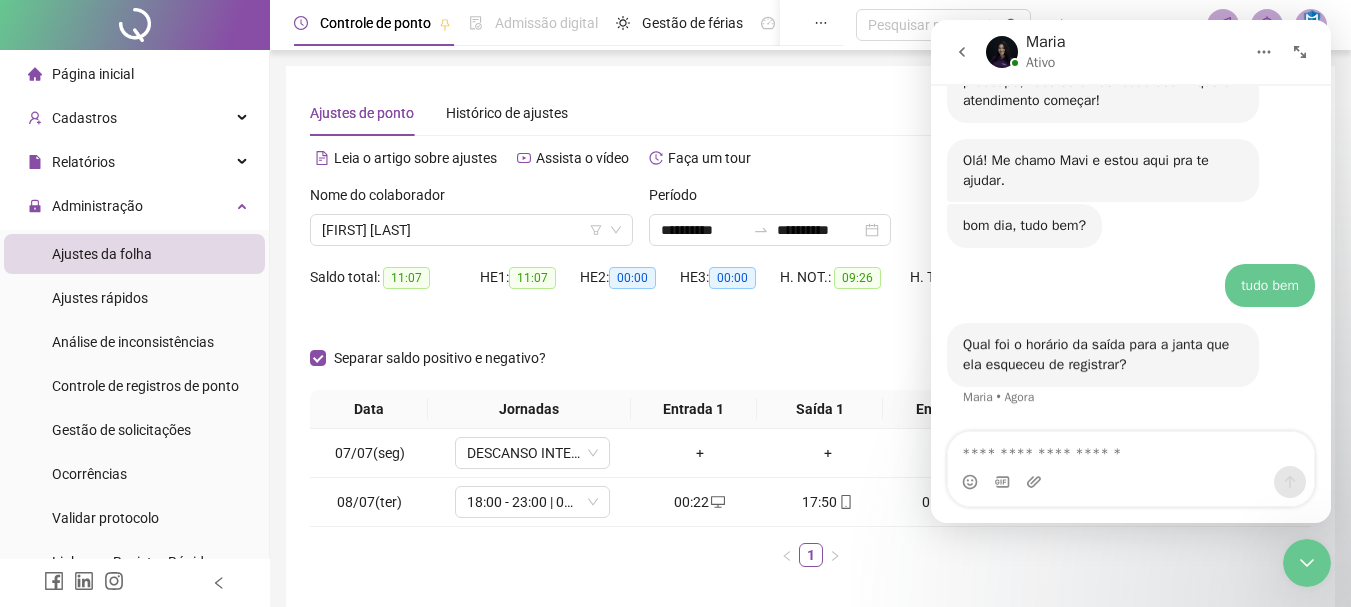 scroll, scrollTop: 3409, scrollLeft: 0, axis: vertical 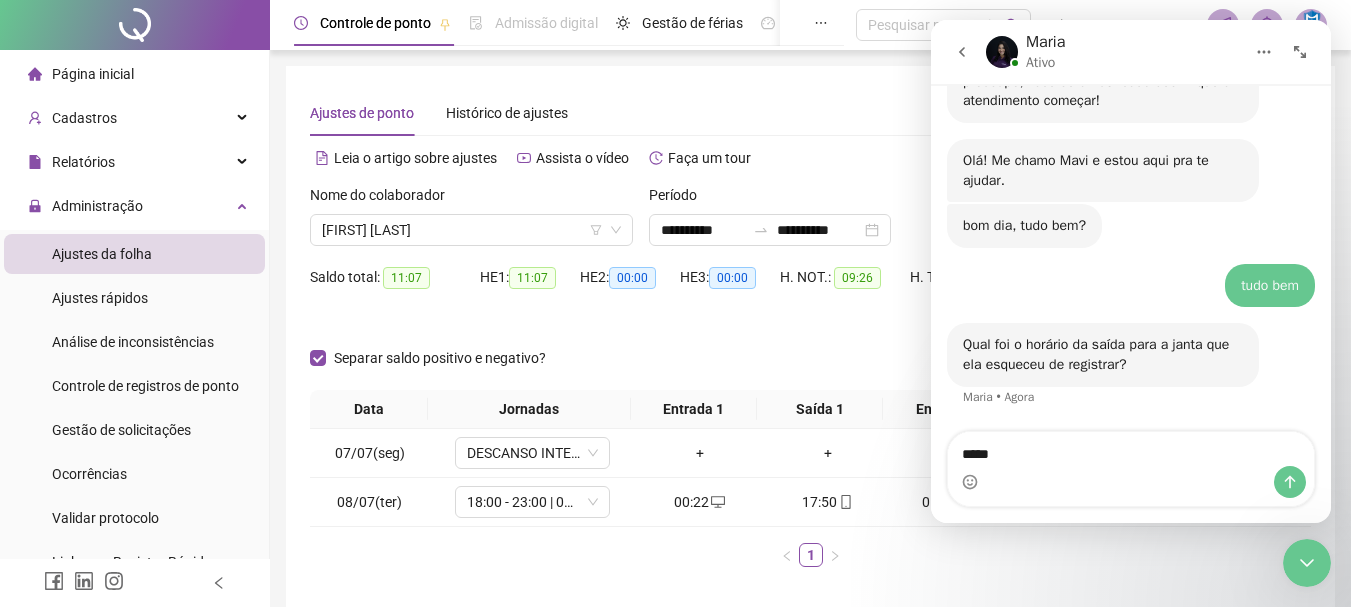 type on "*****" 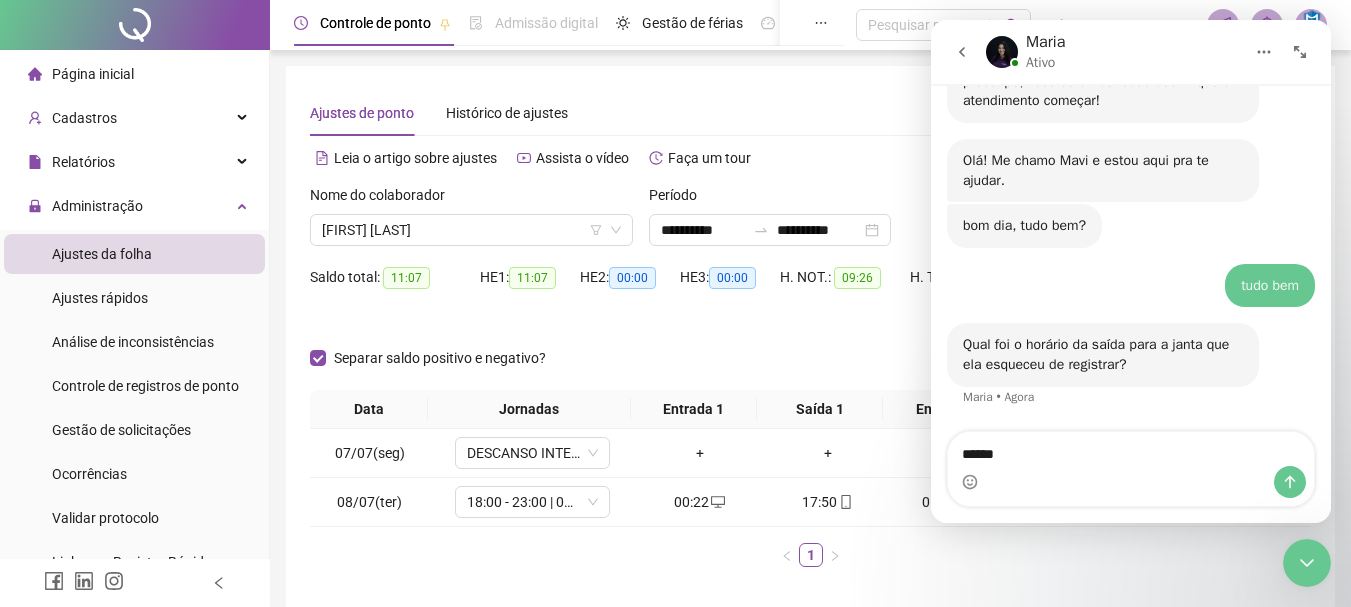 type 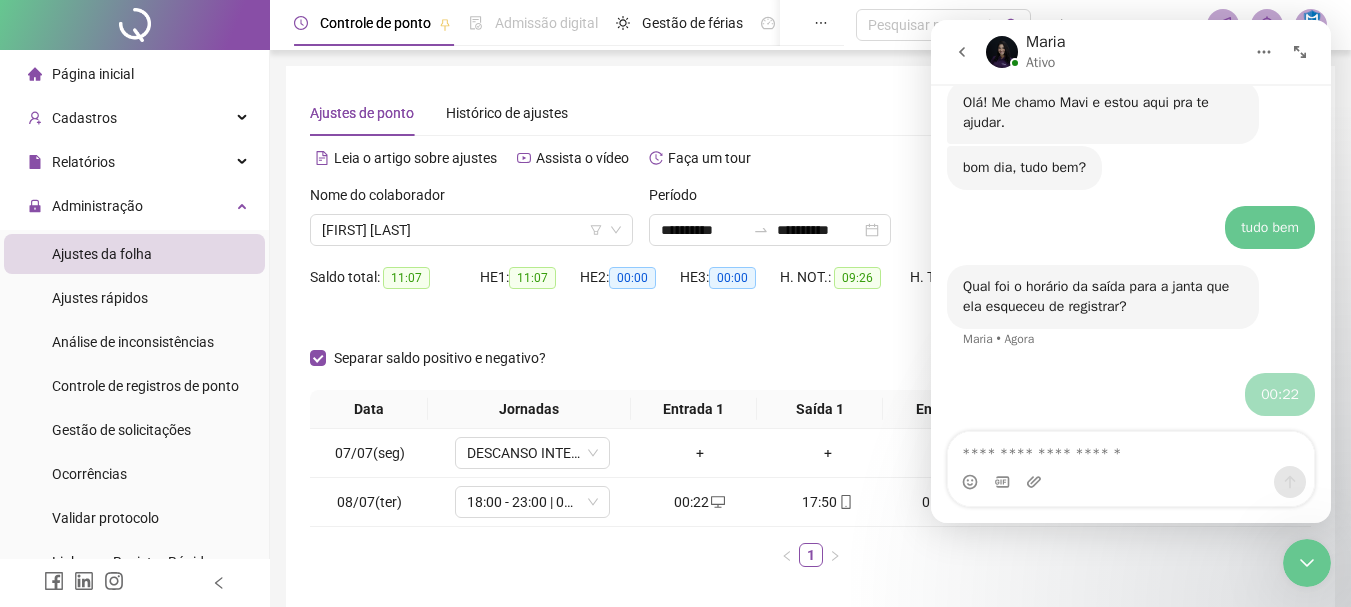 scroll, scrollTop: 3469, scrollLeft: 0, axis: vertical 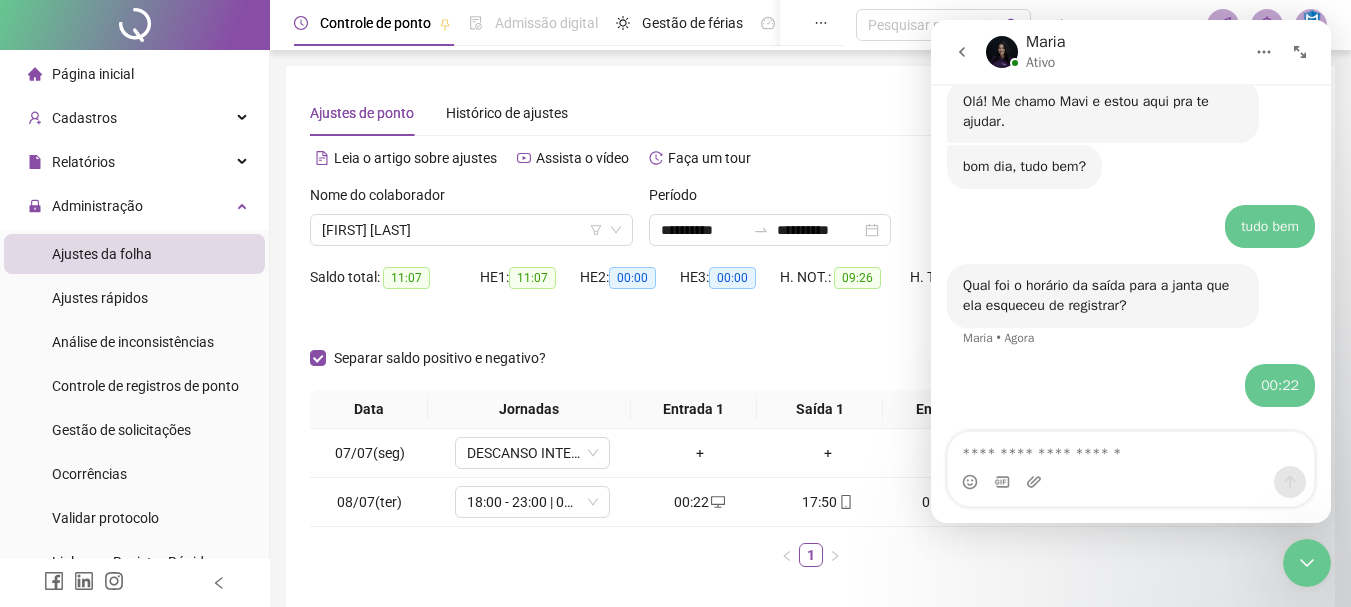 click 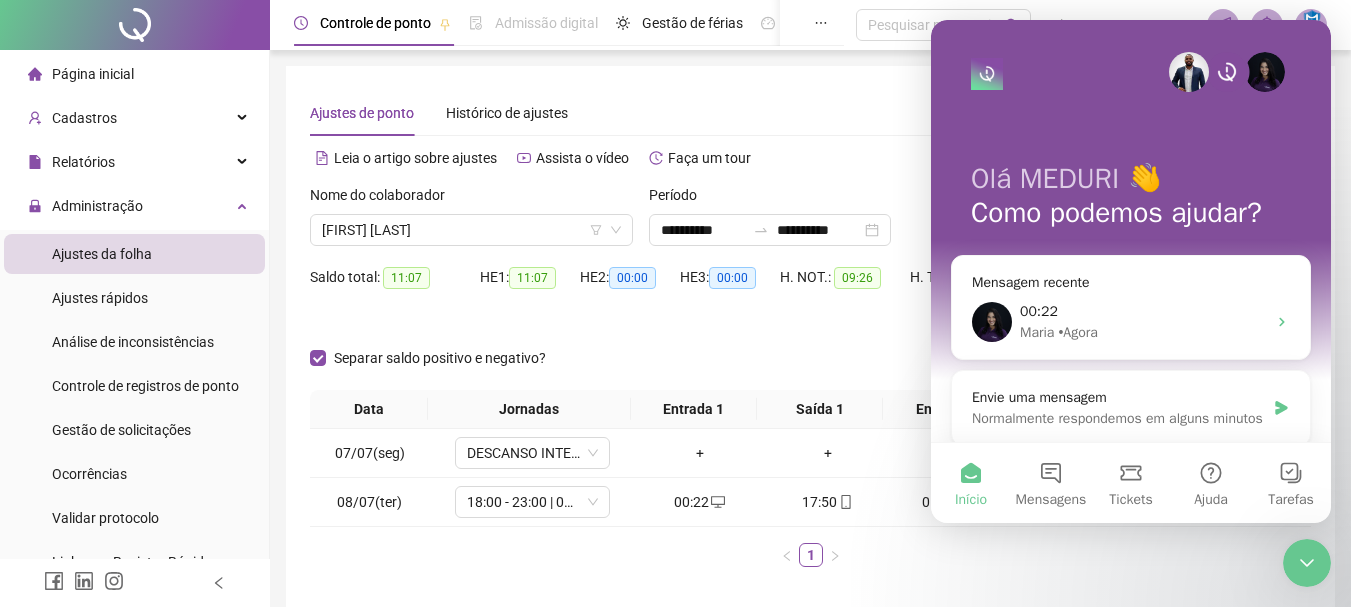 click at bounding box center (1307, 563) 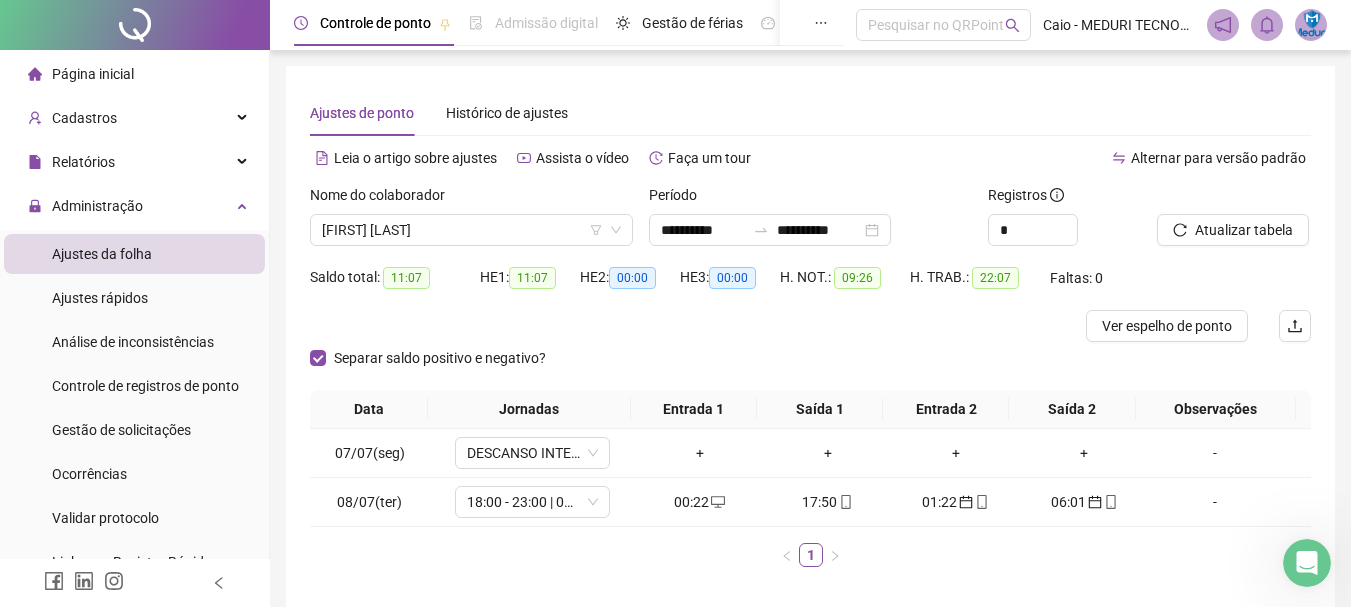 click 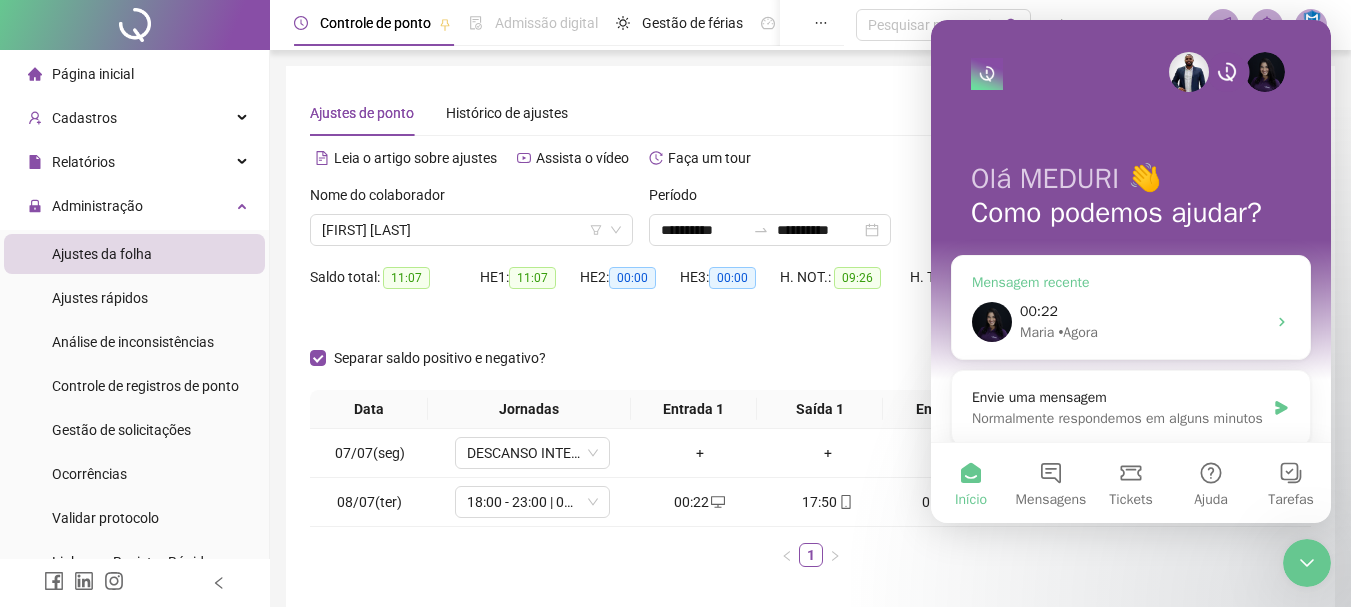 click on "00:22" at bounding box center [1143, 311] 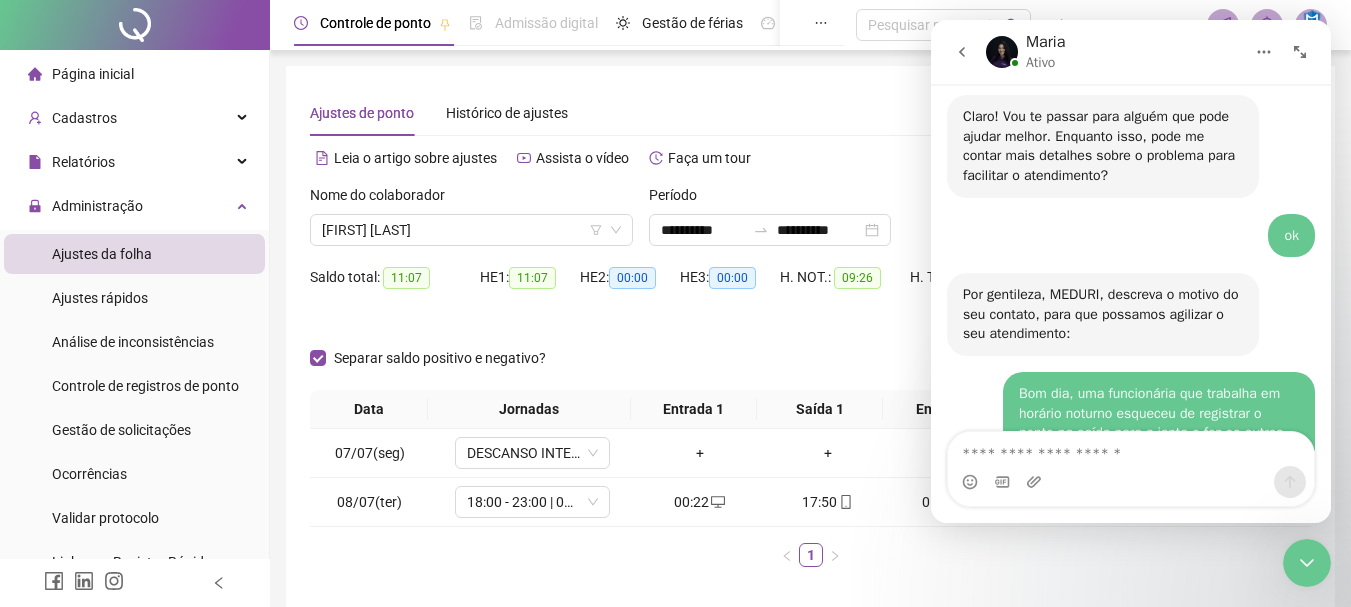 scroll, scrollTop: 3469, scrollLeft: 0, axis: vertical 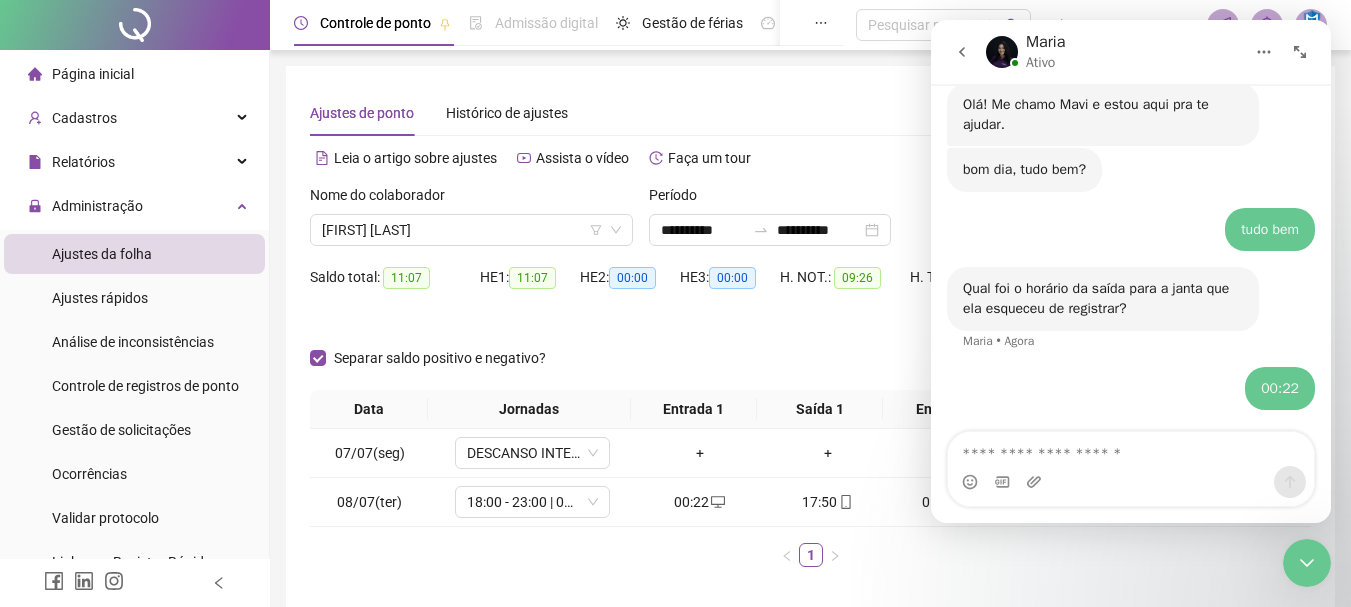 click at bounding box center [1131, 449] 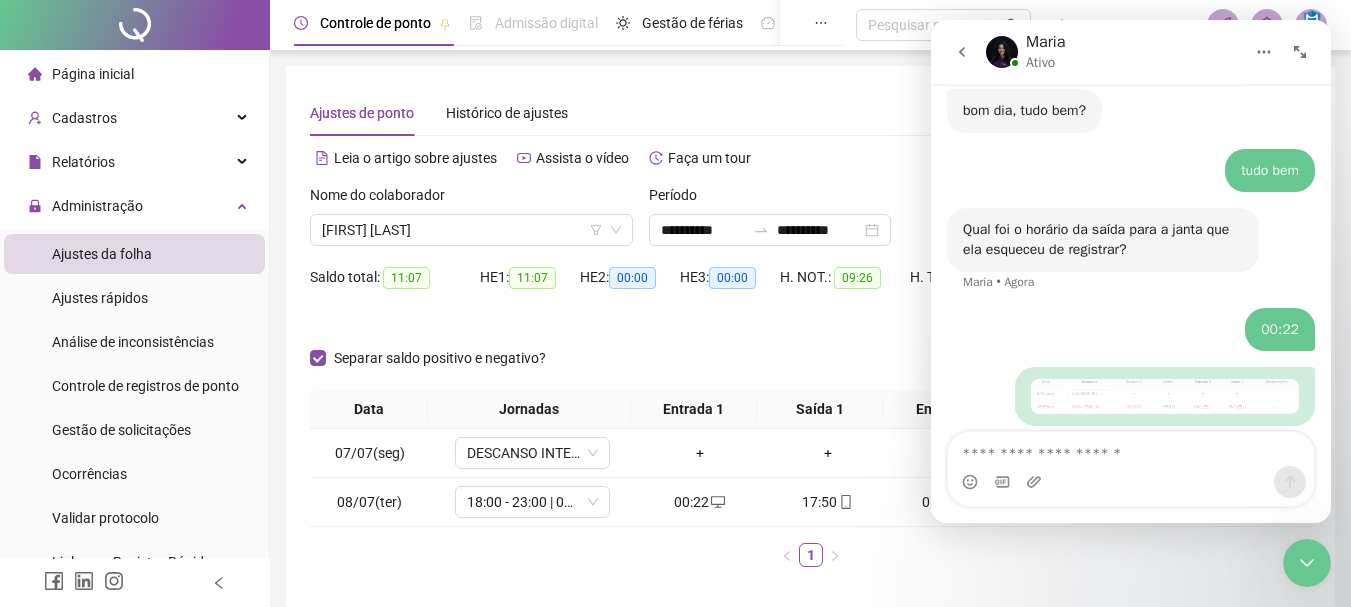 scroll, scrollTop: 3530, scrollLeft: 0, axis: vertical 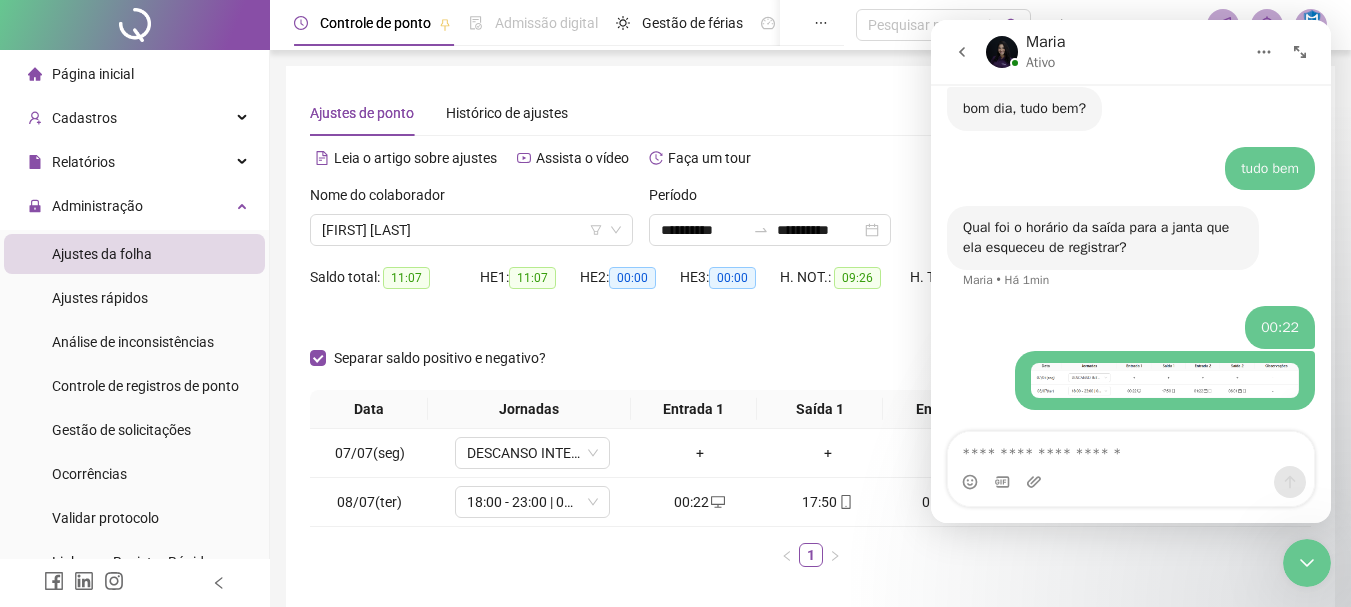 click at bounding box center [1131, 449] 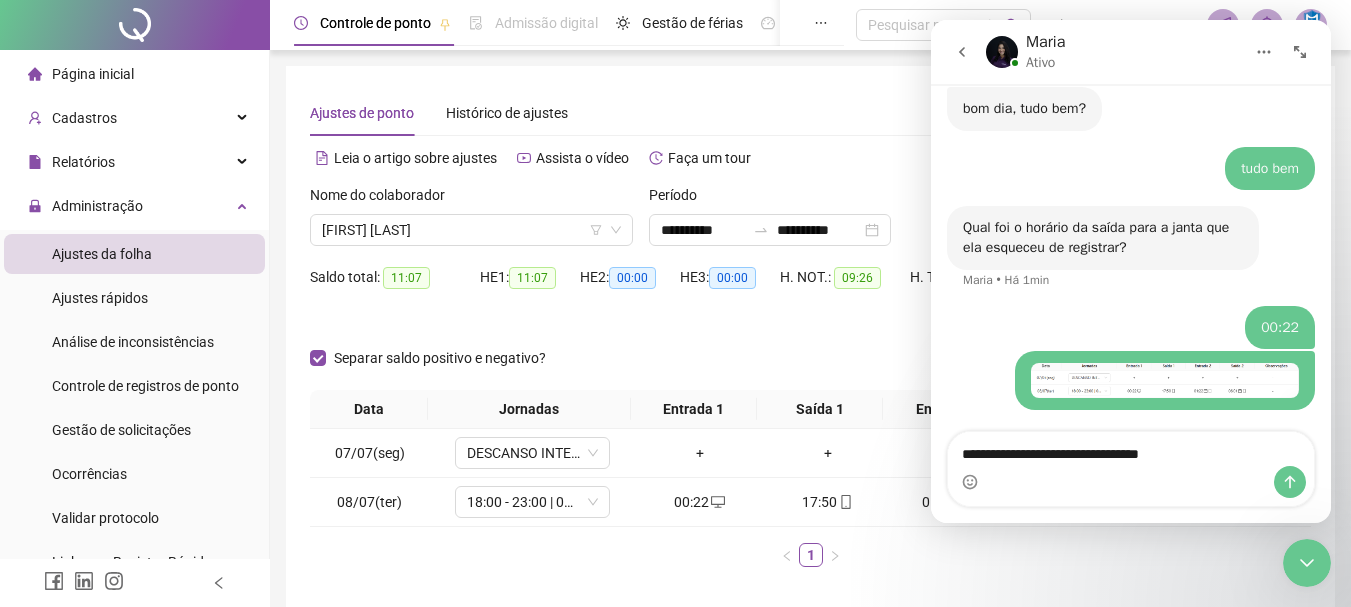 type on "**********" 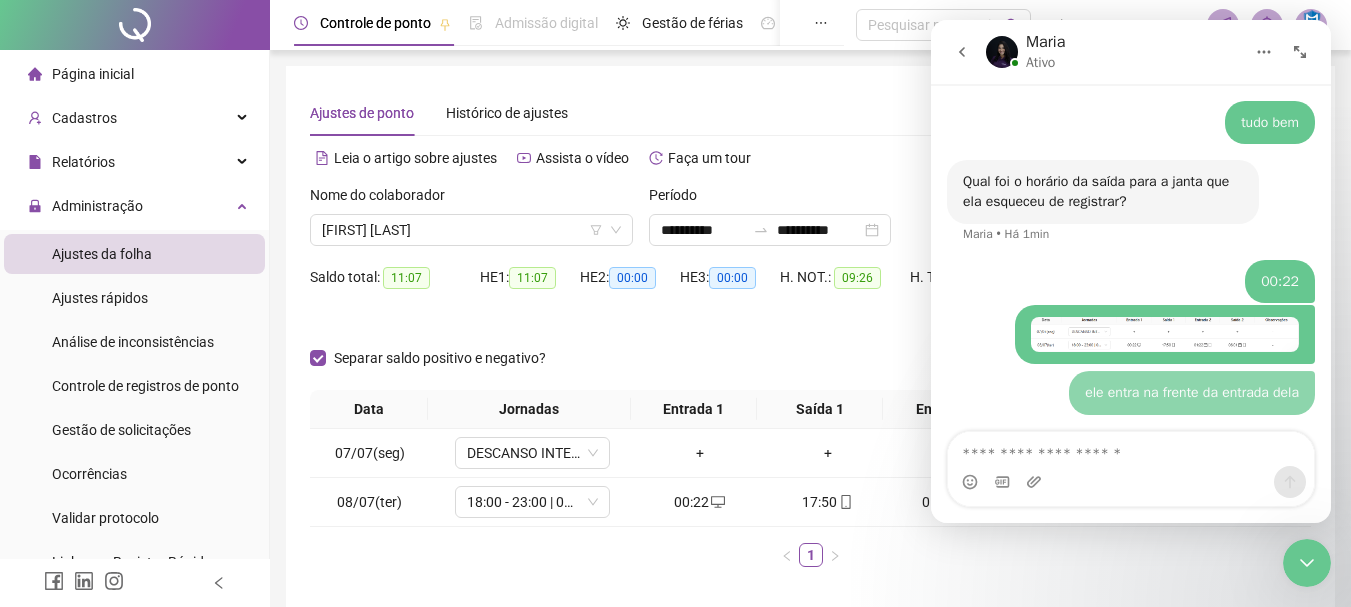 scroll, scrollTop: 3576, scrollLeft: 0, axis: vertical 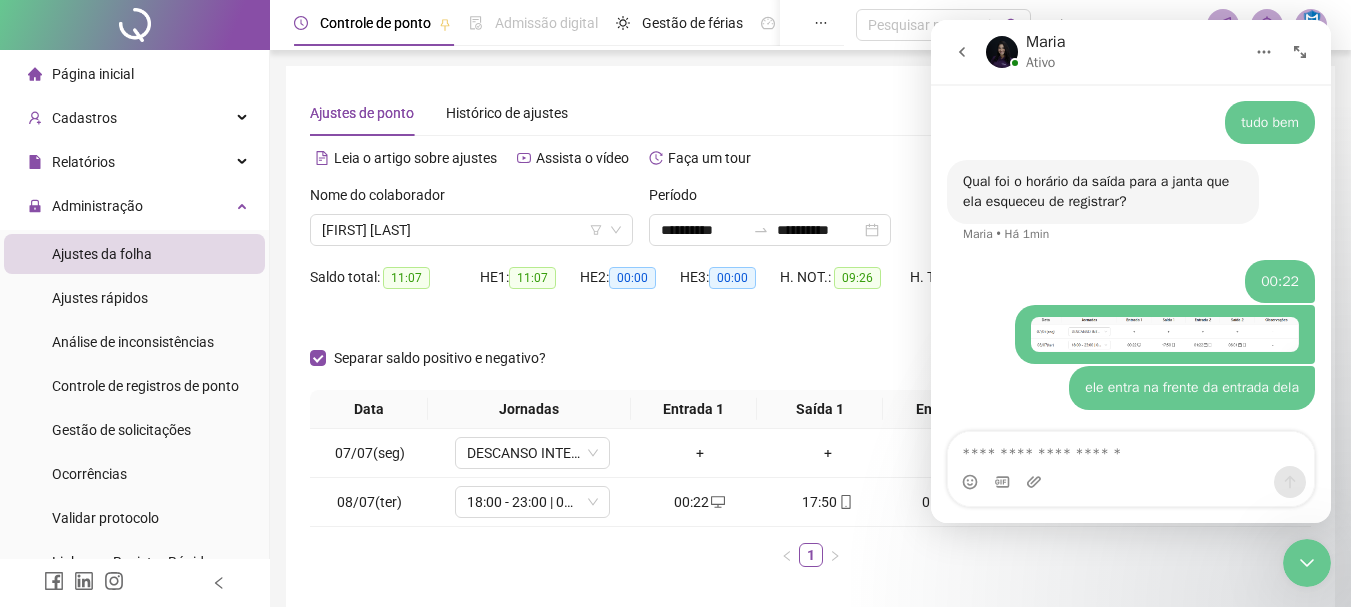 click at bounding box center [1165, 334] 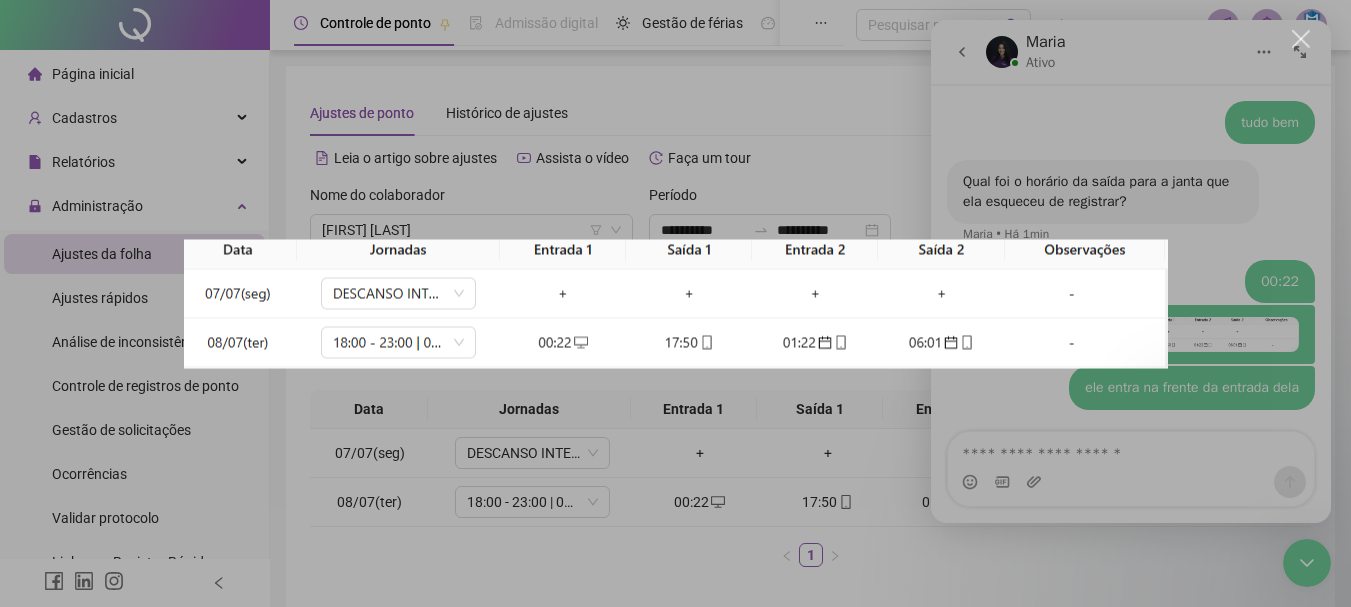 scroll, scrollTop: 0, scrollLeft: 0, axis: both 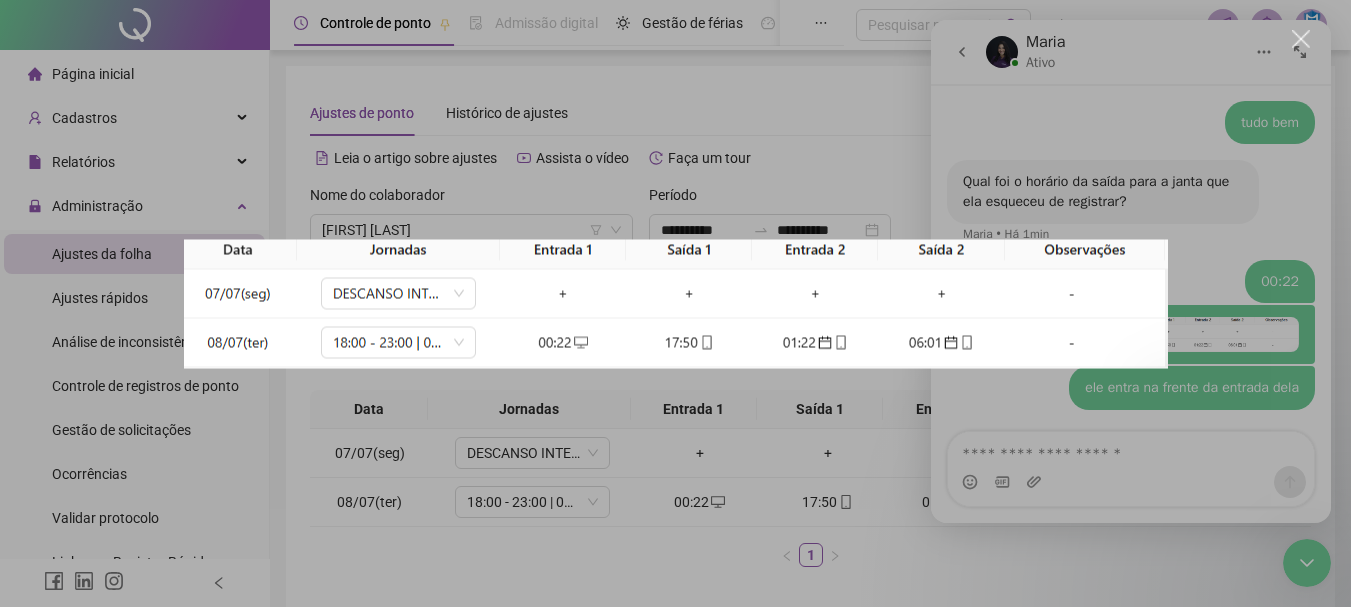 click at bounding box center (675, 303) 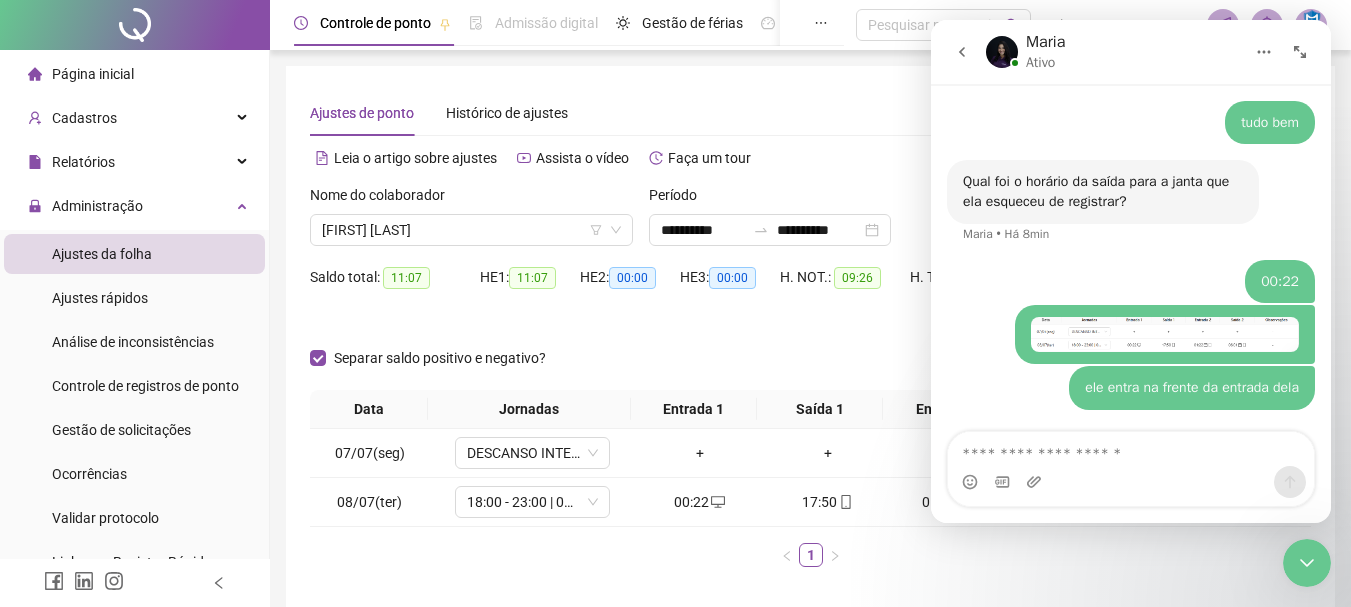 click on "**********" at bounding box center [810, 336] 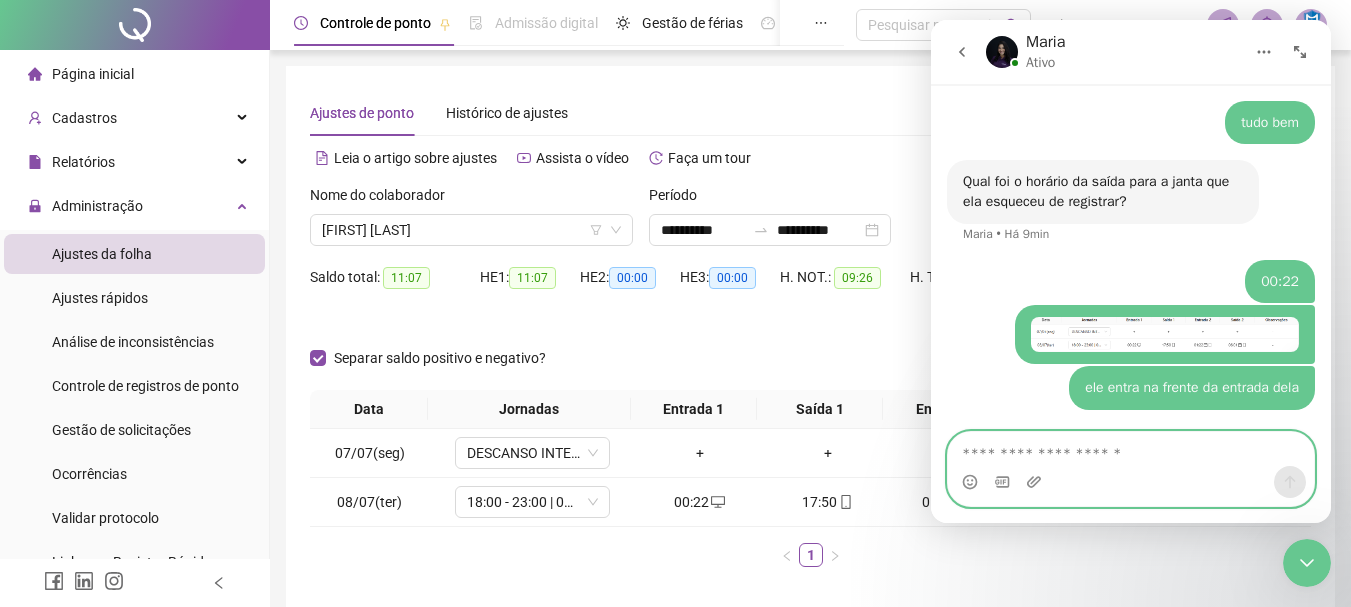 click at bounding box center [1131, 449] 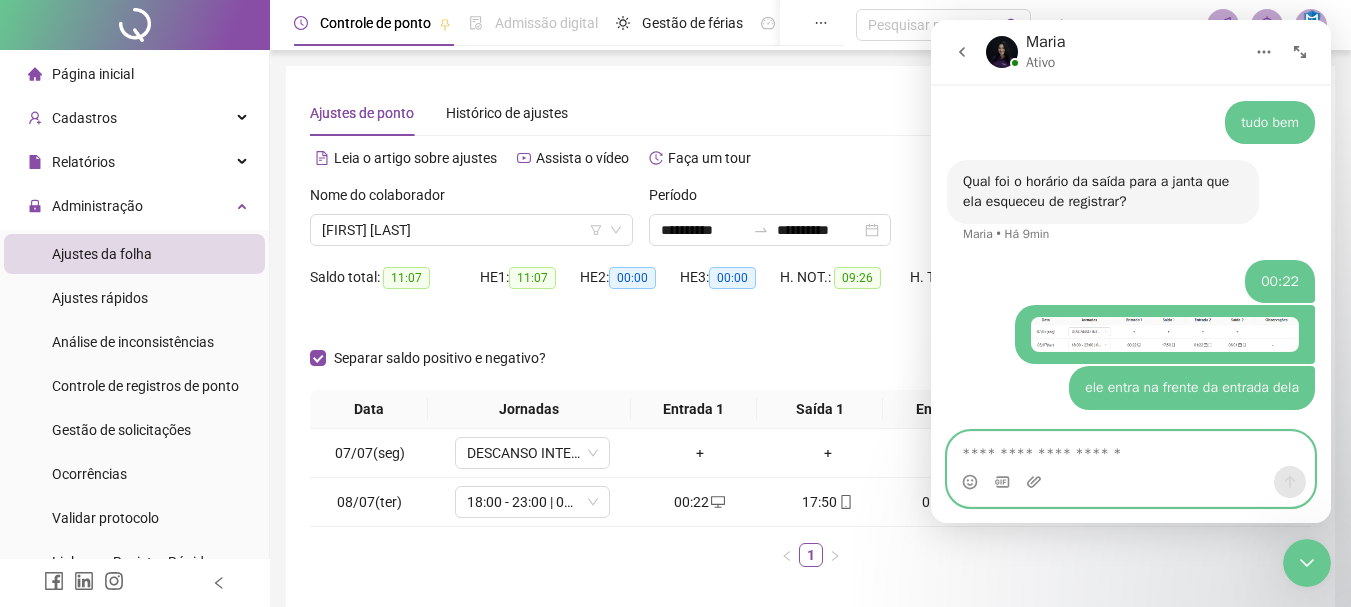 type on "*" 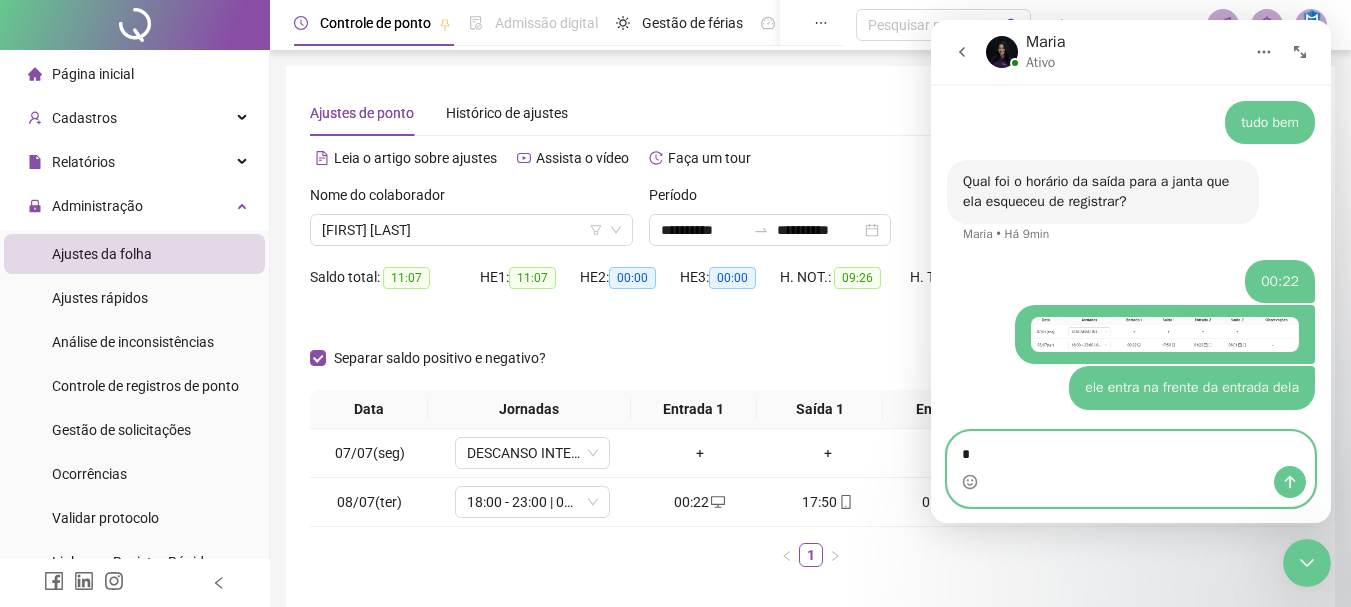 type 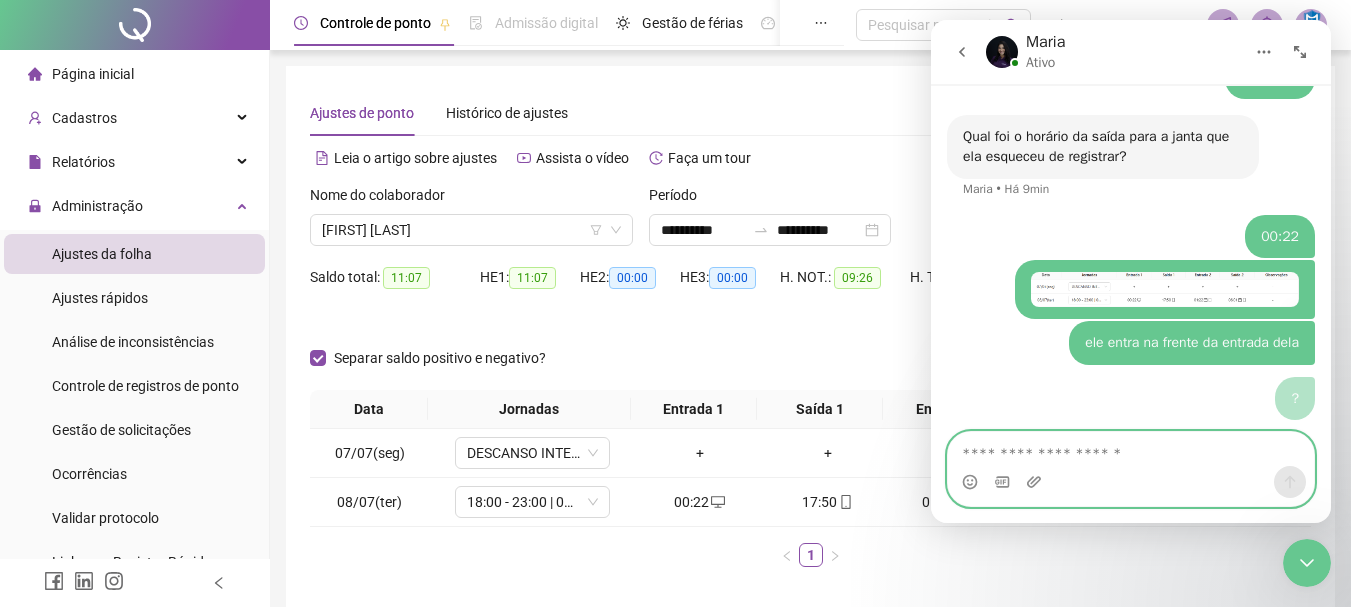 scroll, scrollTop: 3621, scrollLeft: 0, axis: vertical 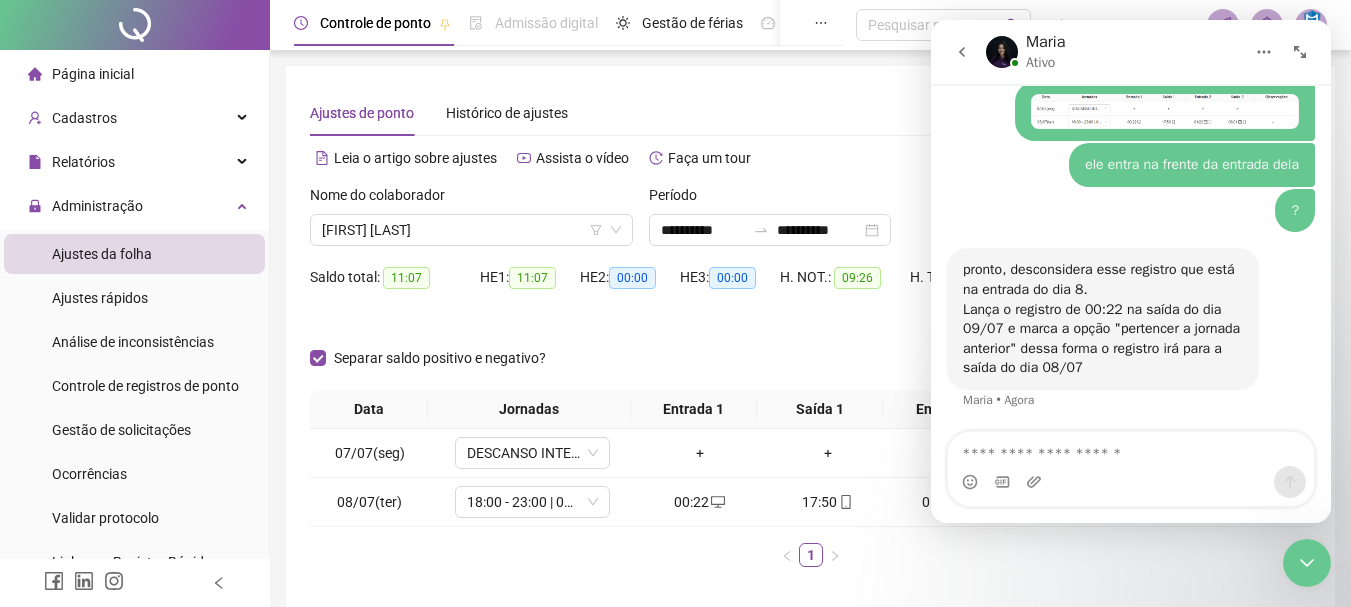 click at bounding box center [962, 52] 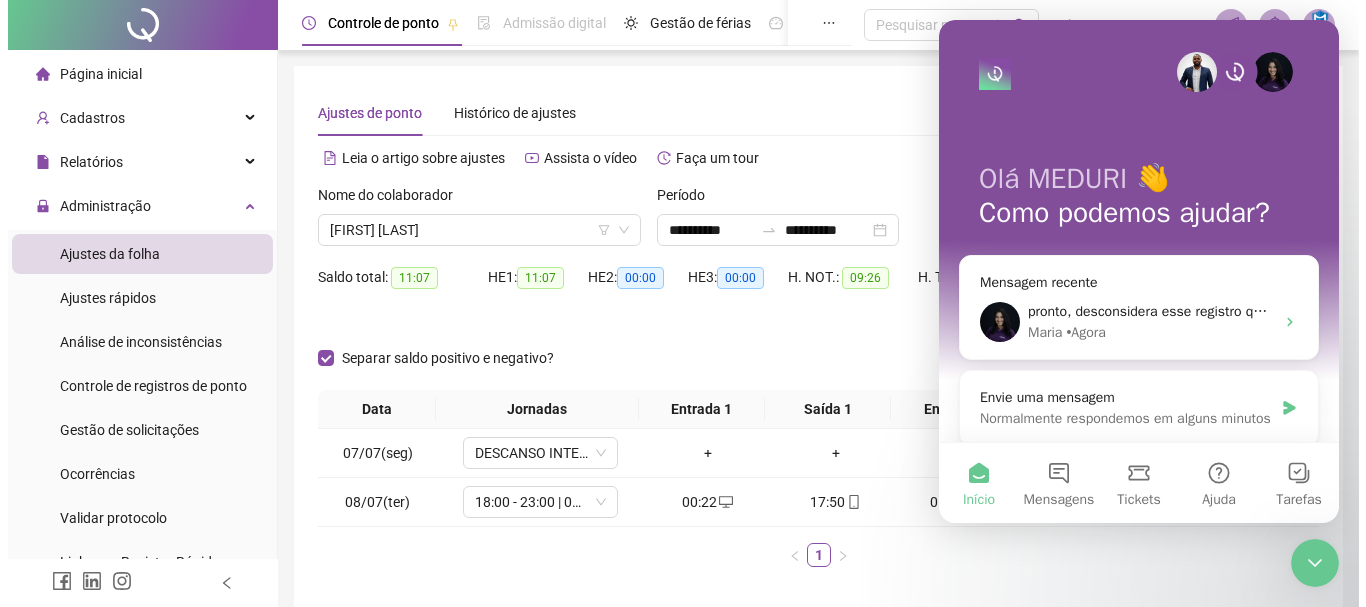scroll, scrollTop: 0, scrollLeft: 0, axis: both 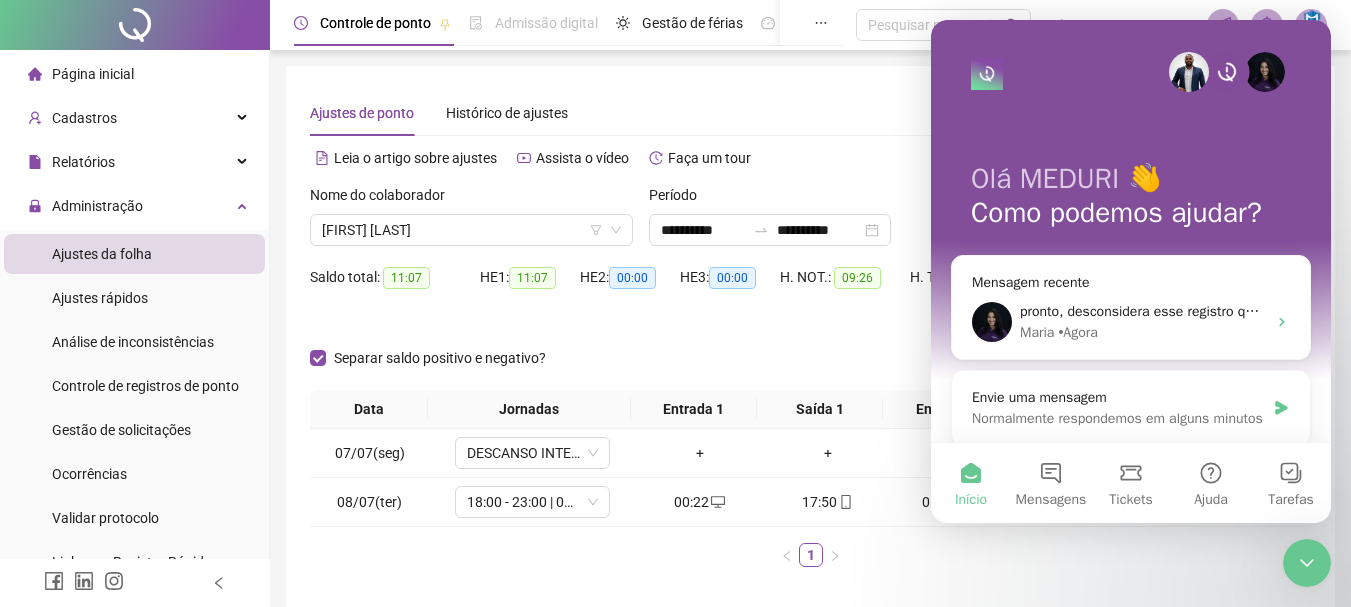 click 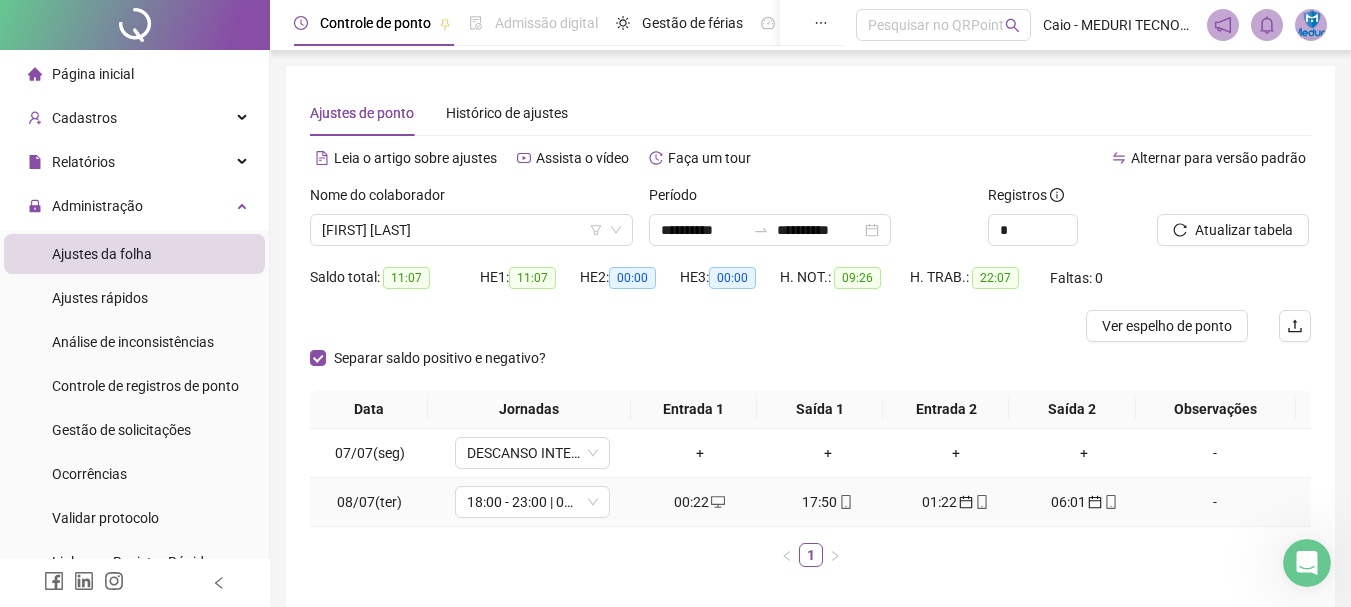 click on "00:22" at bounding box center [700, 502] 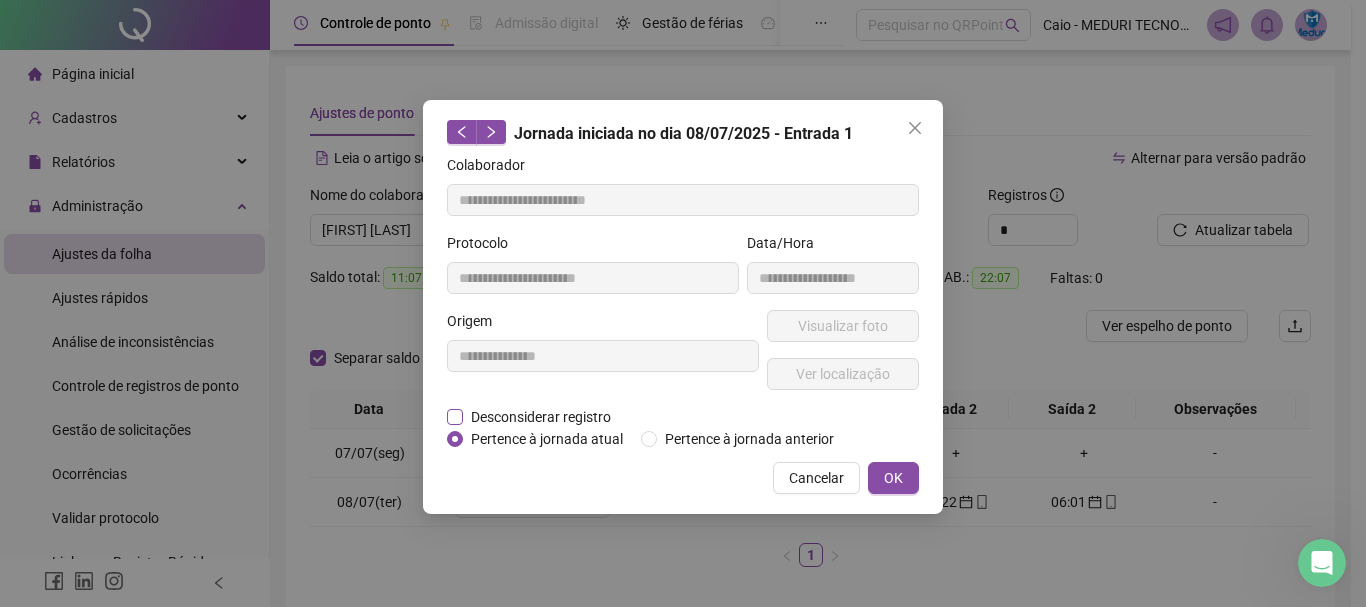 click on "Desconsiderar registro" at bounding box center (541, 417) 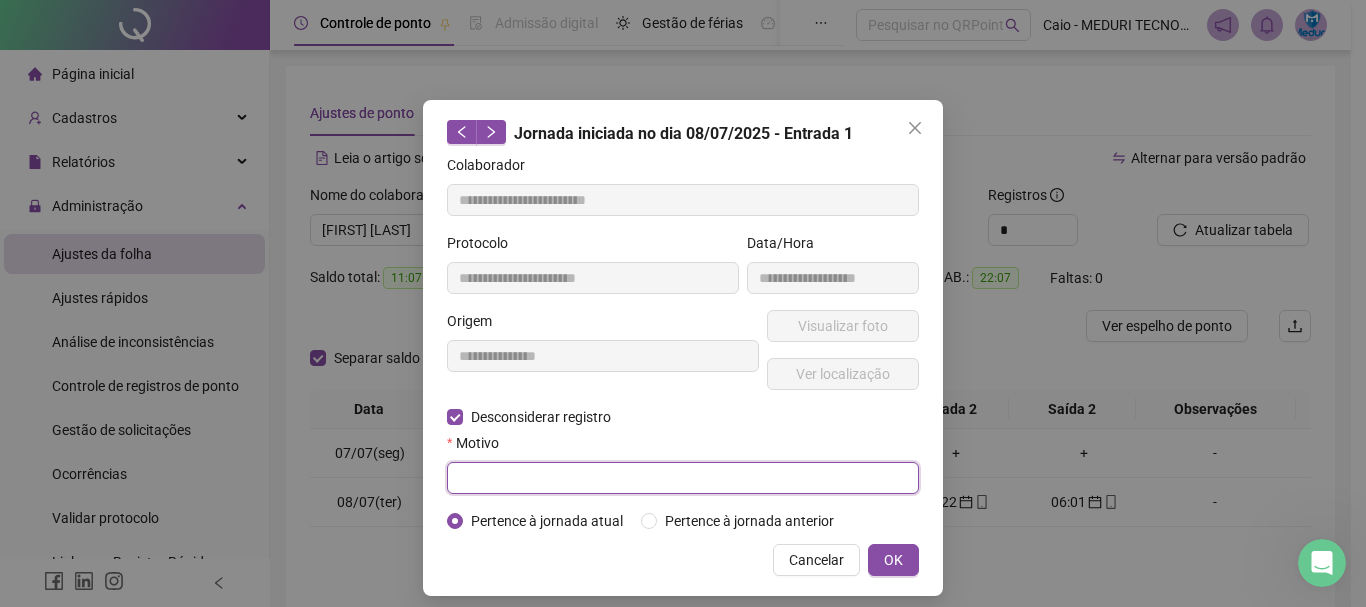 click at bounding box center (683, 478) 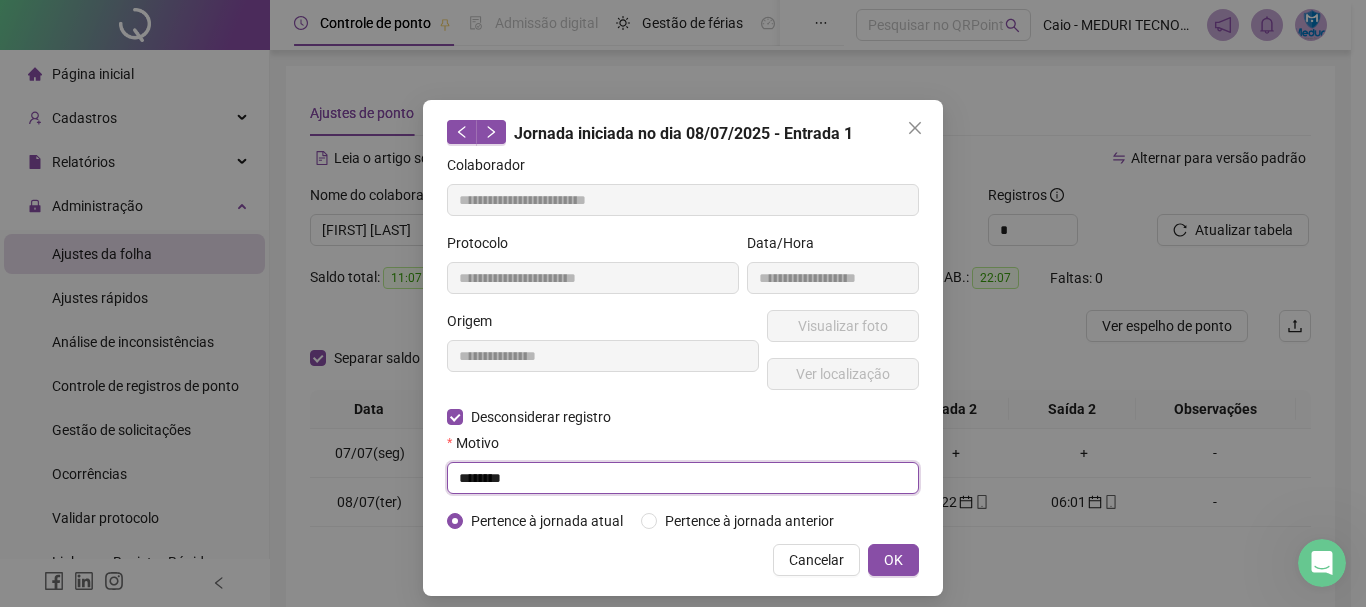 type on "********" 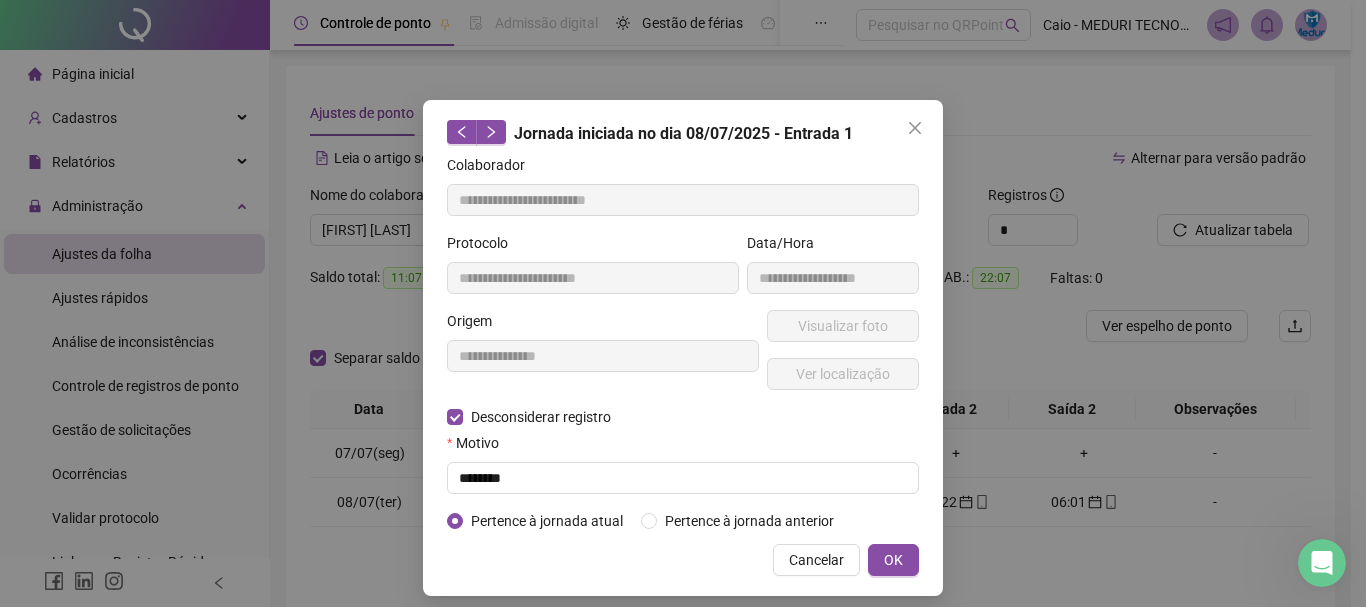 click 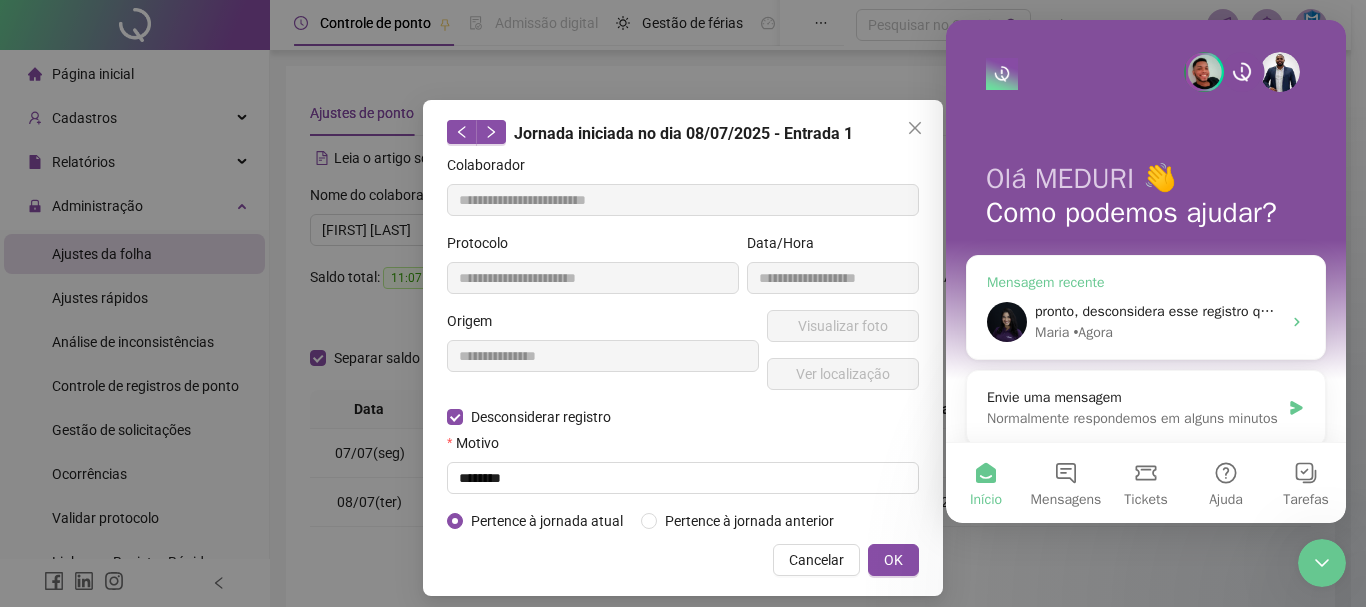 click on "•  Agora" at bounding box center (1092, 332) 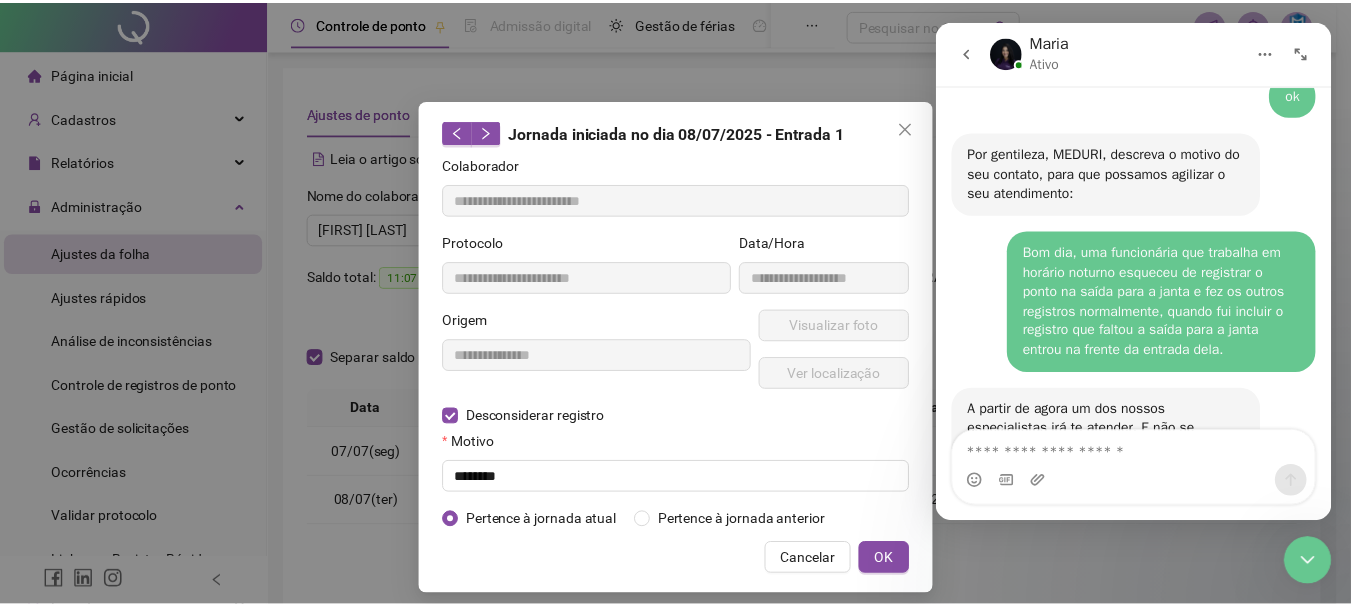 scroll, scrollTop: 3779, scrollLeft: 0, axis: vertical 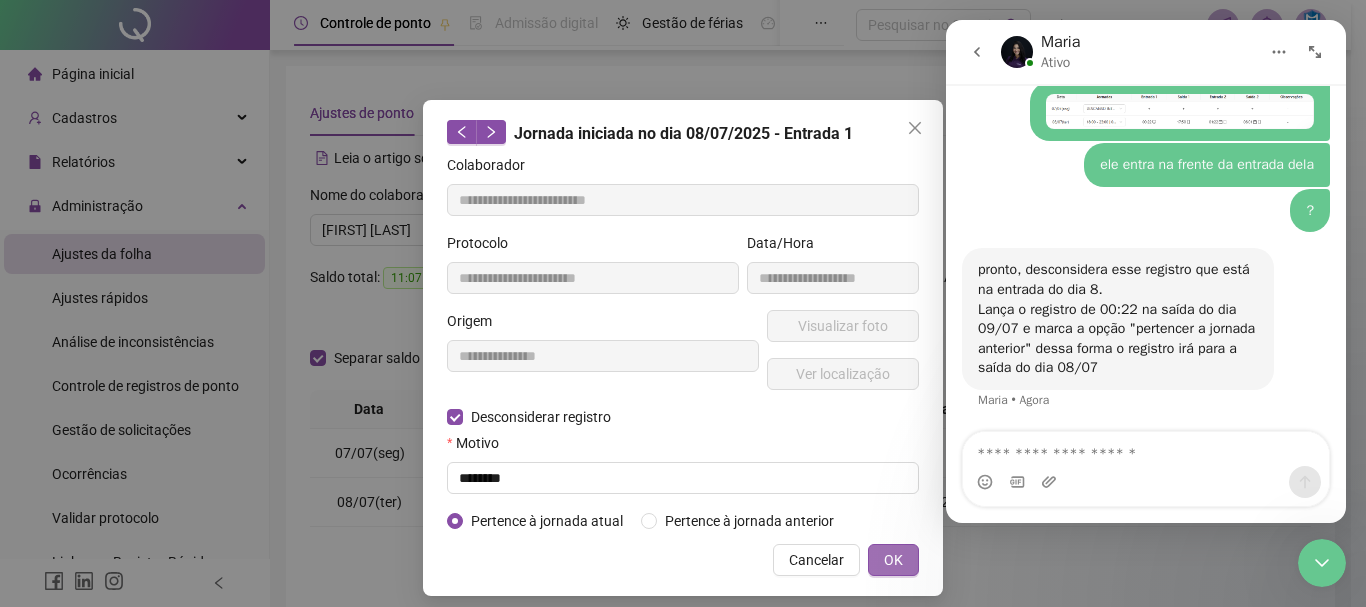 click on "OK" at bounding box center [893, 560] 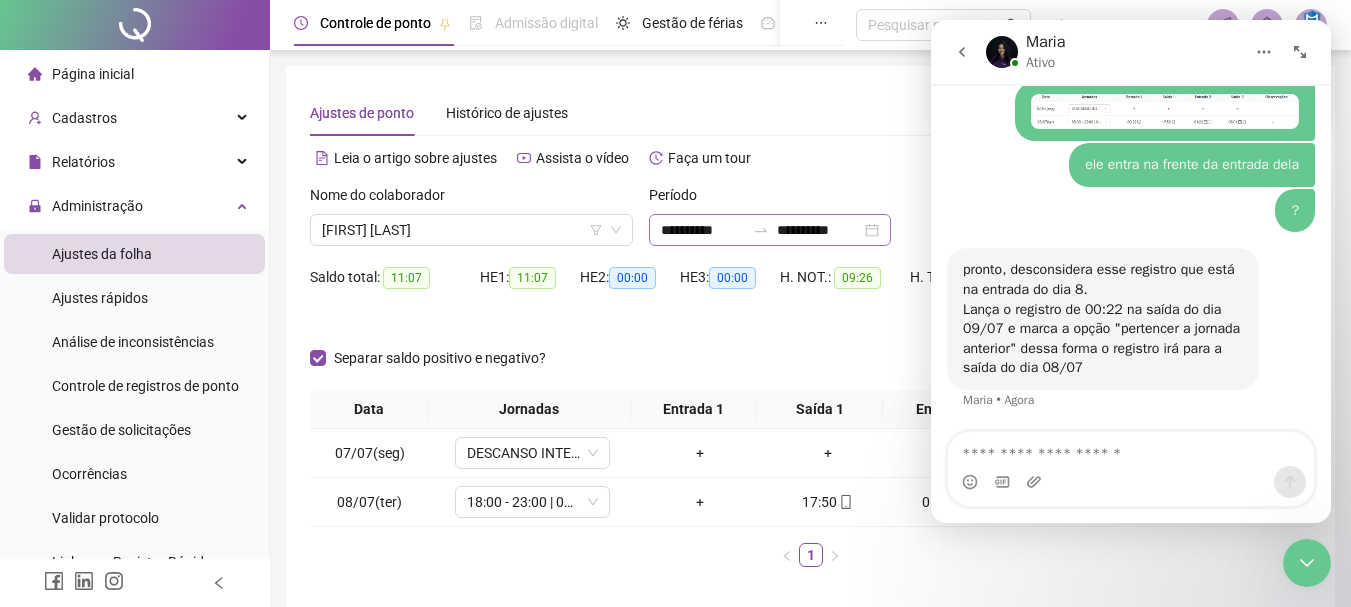 click 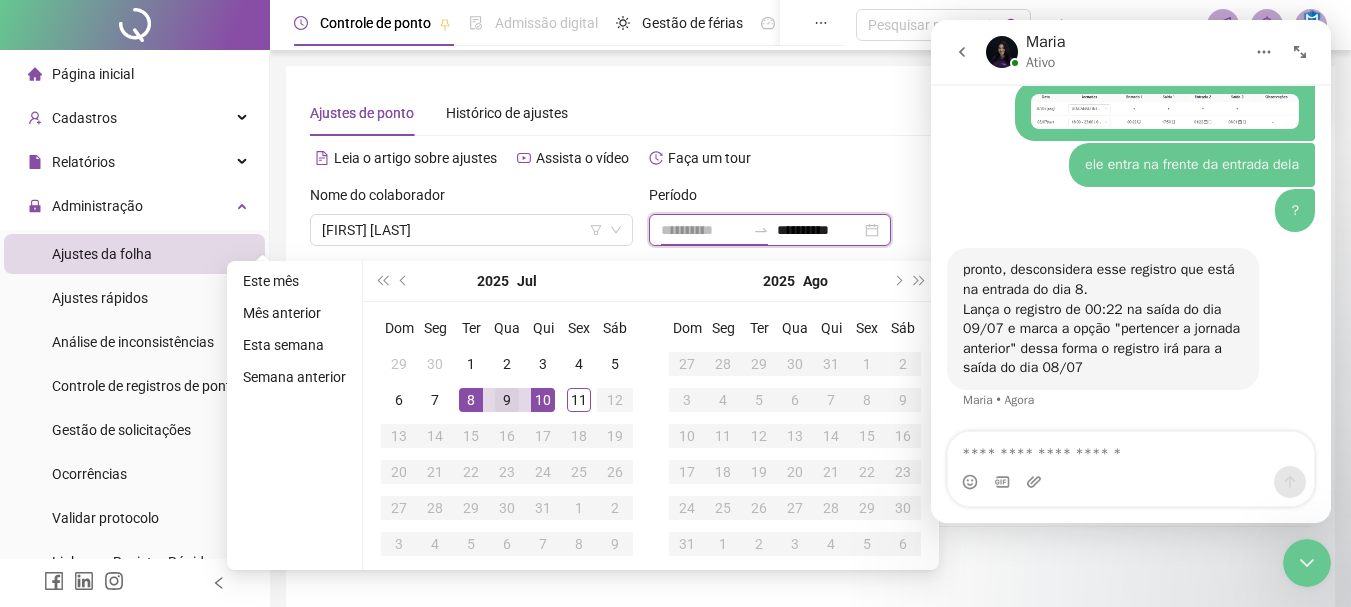 type on "**********" 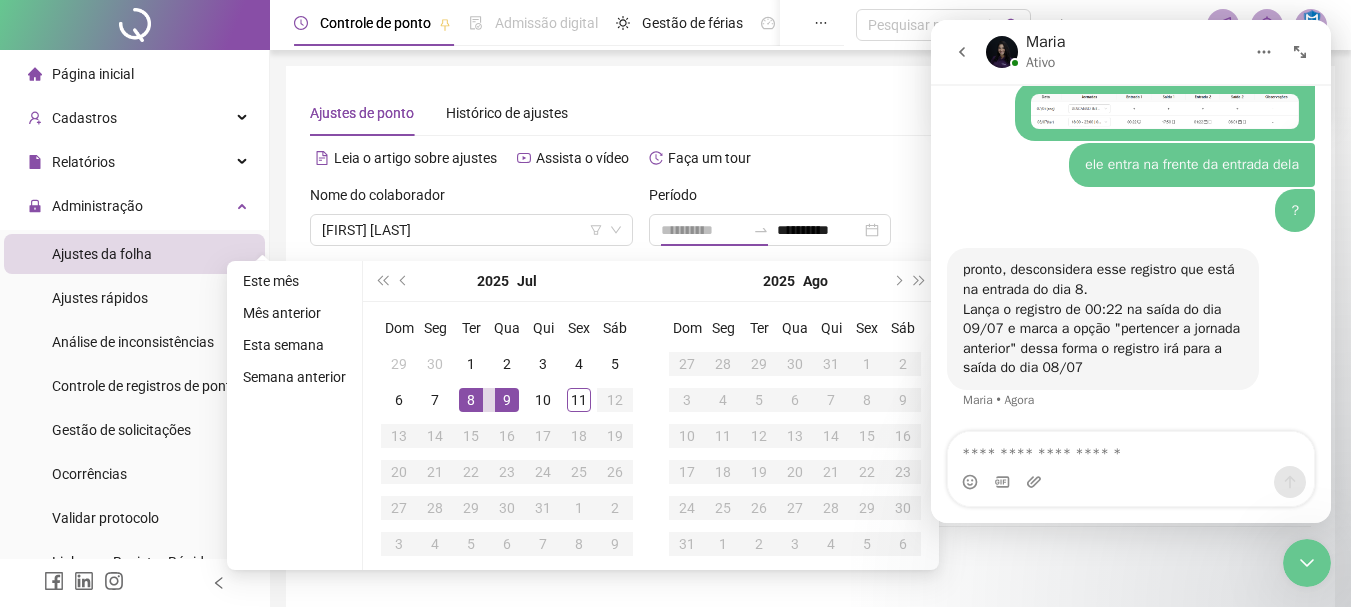 click on "9" at bounding box center (507, 400) 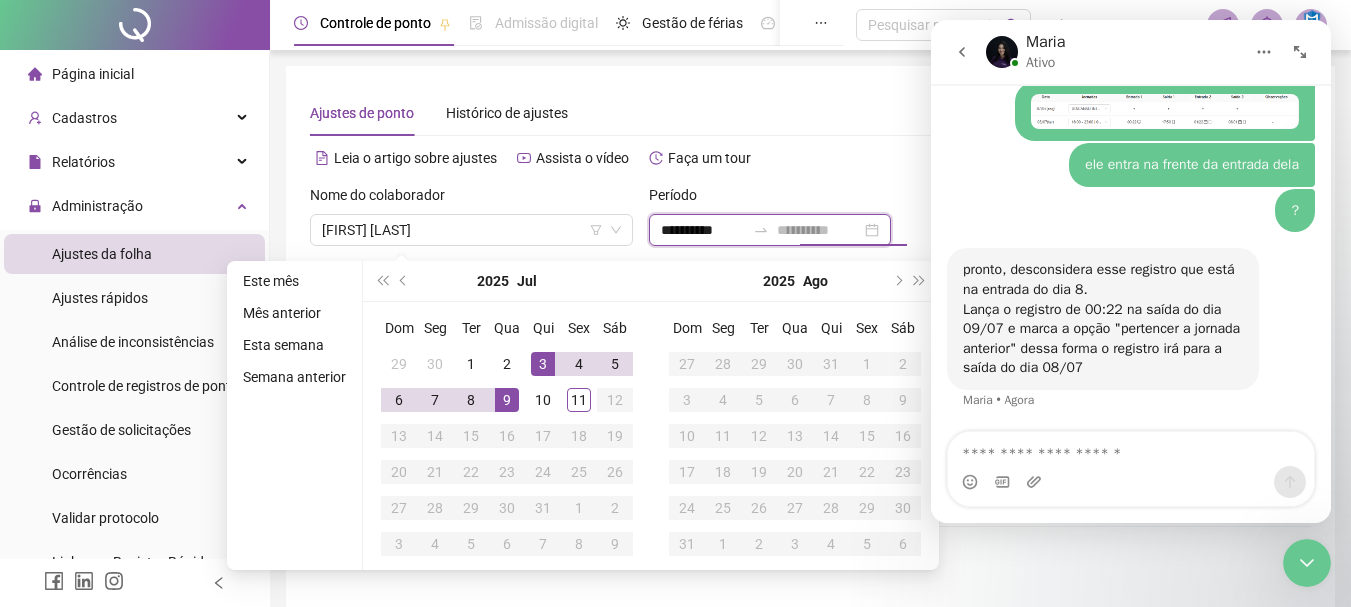 type on "**********" 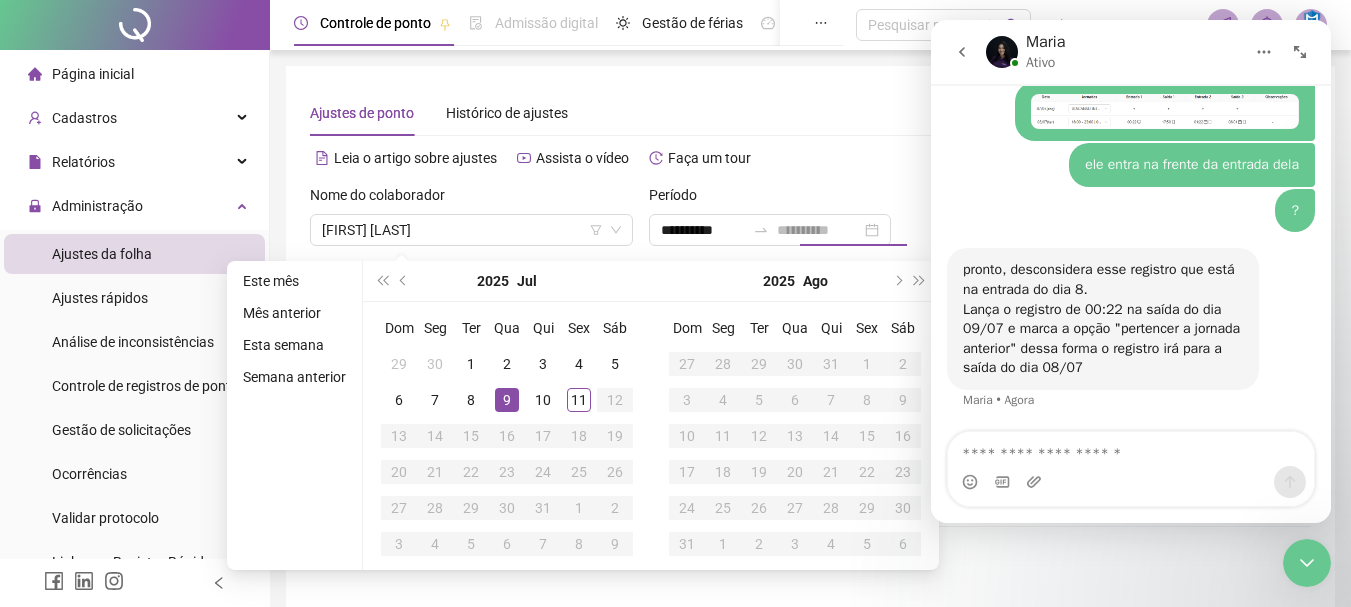 click on "9" at bounding box center (507, 400) 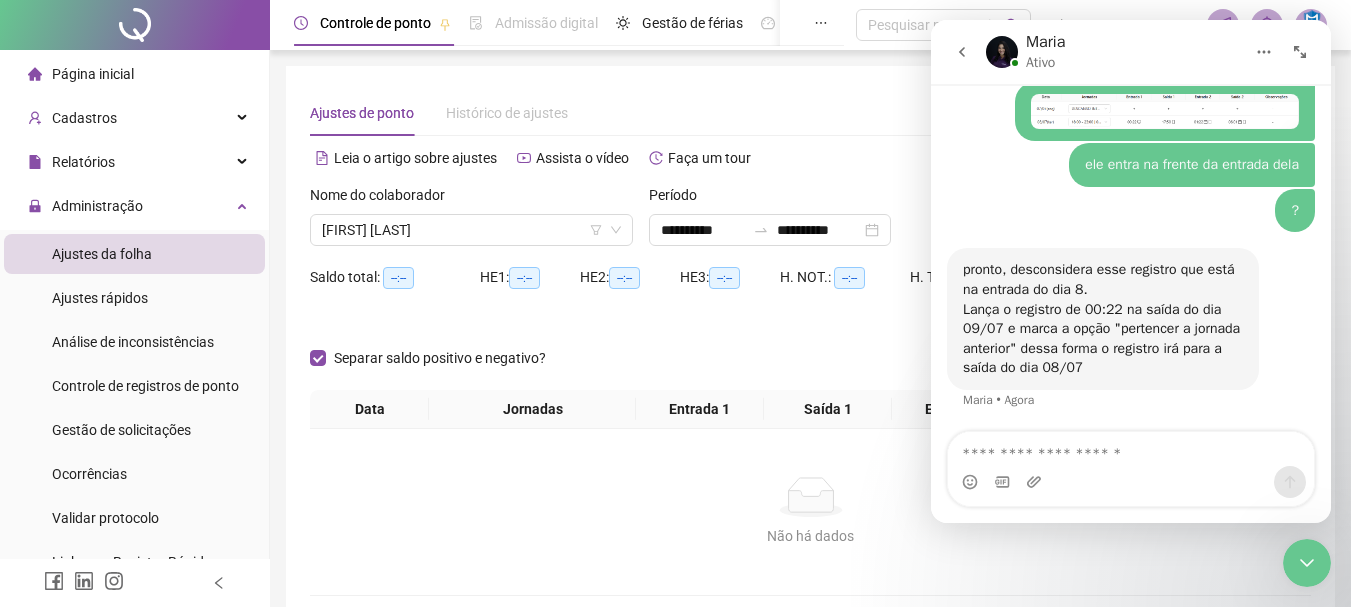 click on "Leia o artigo sobre ajustes Assista o vídeo Faça um tour" at bounding box center (560, 168) 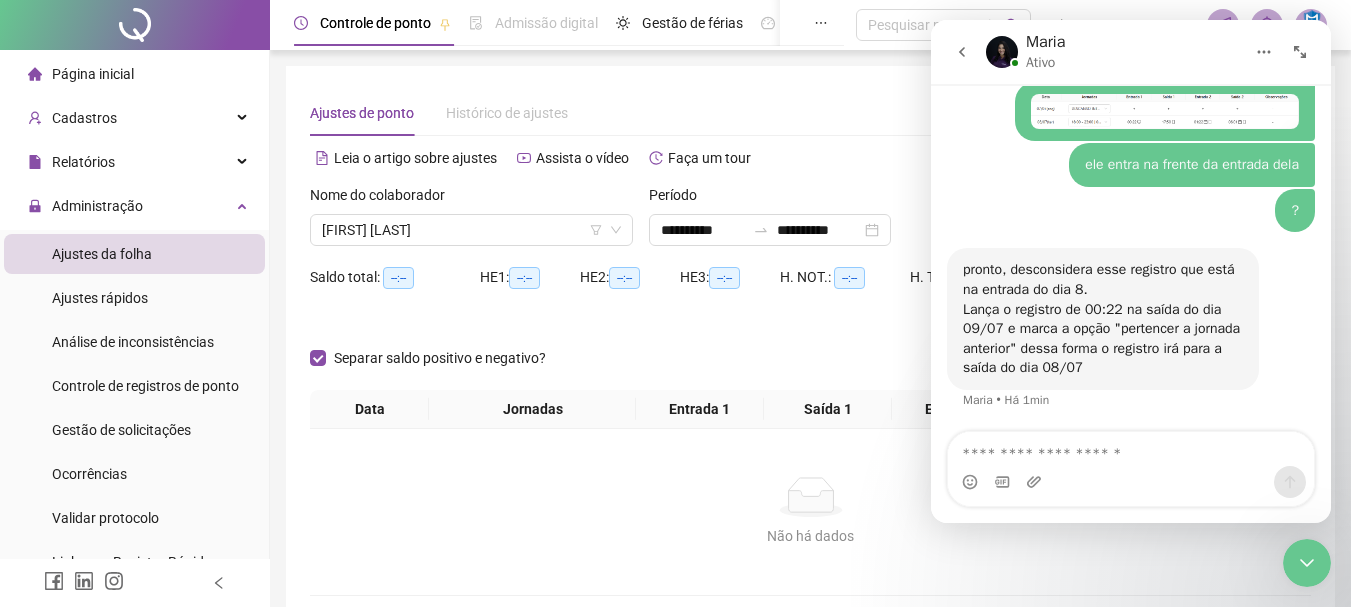 click 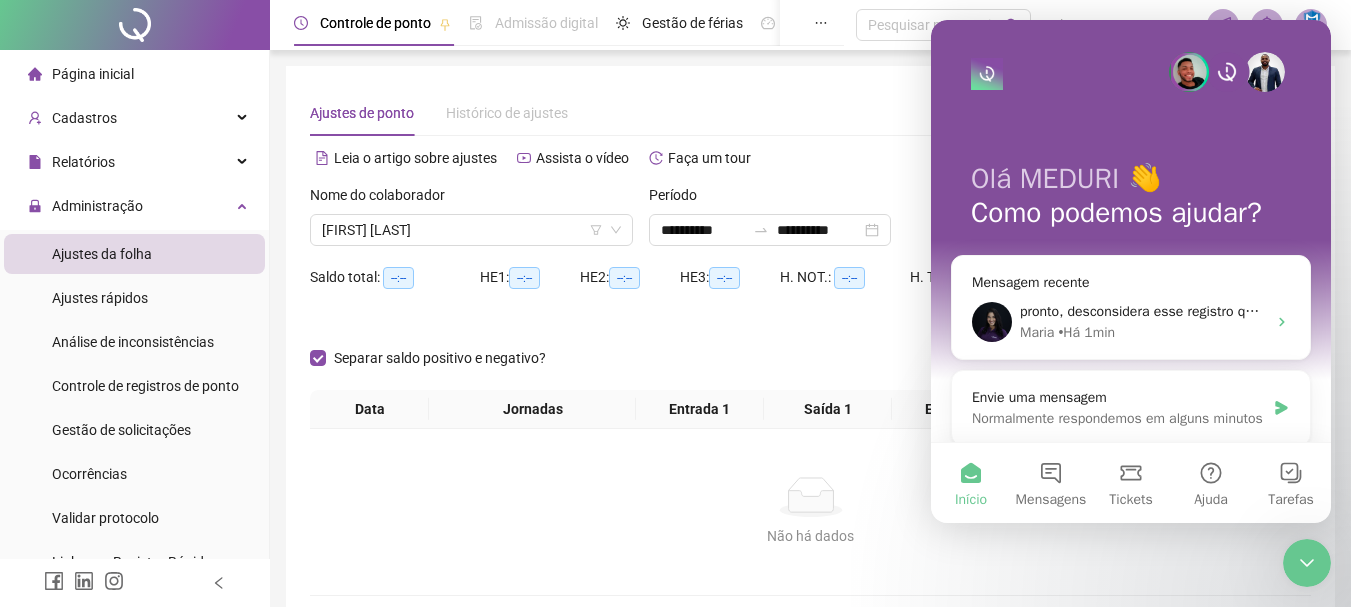 click on "Ajustes de ponto Histórico de ajustes" at bounding box center (810, 113) 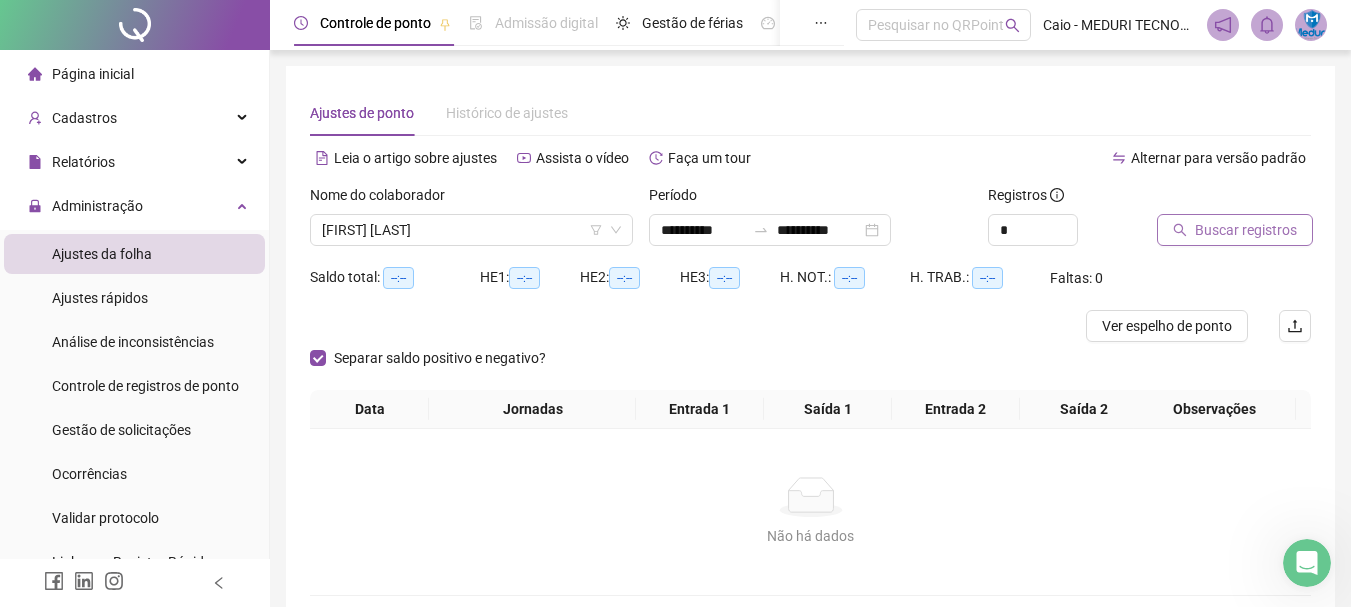 click on "Buscar registros" at bounding box center [1246, 230] 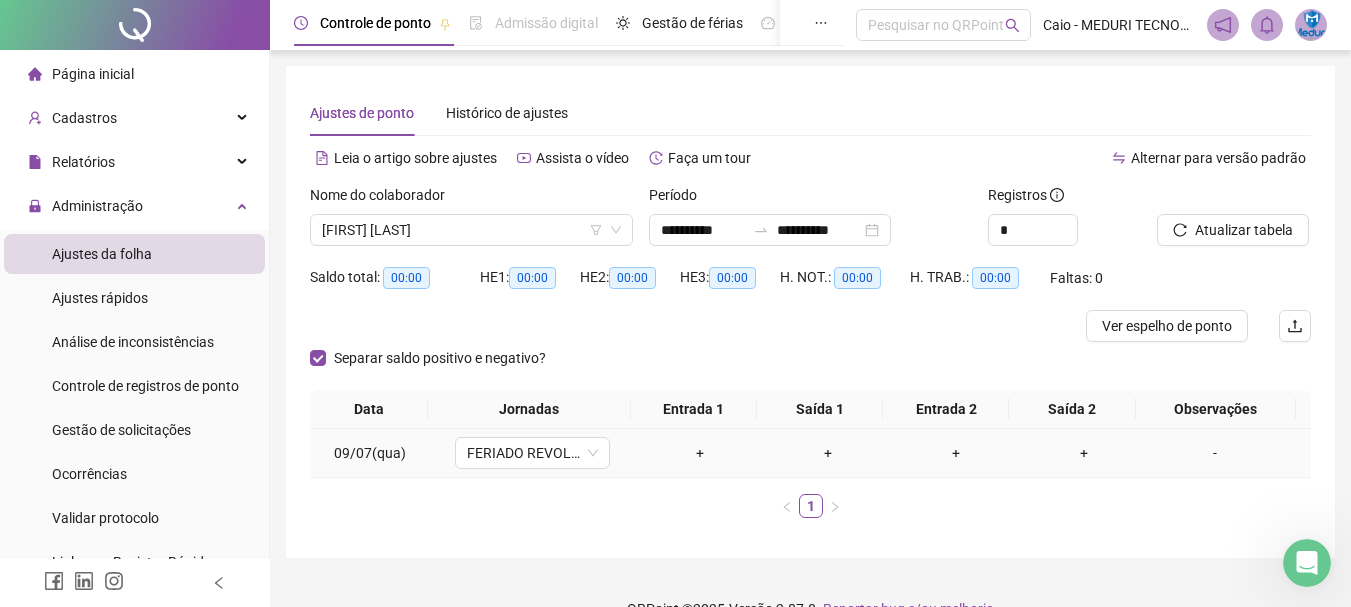 click on "09/07(qua)" at bounding box center (370, 453) 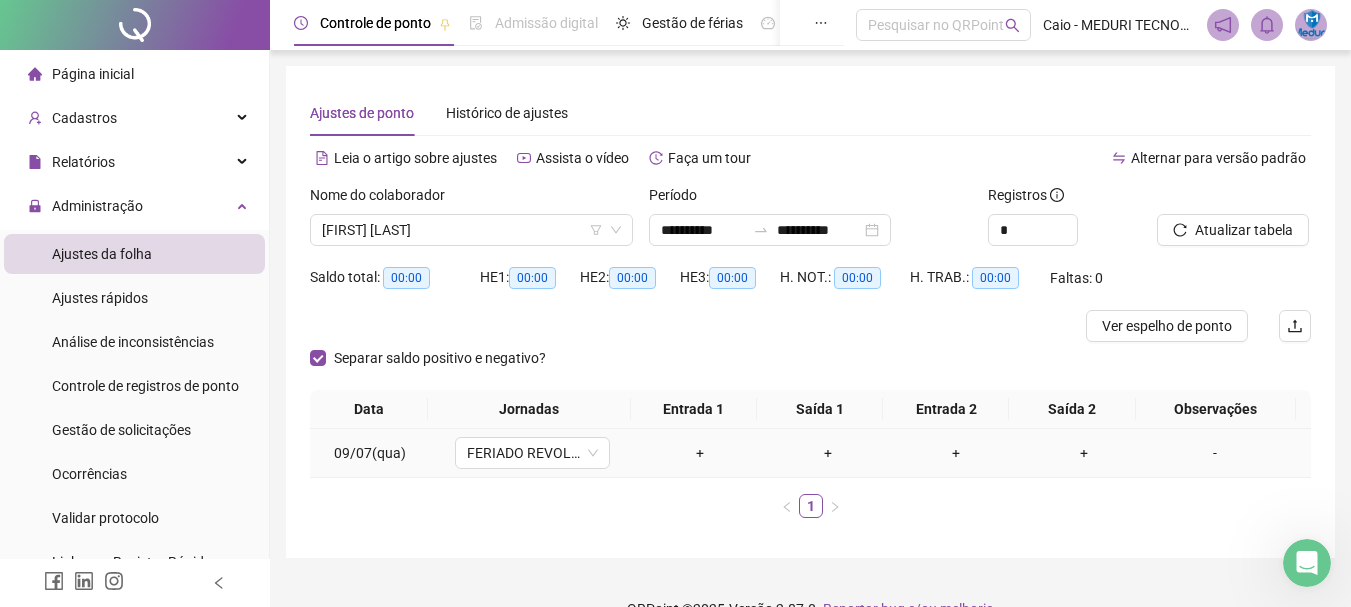 click on "+" at bounding box center (828, 453) 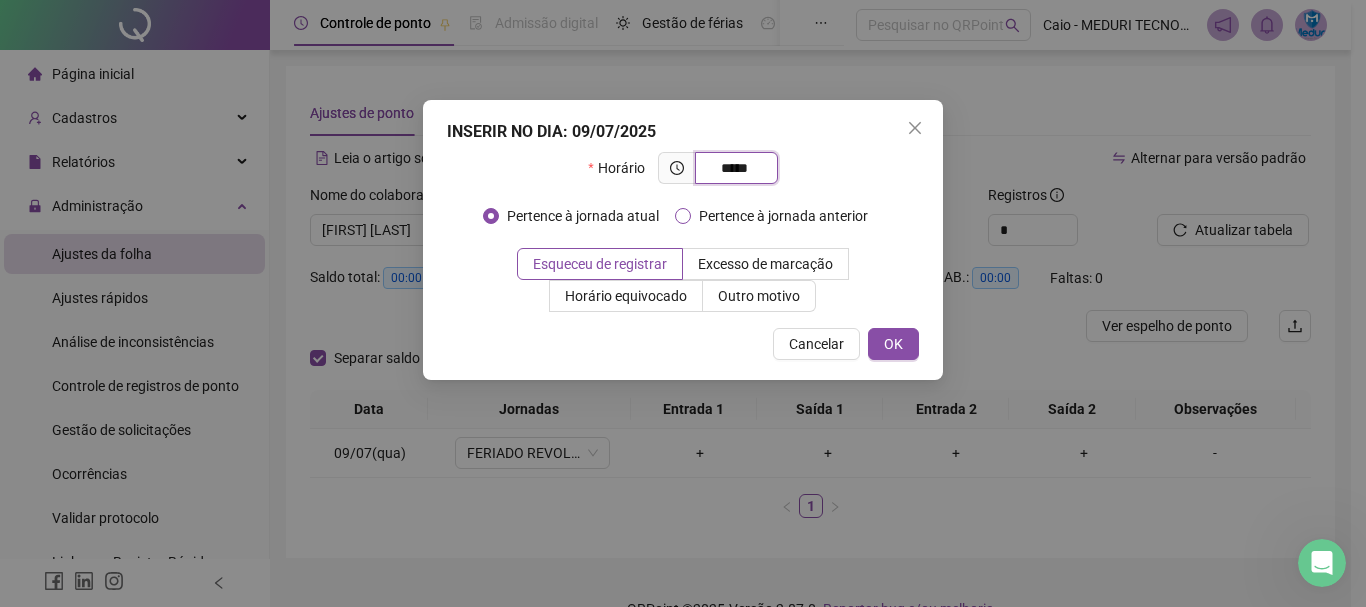 type on "*****" 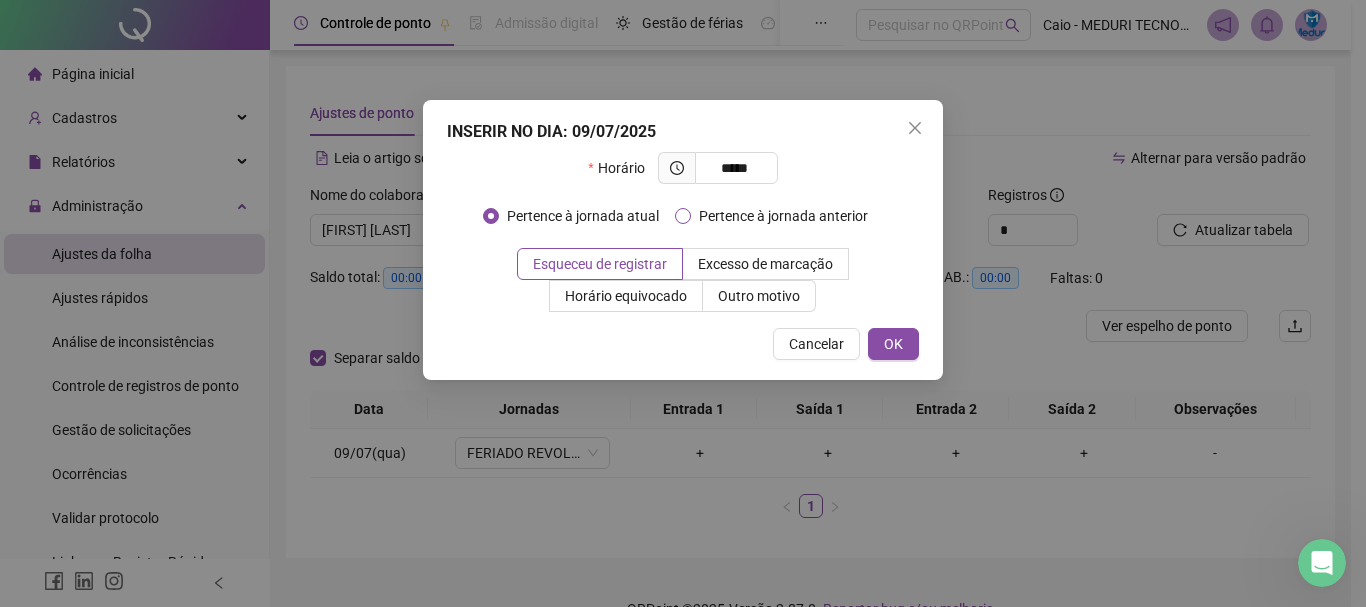 click on "Pertence à jornada anterior" at bounding box center (783, 216) 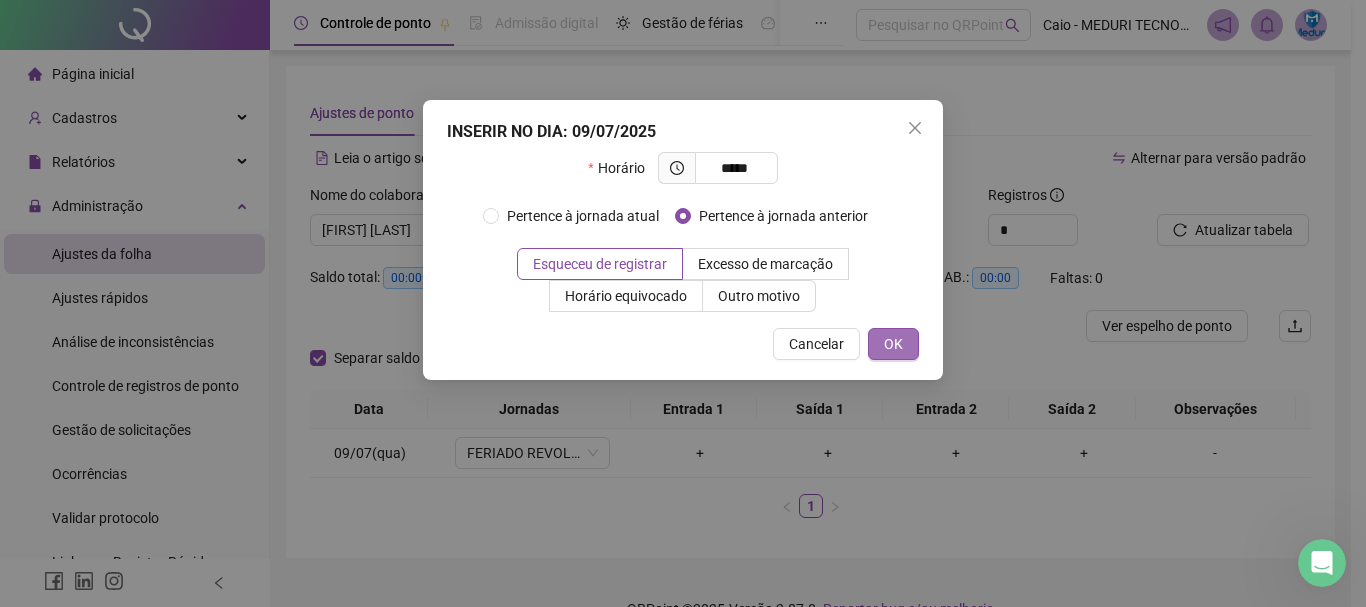 click on "OK" at bounding box center (893, 344) 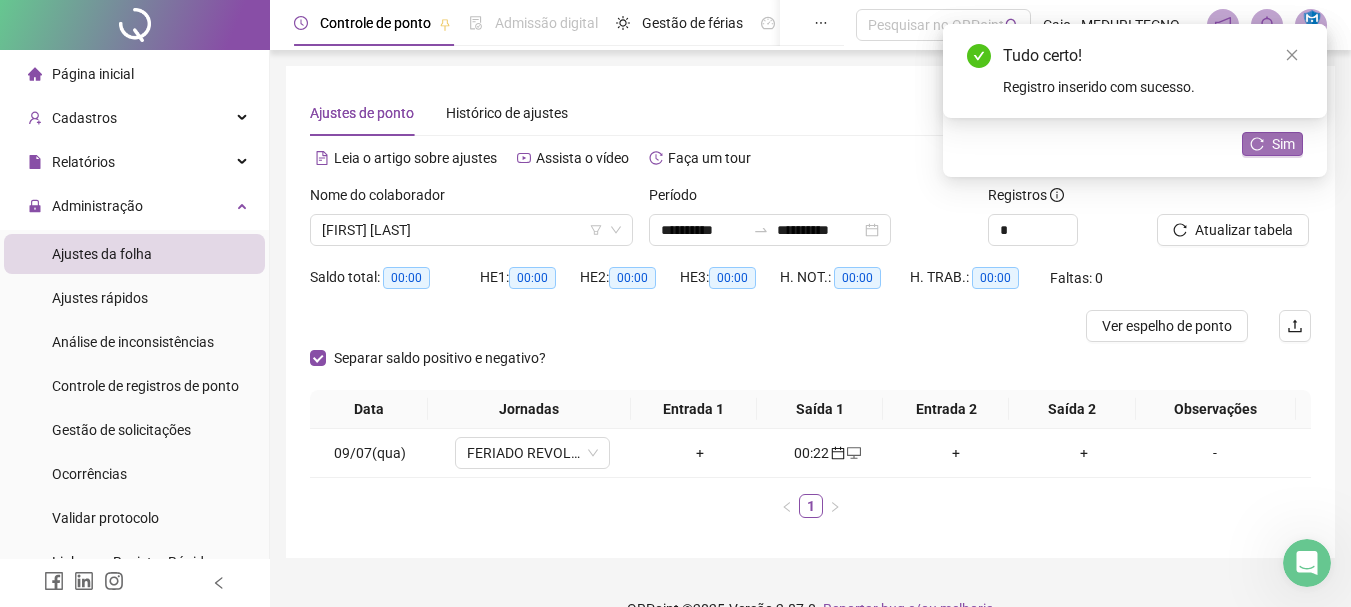click on "Sim" at bounding box center (1283, 144) 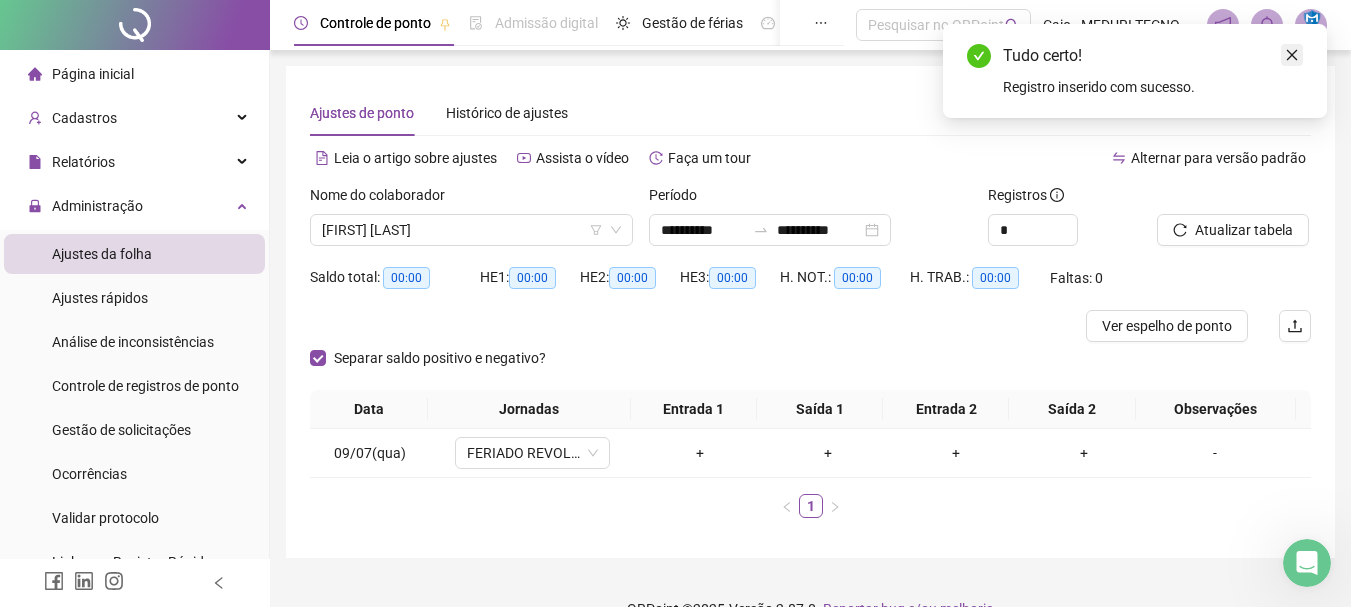 click 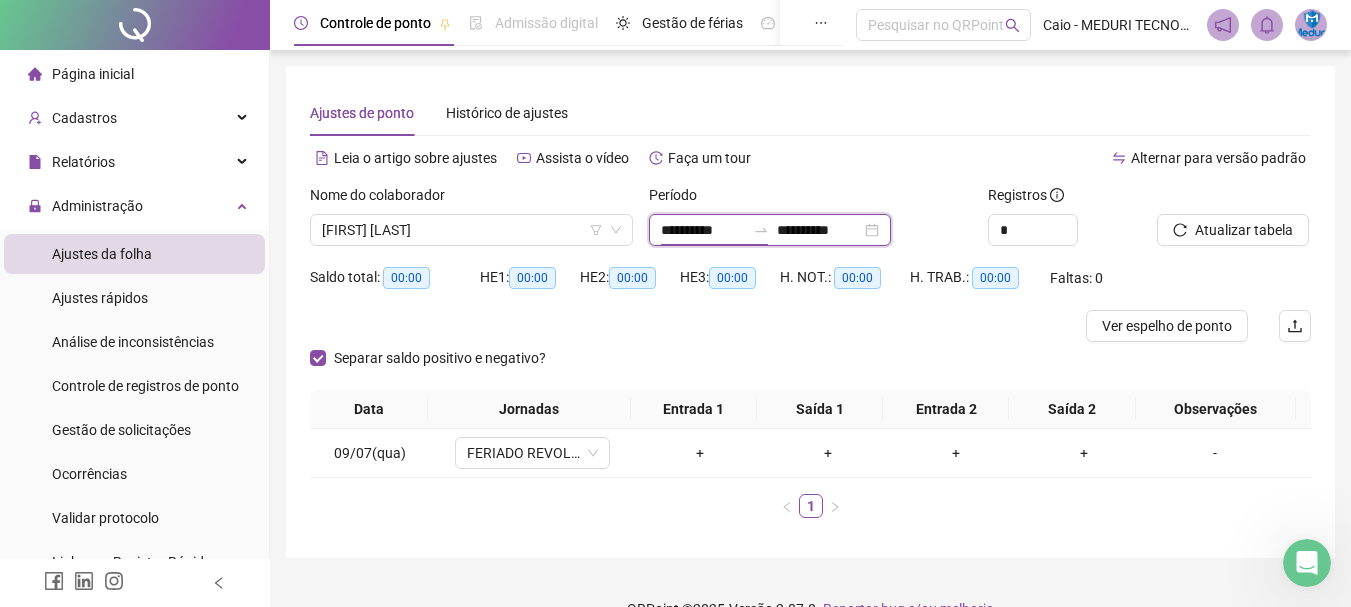 click on "**********" at bounding box center (703, 230) 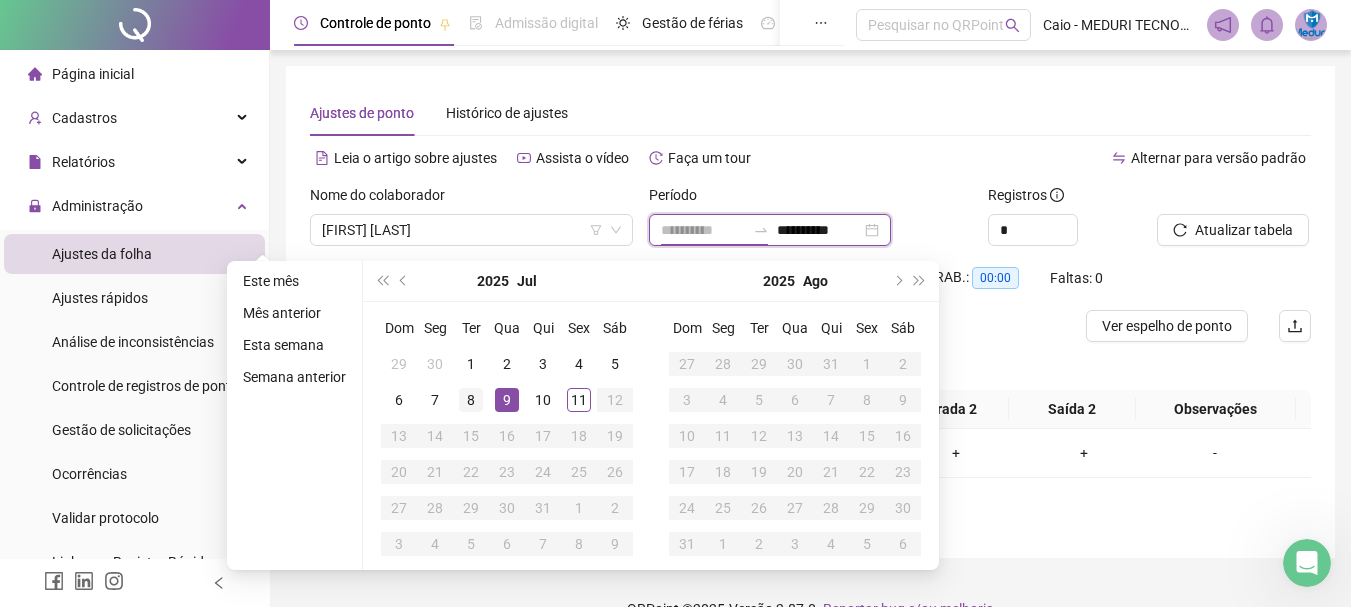 type on "**********" 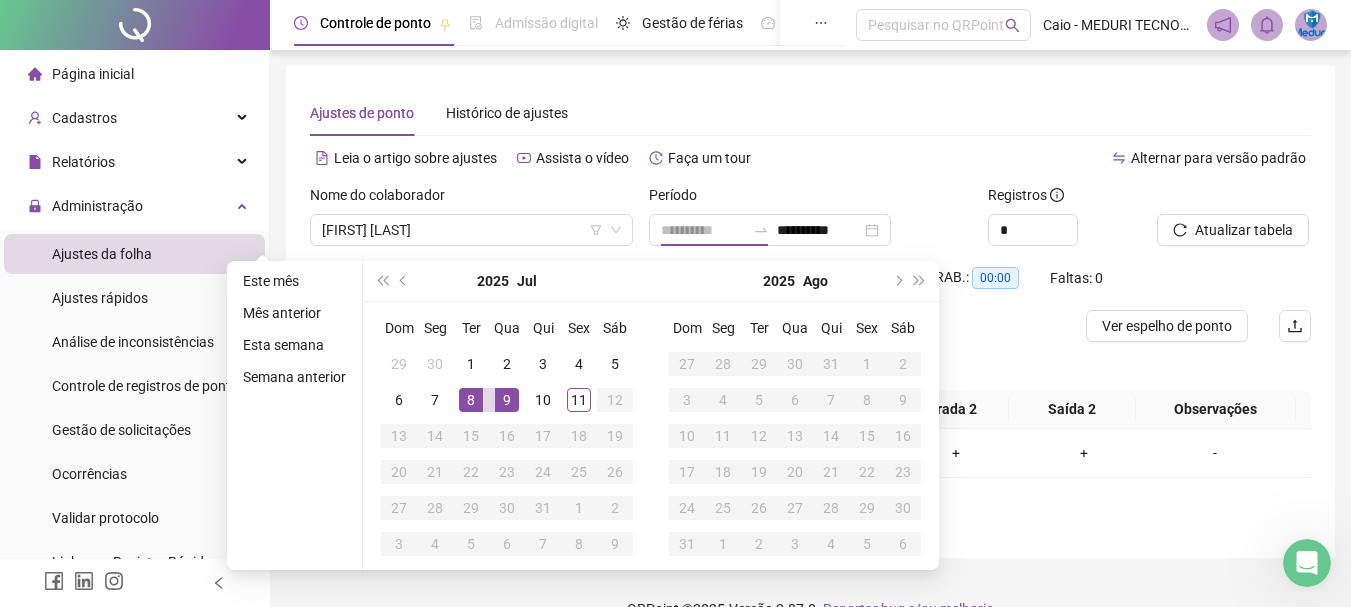 click on "8" at bounding box center (471, 400) 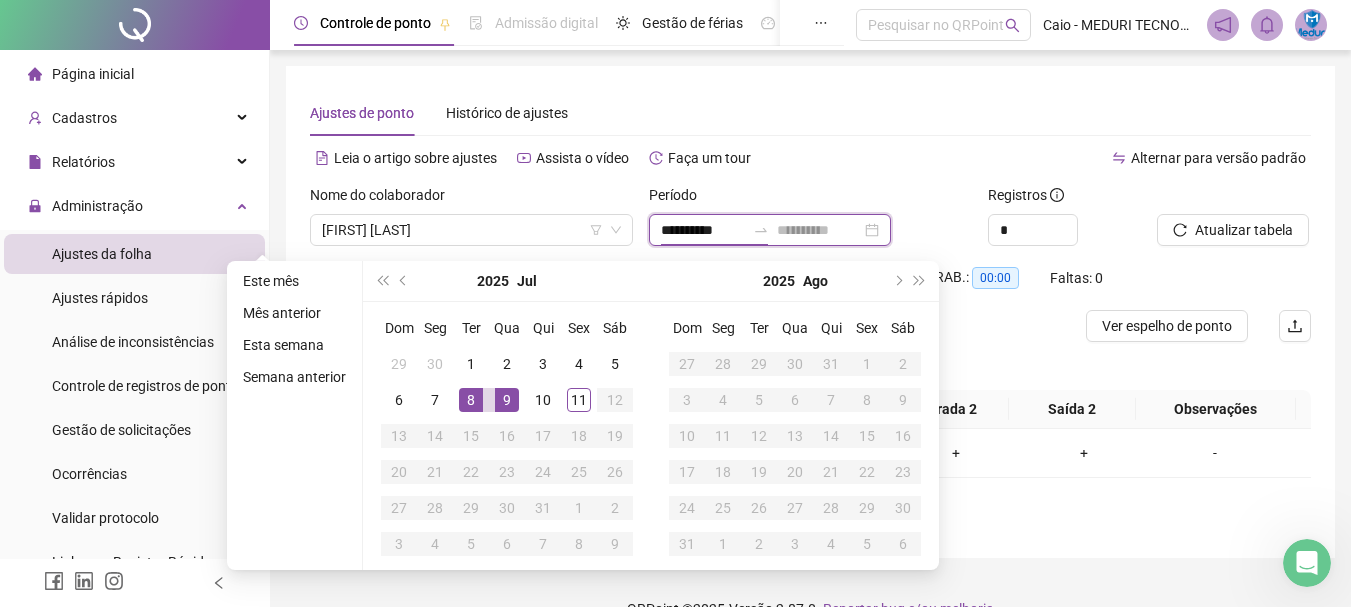 type on "**********" 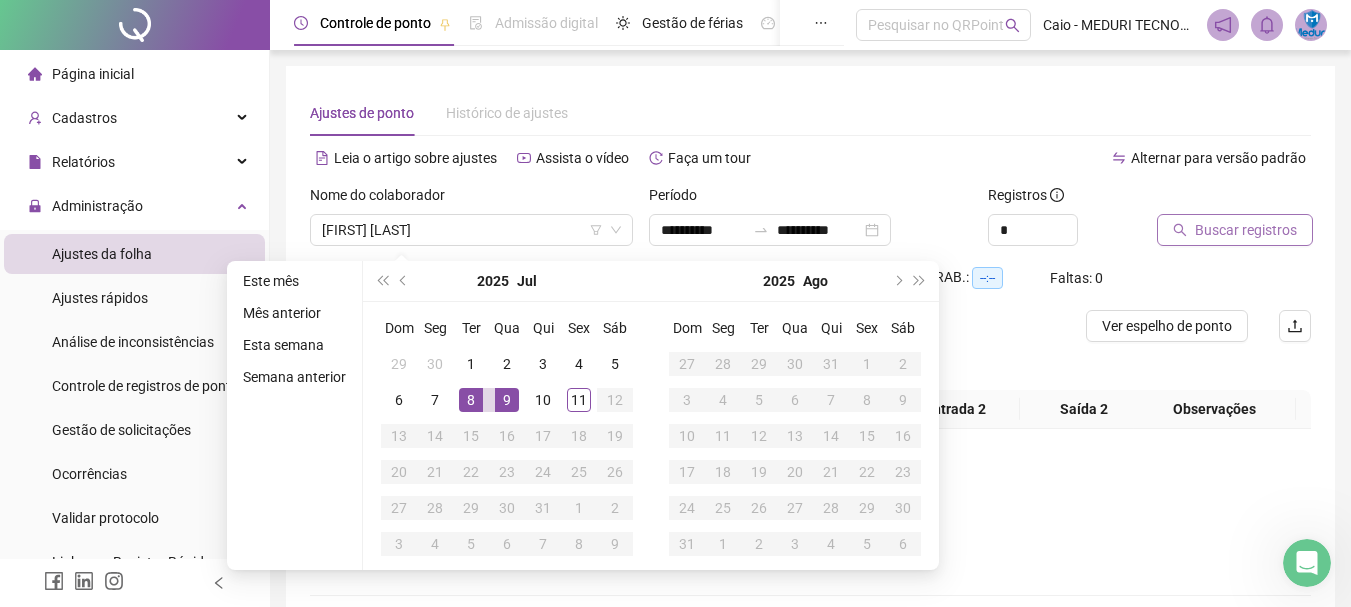 click on "Buscar registros" at bounding box center (1246, 230) 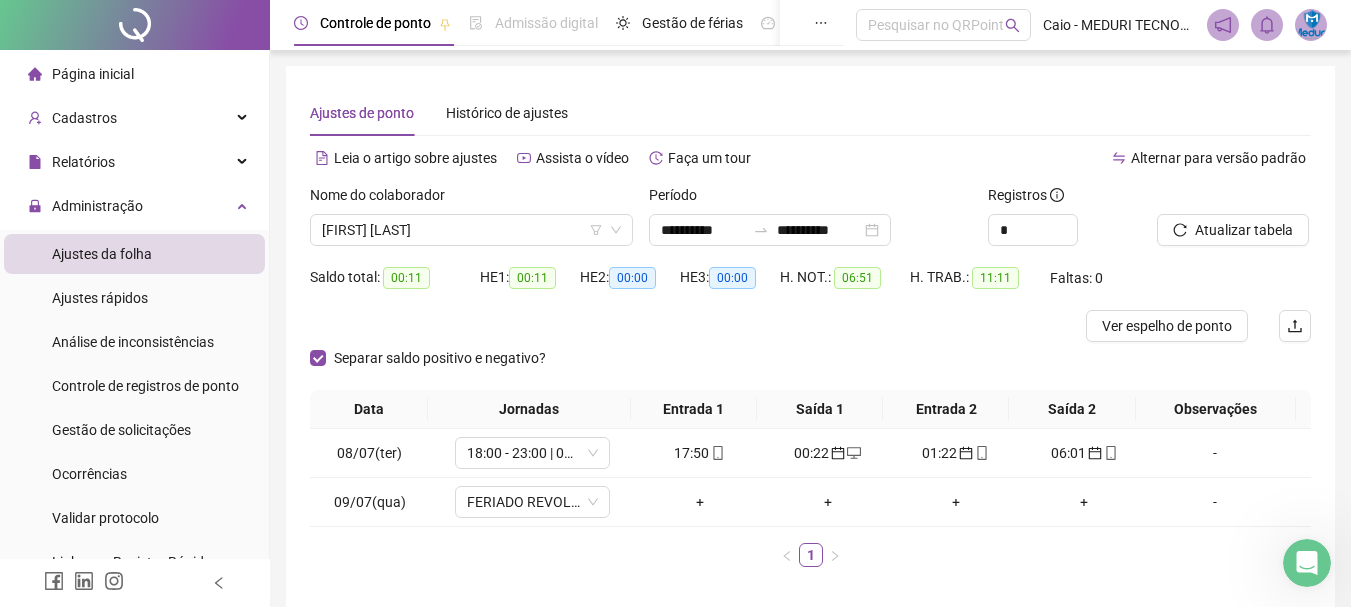 click 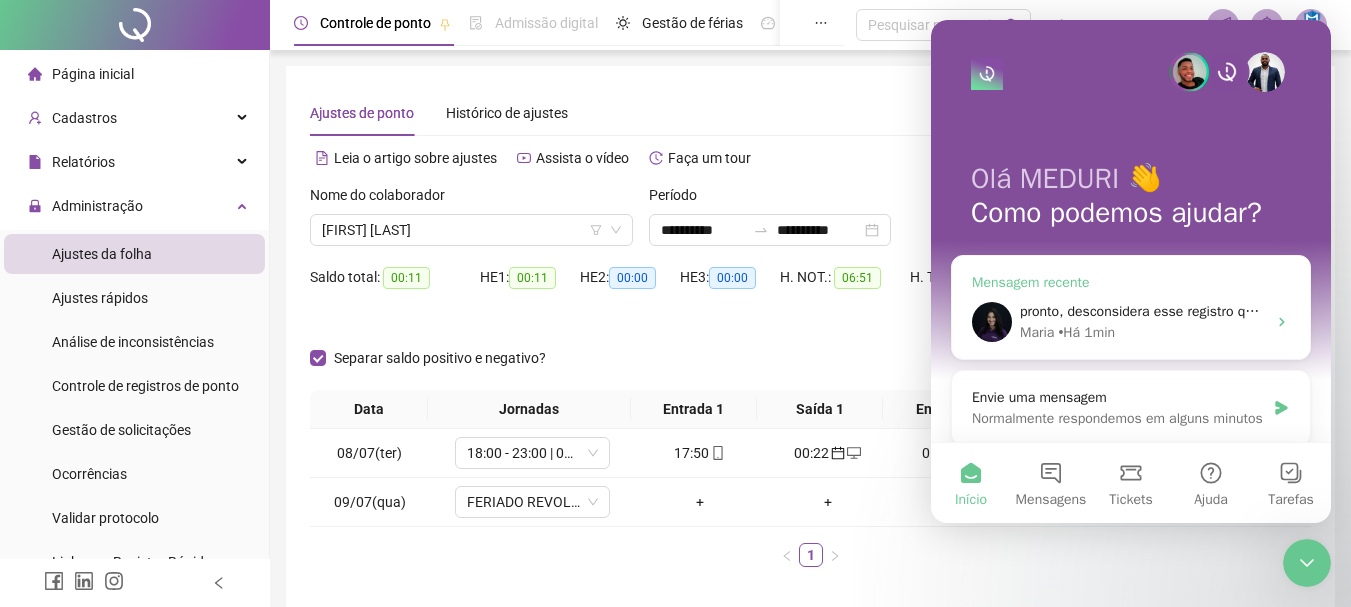 click on "•  Há 1min" at bounding box center (1086, 332) 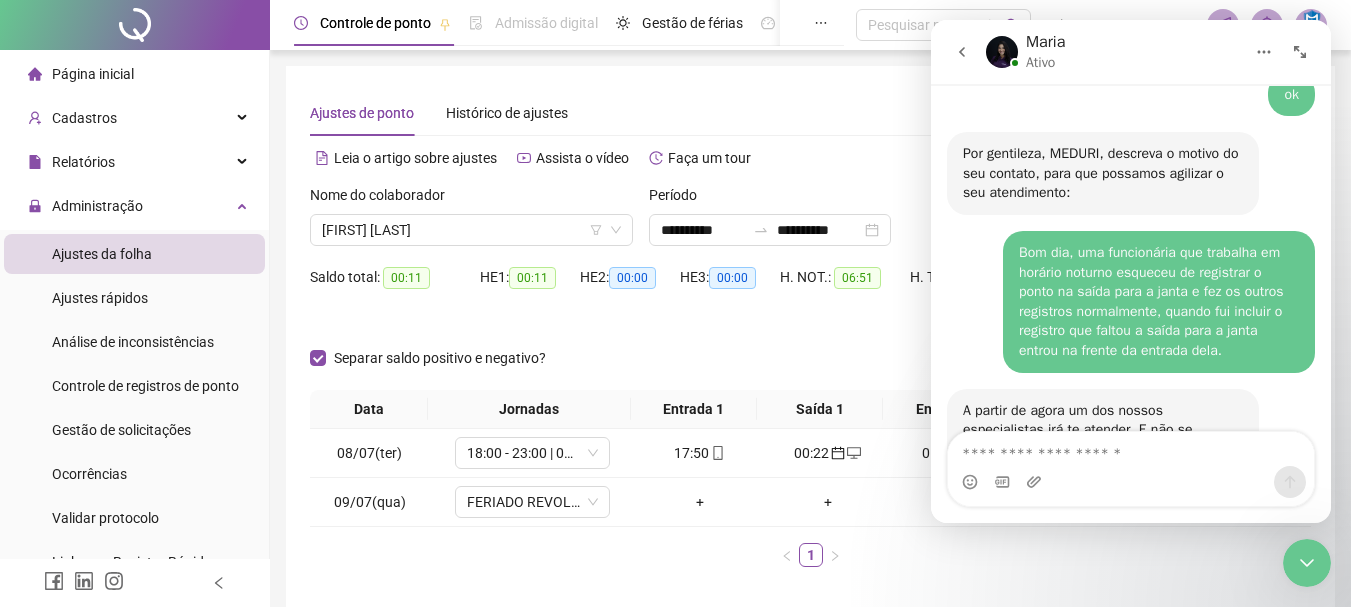 scroll, scrollTop: 3779, scrollLeft: 0, axis: vertical 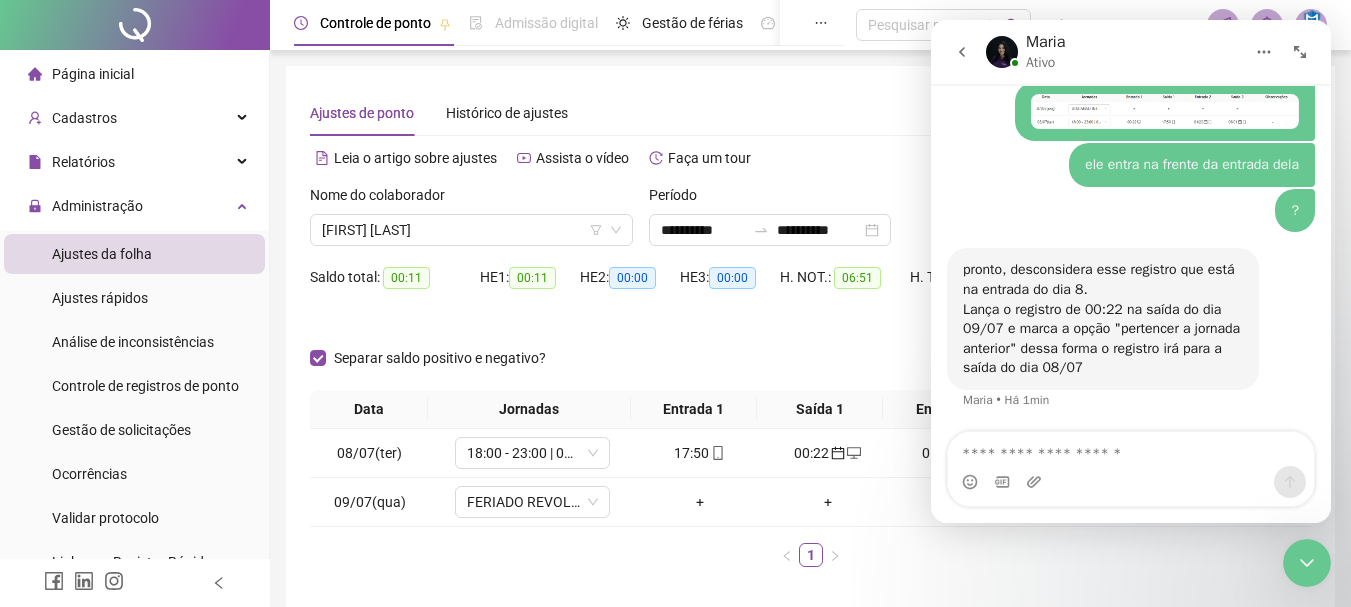 click at bounding box center [1131, 449] 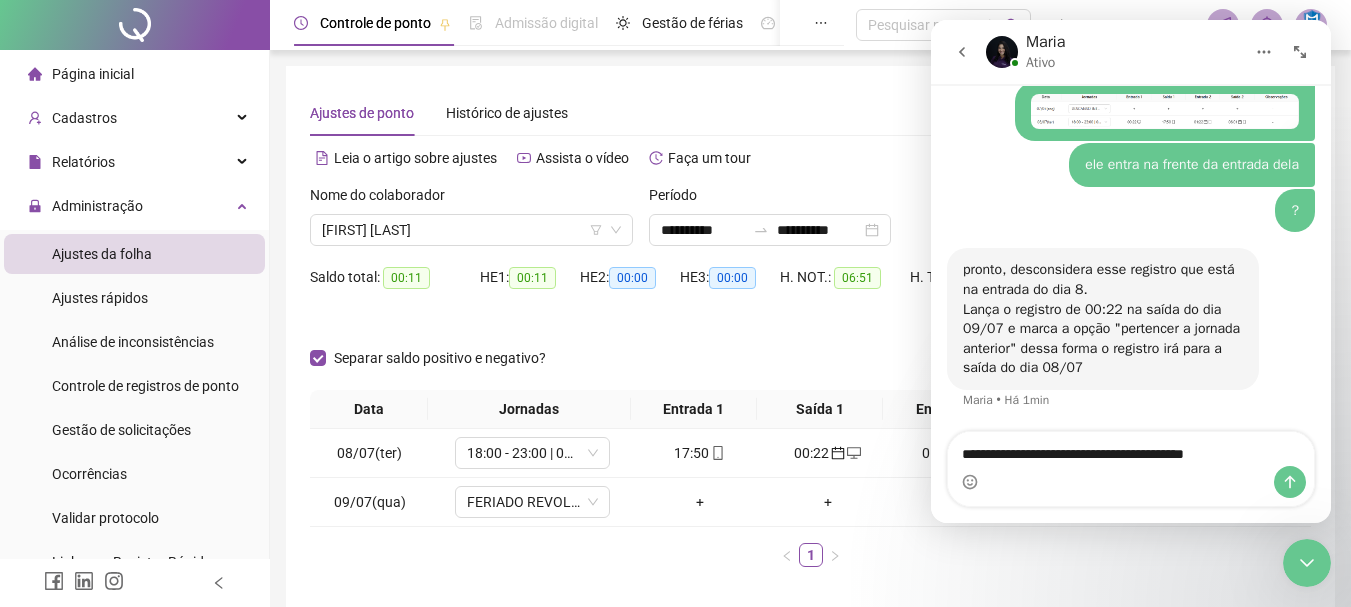 type on "**********" 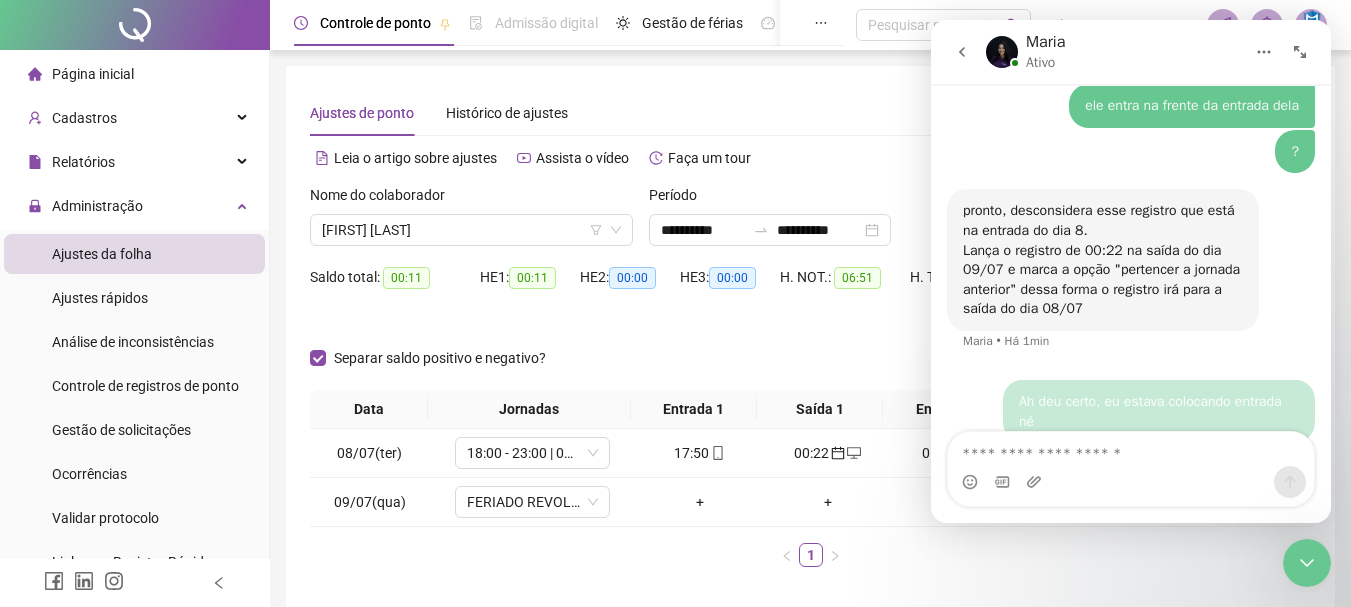 scroll, scrollTop: 3858, scrollLeft: 0, axis: vertical 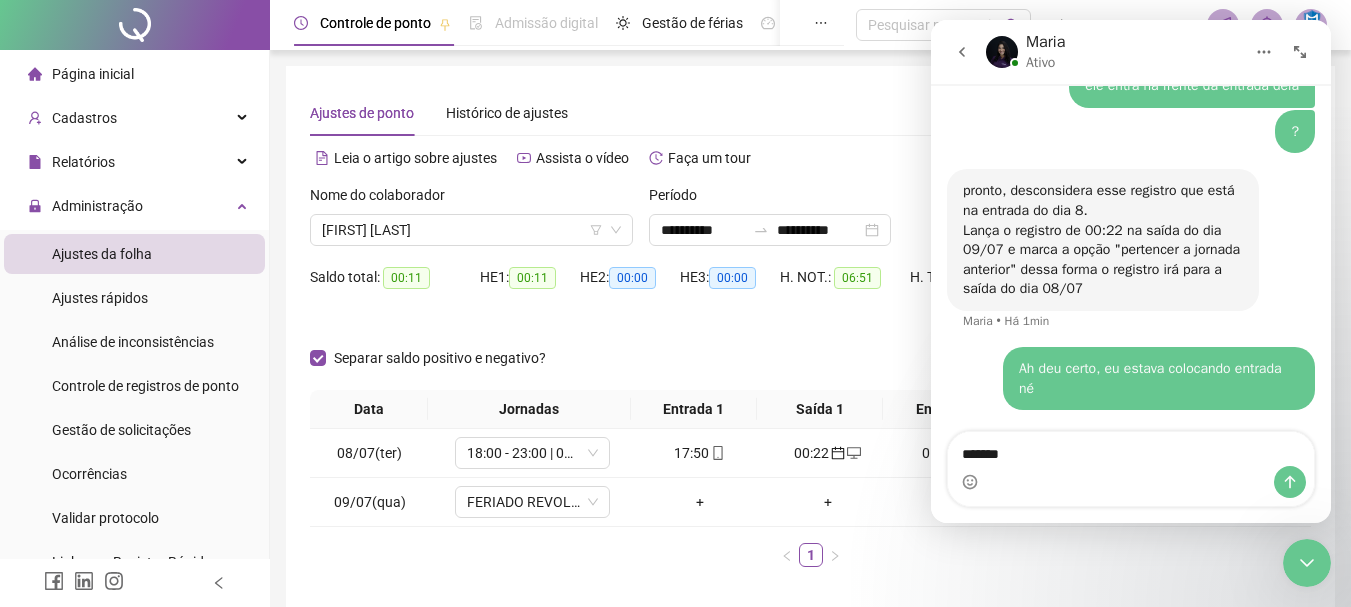 type on "********" 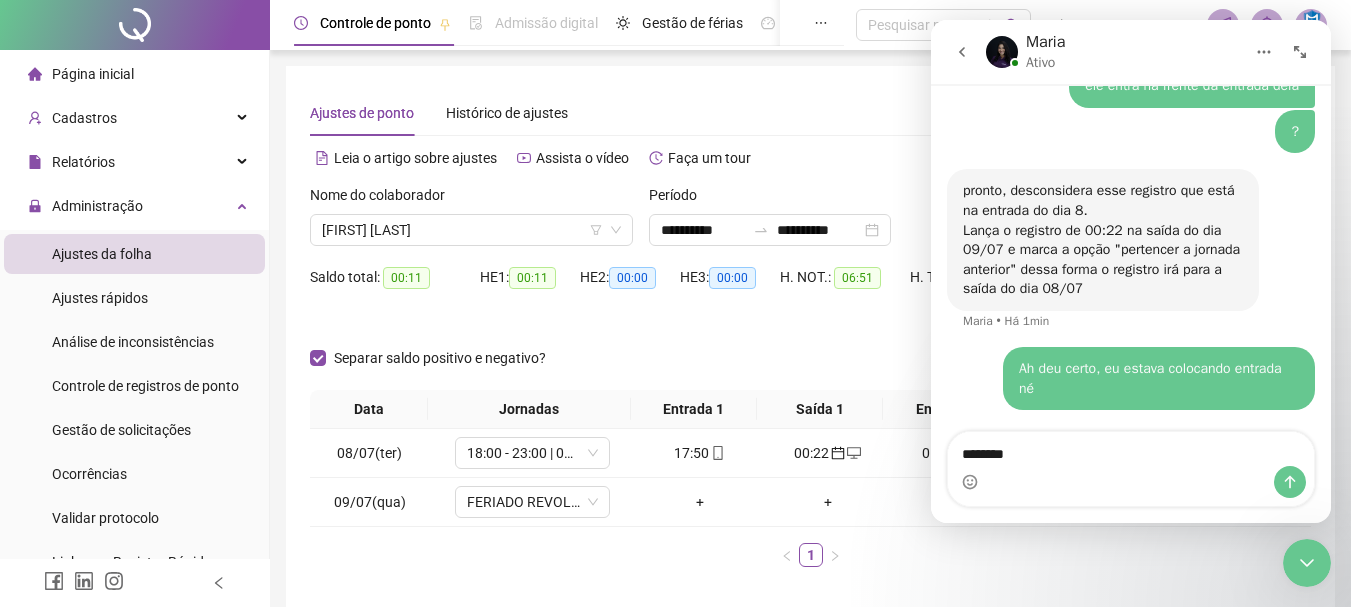 type 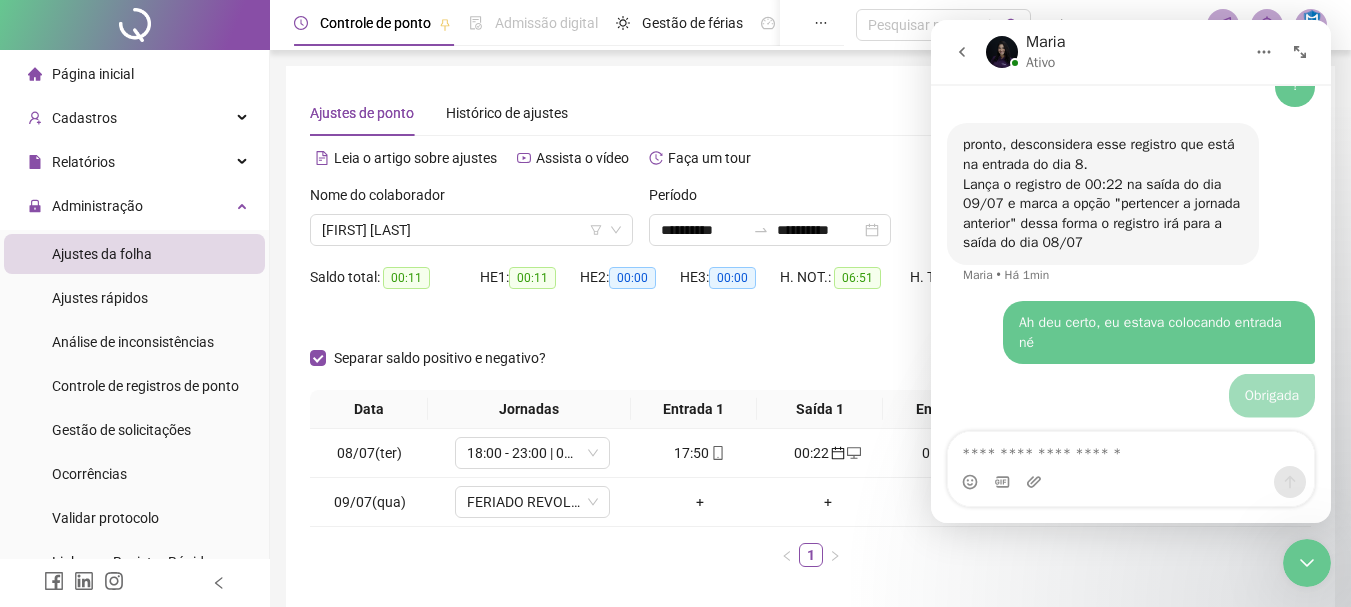 scroll, scrollTop: 3904, scrollLeft: 0, axis: vertical 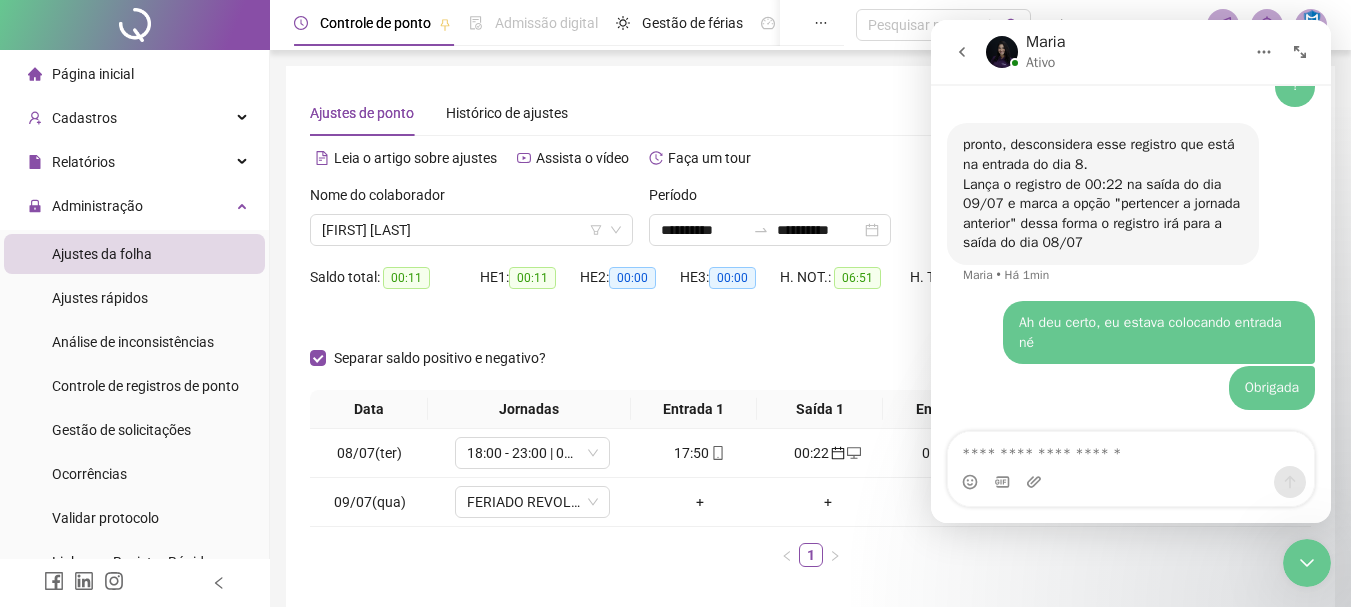 click 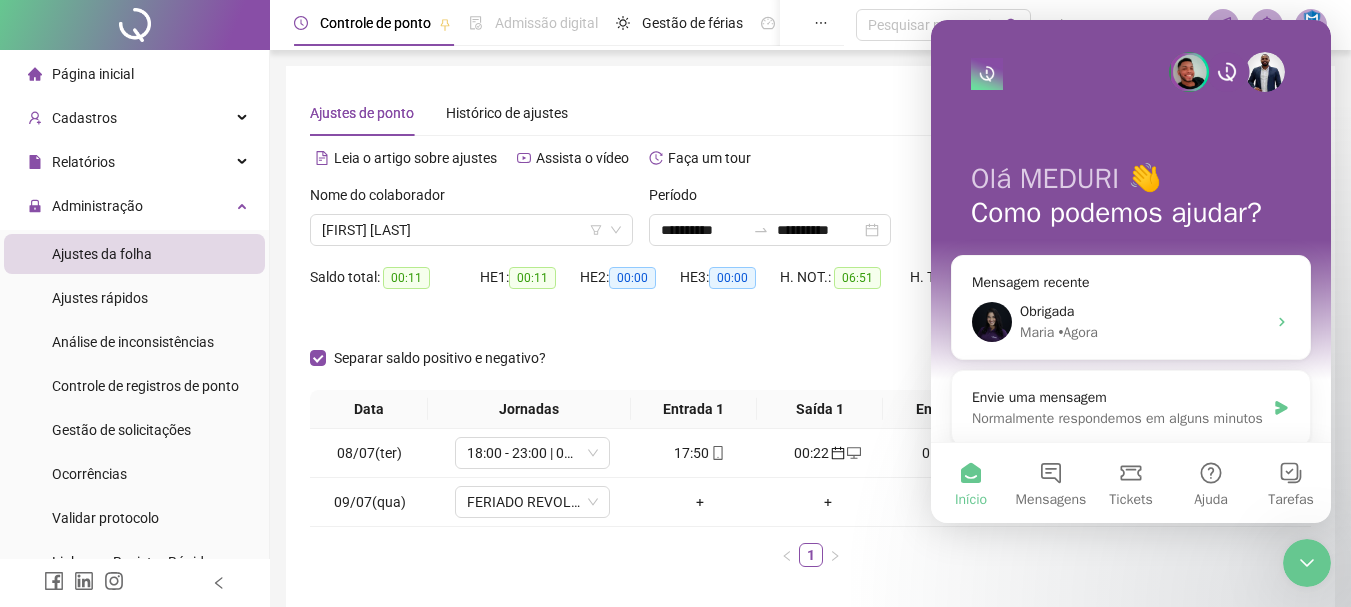 click 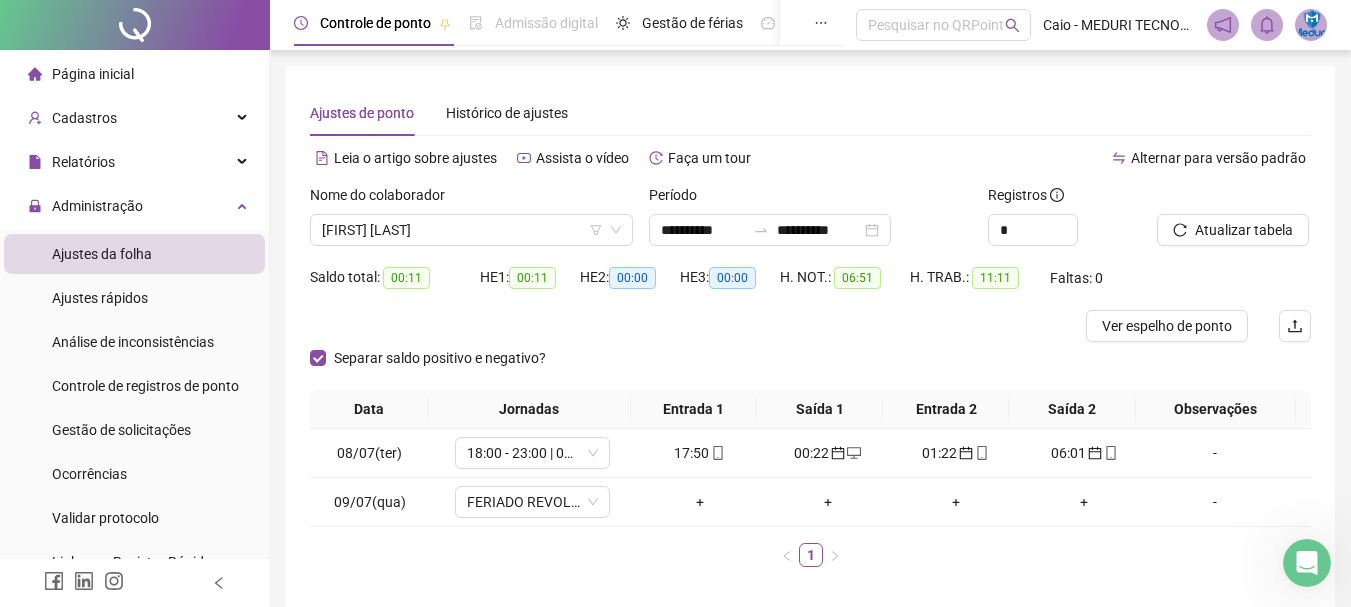 click 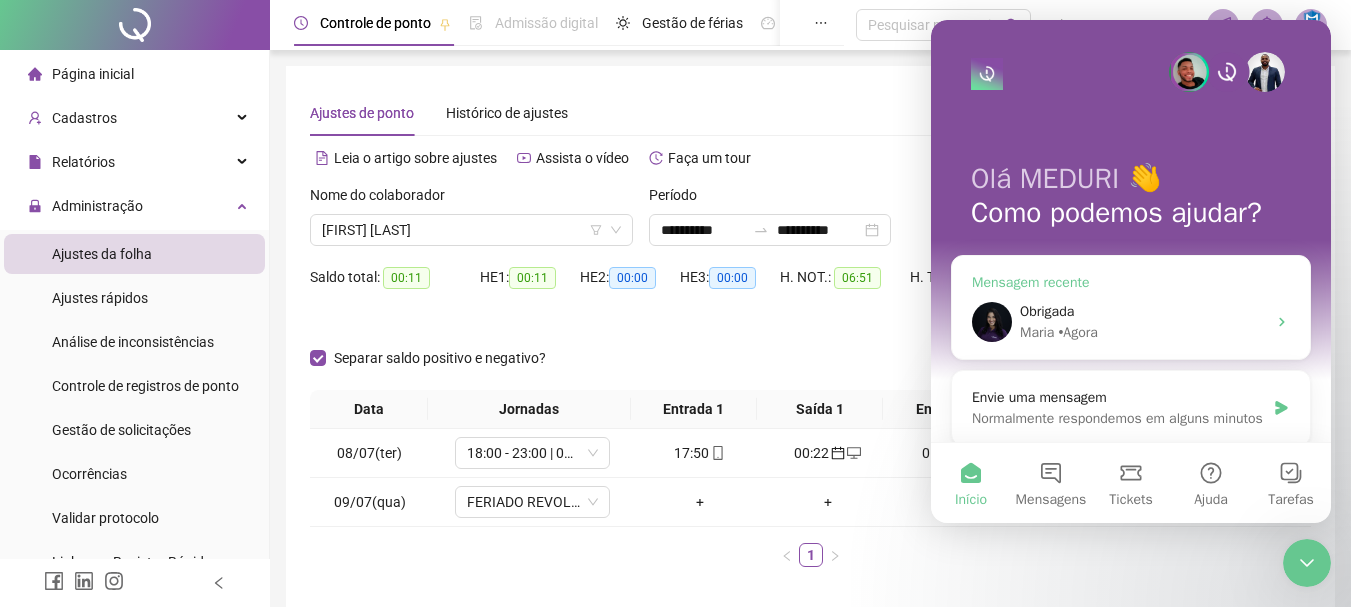 click on "Obrigada [NAME] • Agora" at bounding box center (1131, 322) 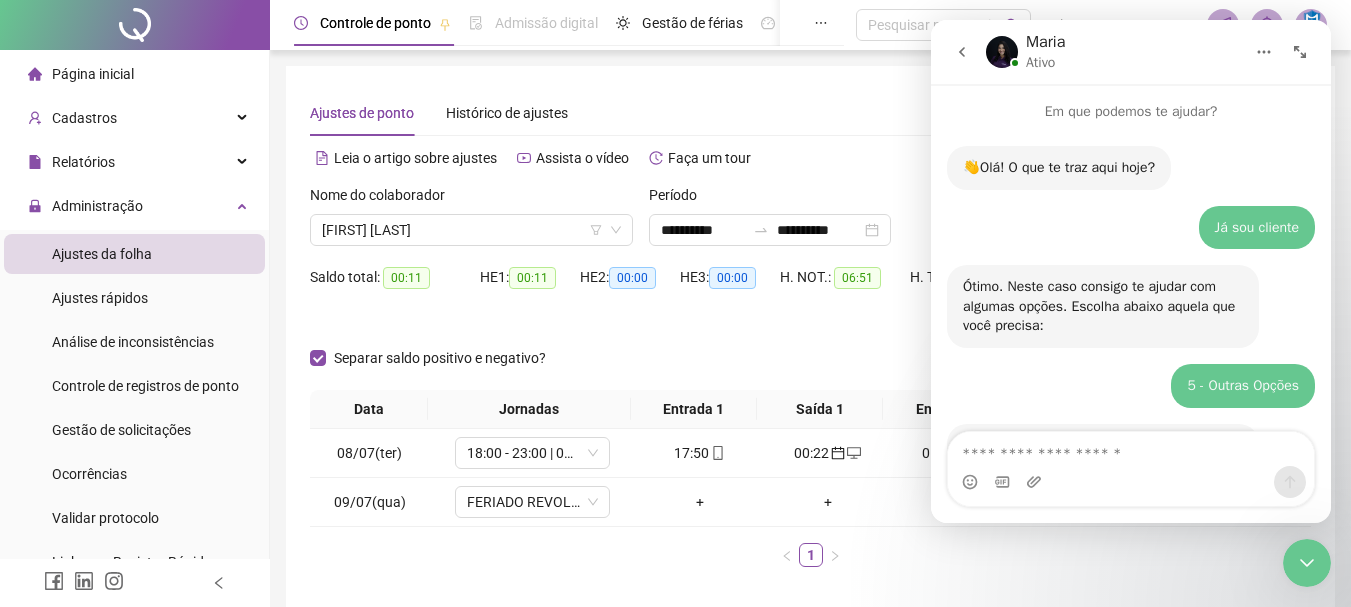 scroll, scrollTop: 0, scrollLeft: 0, axis: both 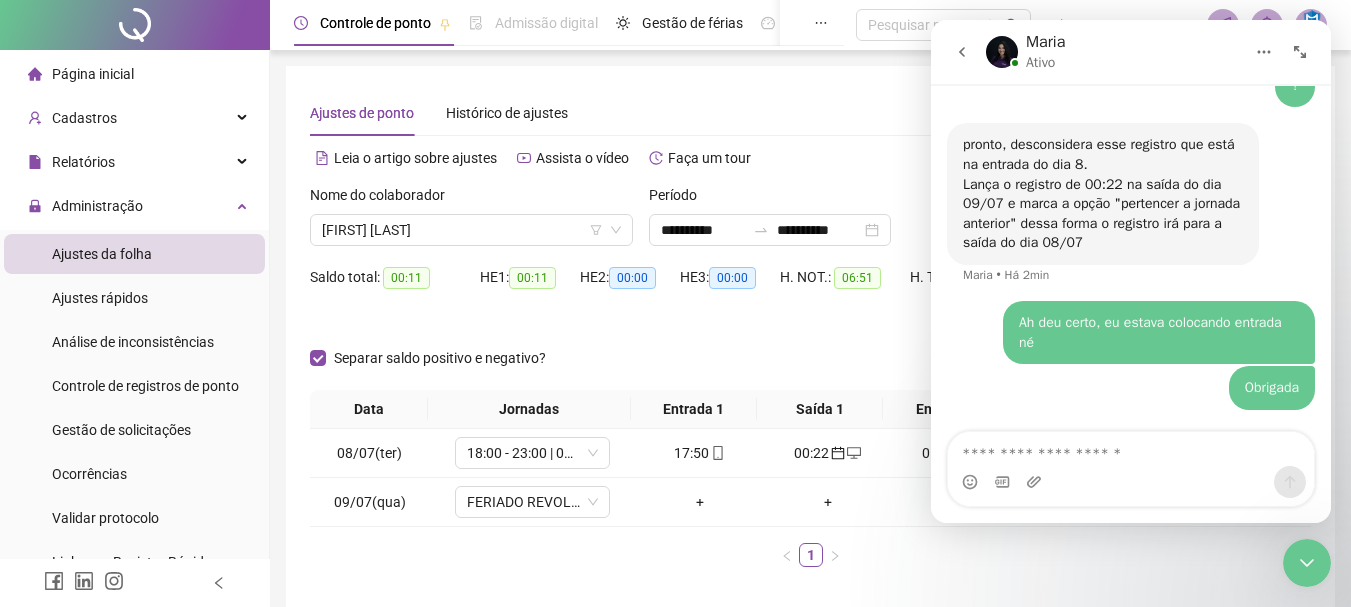 click 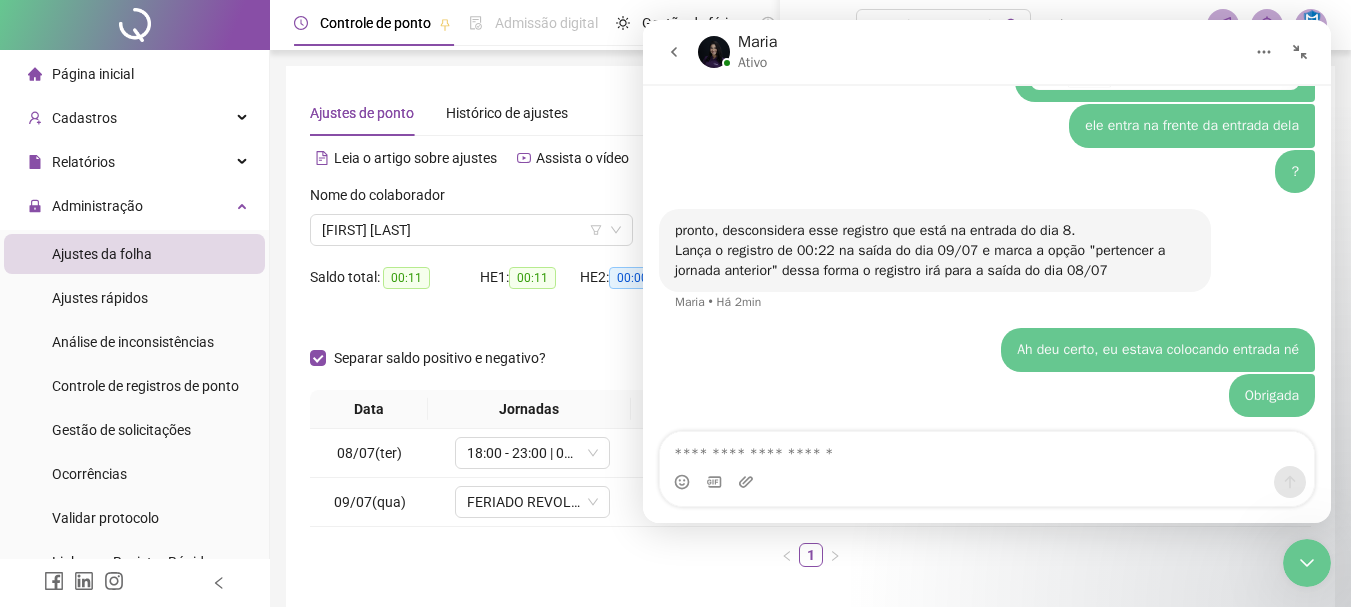 click 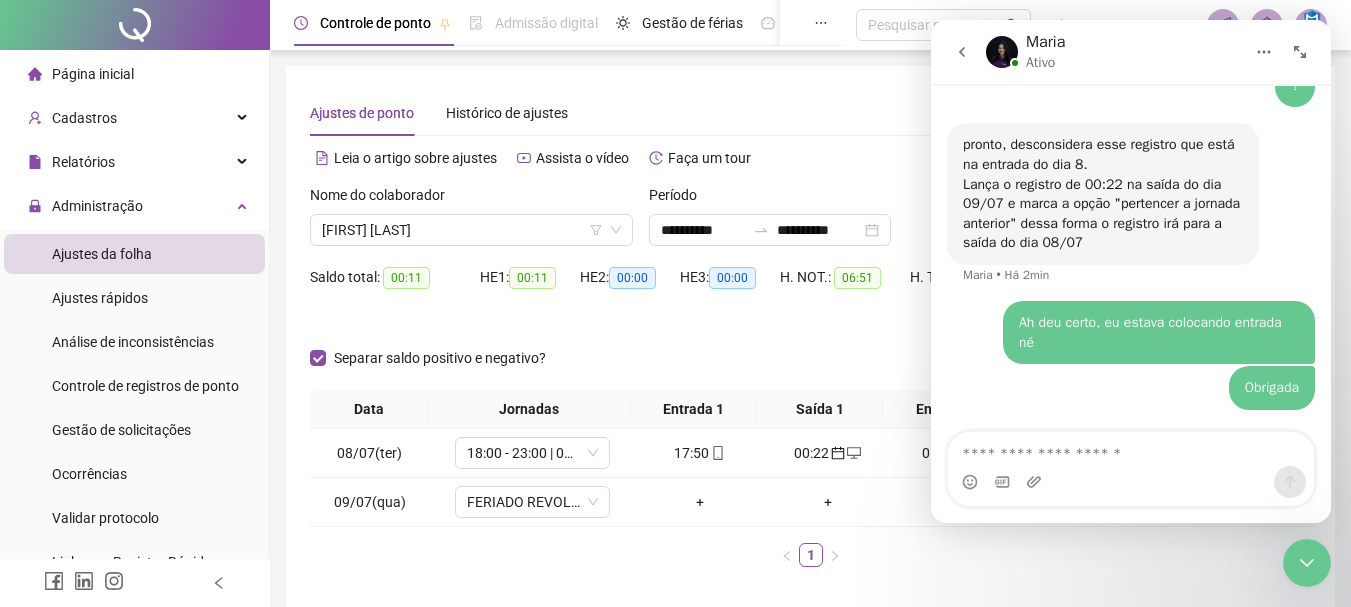 scroll, scrollTop: 3904, scrollLeft: 0, axis: vertical 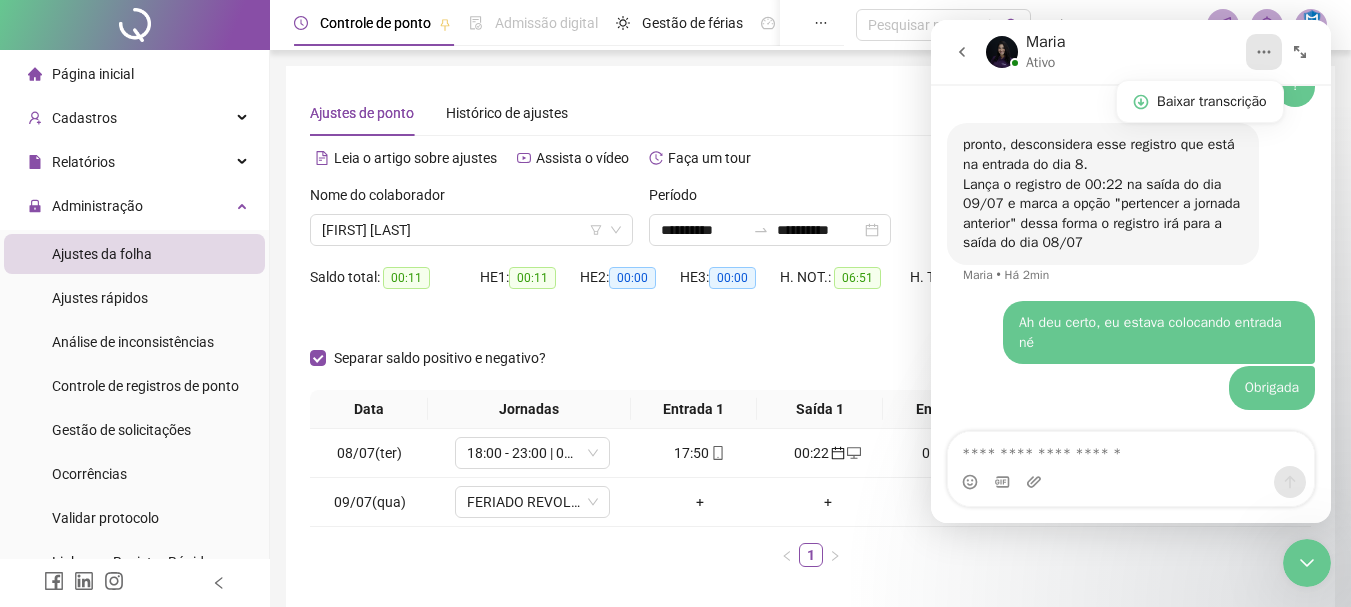 click at bounding box center (962, 52) 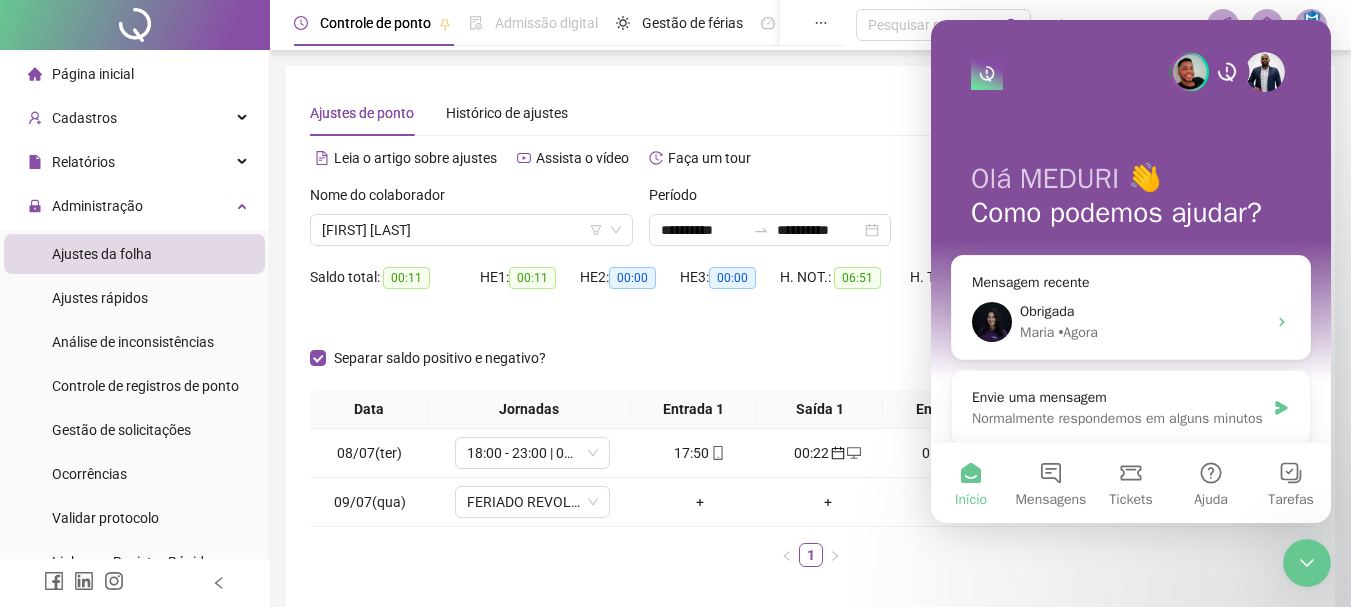 scroll, scrollTop: 0, scrollLeft: 0, axis: both 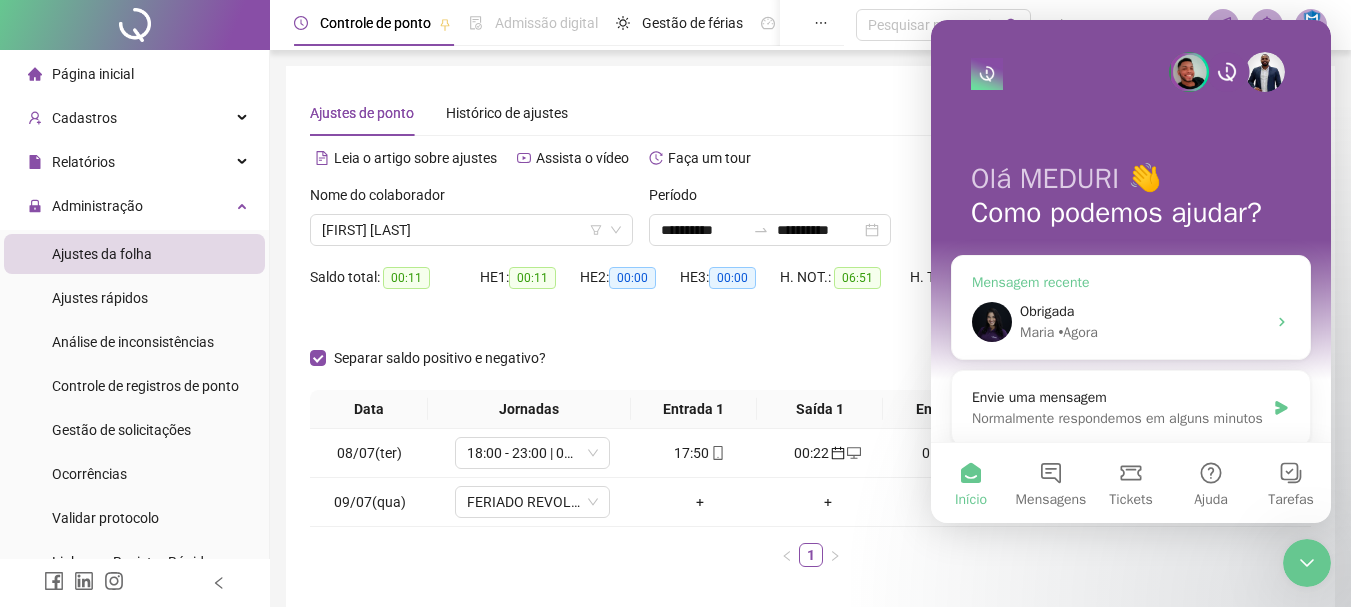 click 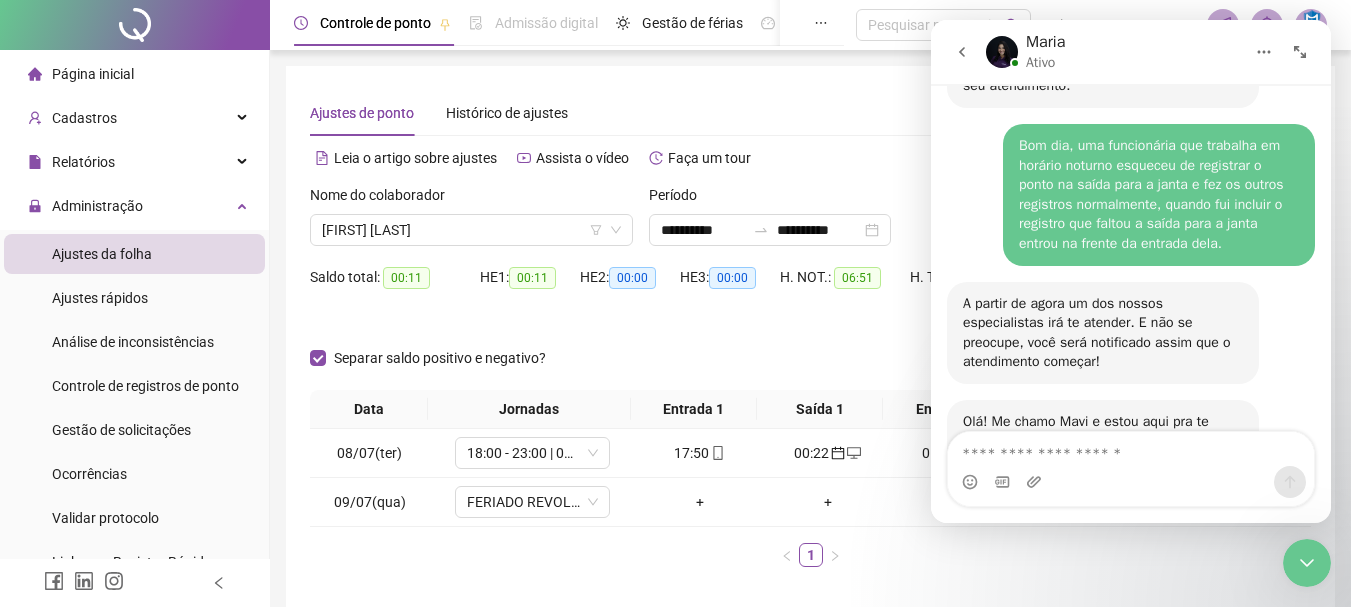 scroll, scrollTop: 3904, scrollLeft: 0, axis: vertical 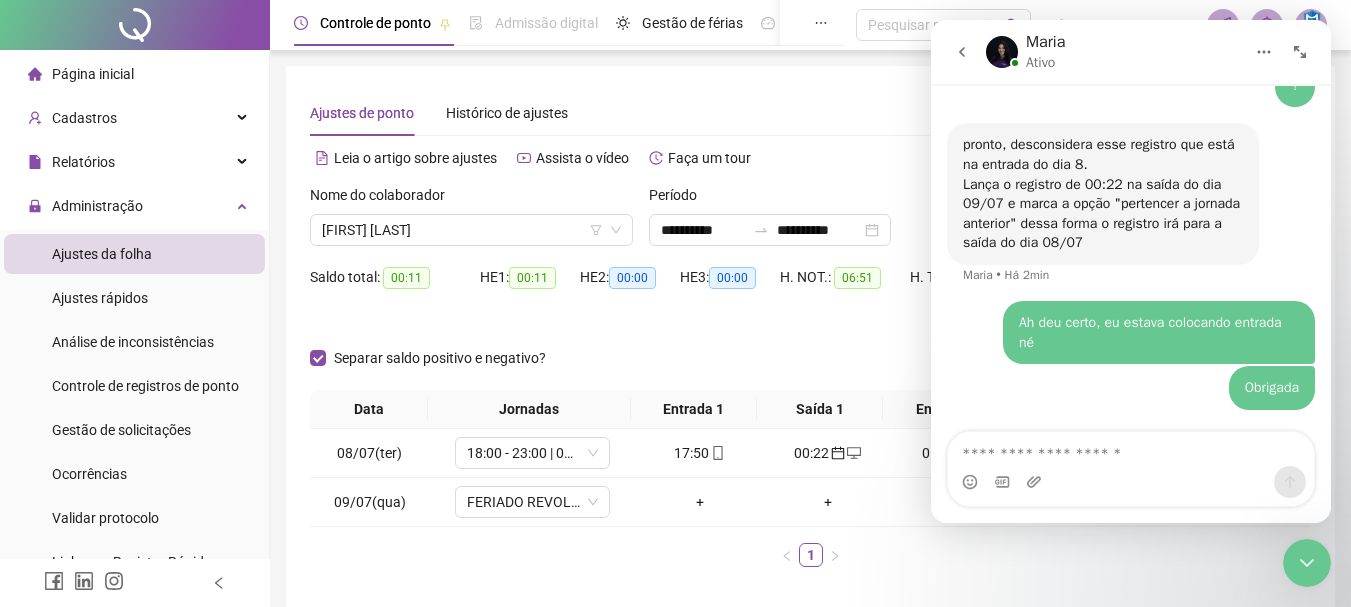 click 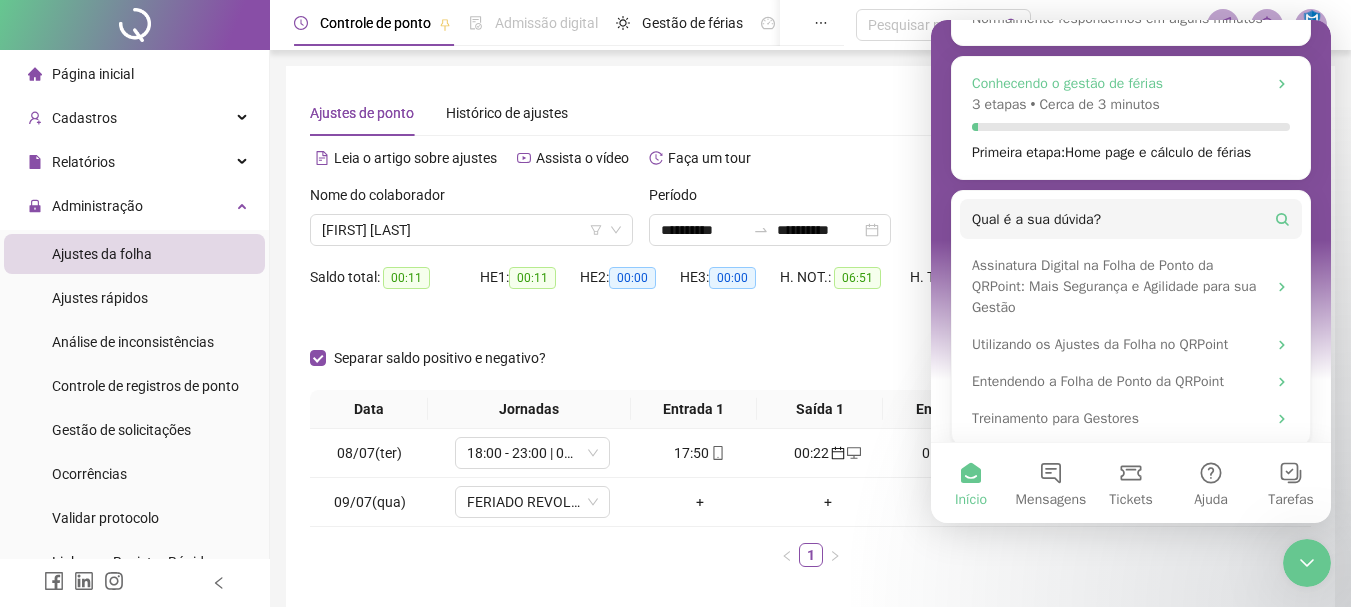 scroll, scrollTop: 435, scrollLeft: 0, axis: vertical 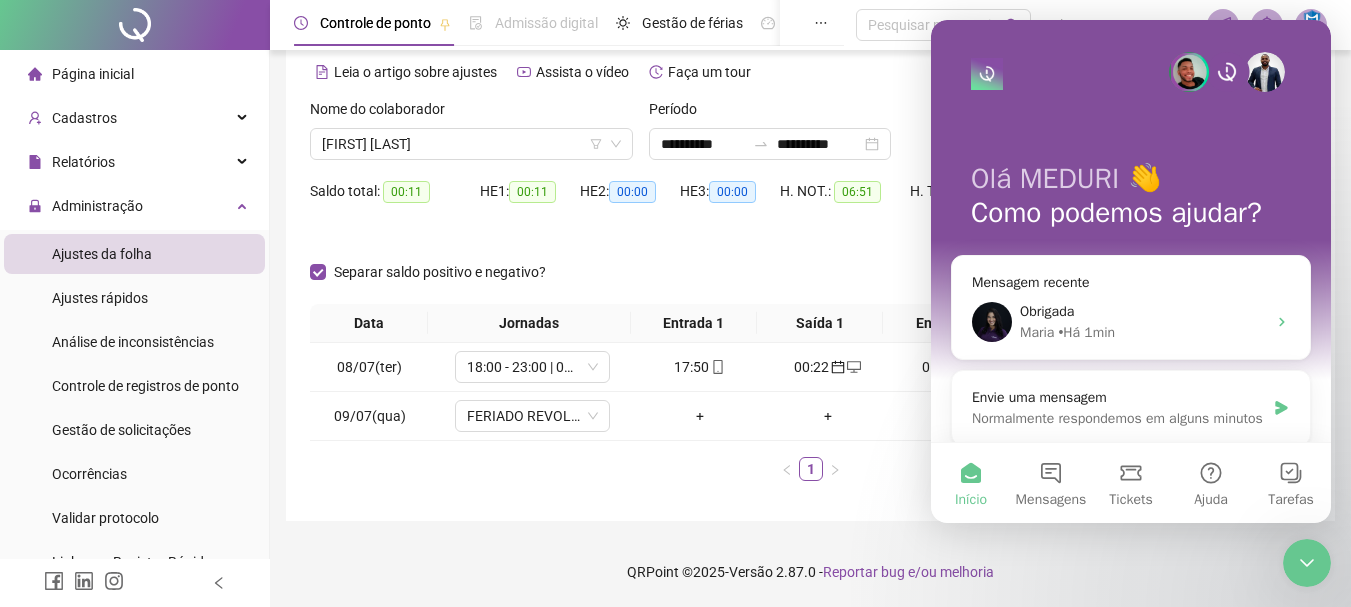 click at bounding box center (987, 74) 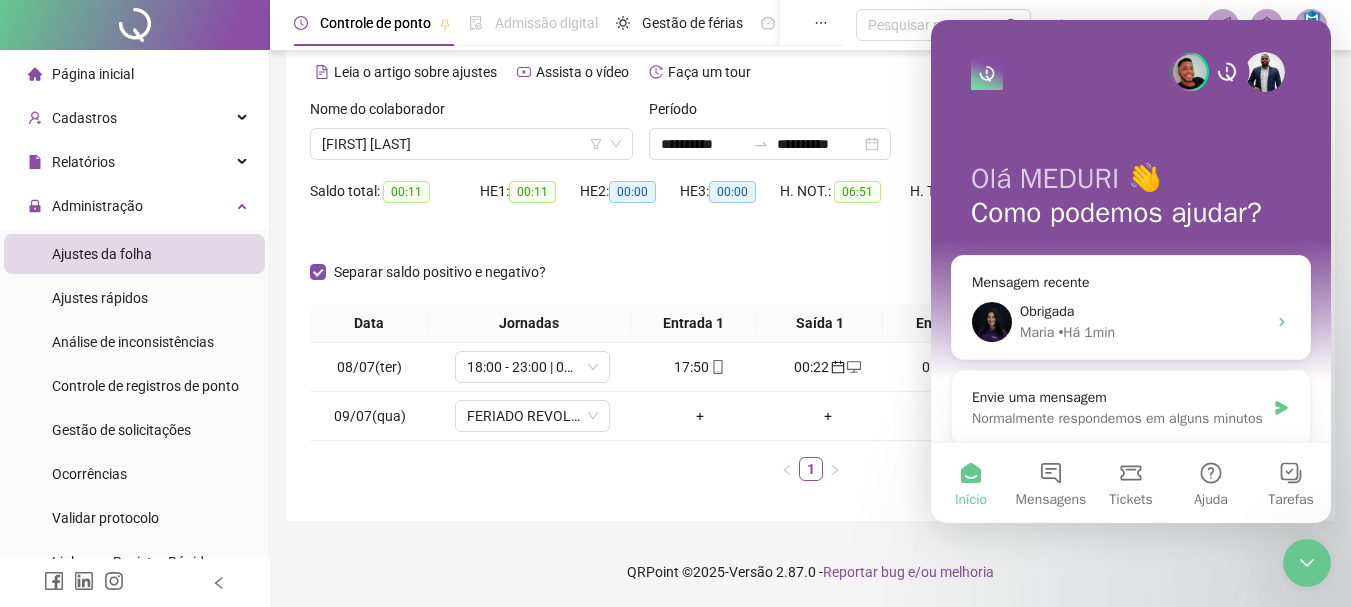 click at bounding box center (1227, 72) 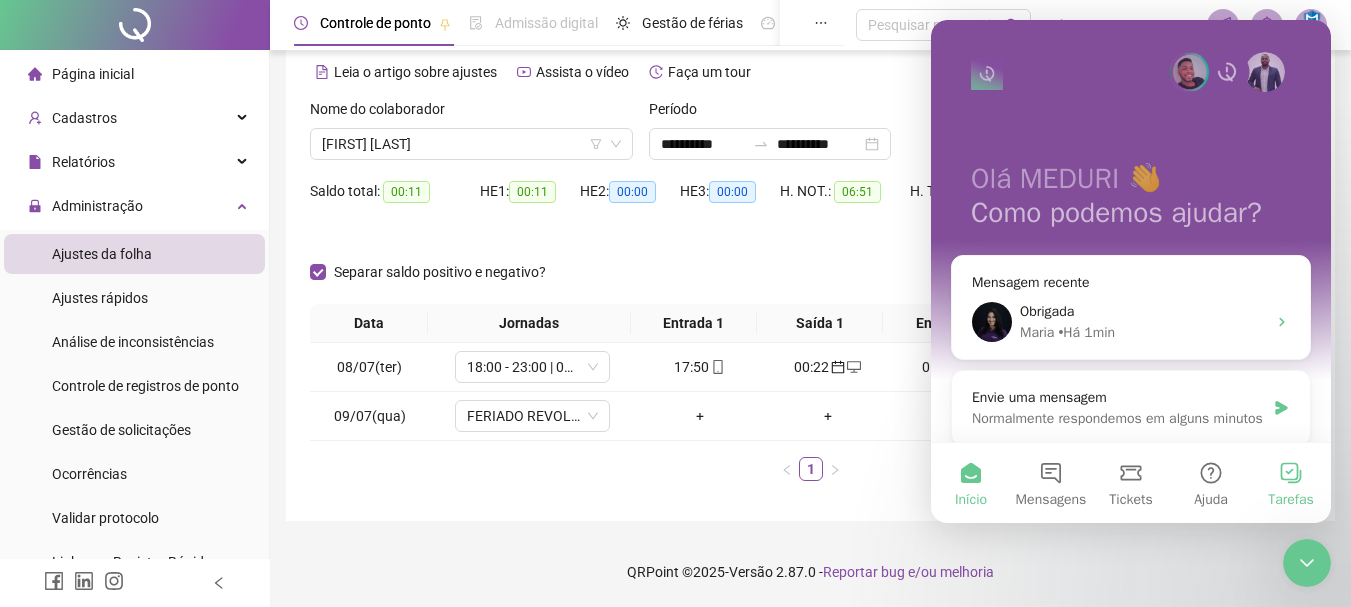 scroll, scrollTop: 100, scrollLeft: 0, axis: vertical 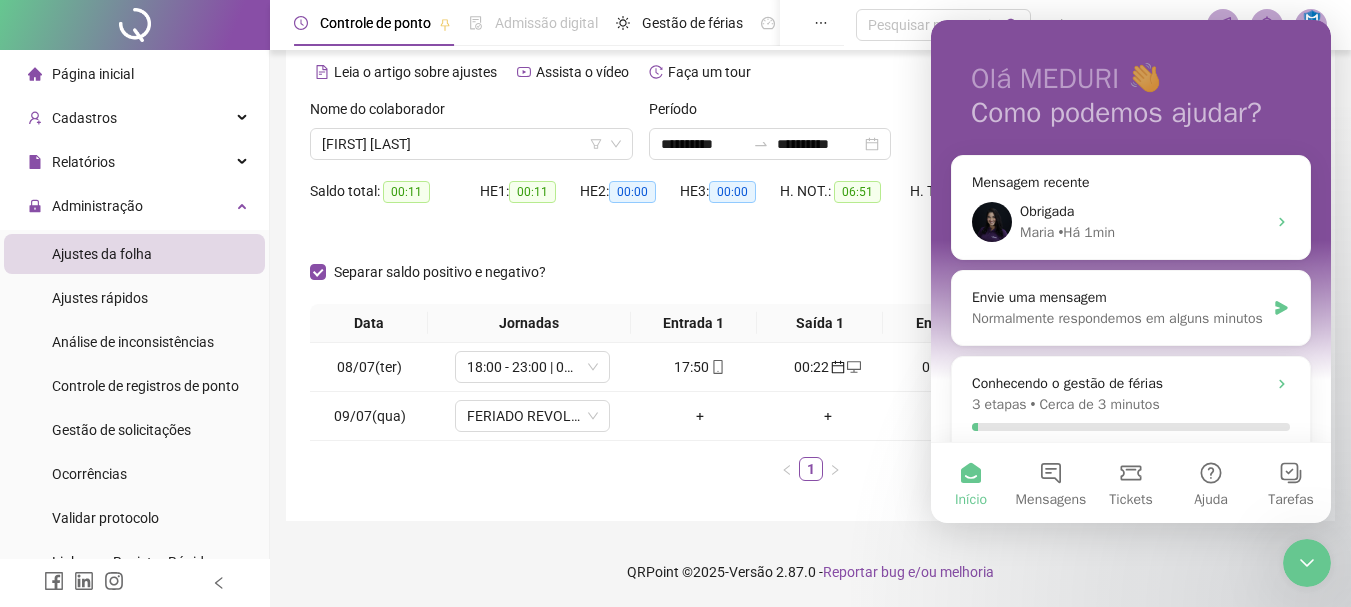 click on "QRPoint © 2025  -  Versão   2.87.0   -  Reportar bug e/ou melhoria" at bounding box center [810, 572] 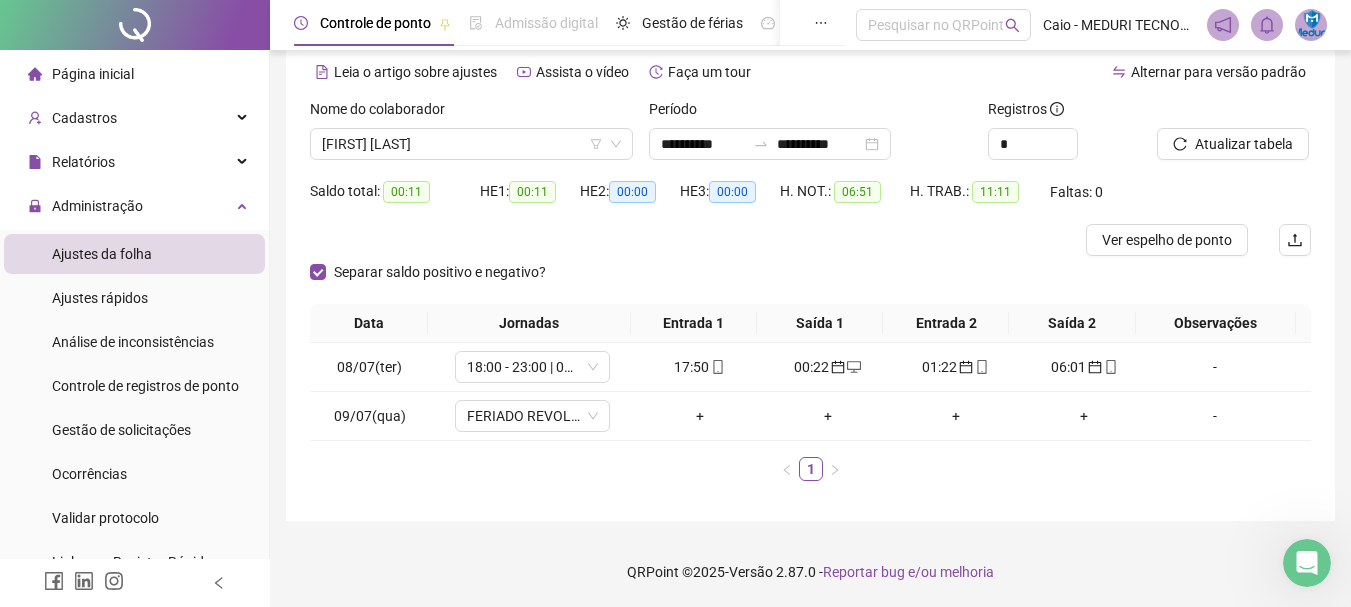 click on "**********" at bounding box center (810, 250) 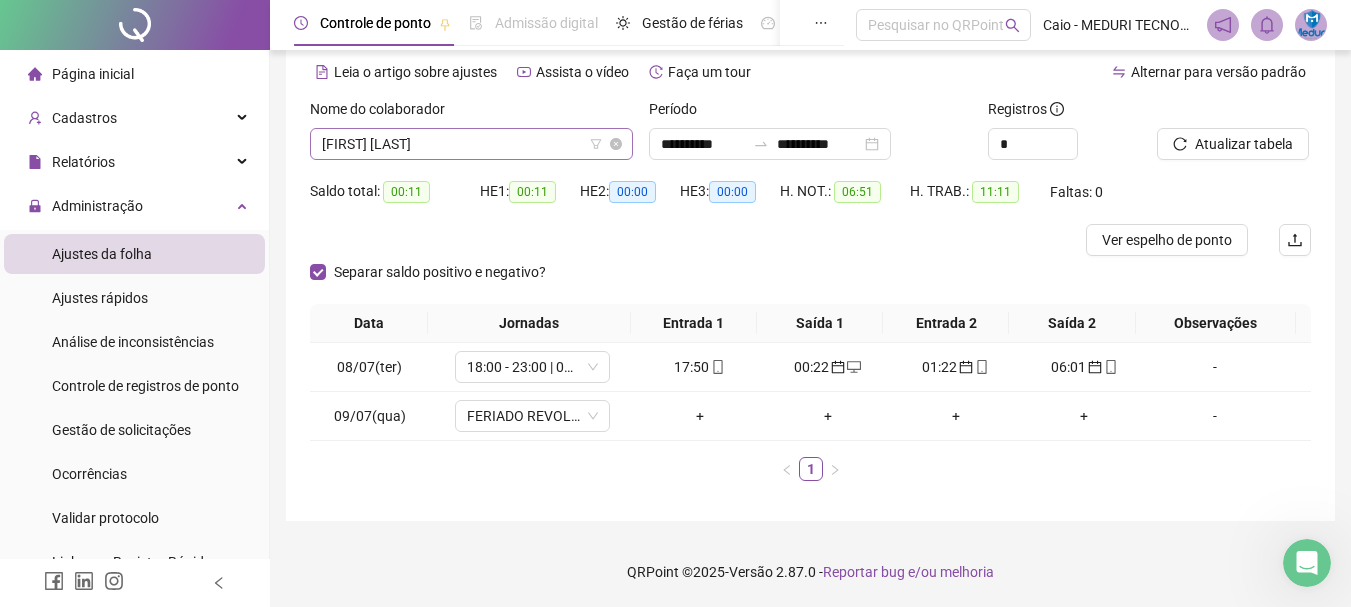click on "[FIRST] [LAST]" at bounding box center [471, 144] 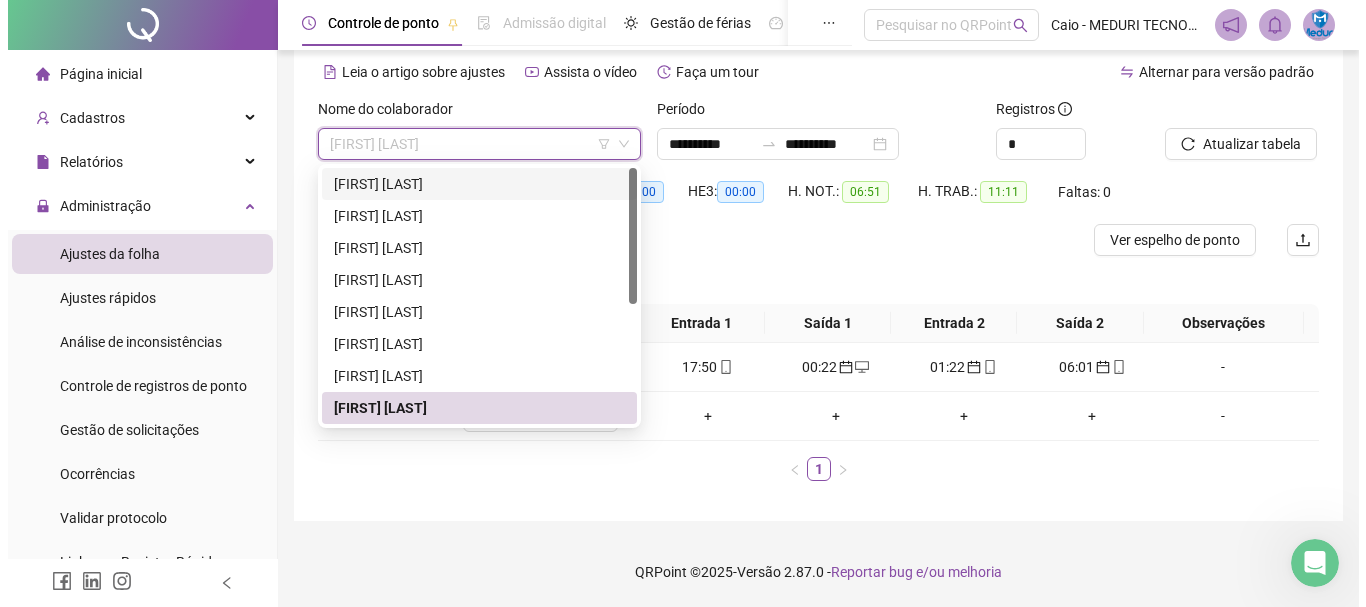 scroll, scrollTop: 0, scrollLeft: 0, axis: both 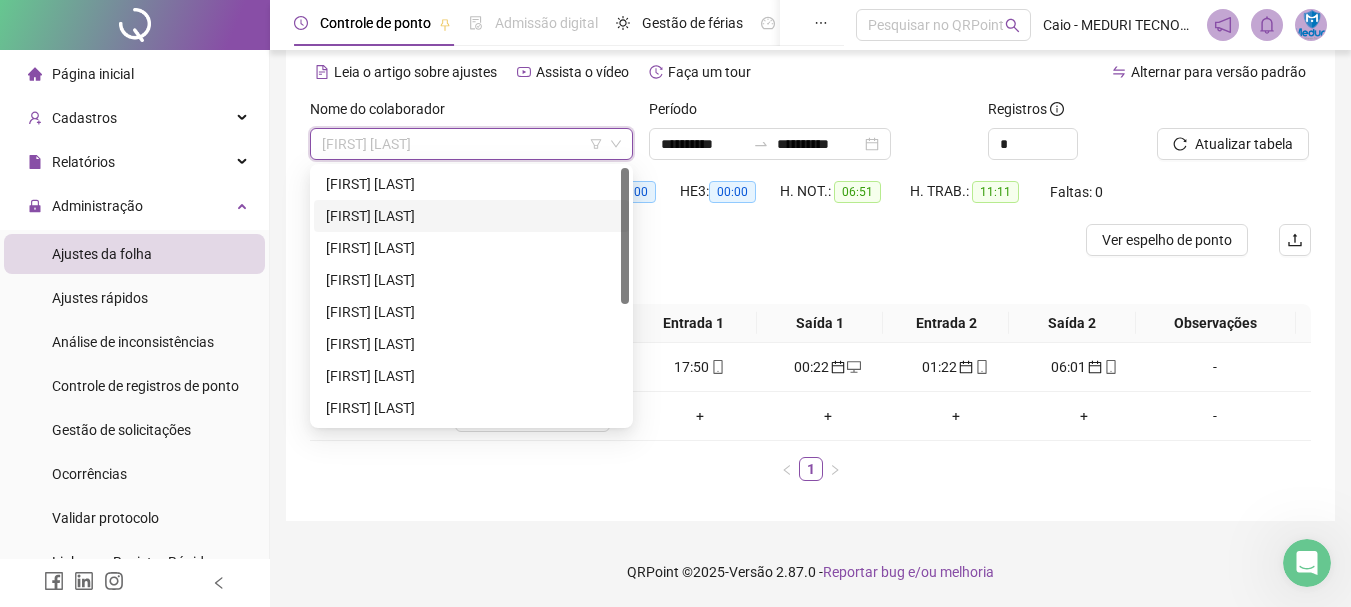 click on "[FIRST] [LAST]" at bounding box center [471, 184] 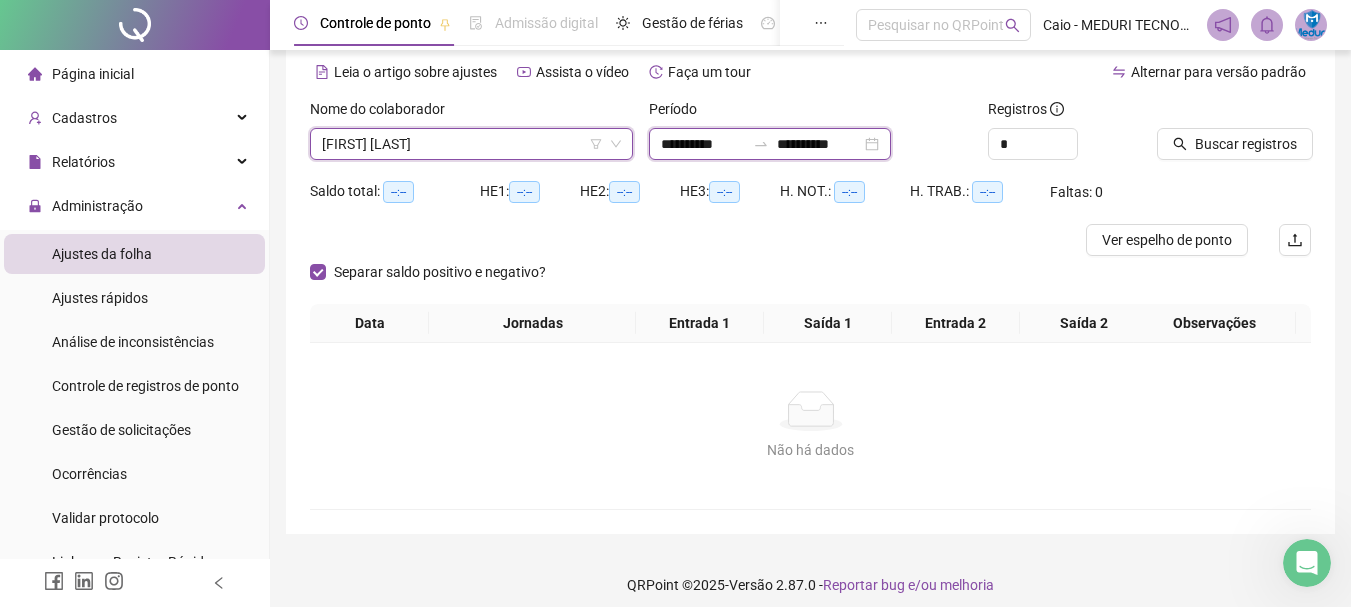 click on "**********" at bounding box center (703, 144) 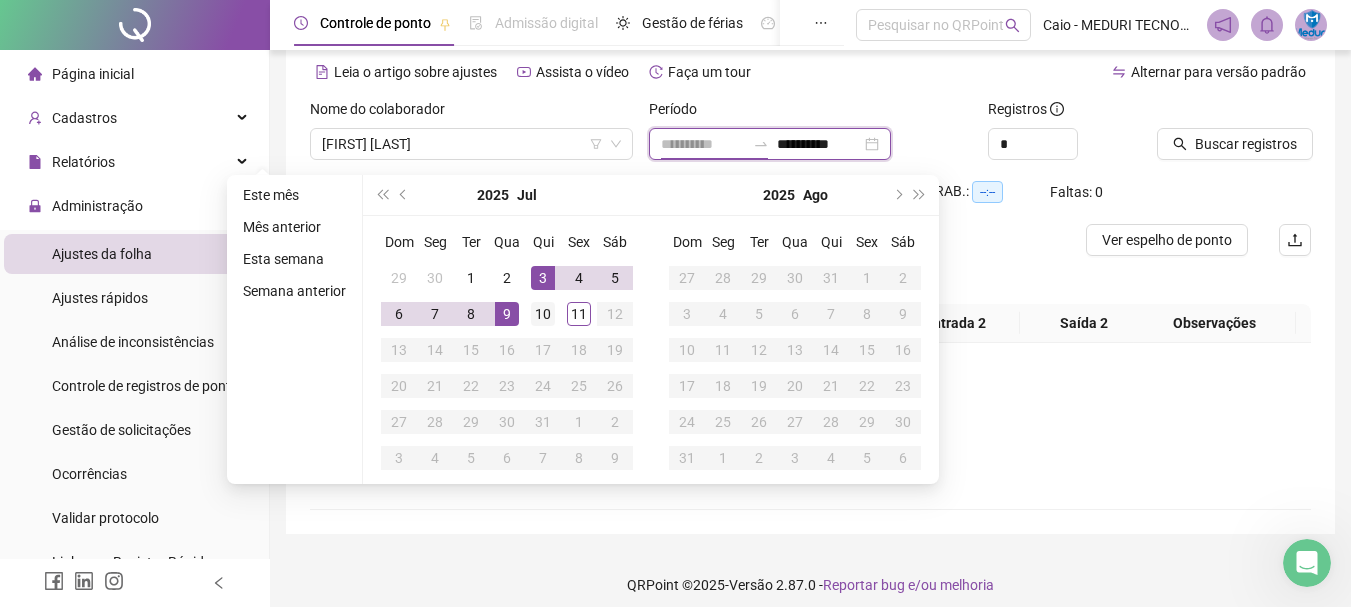 type on "**********" 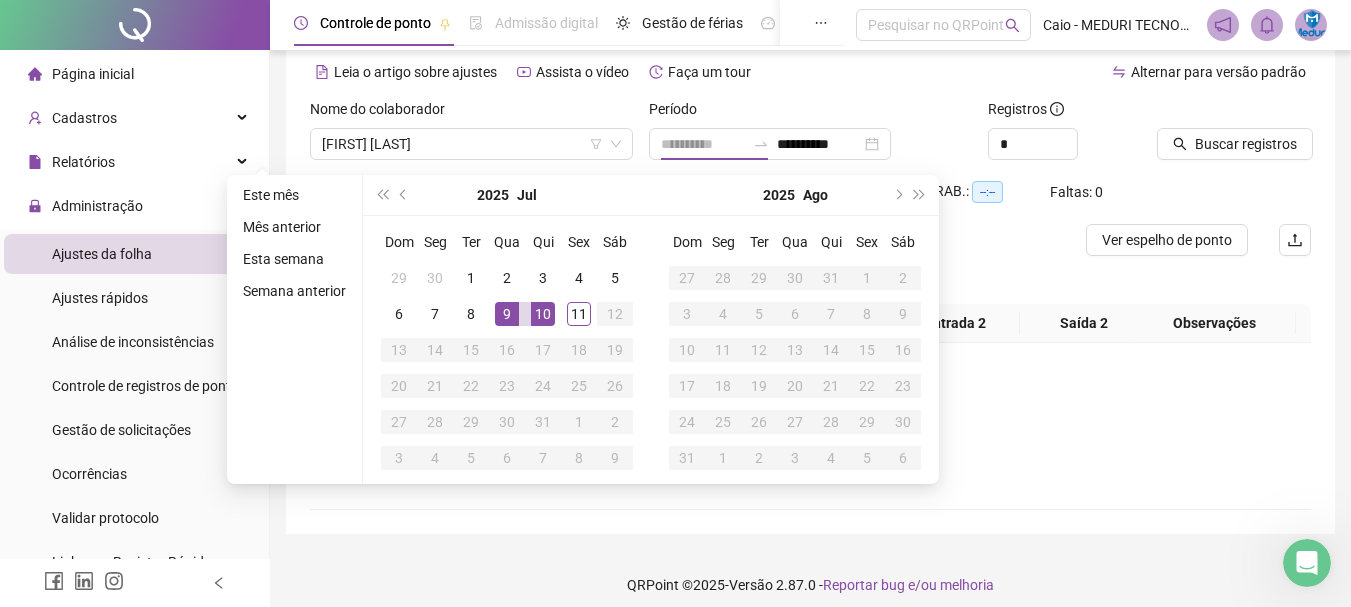 click on "10" at bounding box center [543, 314] 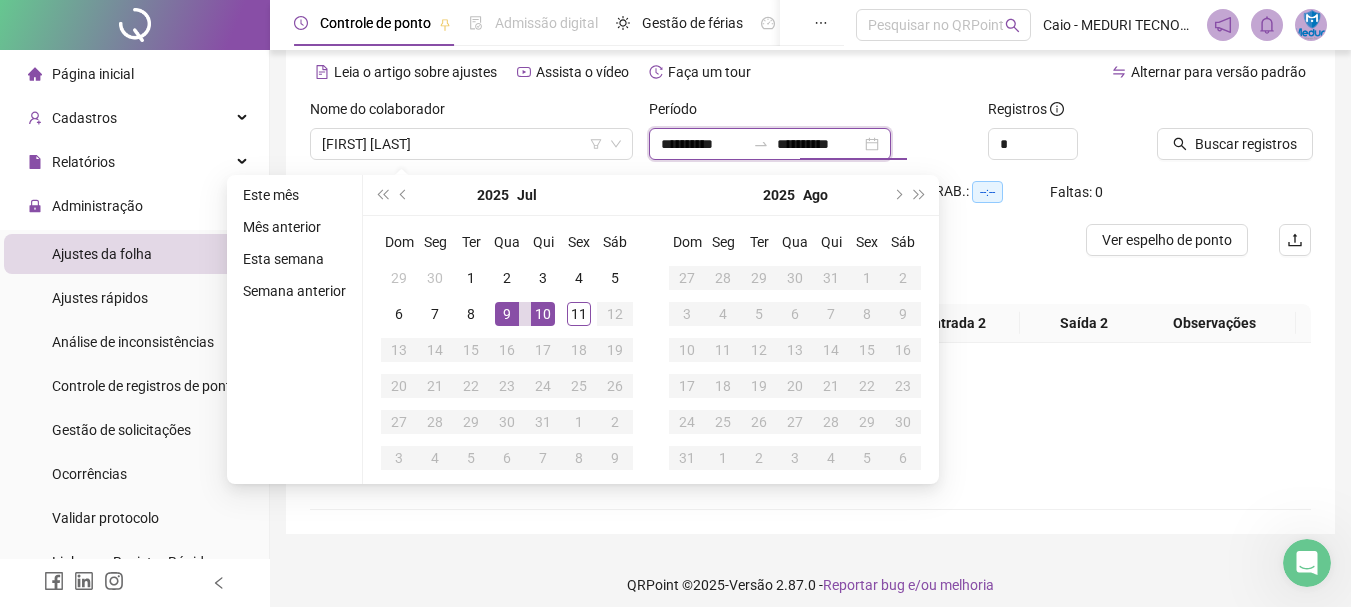 type on "**********" 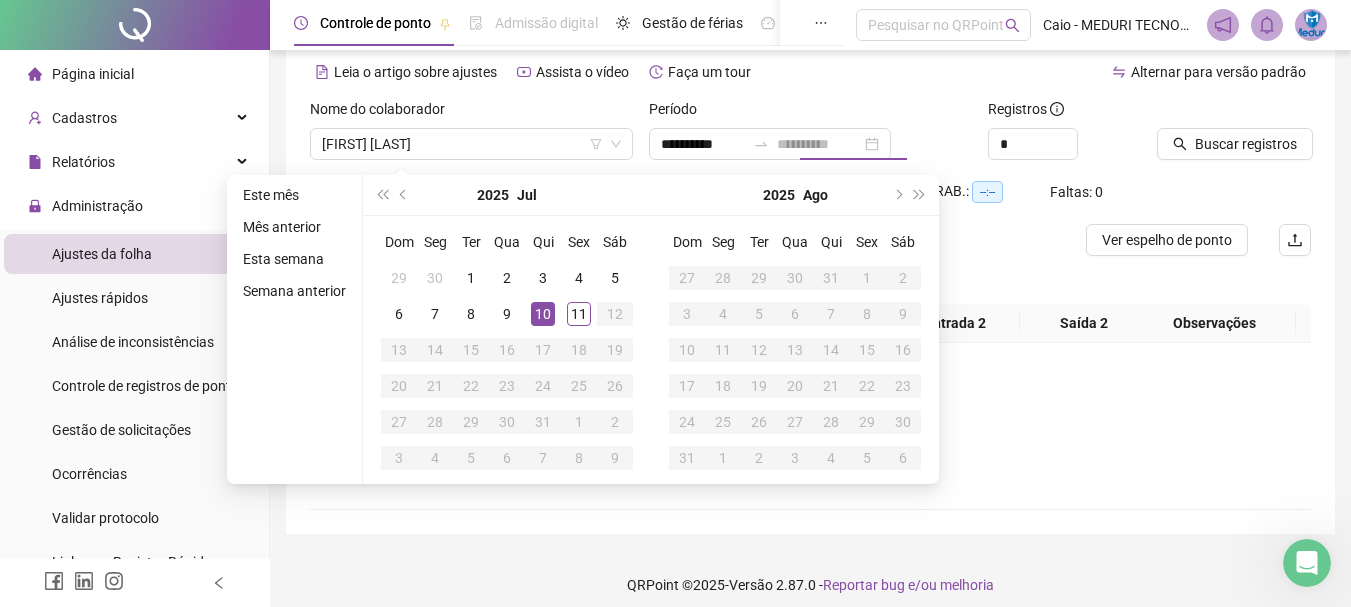 click on "10" at bounding box center [543, 314] 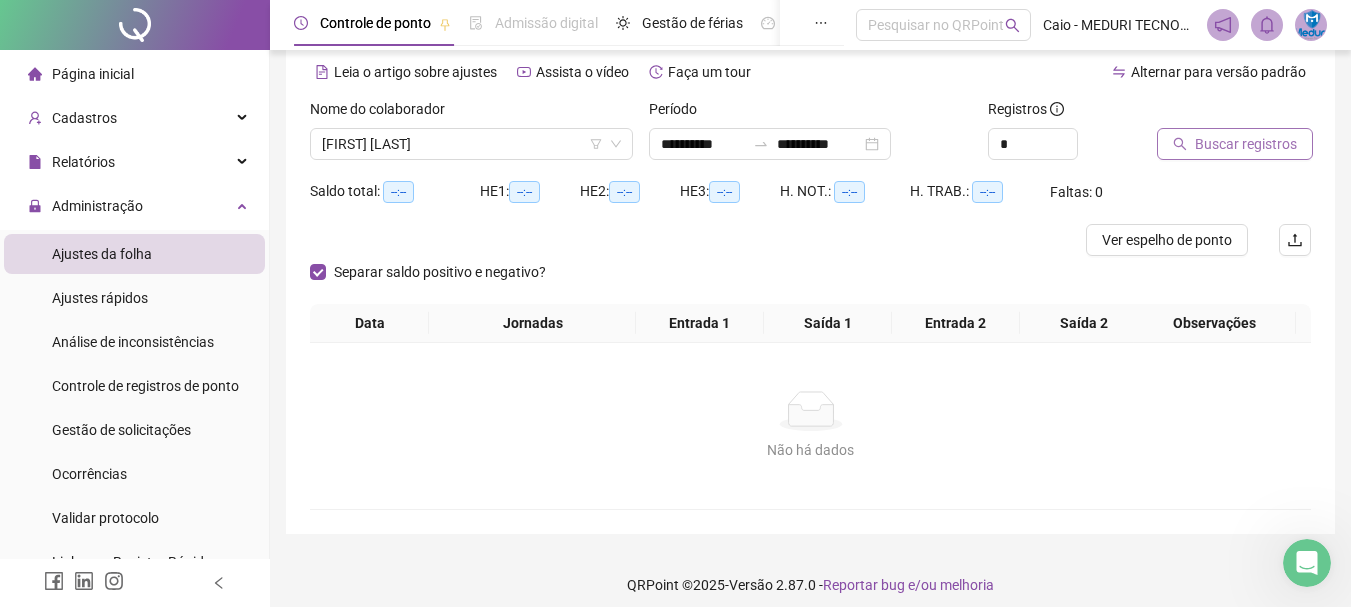 click on "Buscar registros" at bounding box center (1246, 144) 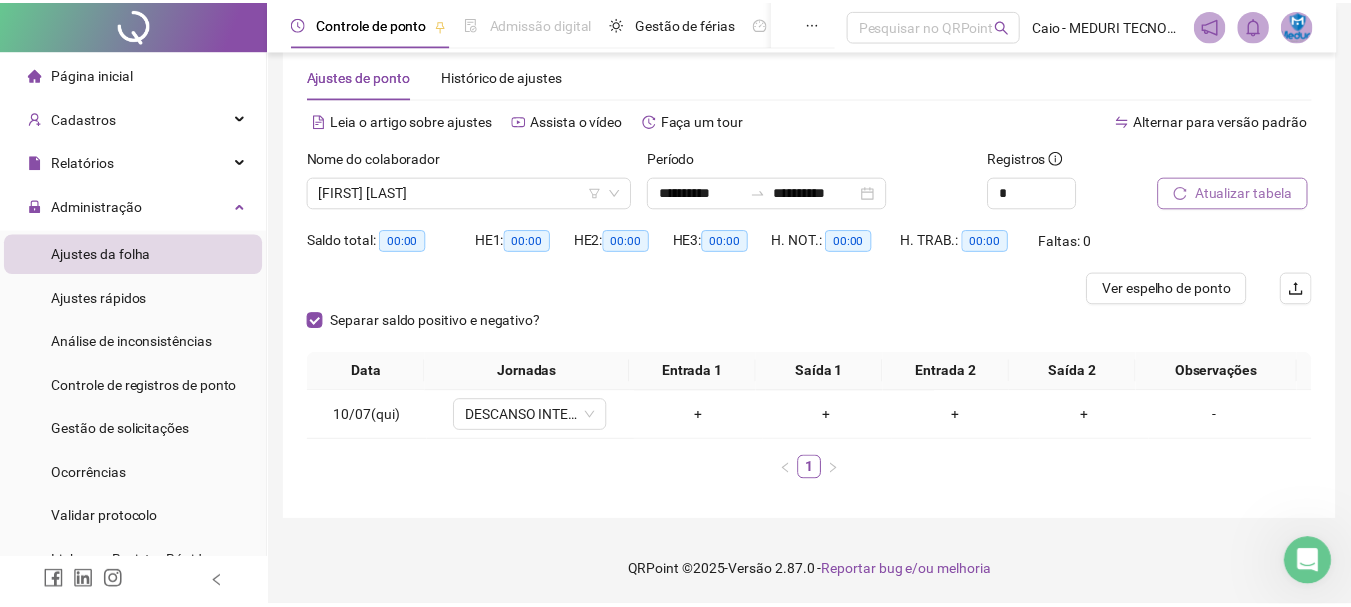 scroll, scrollTop: 37, scrollLeft: 0, axis: vertical 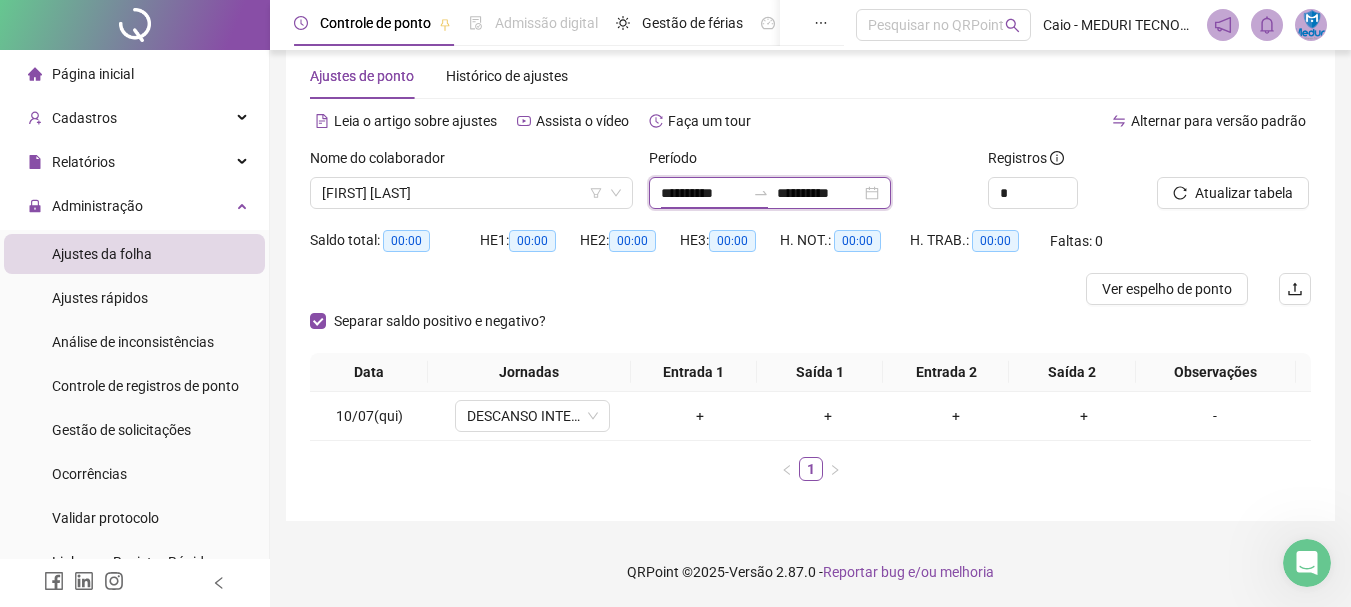 click on "**********" at bounding box center (703, 193) 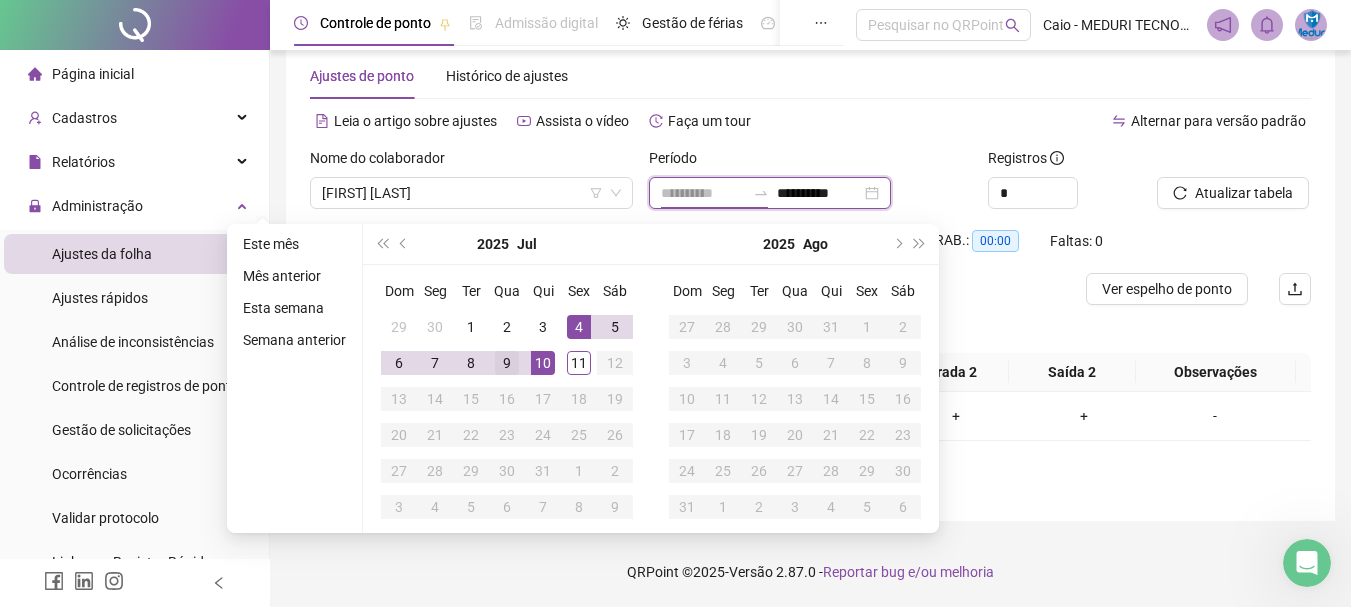 type on "**********" 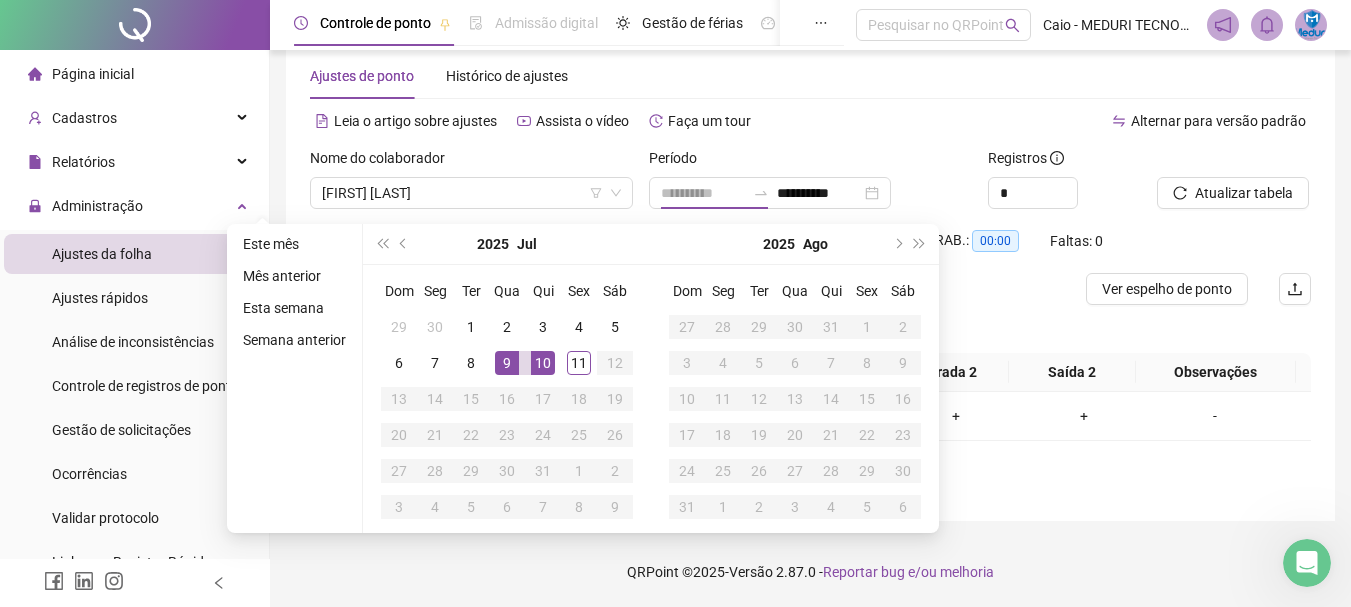 click on "9" at bounding box center (507, 363) 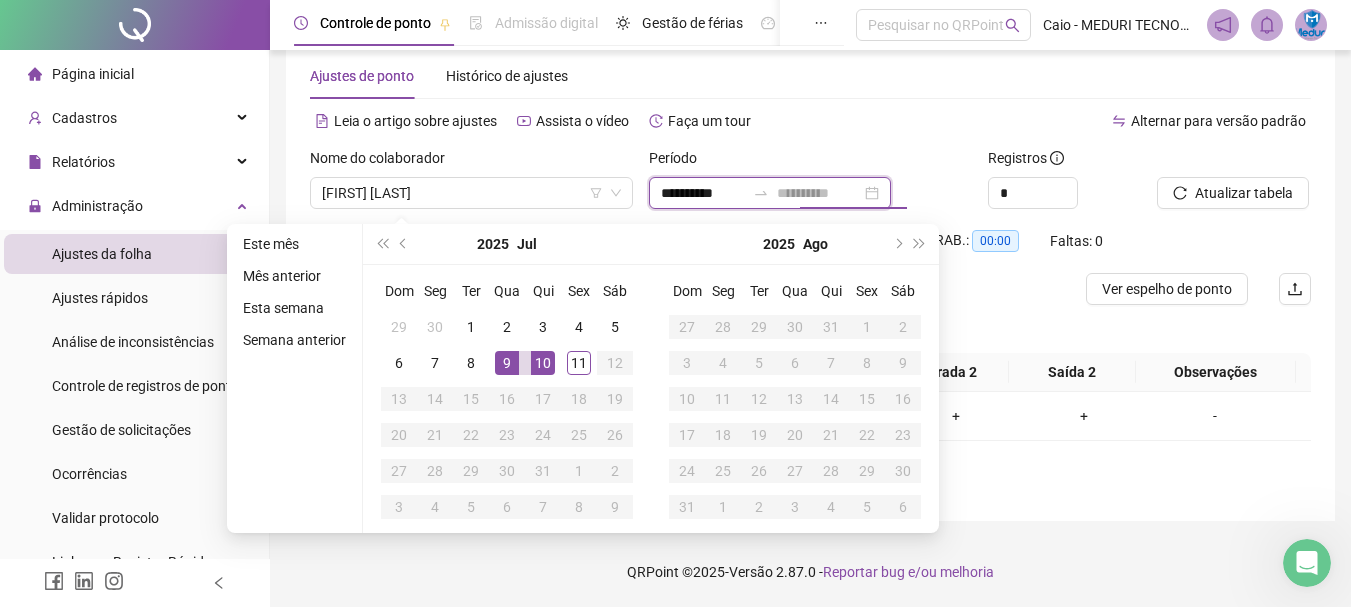 type on "**********" 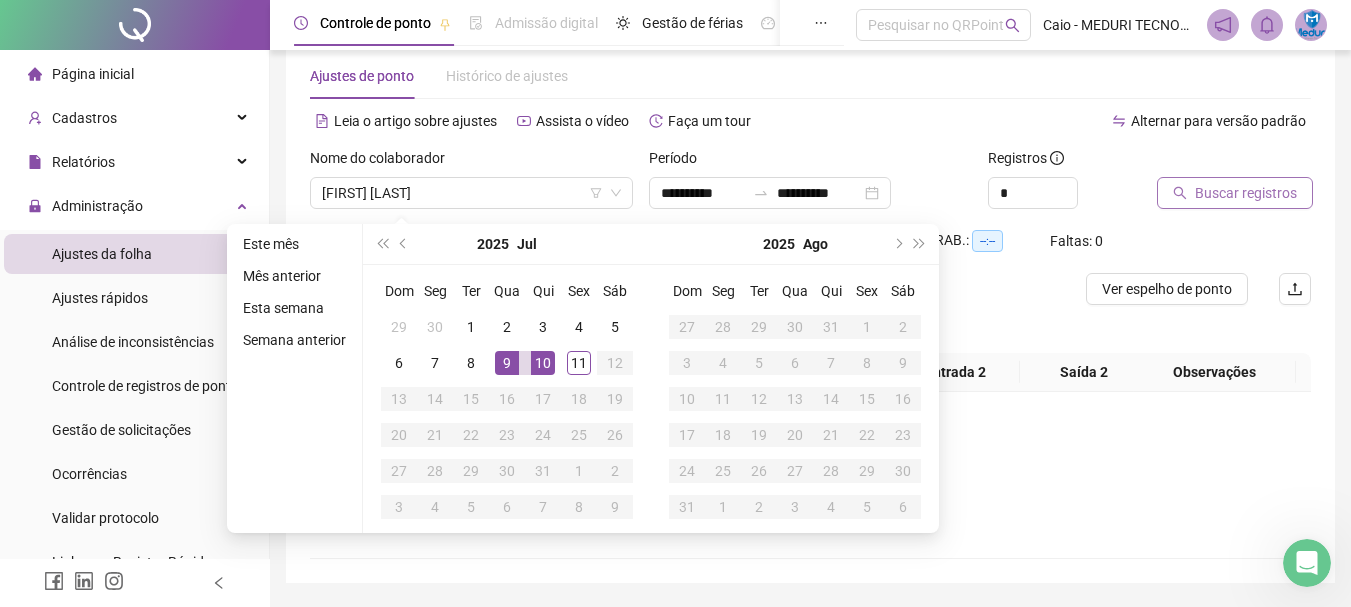 click on "Buscar registros" at bounding box center (1235, 193) 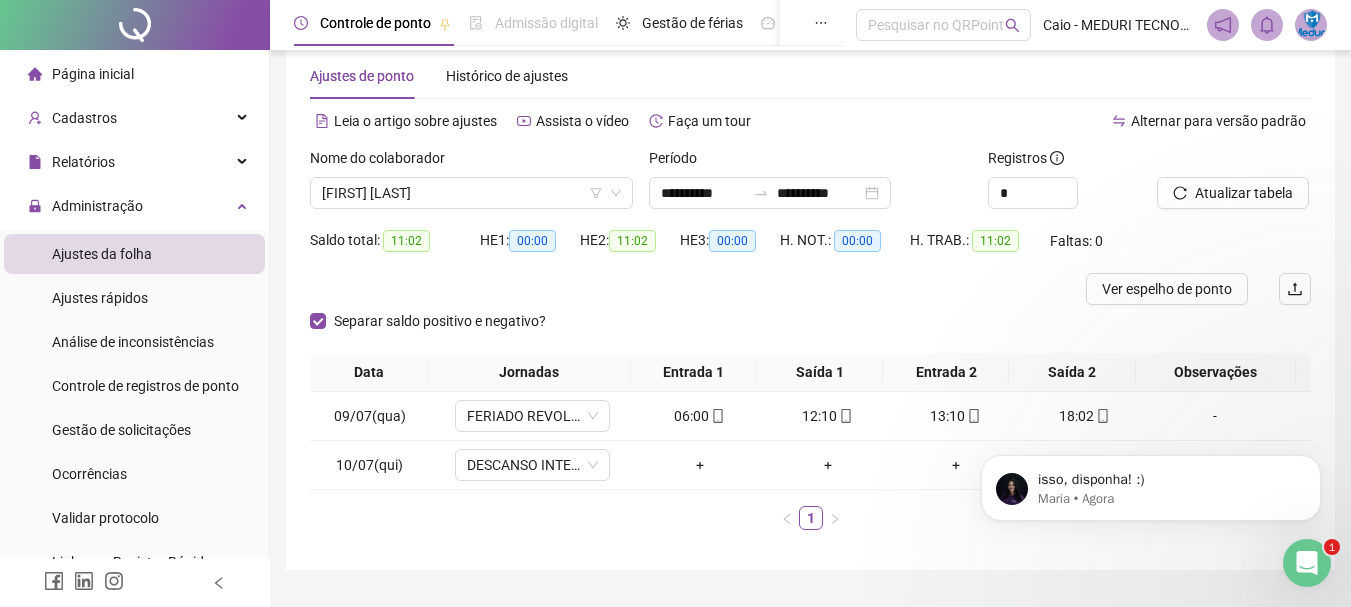 scroll, scrollTop: 0, scrollLeft: 0, axis: both 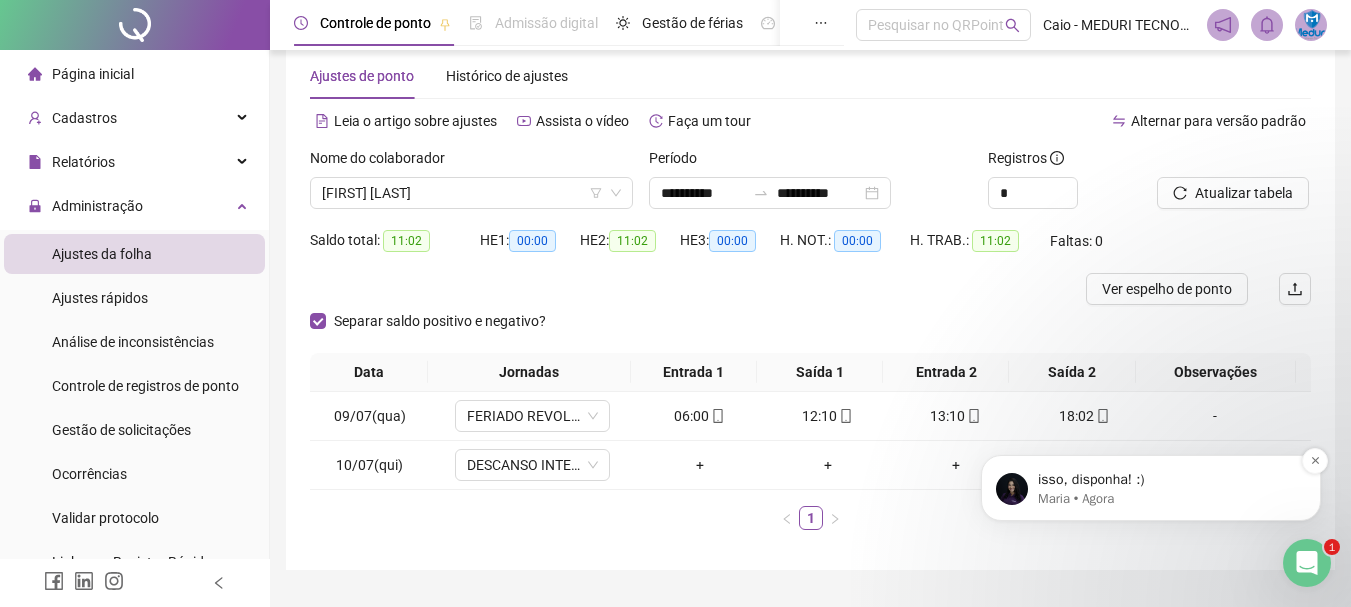 click on "Maria • Agora" at bounding box center [1167, 499] 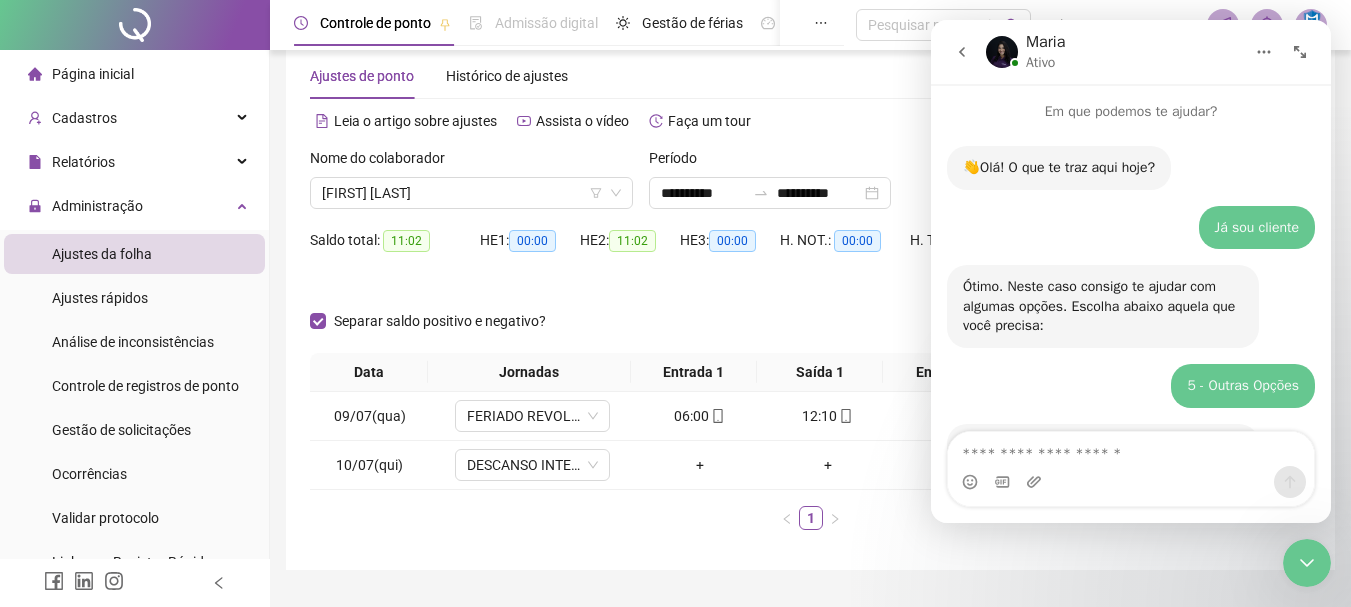 scroll, scrollTop: 3, scrollLeft: 0, axis: vertical 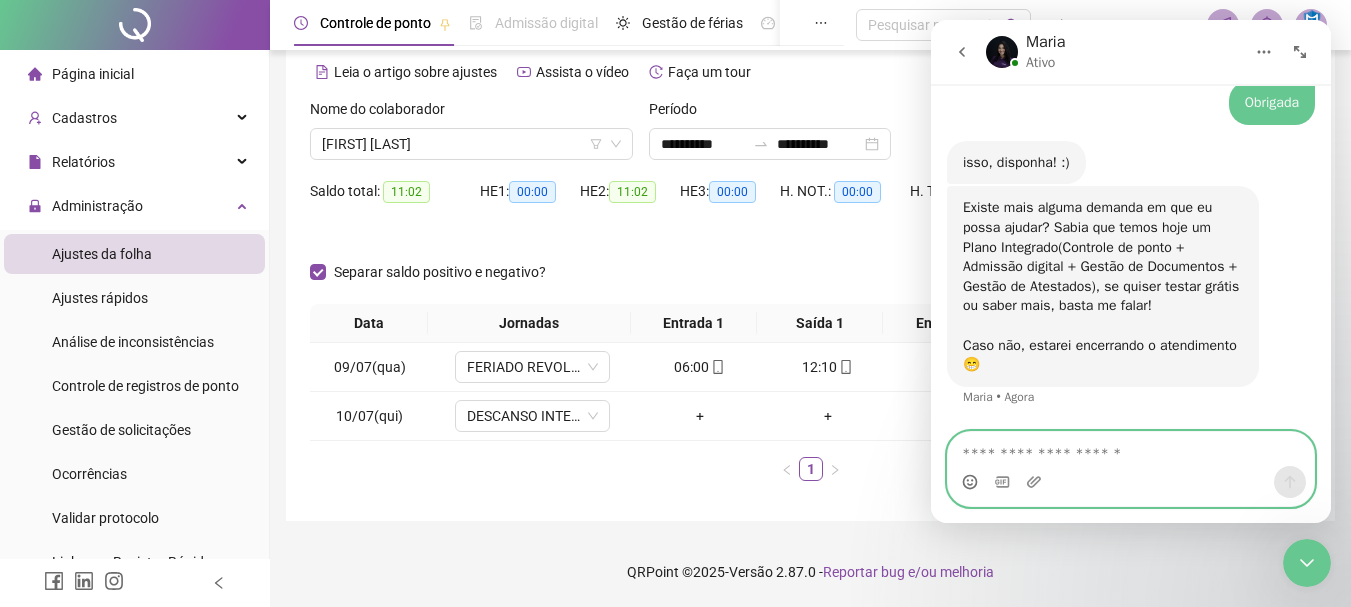 click 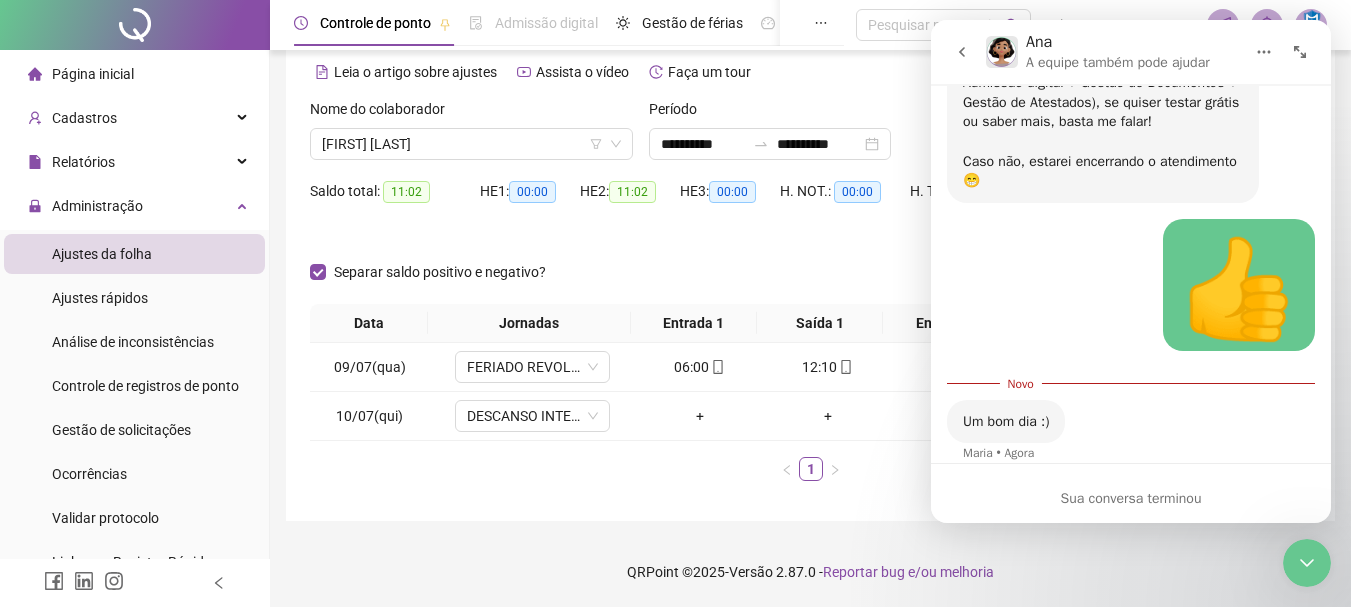 scroll, scrollTop: 4394, scrollLeft: 0, axis: vertical 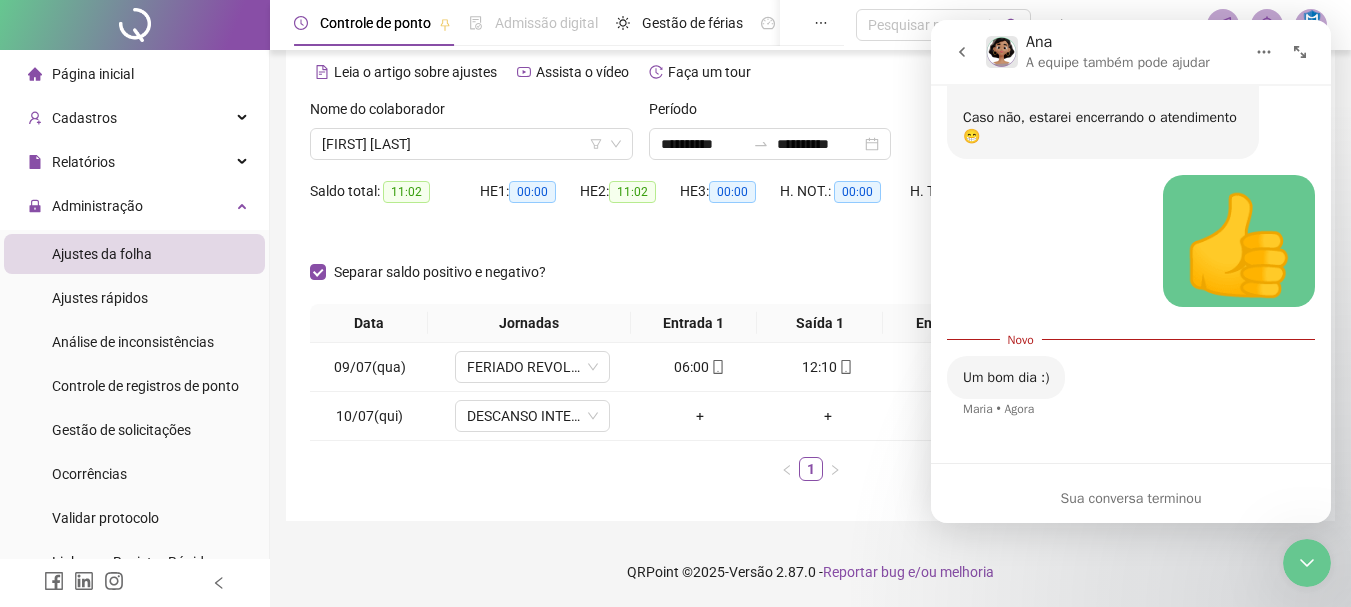 click on "Data Jornadas Entrada 1 Saída 1 Entrada 2 Saída 2 Observações               09/07(qua) FERIADO REVOLUÇÃO CONSTITUCIONALISTA DE 1932 06:00 12:10 13:10 18:02 - 10/07(qui) DESCANSO INTER-JORNADA + + + + - 1" at bounding box center [810, 400] 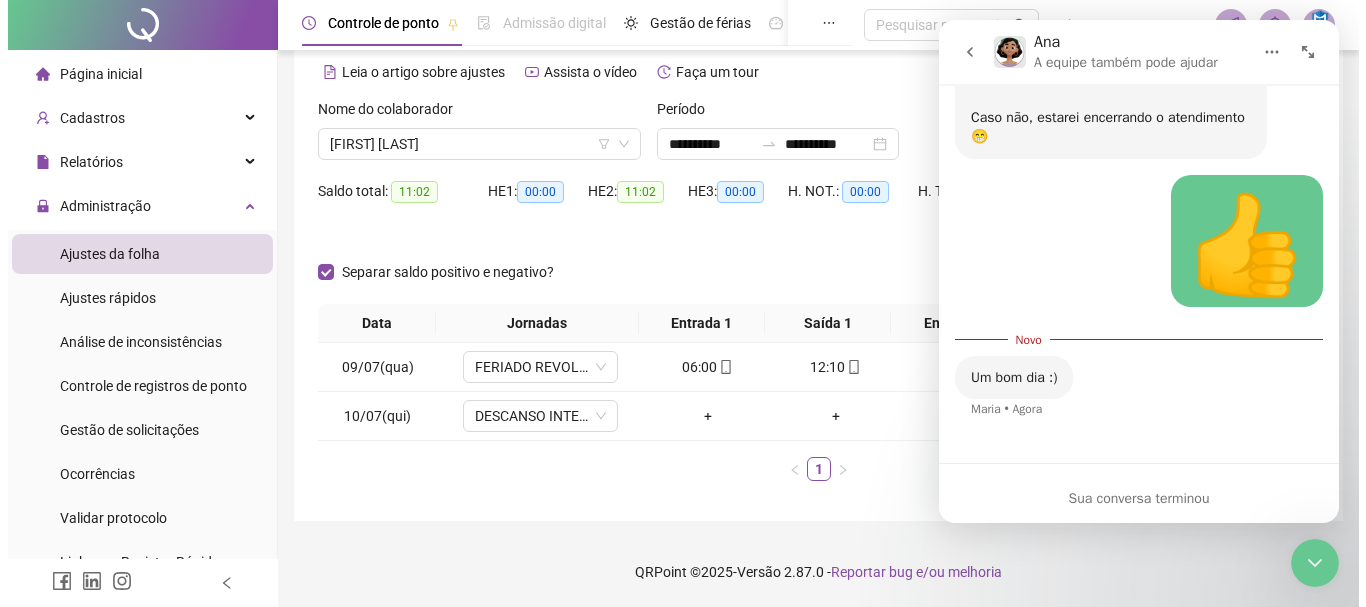 scroll, scrollTop: 0, scrollLeft: 0, axis: both 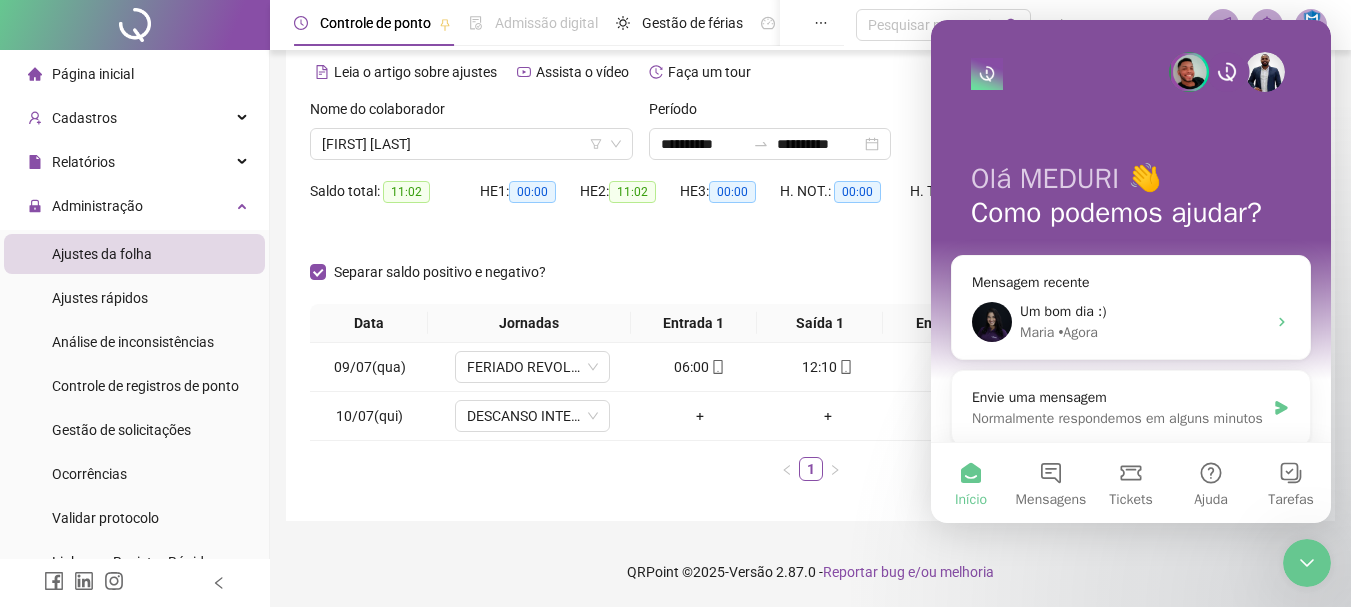 click 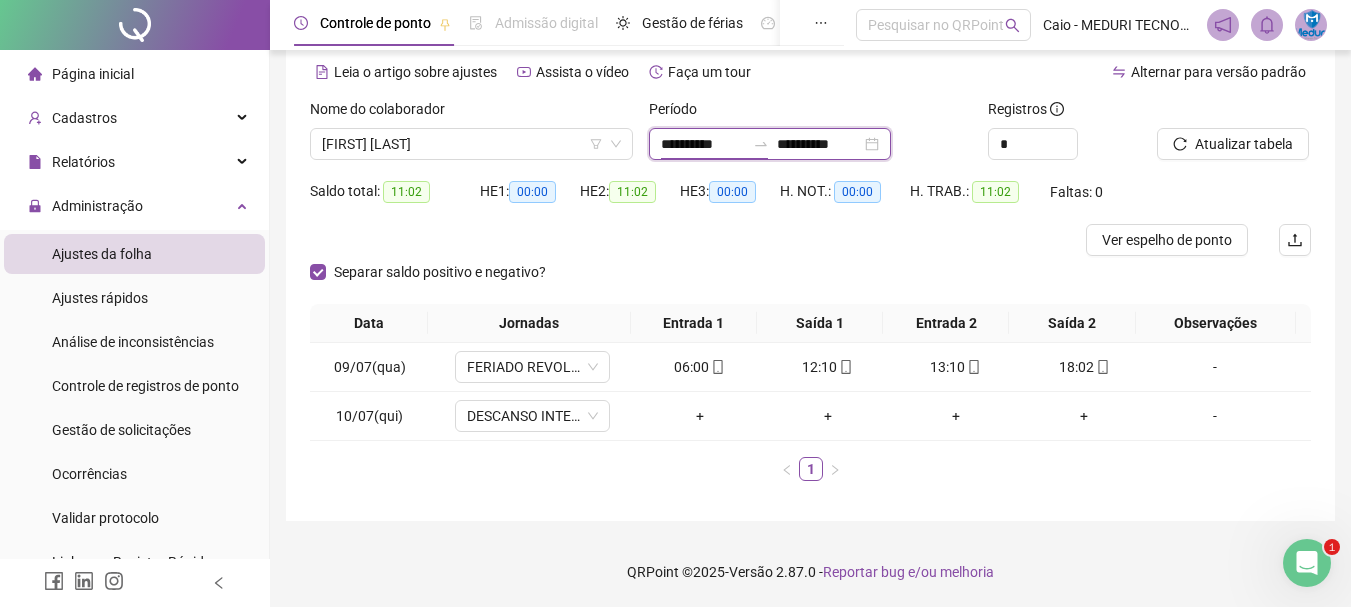 click on "**********" at bounding box center (703, 144) 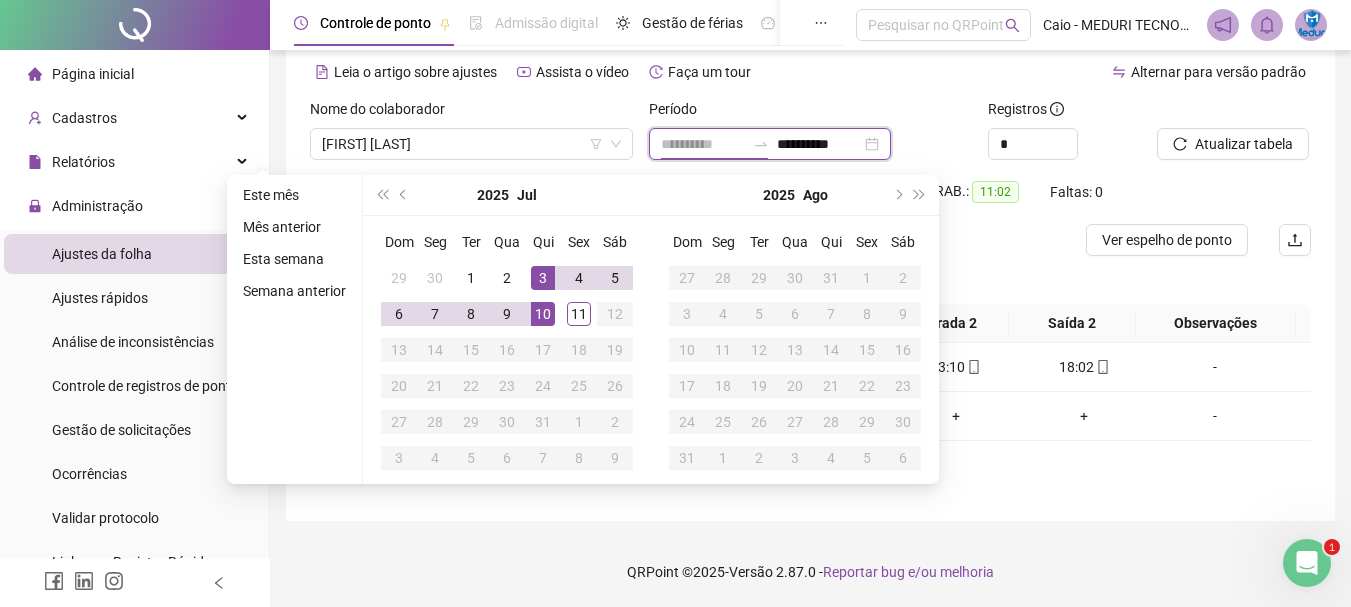 type on "**********" 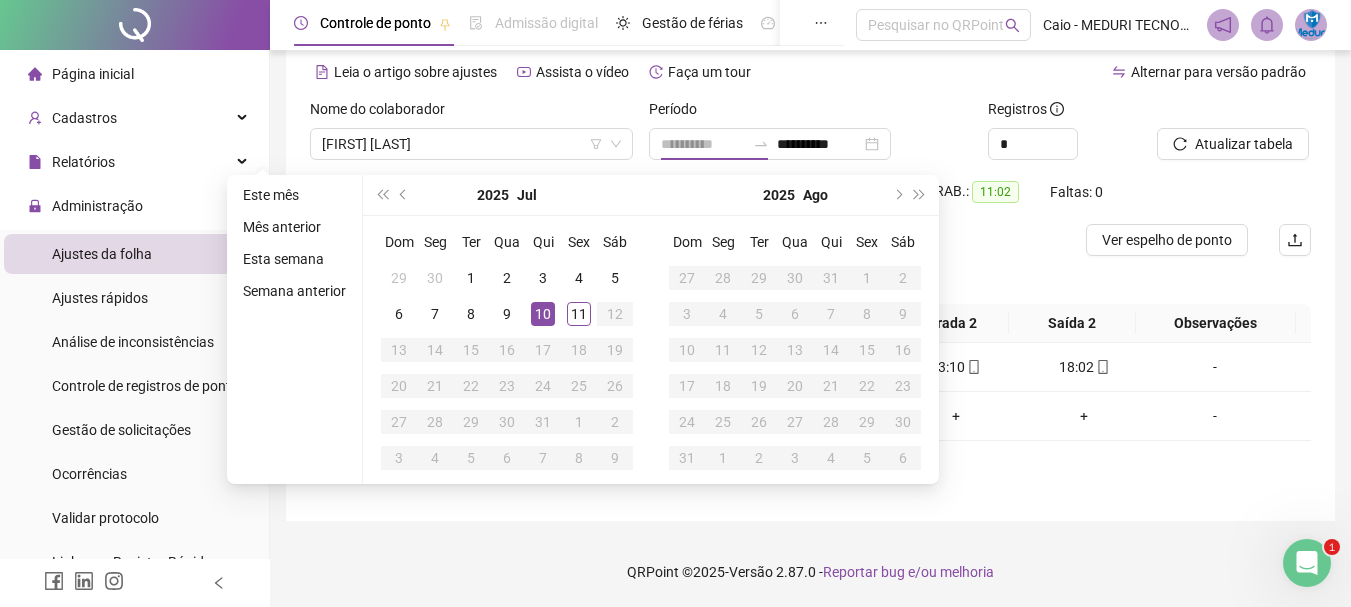 click on "10" at bounding box center (543, 314) 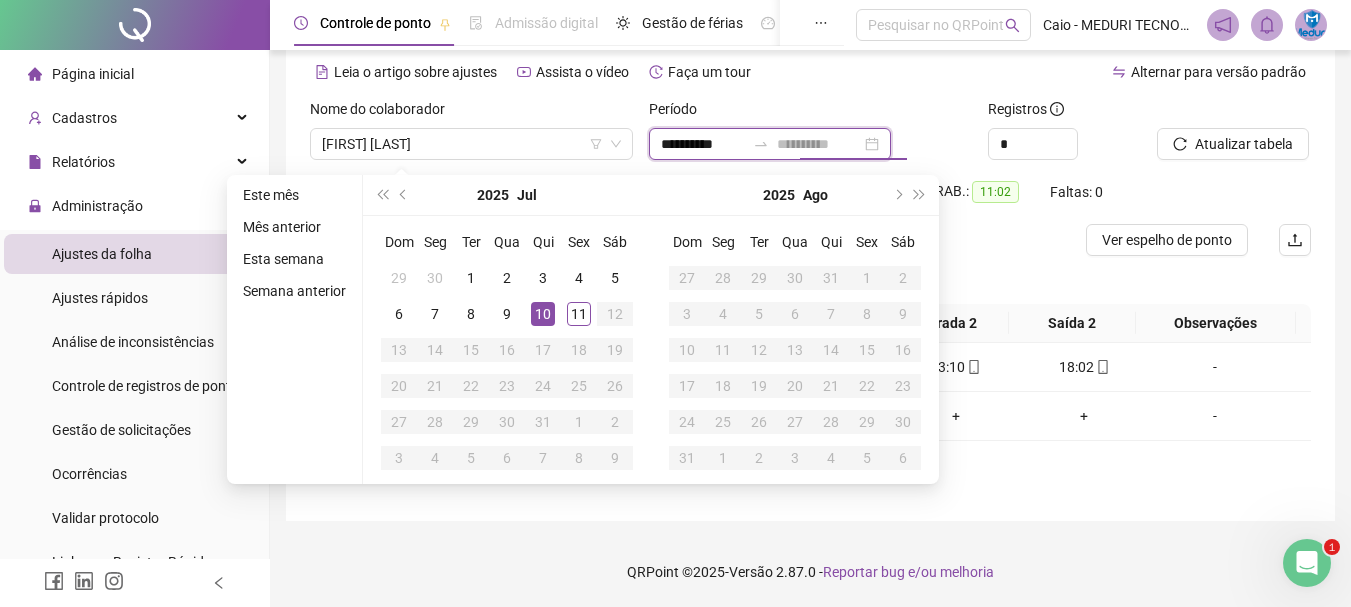 type on "**********" 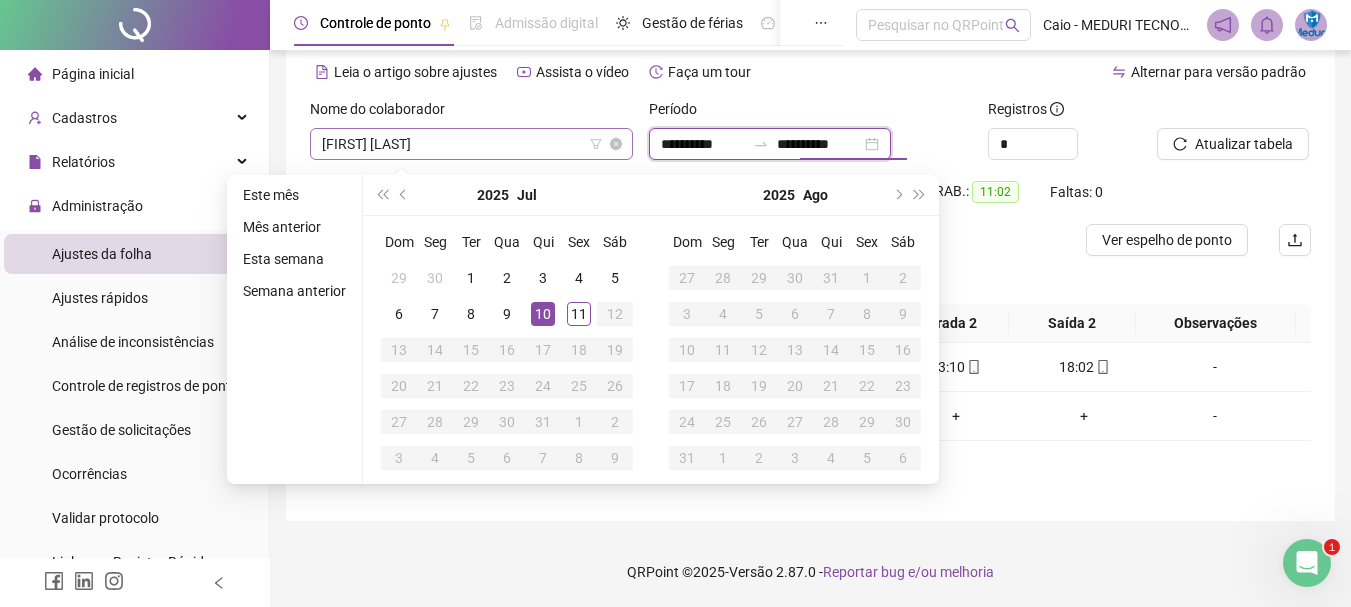 click on "[FIRST] [LAST]" at bounding box center (471, 144) 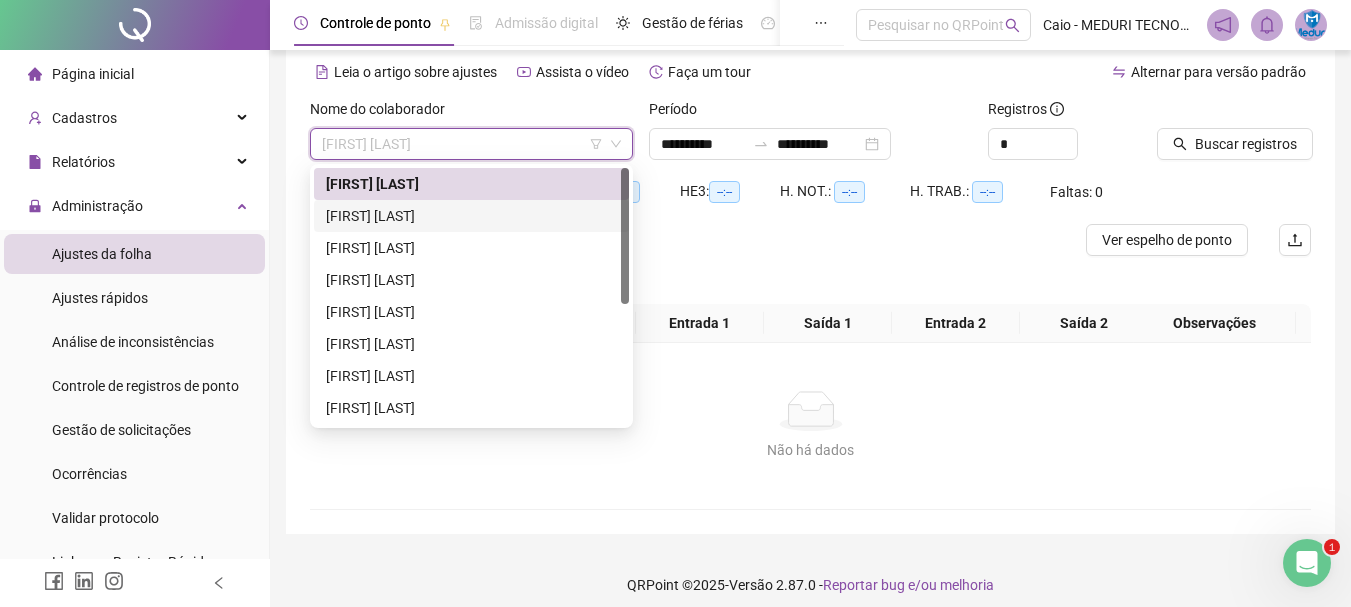 click on "[FIRST] [LAST]" at bounding box center (471, 216) 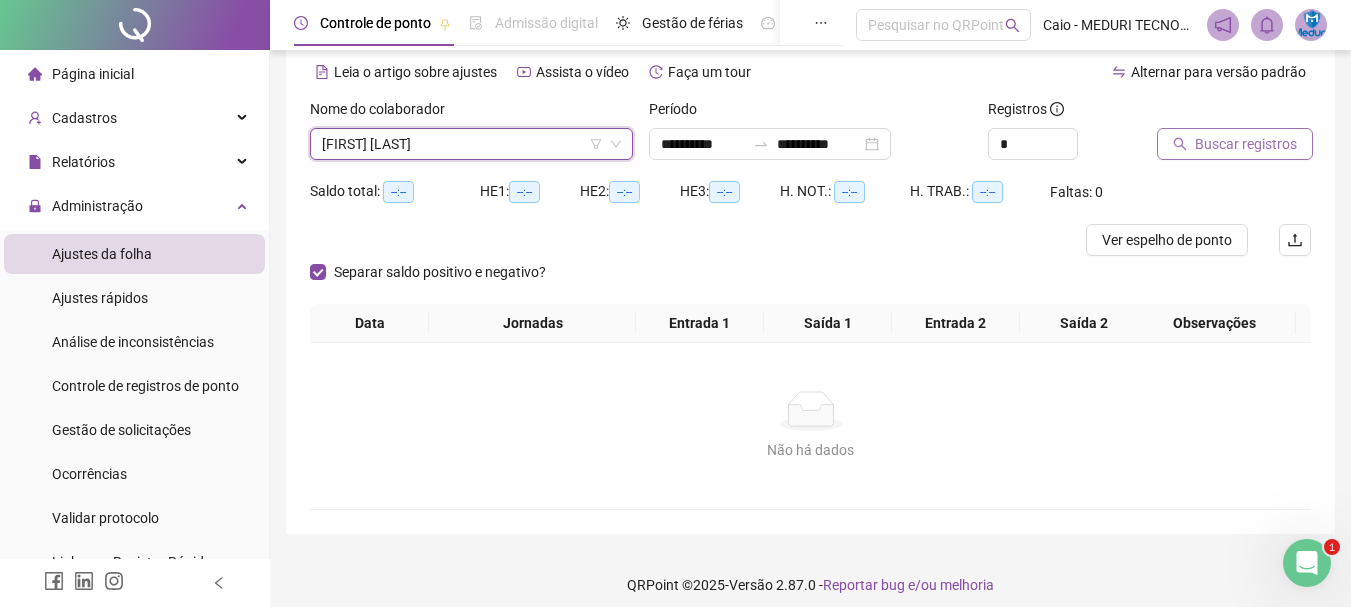 click on "Buscar registros" at bounding box center [1246, 144] 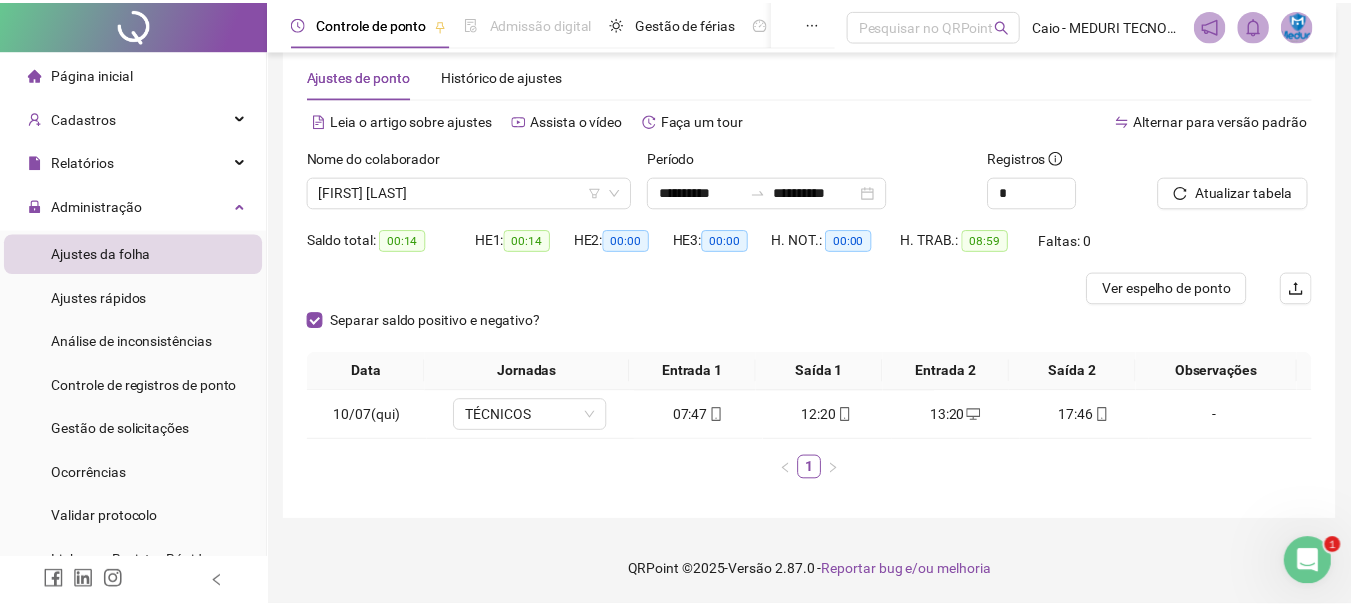 scroll, scrollTop: 37, scrollLeft: 0, axis: vertical 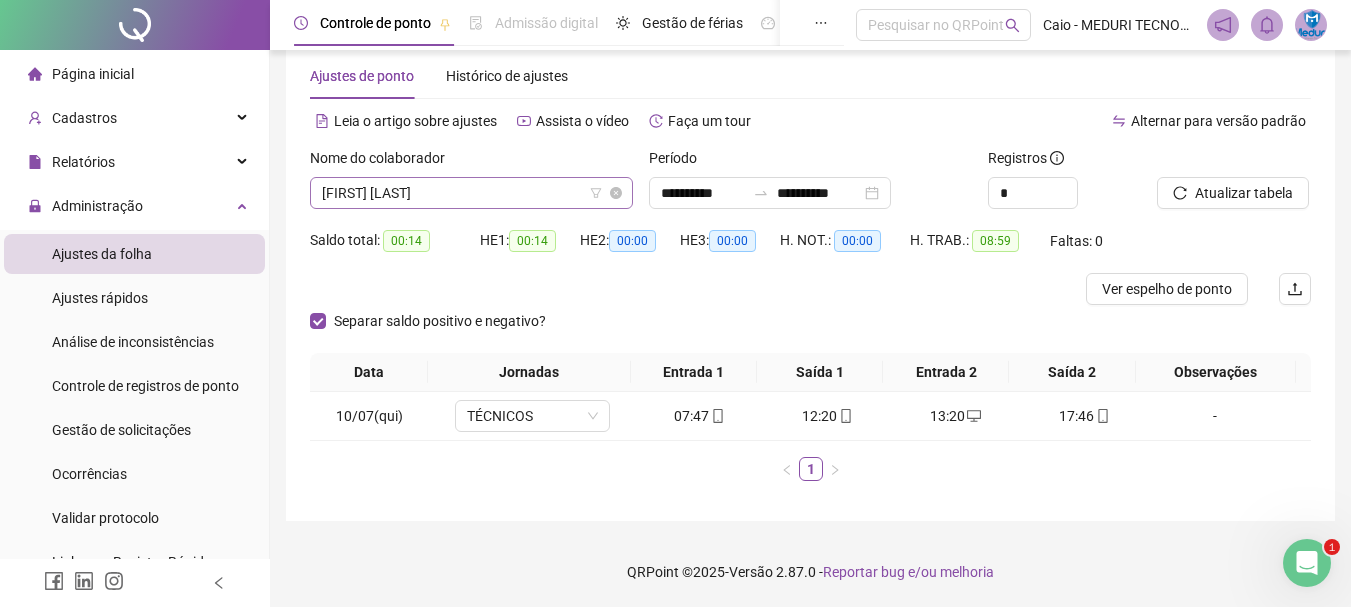 click on "[FIRST] [LAST]" at bounding box center (471, 193) 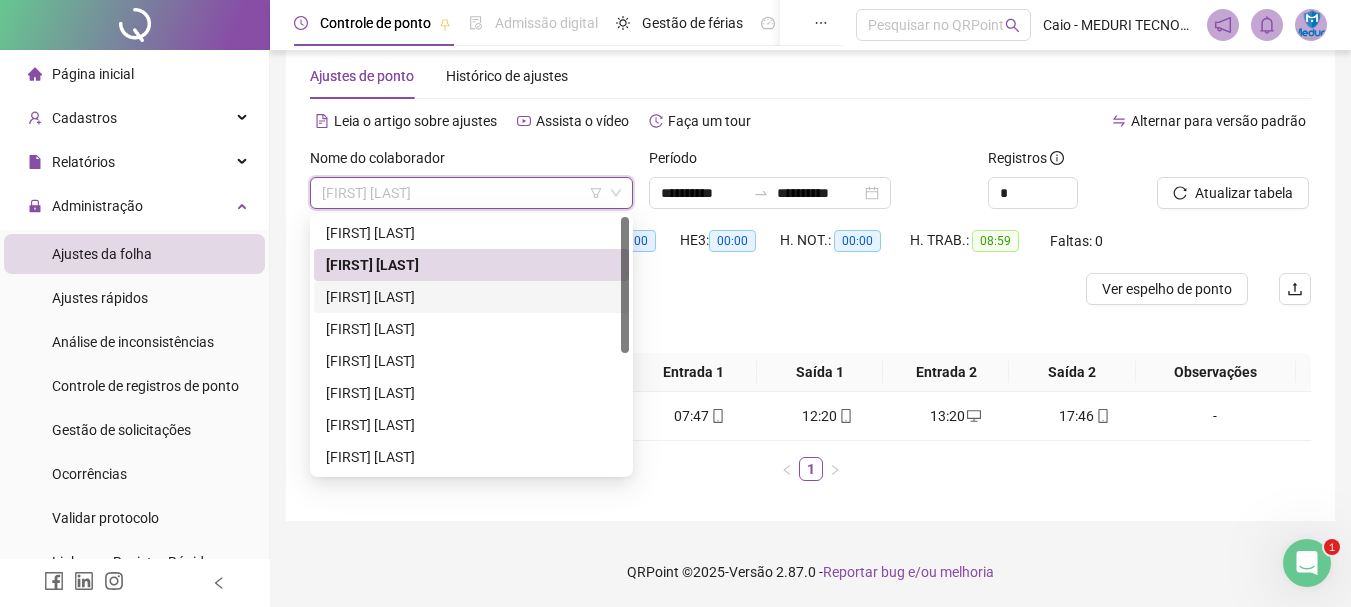 click on "[FIRST] [LAST]" at bounding box center (471, 297) 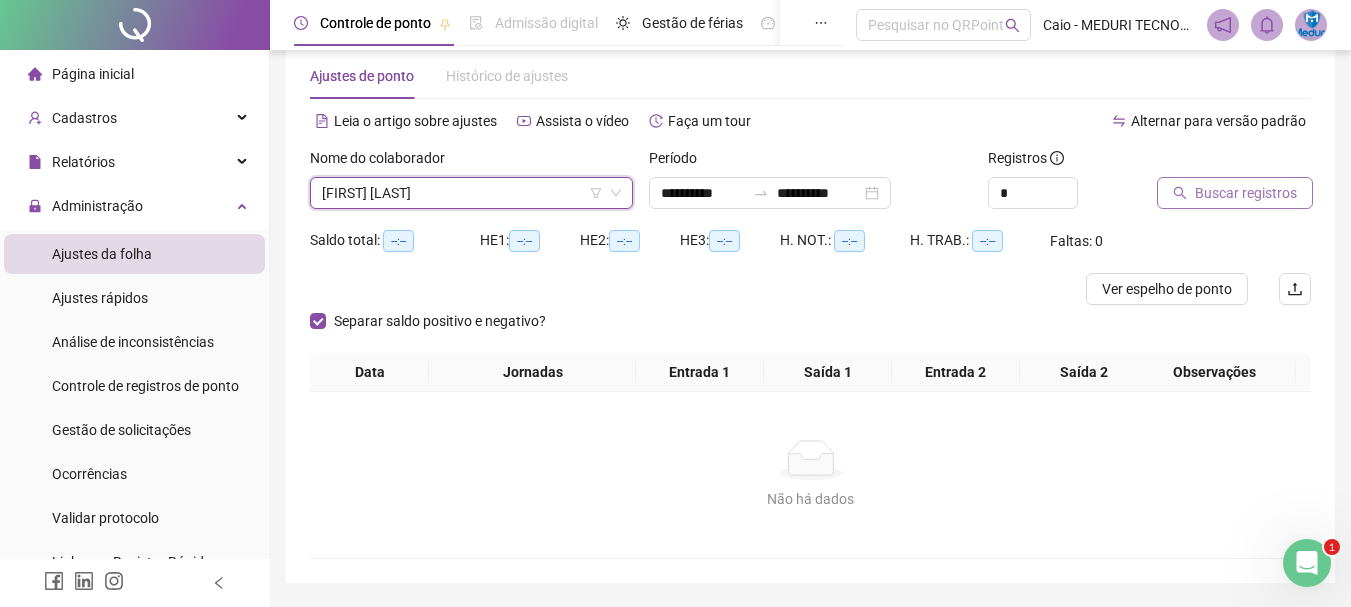 click 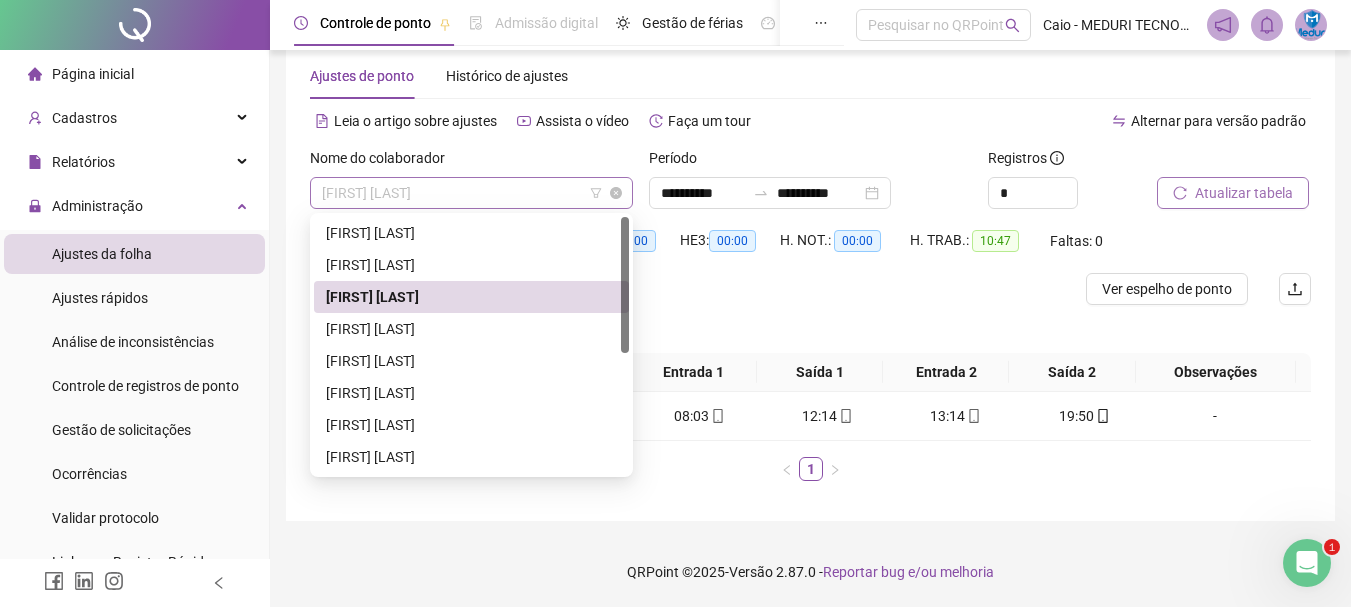 click on "[FIRST] [LAST]" at bounding box center (471, 193) 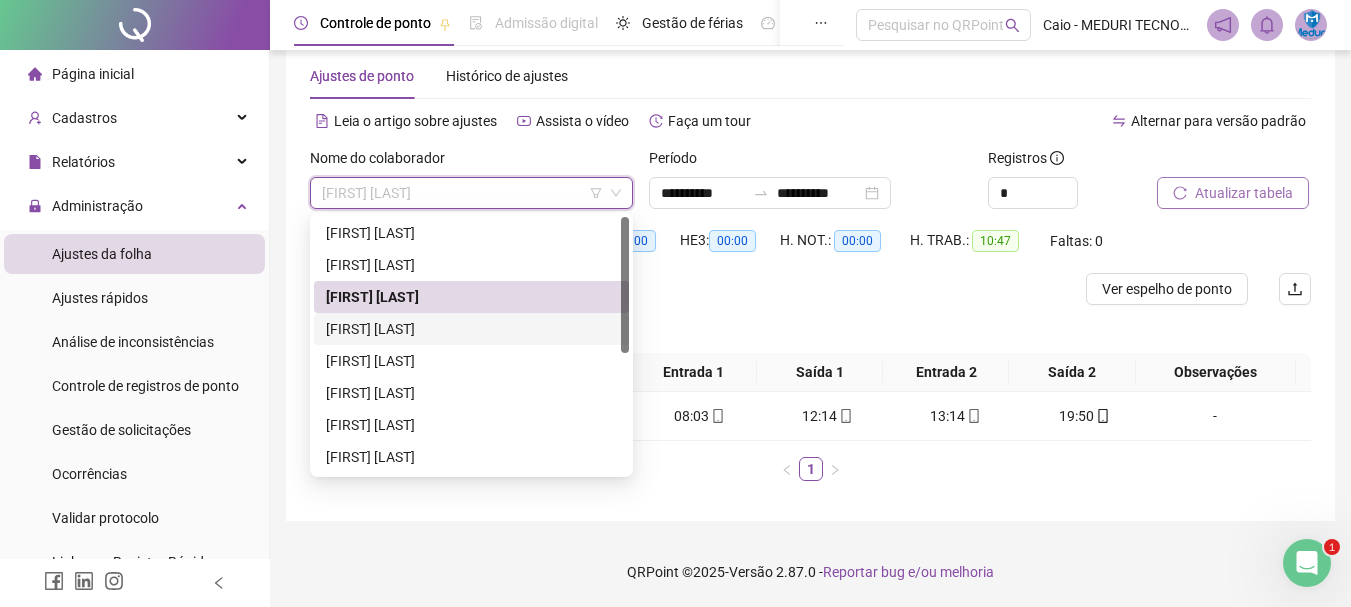 click on "[FIRST] [LAST]" at bounding box center [471, 329] 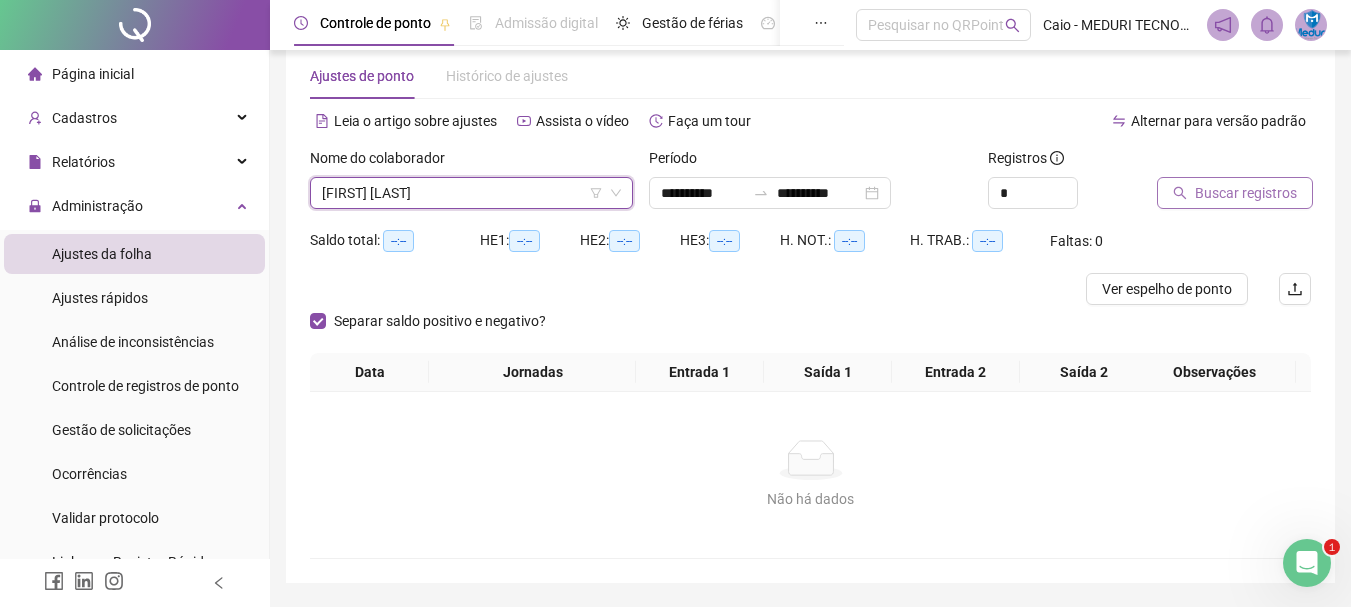 click on "Buscar registros" at bounding box center [1235, 193] 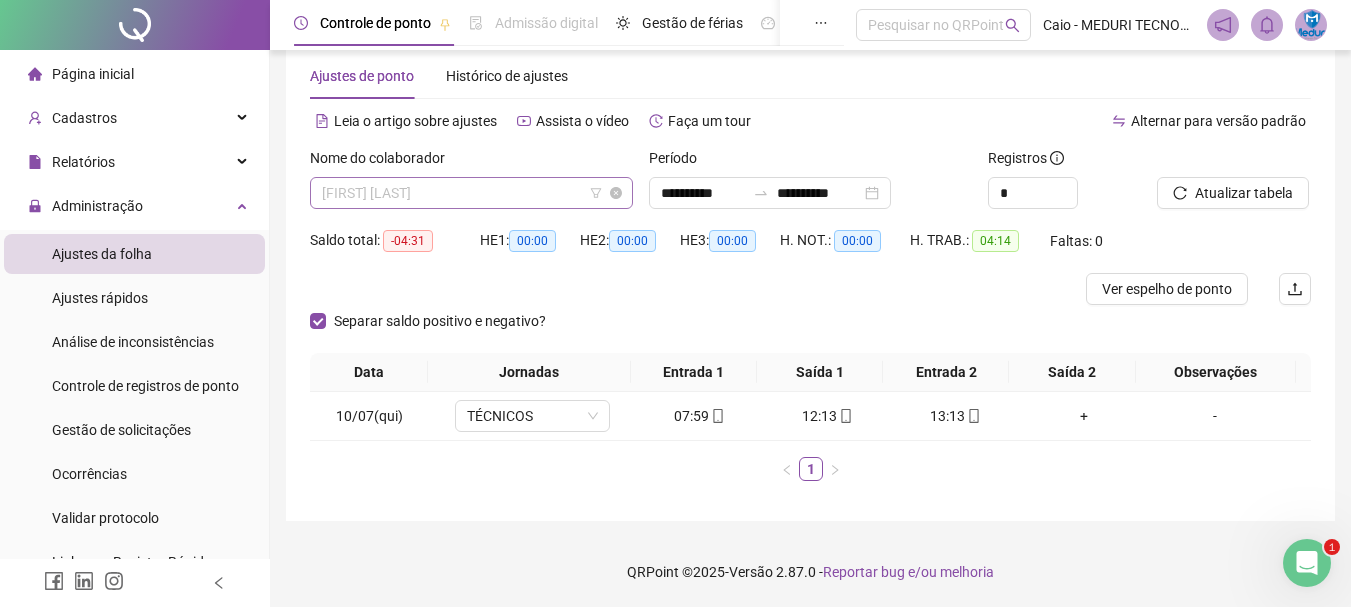 click on "[FIRST] [LAST]" at bounding box center [471, 193] 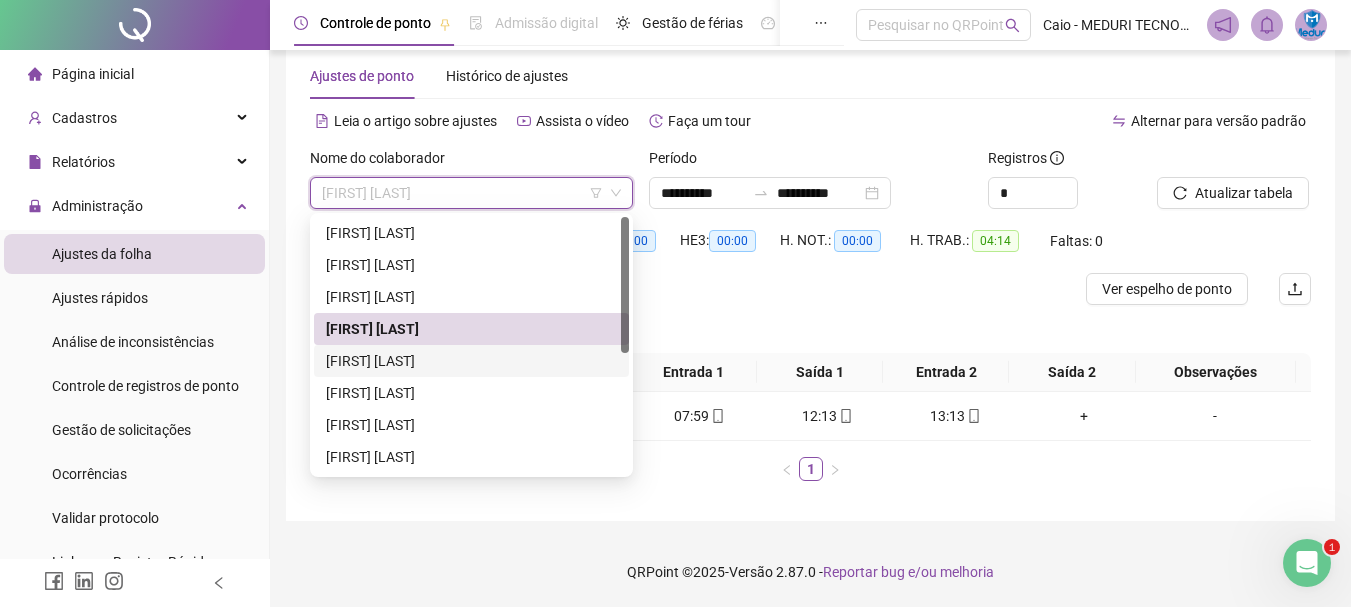 click on "[FIRST] [LAST]" at bounding box center (471, 361) 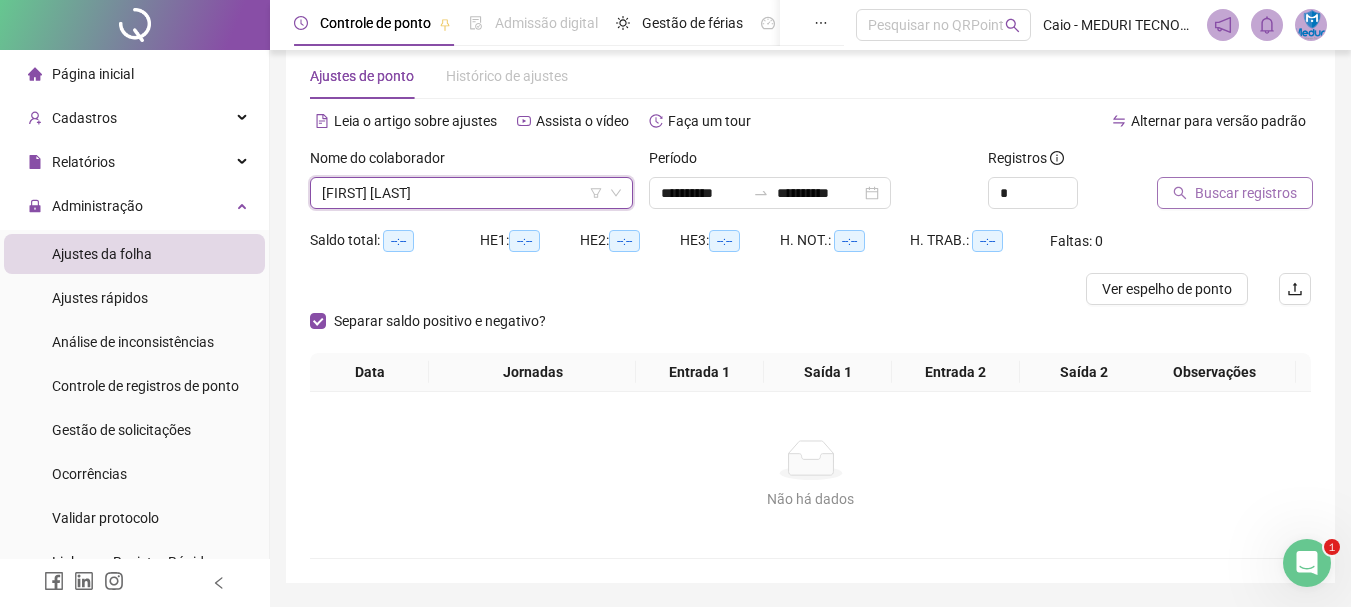 click on "Buscar registros" at bounding box center [1246, 193] 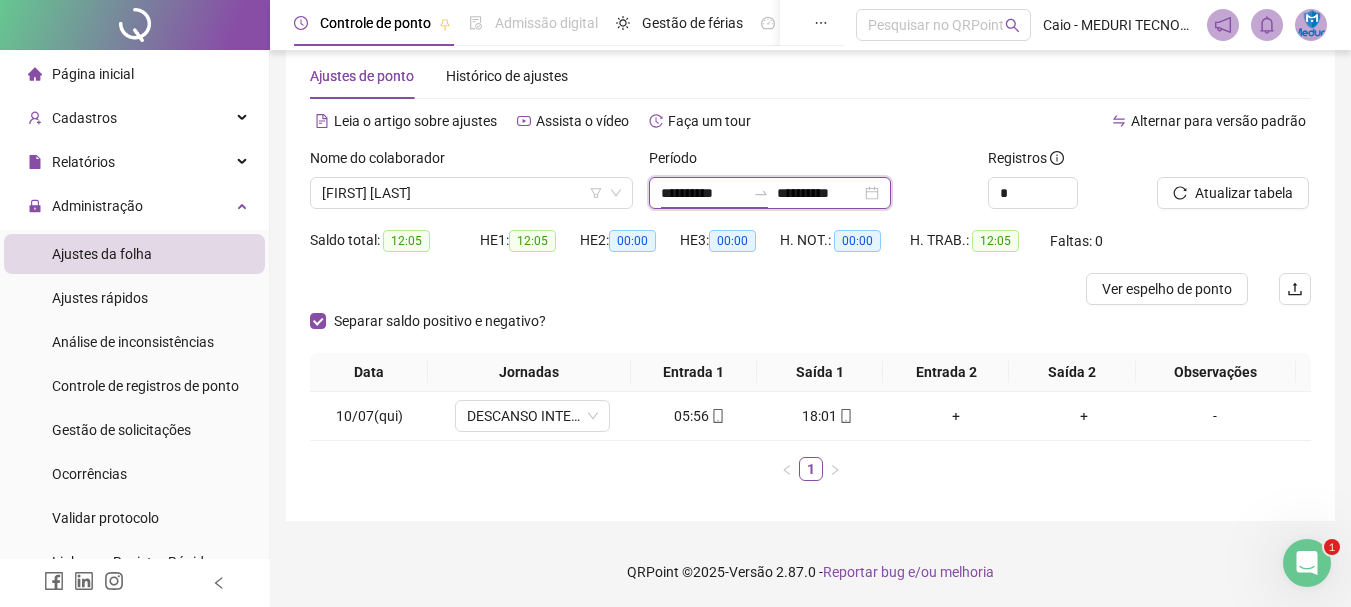 click on "**********" at bounding box center [703, 193] 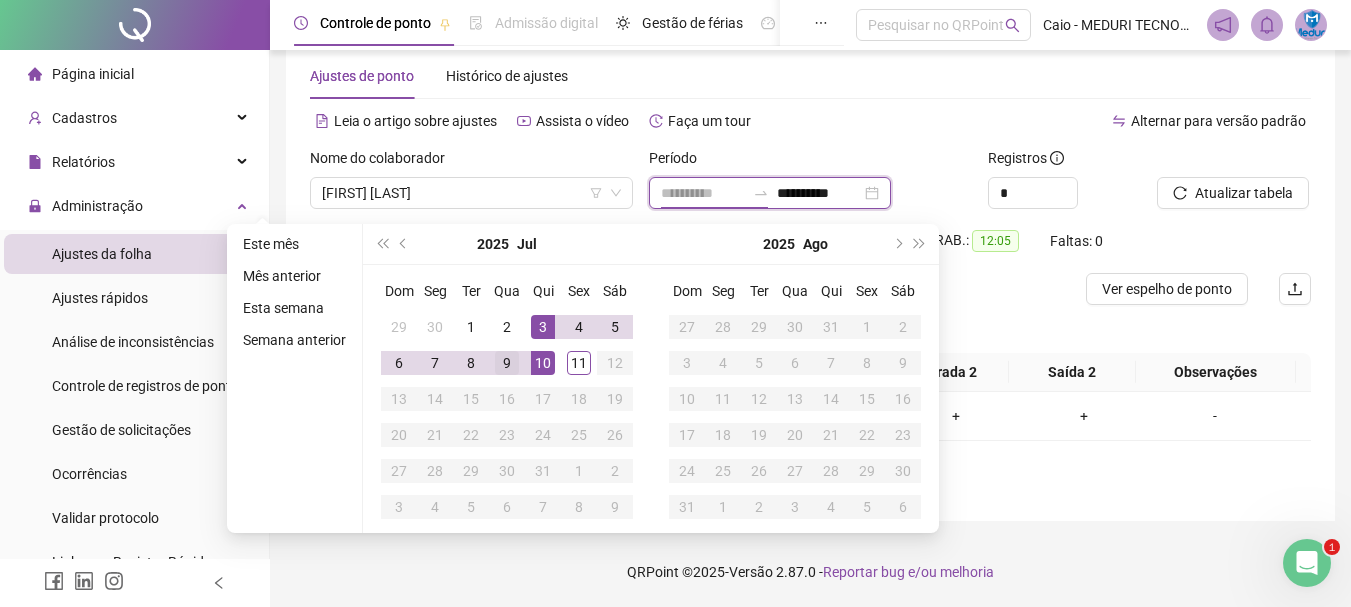 type on "**********" 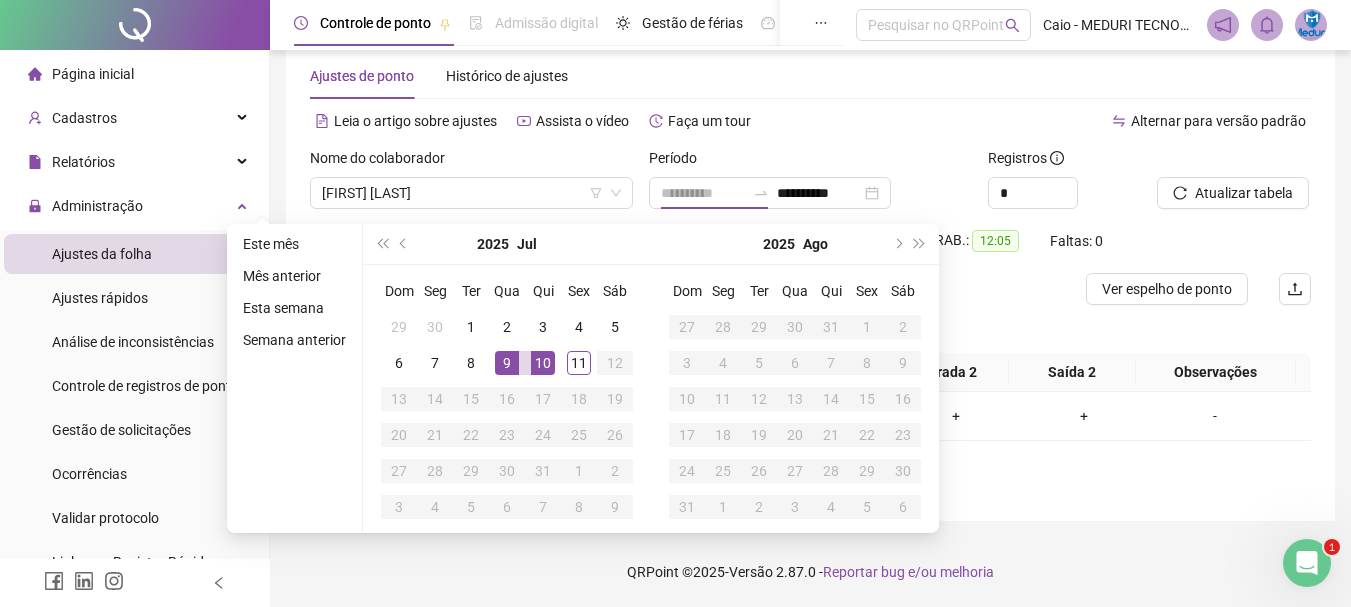 click on "9" at bounding box center (507, 363) 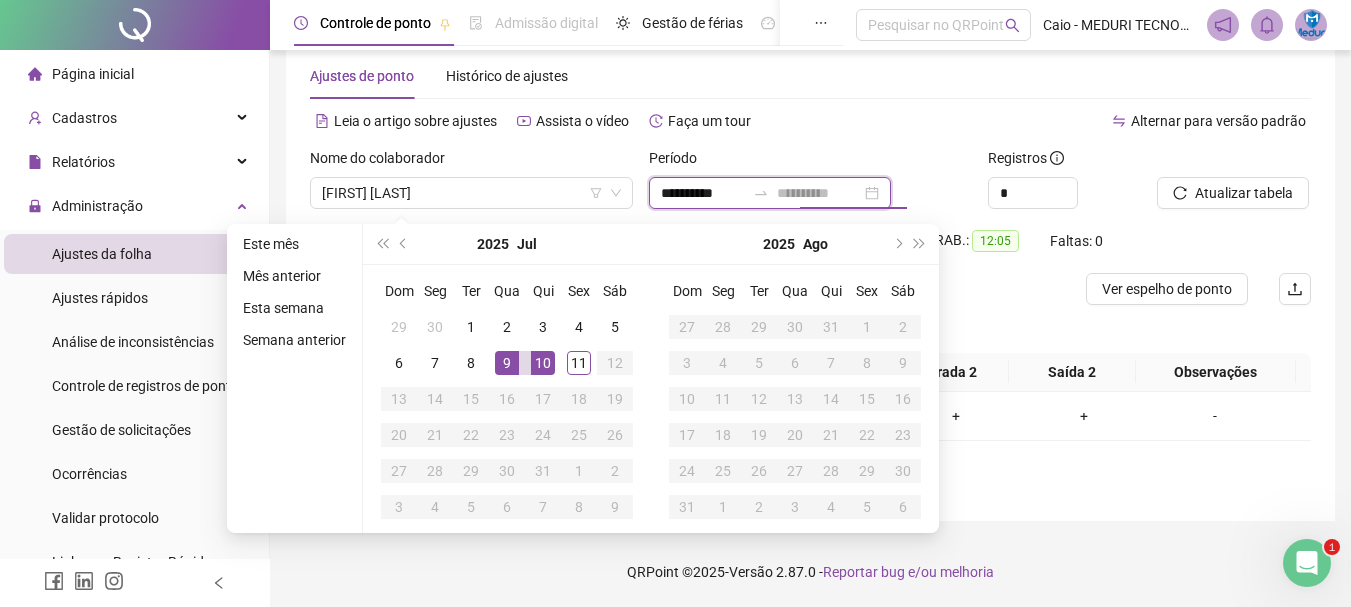 type on "**********" 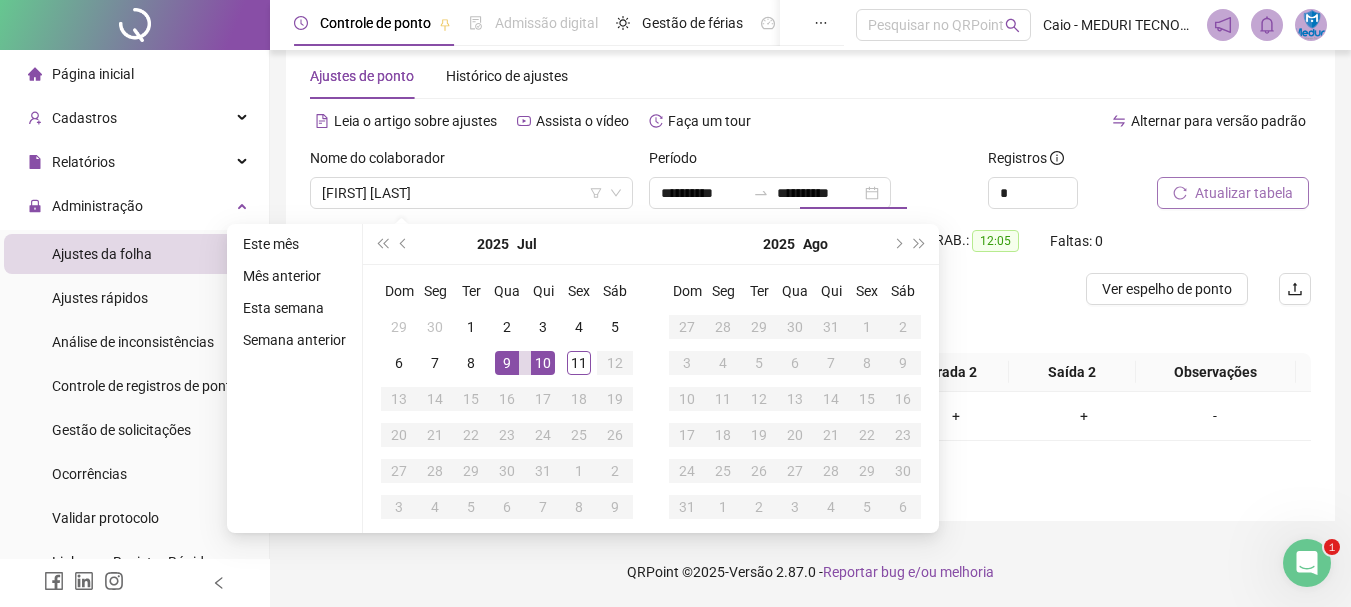 click on "Atualizar tabela" at bounding box center [1244, 193] 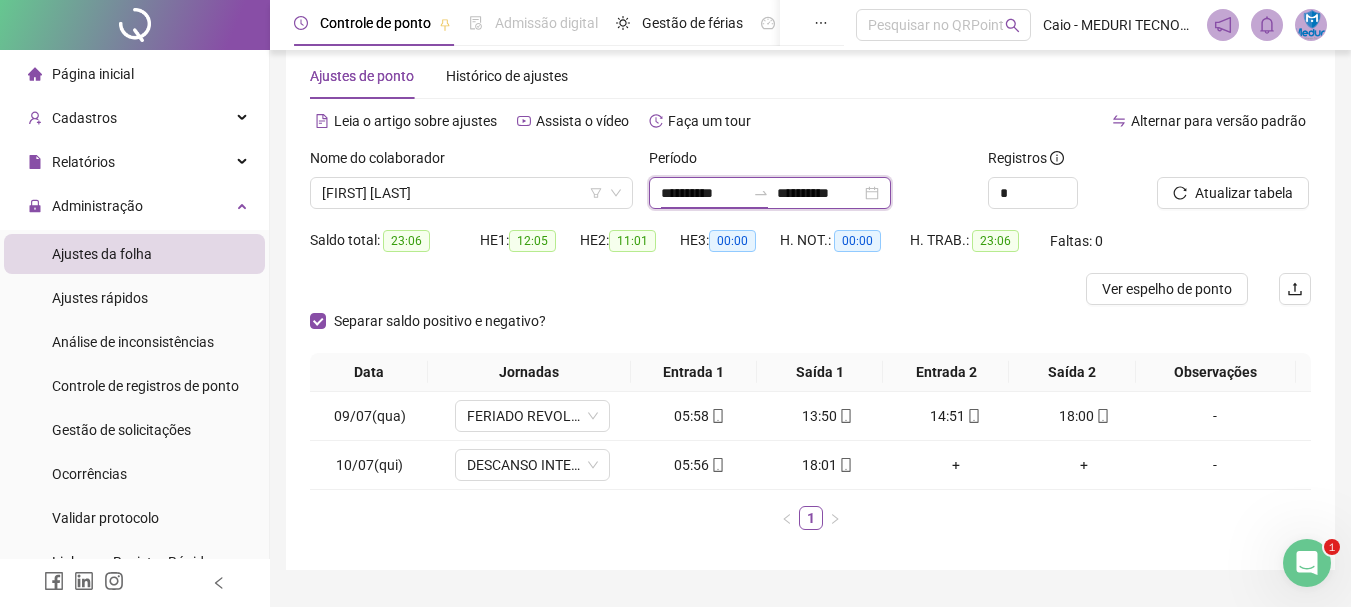 click on "**********" at bounding box center (703, 193) 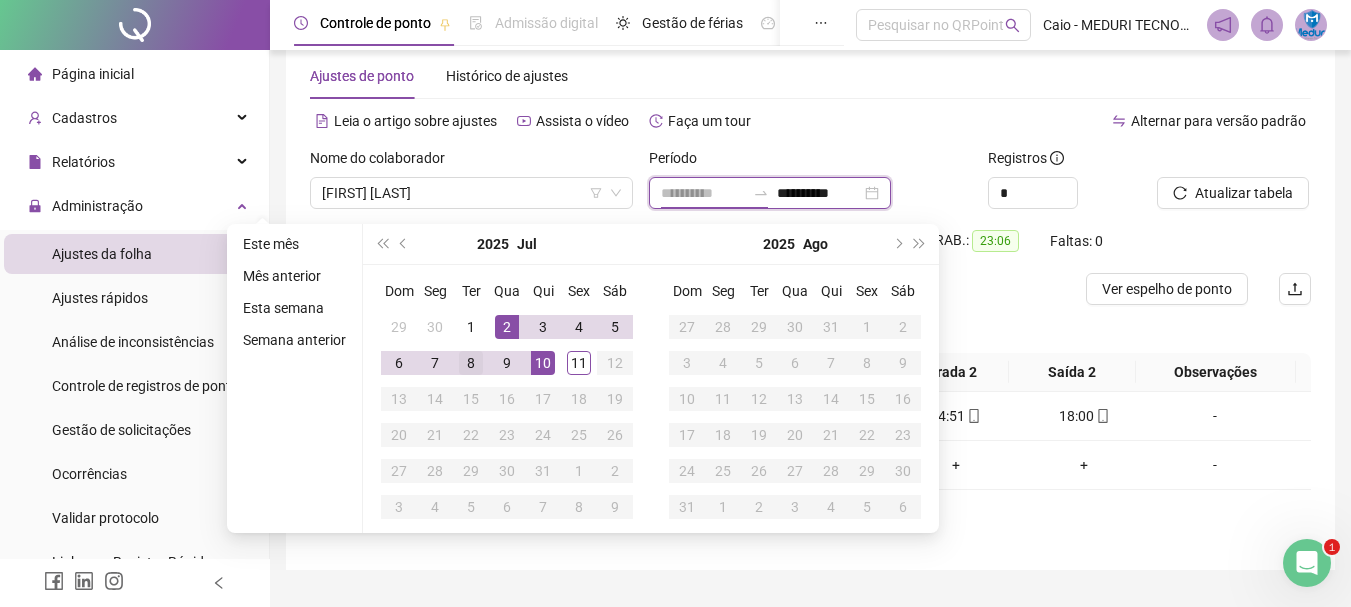 type on "**********" 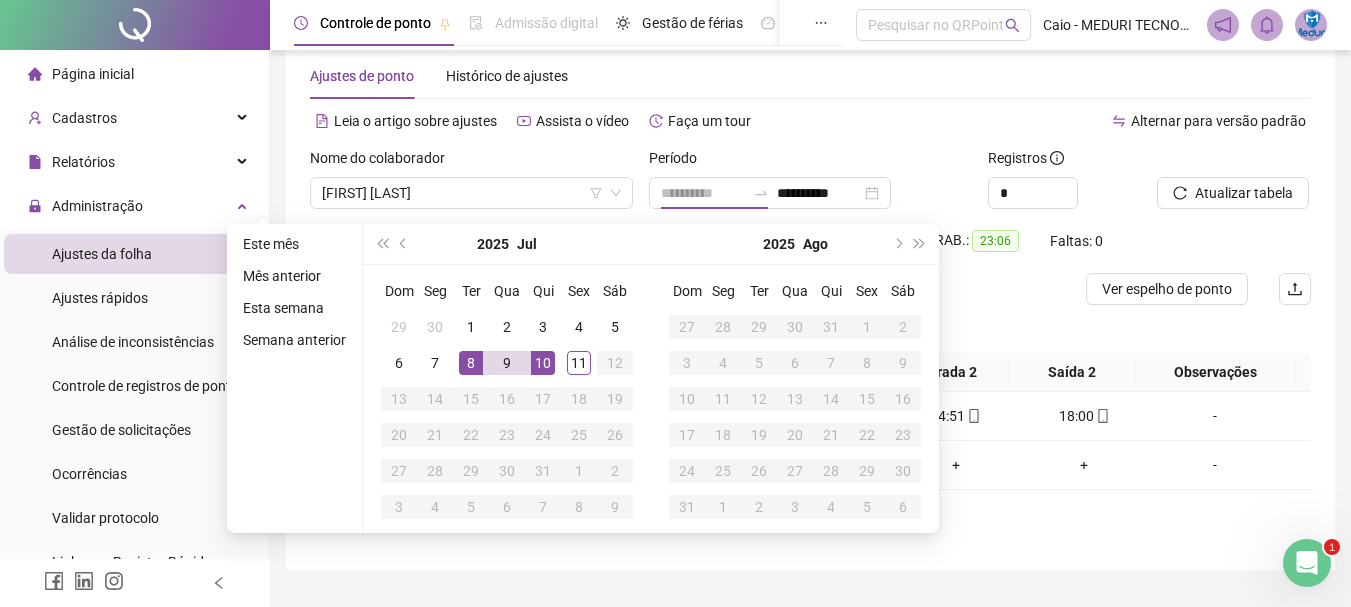 click on "8" at bounding box center (471, 363) 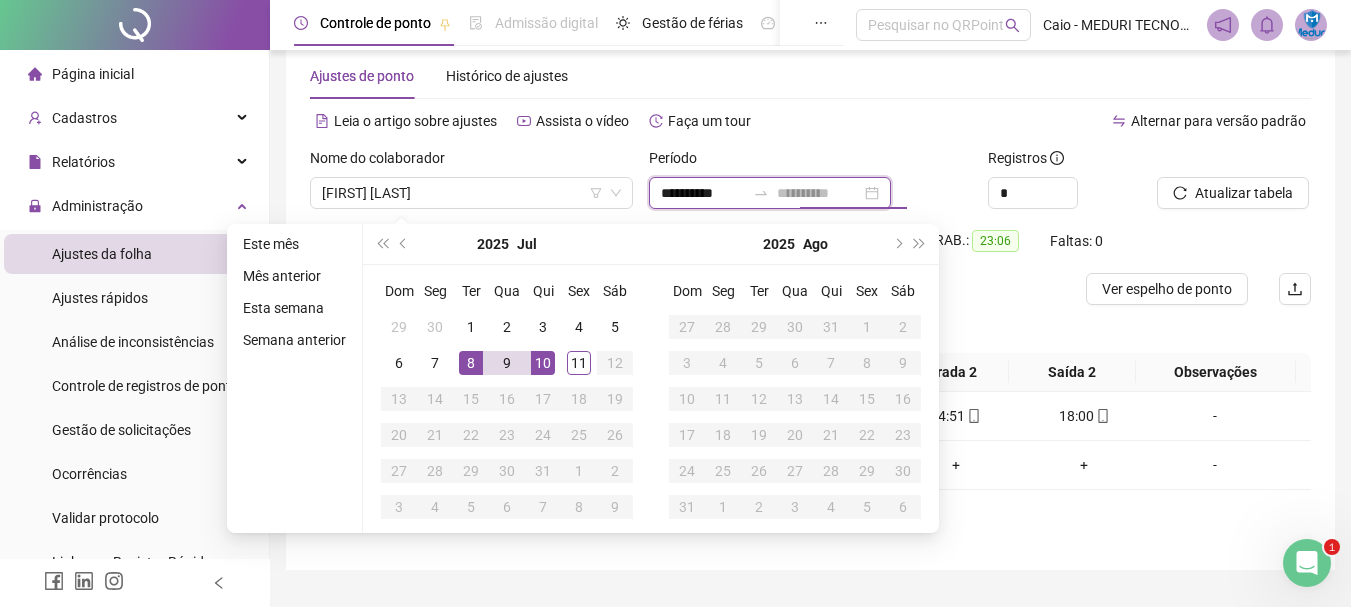 type on "**********" 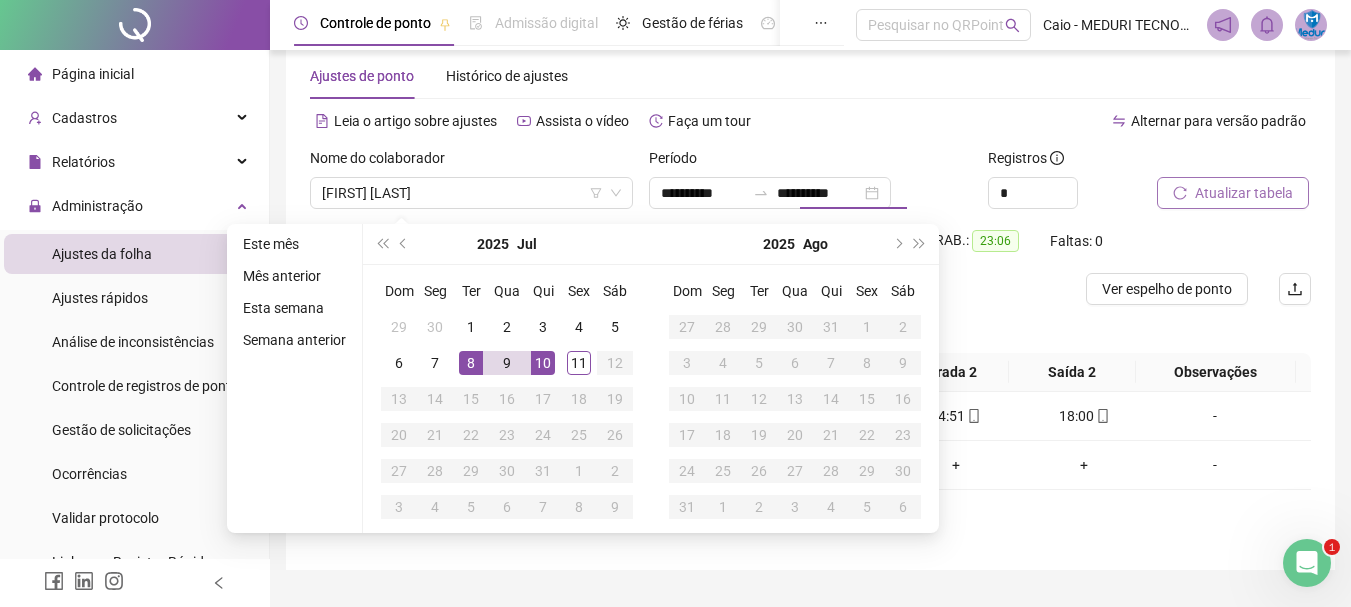 click on "Atualizar tabela" at bounding box center (1244, 193) 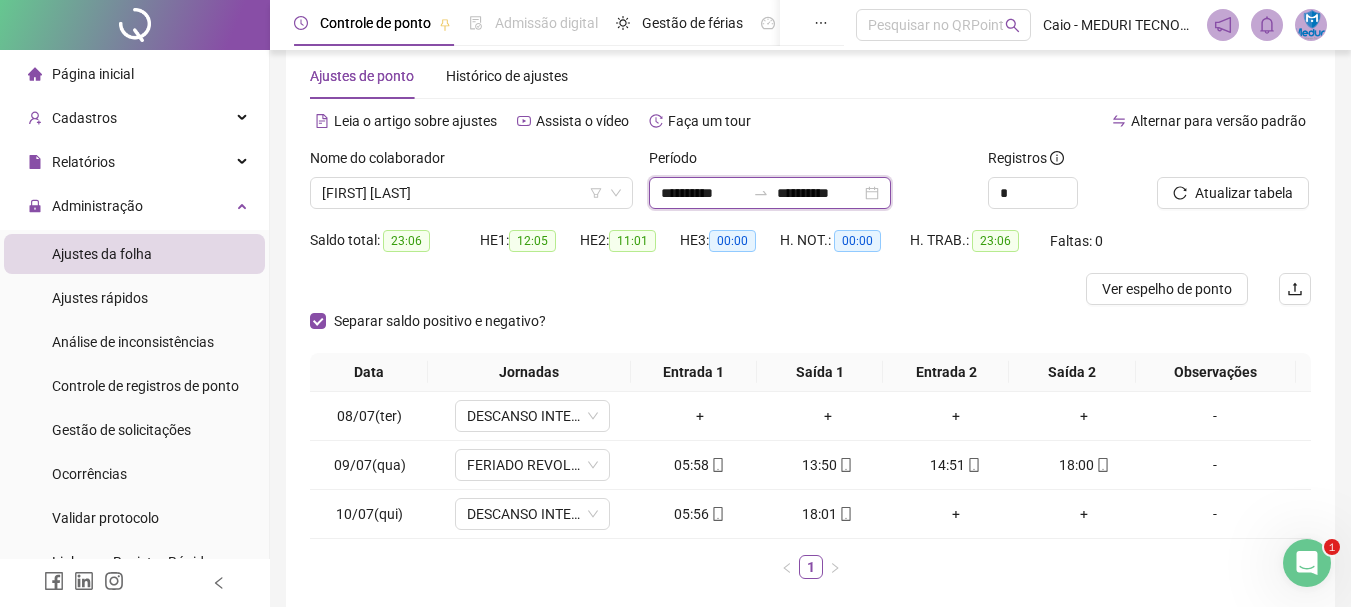 click on "**********" at bounding box center [703, 193] 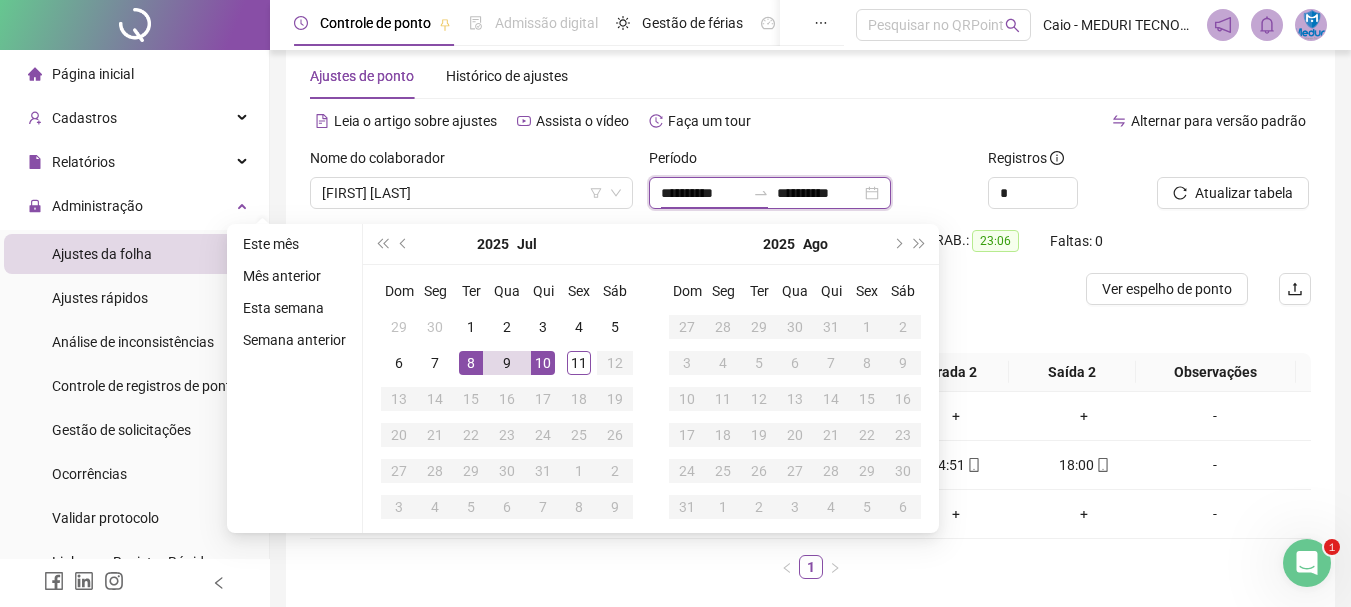 type on "**********" 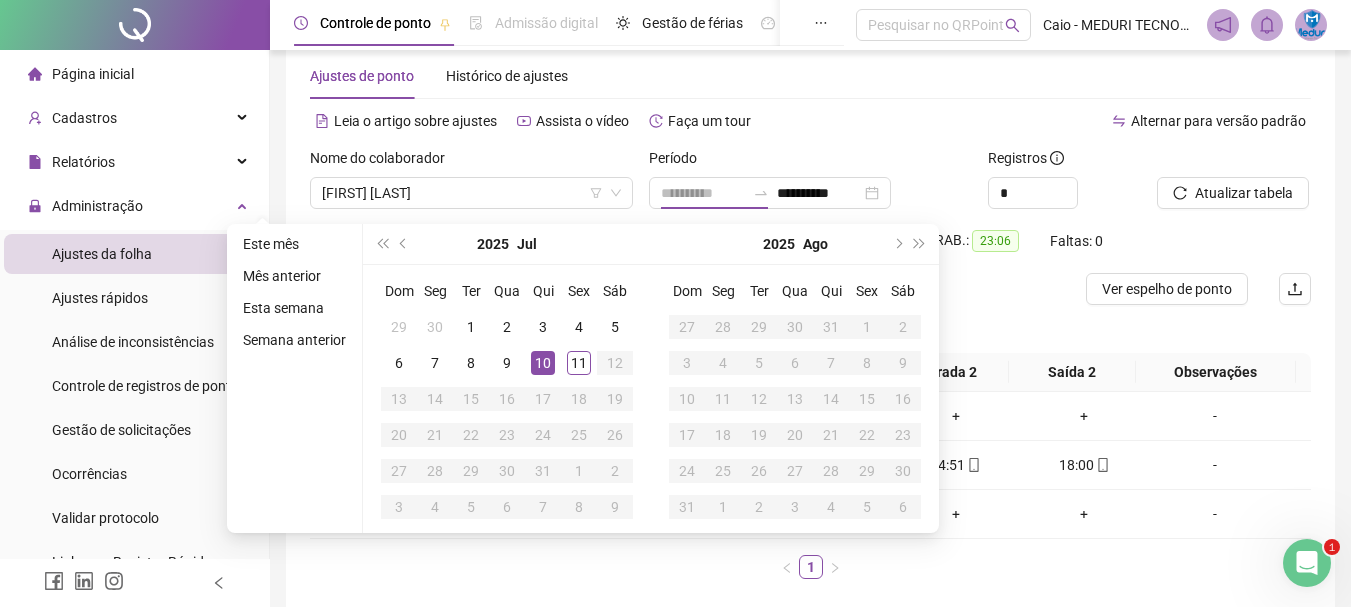 click on "10" at bounding box center (543, 363) 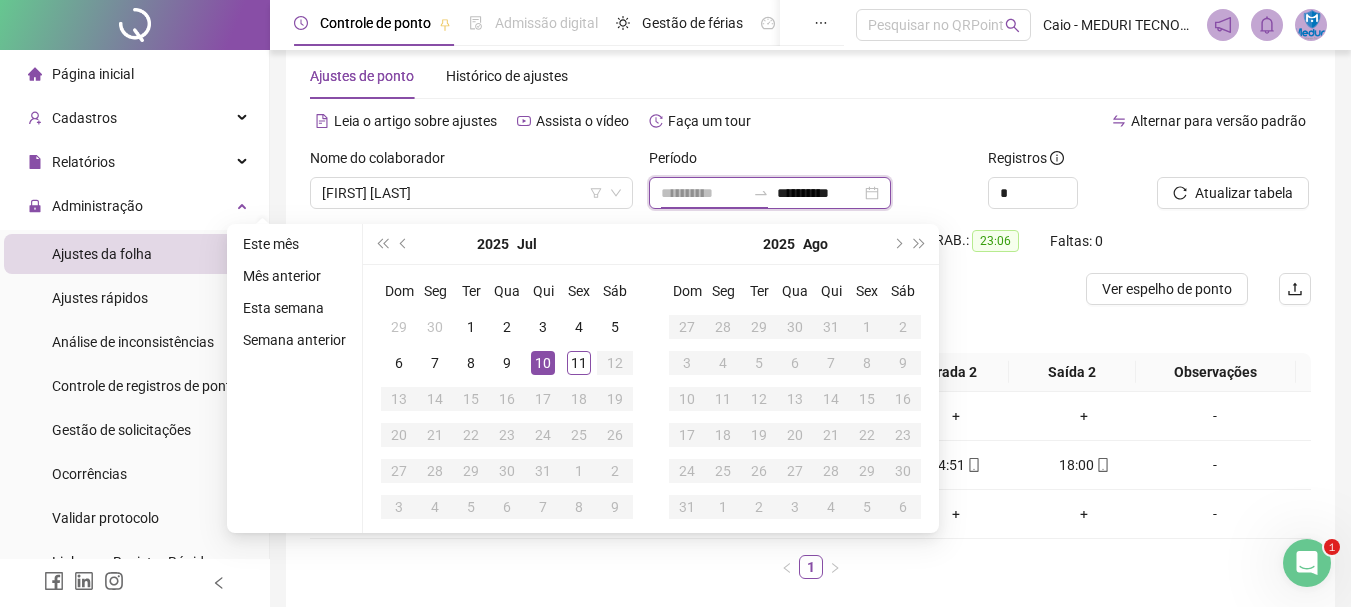 type on "**********" 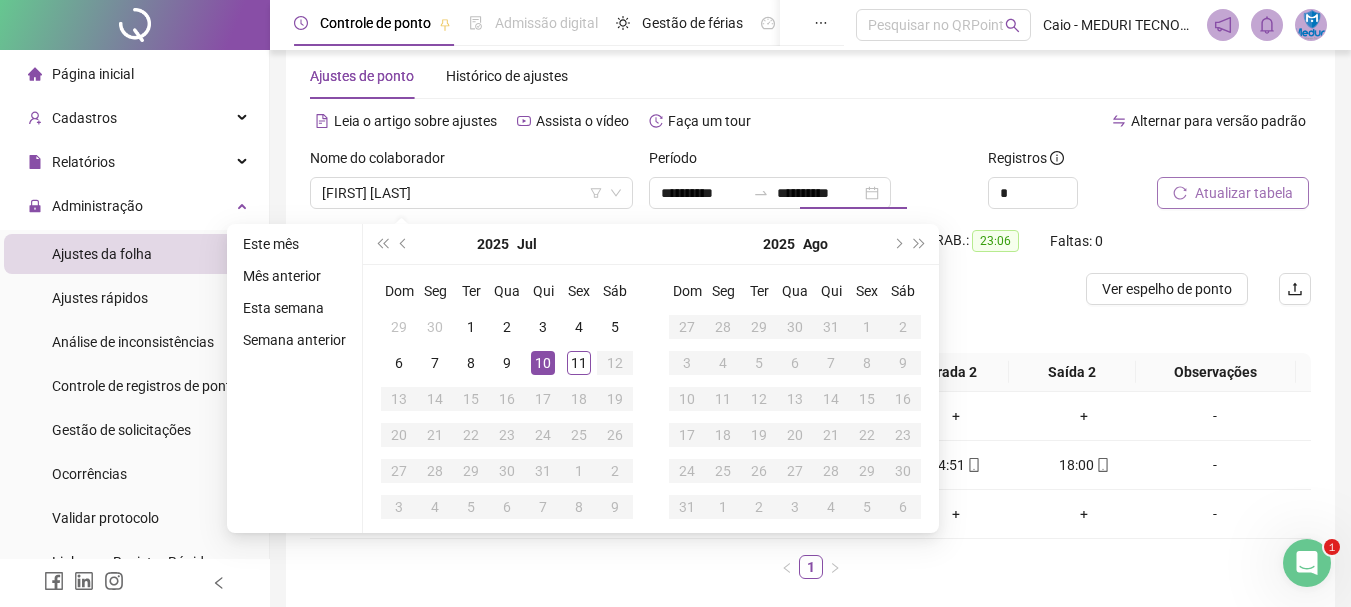 click on "Atualizar tabela" at bounding box center (1244, 193) 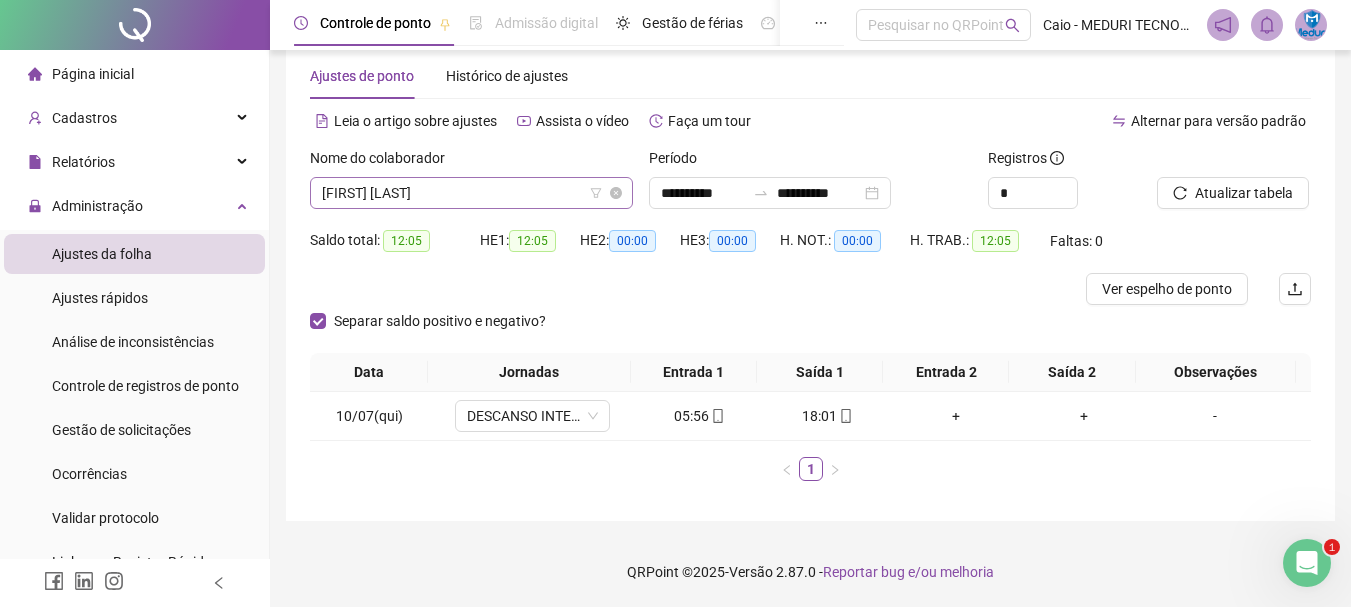 click on "[FIRST] [LAST]" at bounding box center [471, 193] 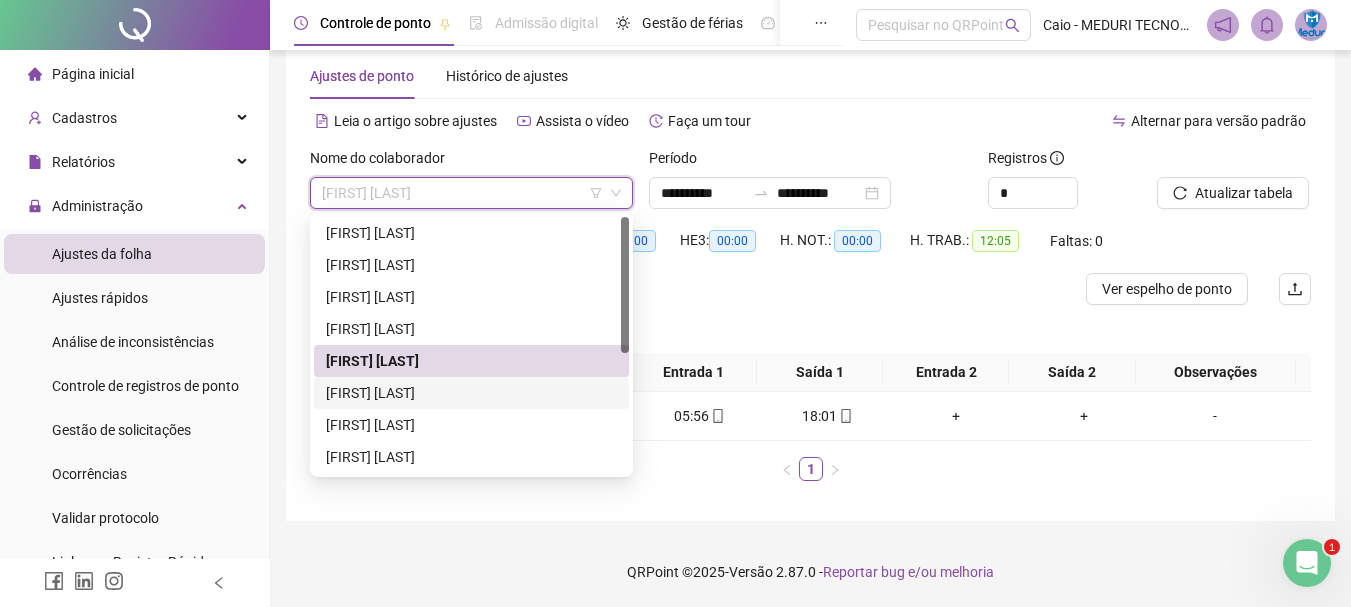 click on "[FIRST] [LAST]" at bounding box center (471, 393) 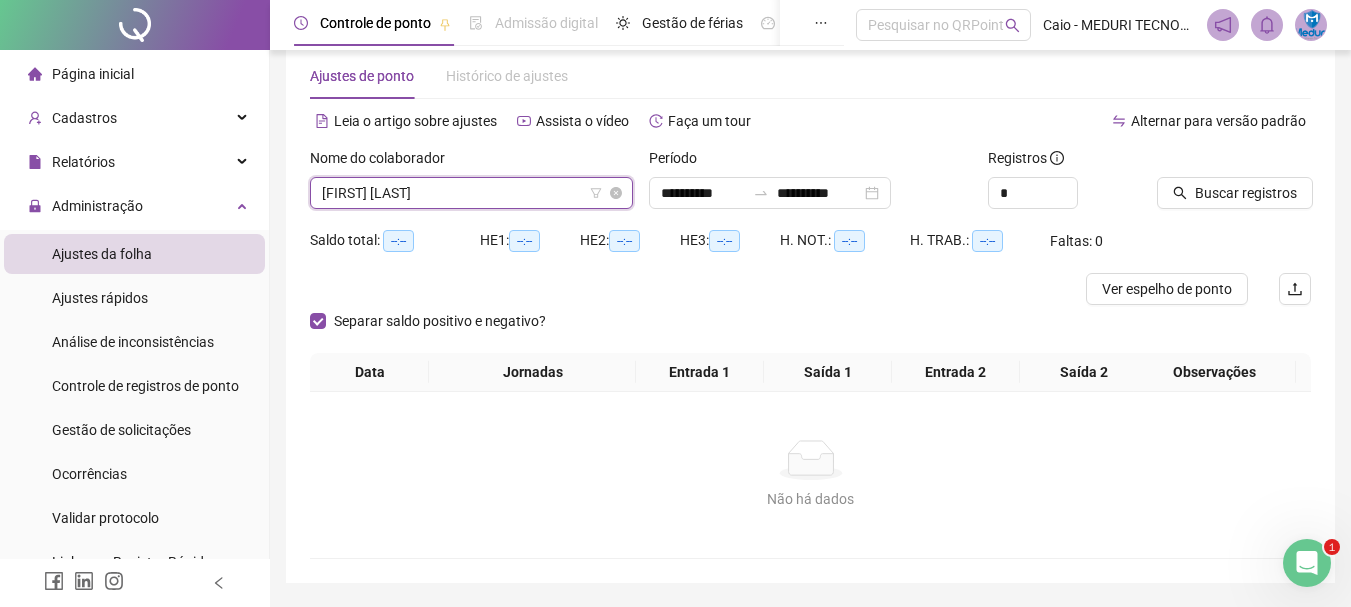 click on "[FIRST] [LAST]" at bounding box center (471, 193) 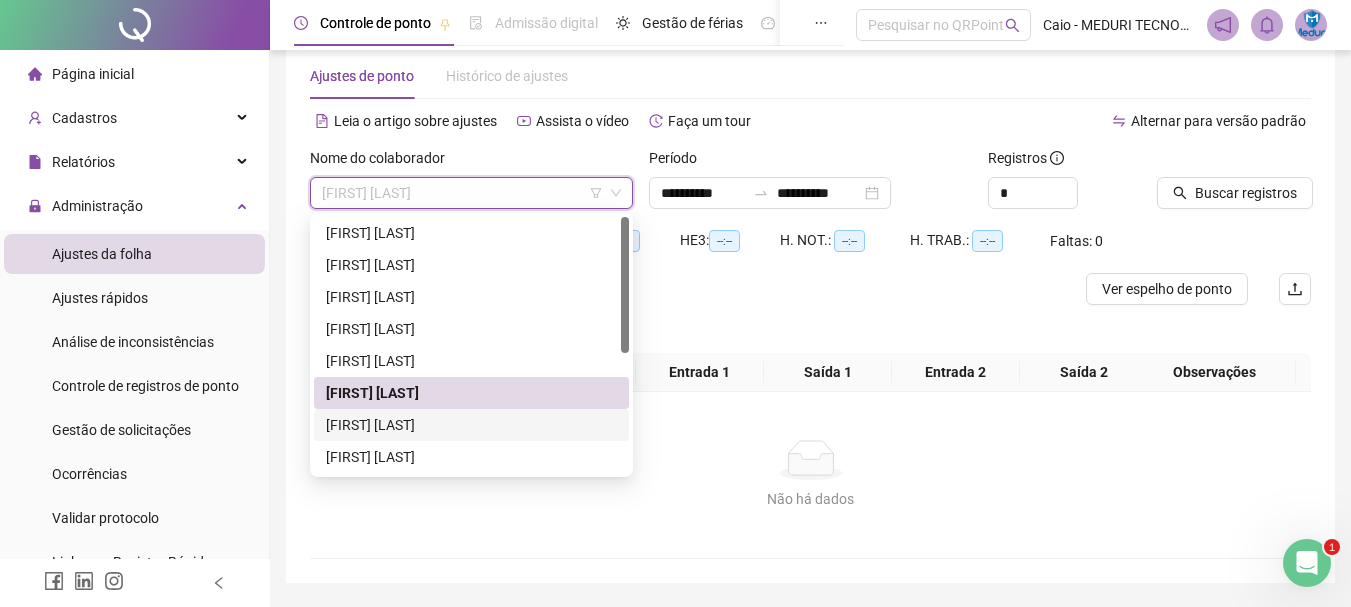 click on "[FIRST] [LAST]" at bounding box center [471, 425] 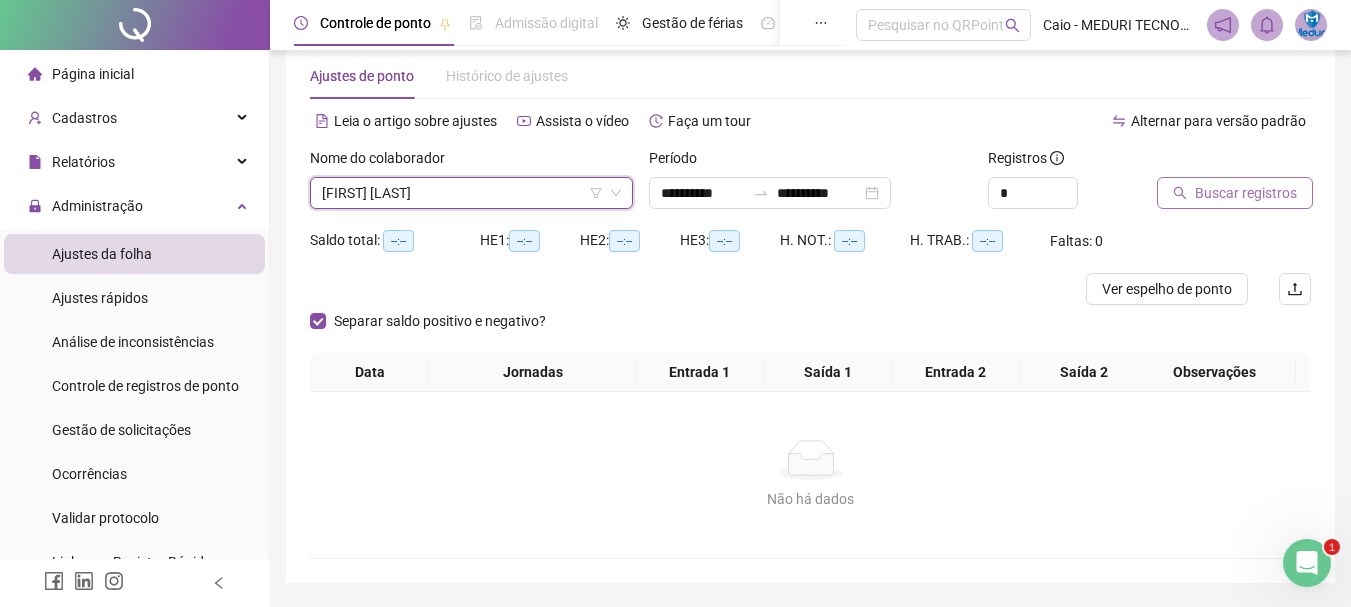 click on "Buscar registros" at bounding box center [1246, 193] 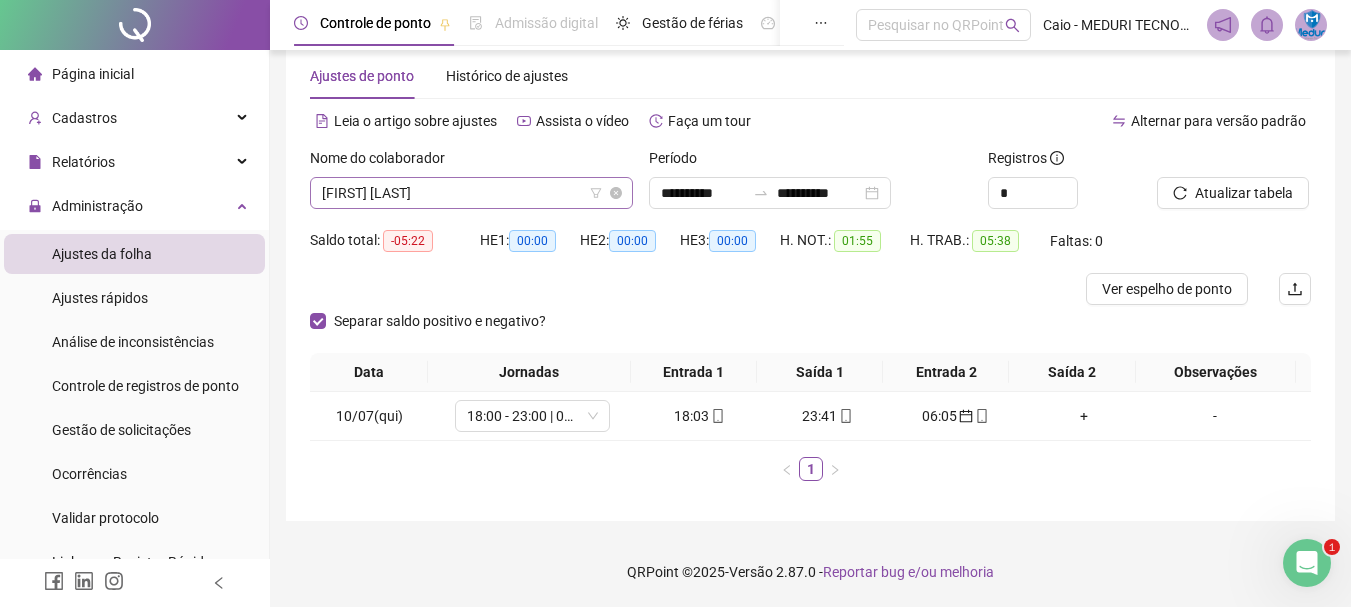 click on "[FIRST] [LAST]" at bounding box center (471, 193) 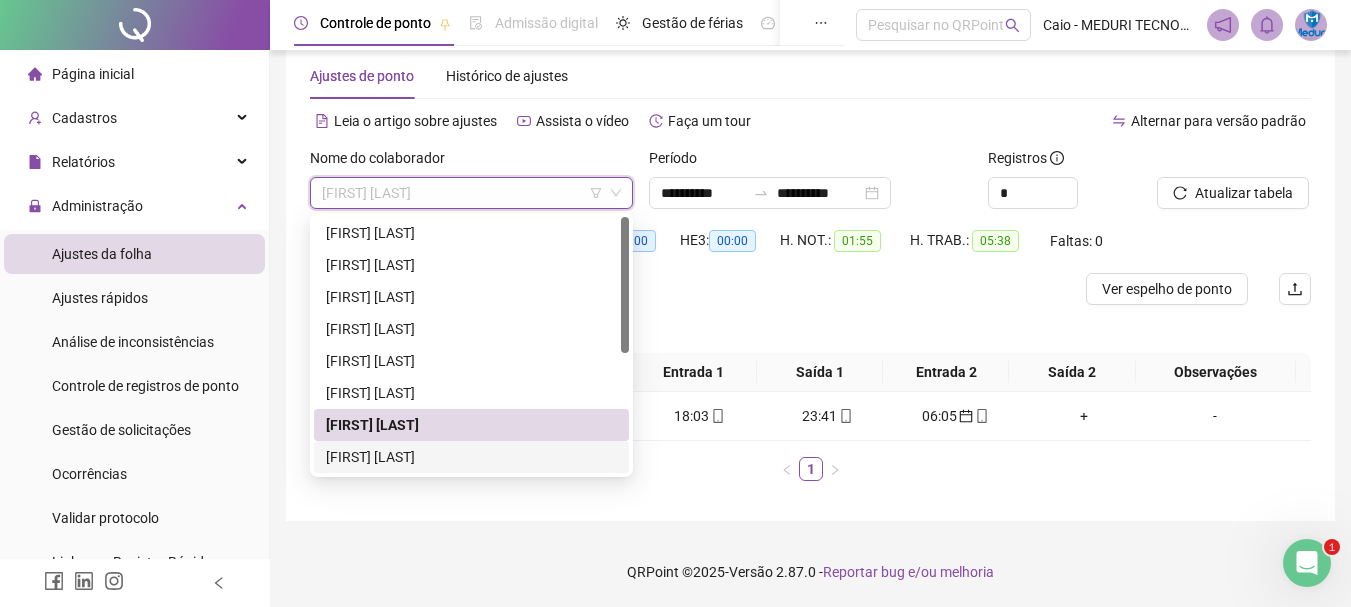 click on "[FIRST] [LAST]" at bounding box center [471, 457] 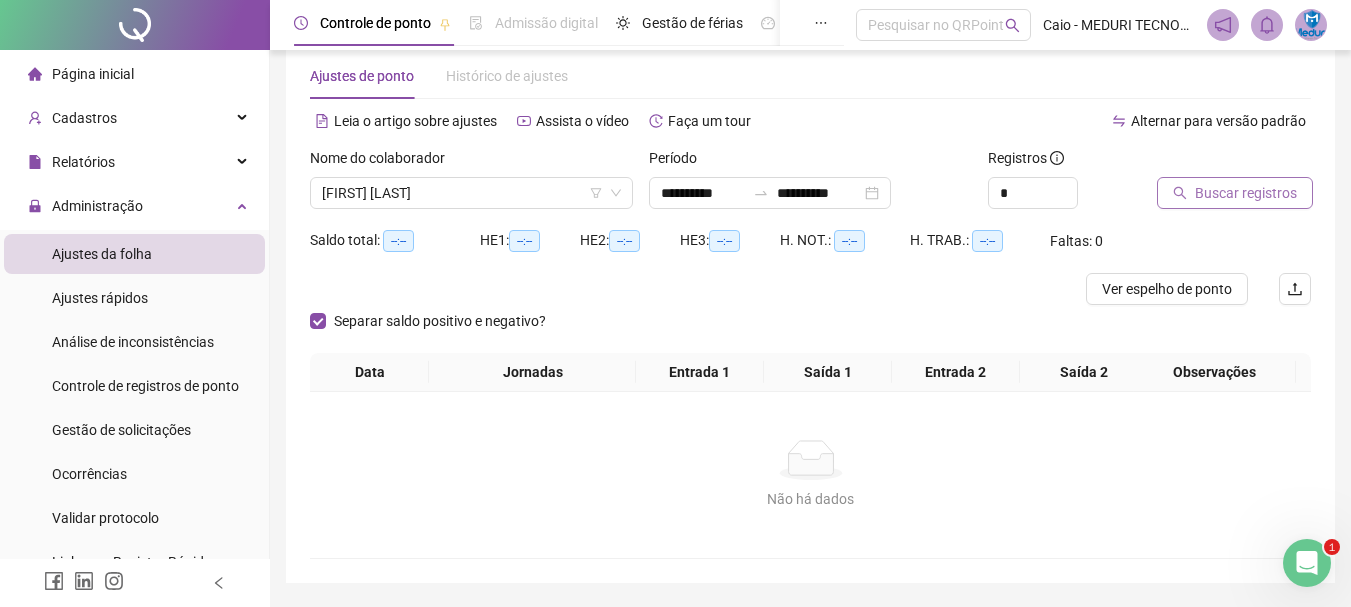 click on "Buscar registros" at bounding box center (1246, 193) 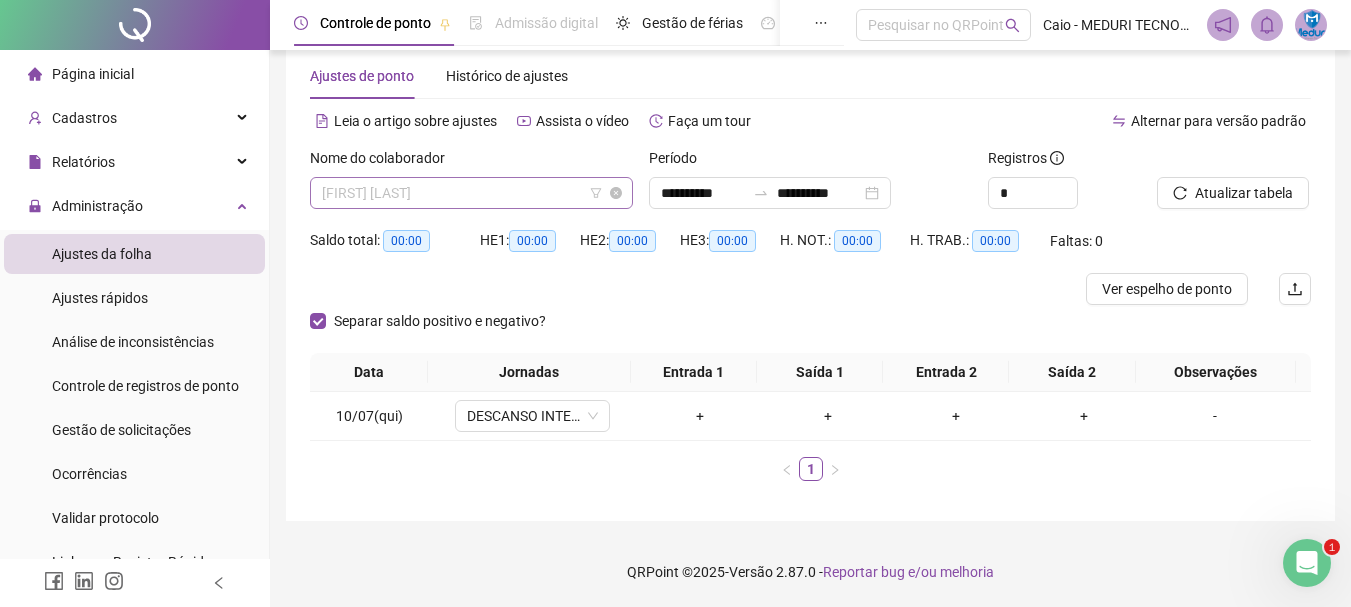 click on "[FIRST] [LAST]" at bounding box center (471, 193) 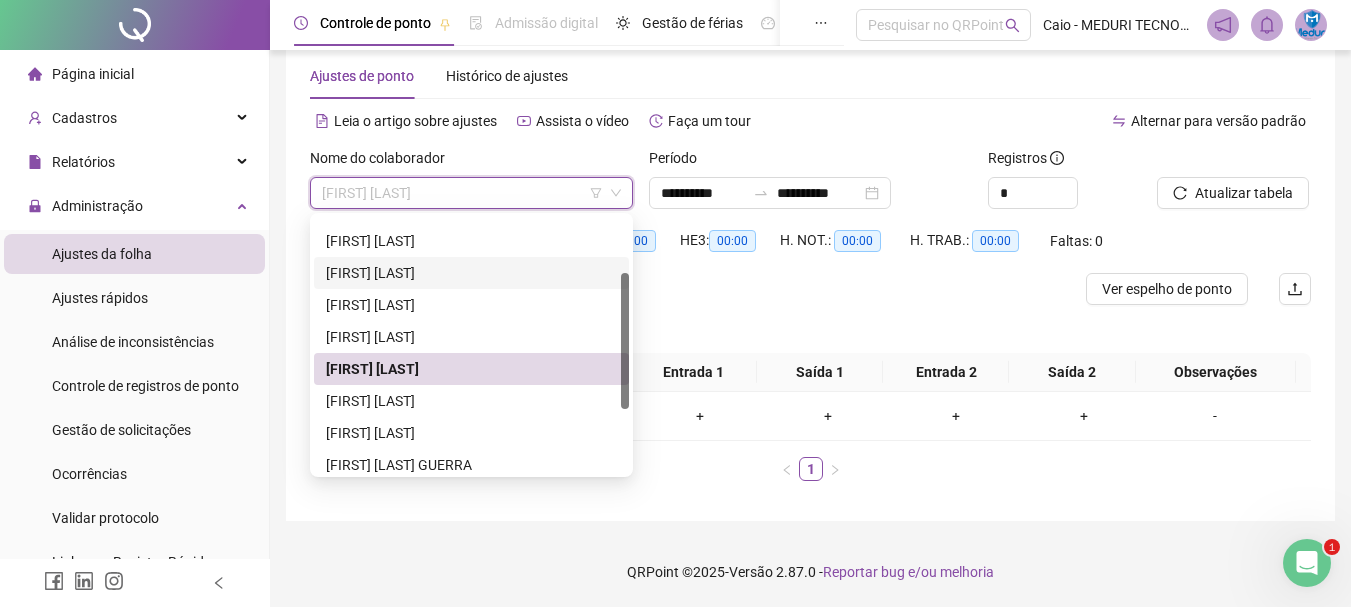 scroll, scrollTop: 105, scrollLeft: 0, axis: vertical 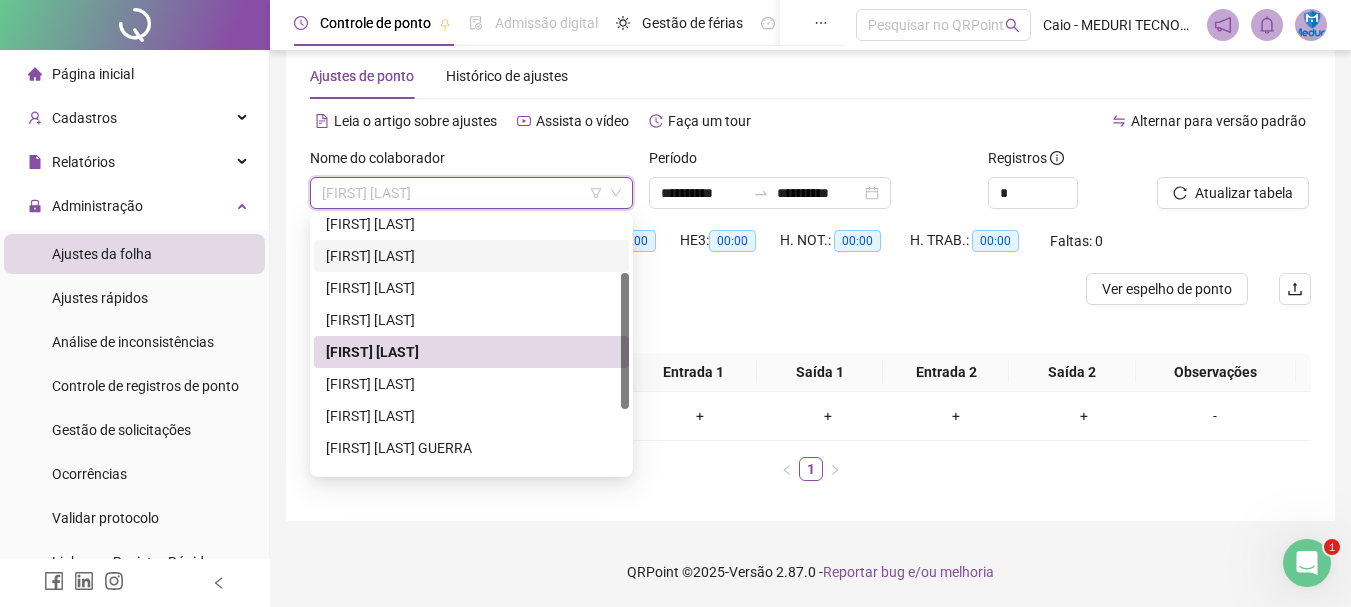 drag, startPoint x: 625, startPoint y: 328, endPoint x: 620, endPoint y: 384, distance: 56.22277 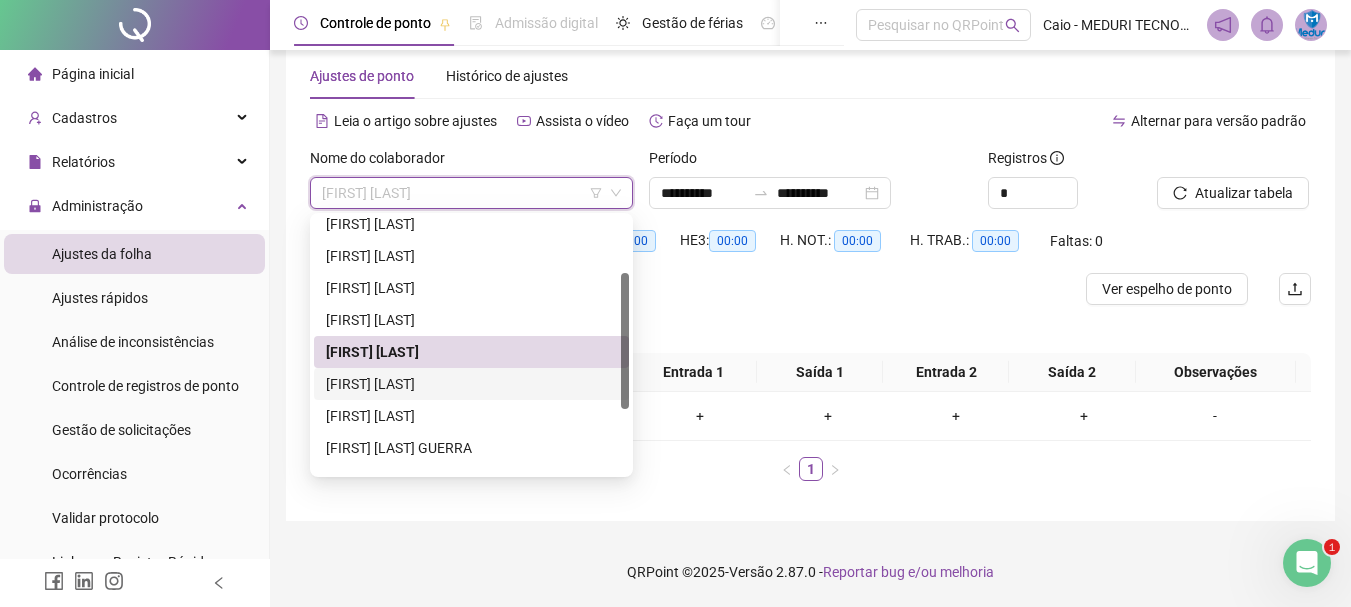 click on "[FIRST] [LAST]" at bounding box center (471, 384) 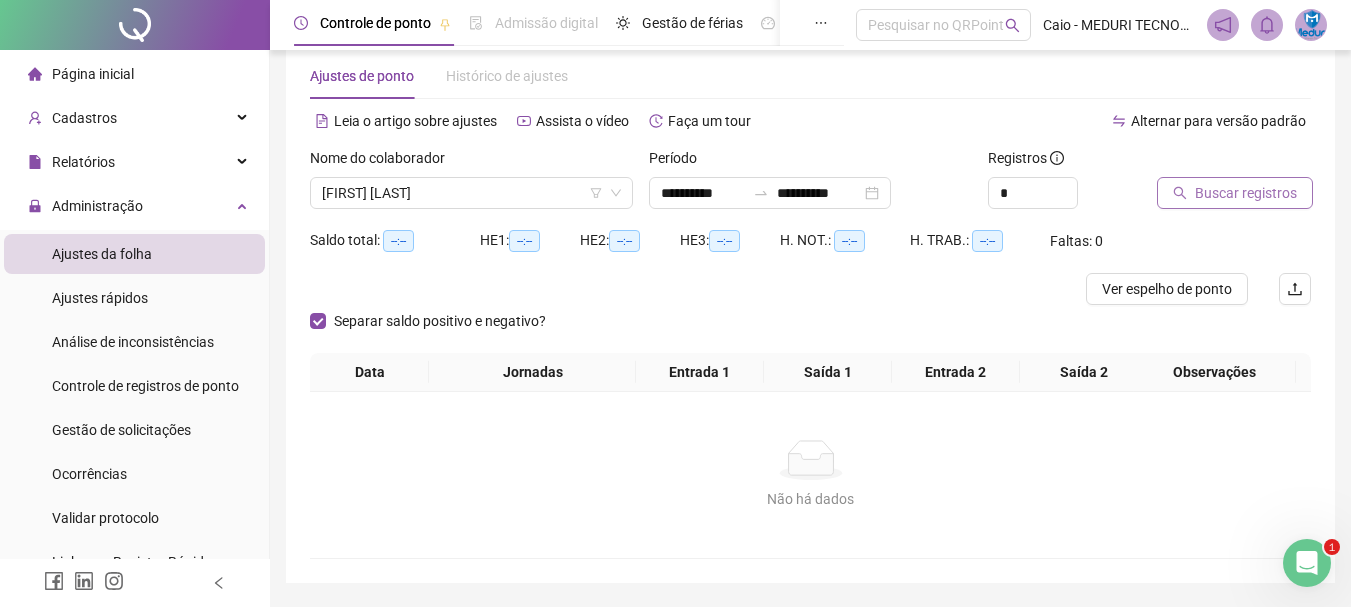 click on "Buscar registros" at bounding box center [1246, 193] 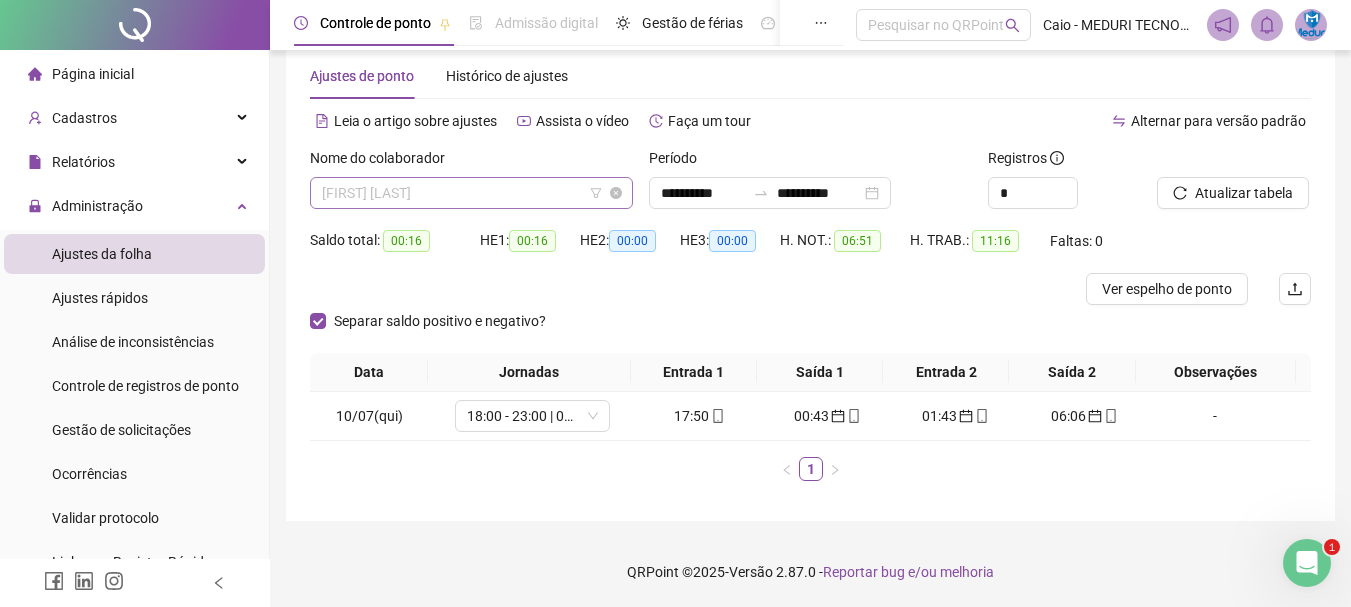 click on "[FIRST] [LAST]" at bounding box center (471, 193) 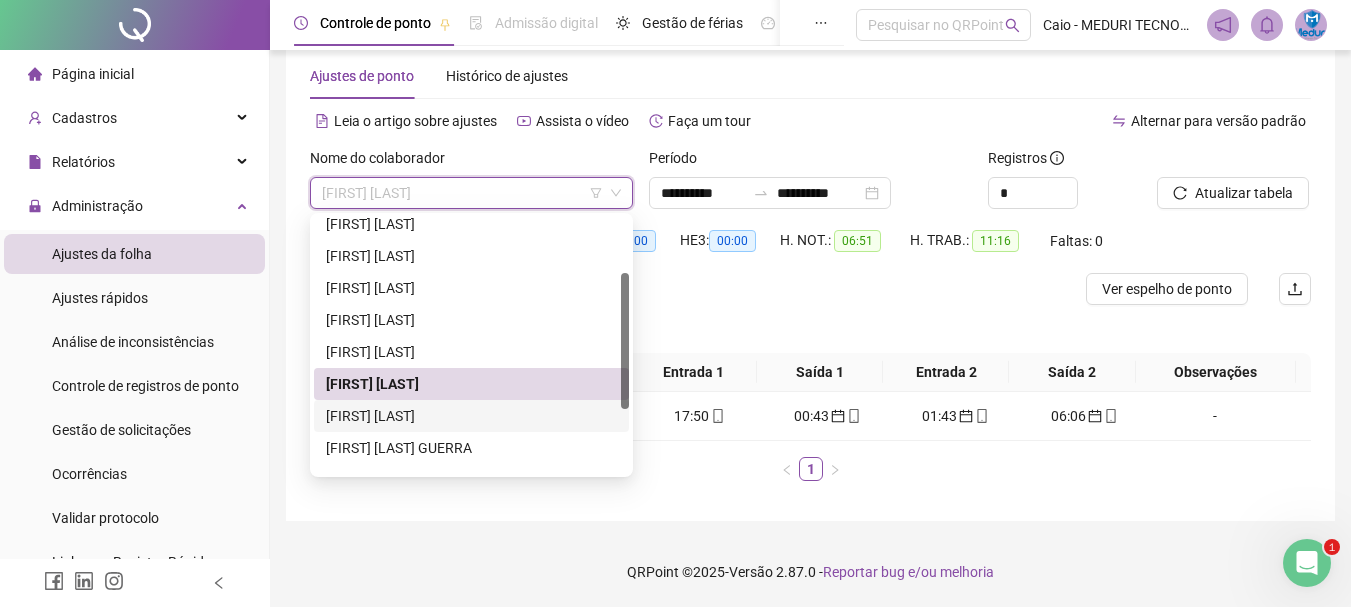 click on "[FIRST] [LAST]" at bounding box center [471, 416] 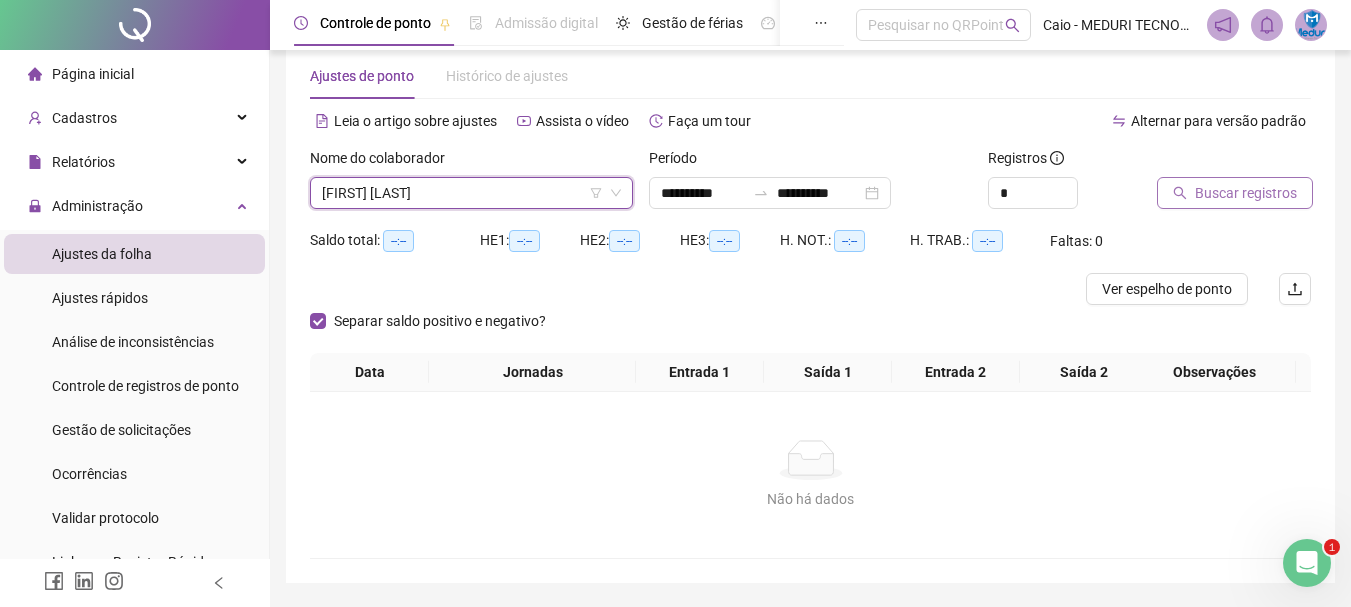 click on "Buscar registros" at bounding box center (1246, 193) 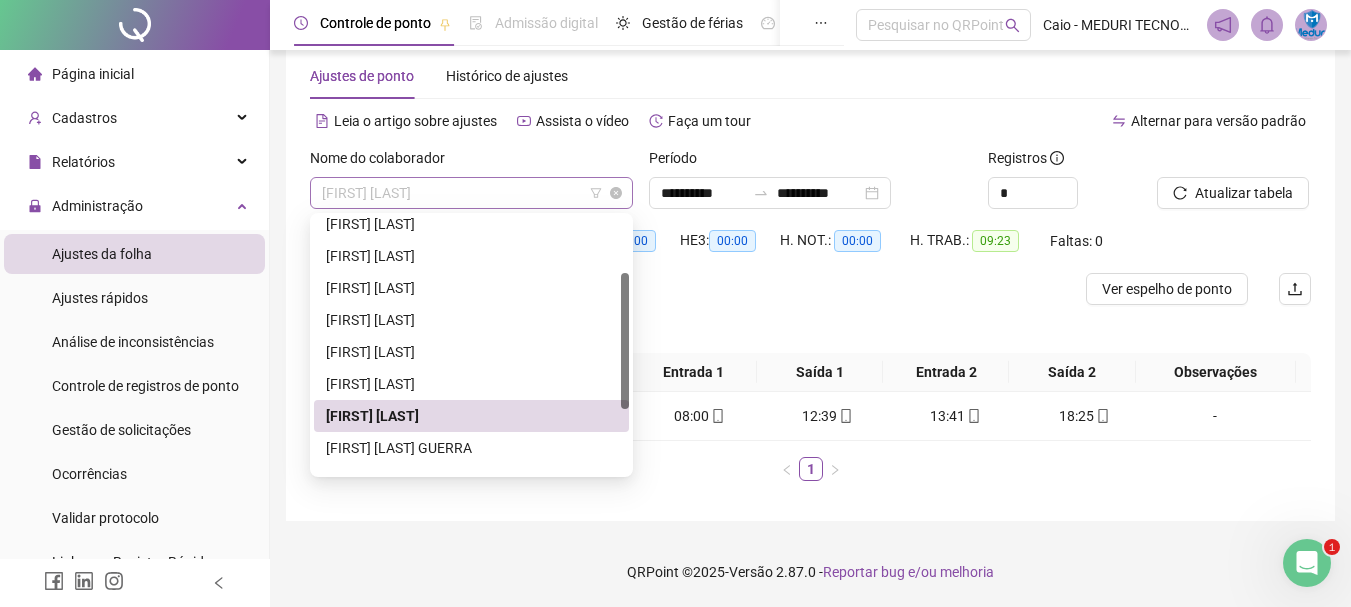 click on "[FIRST] [LAST]" at bounding box center [471, 193] 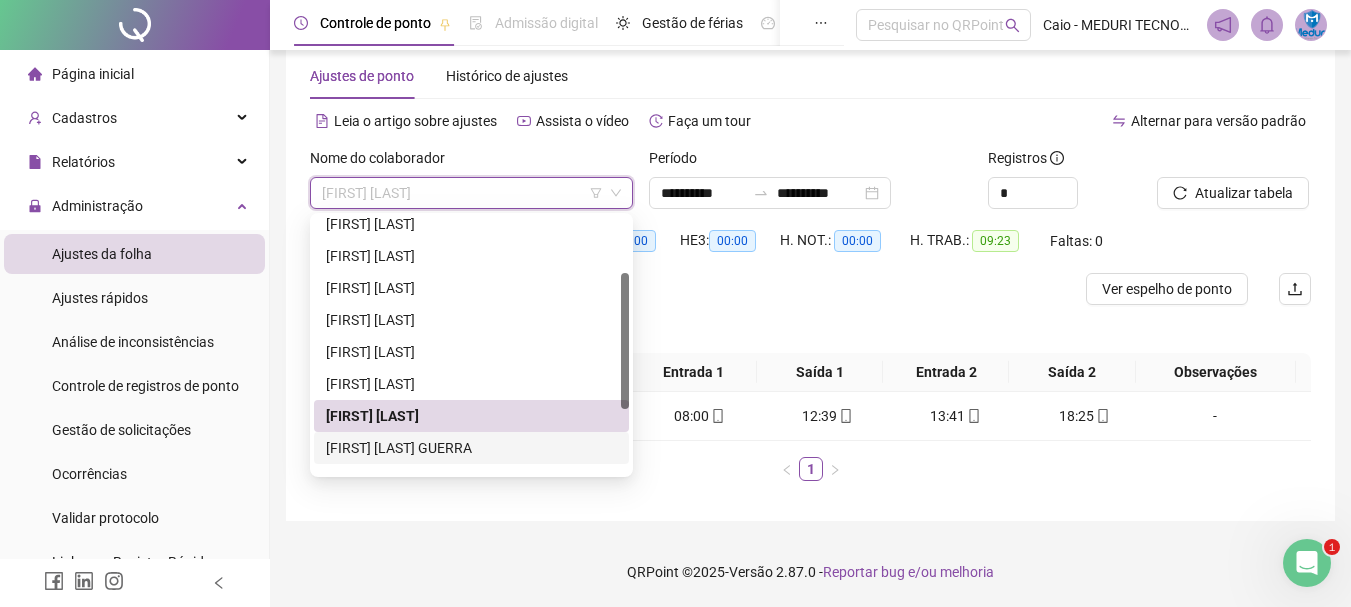 click on "[FIRST] [LAST] GUERRA" at bounding box center [471, 448] 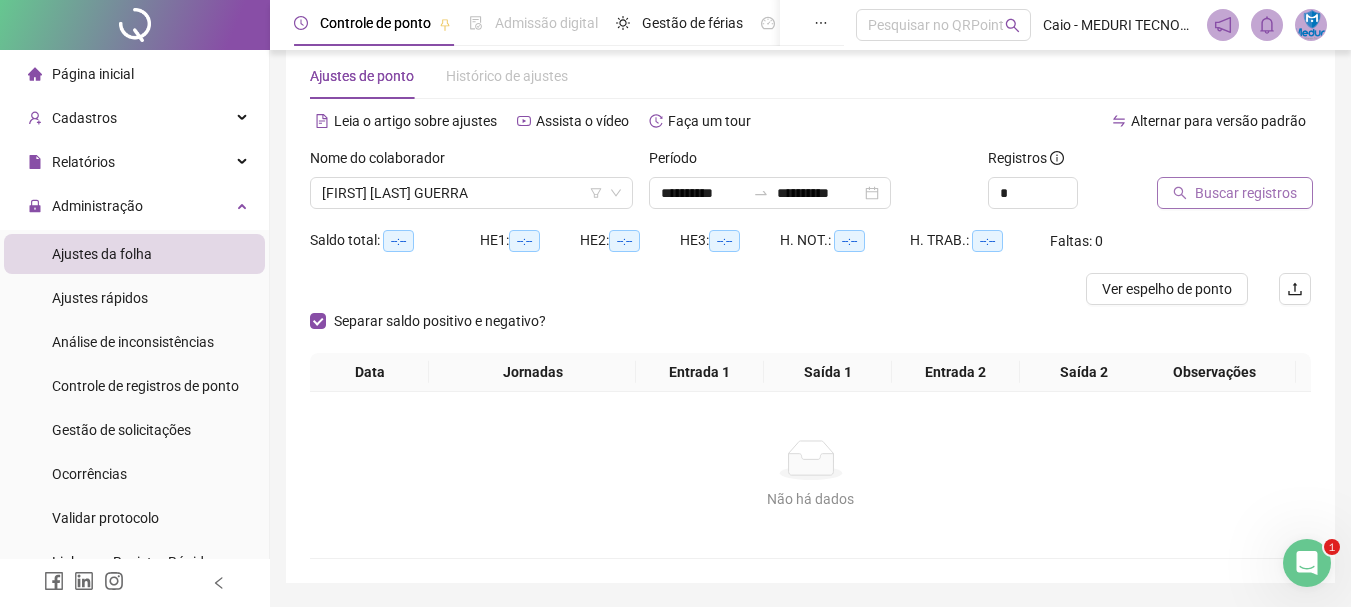 click on "Buscar registros" at bounding box center (1246, 193) 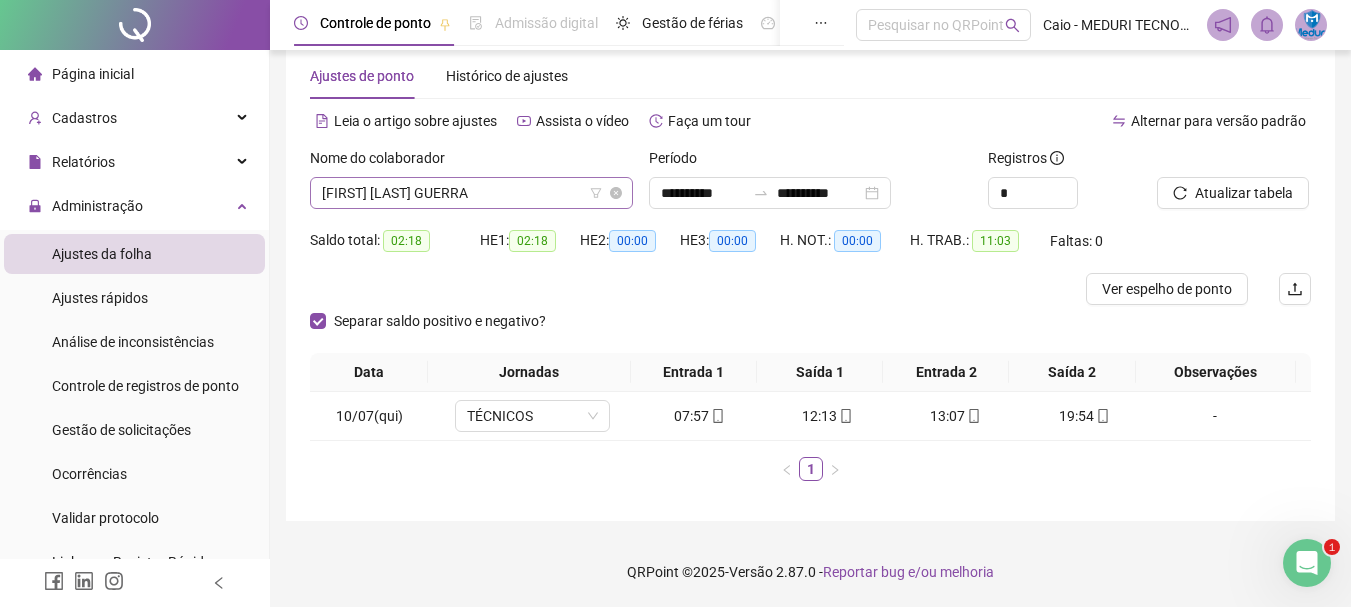 click on "[FIRST] [LAST] GUERRA" at bounding box center (471, 193) 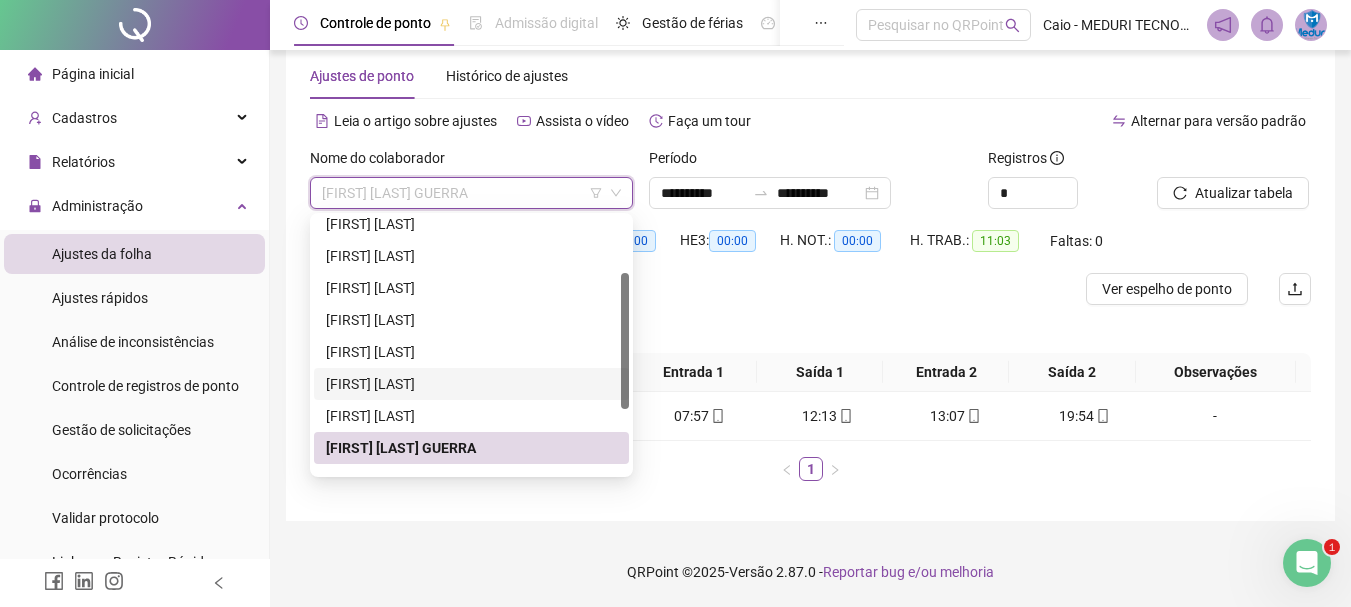 scroll, scrollTop: 205, scrollLeft: 0, axis: vertical 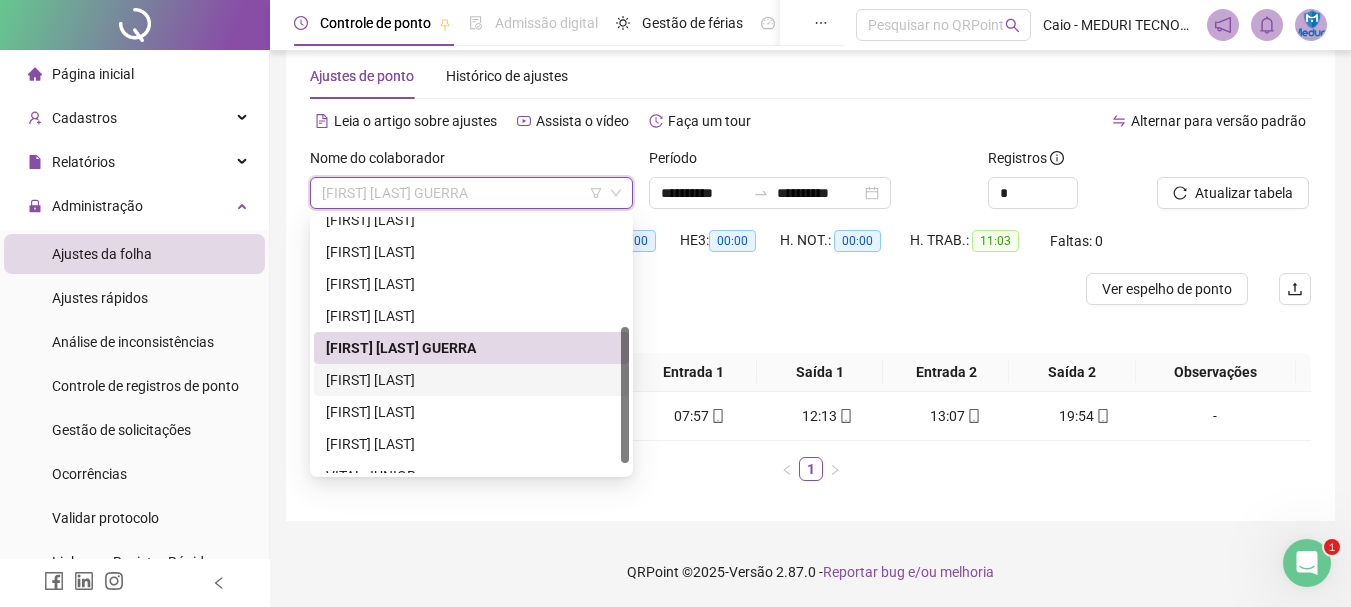 click on "[FIRST] [LAST]" at bounding box center (471, 380) 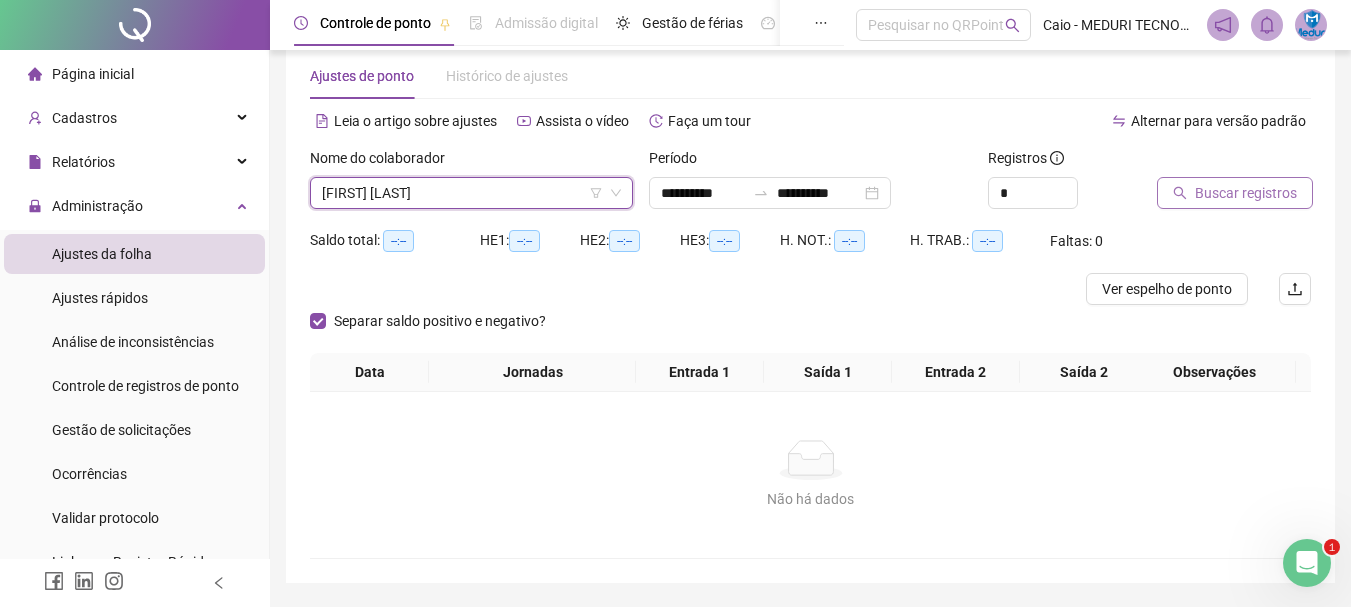 click on "Buscar registros" at bounding box center (1246, 193) 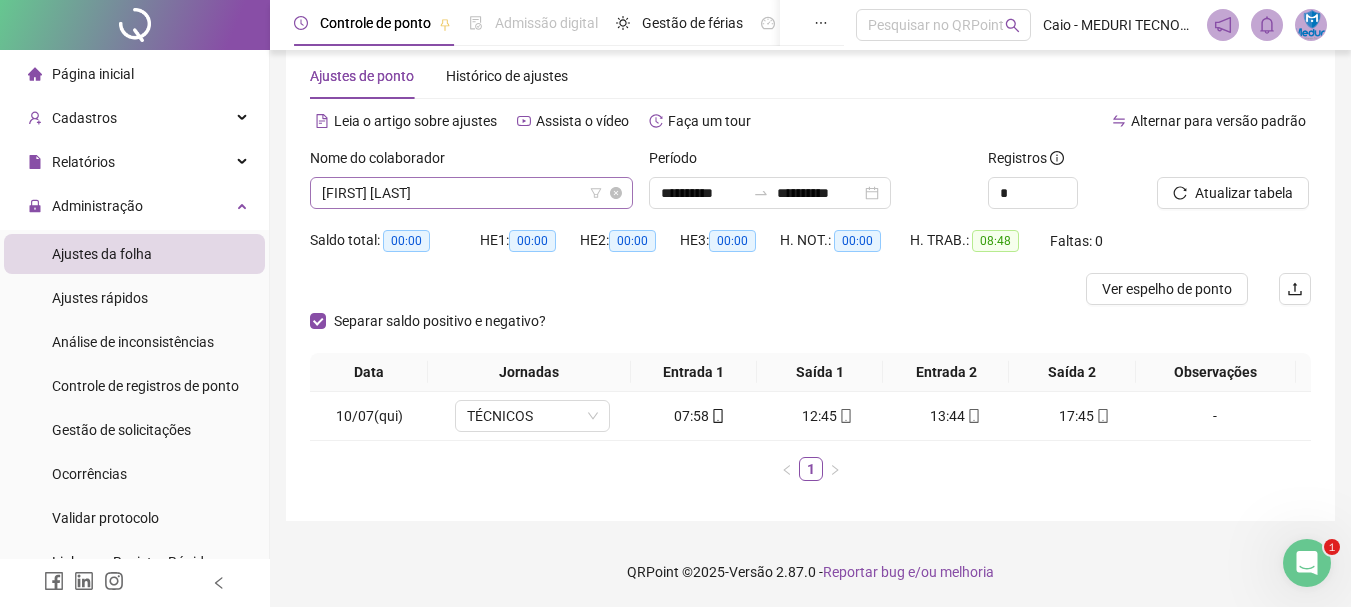 click on "[FIRST] [LAST]" at bounding box center (471, 193) 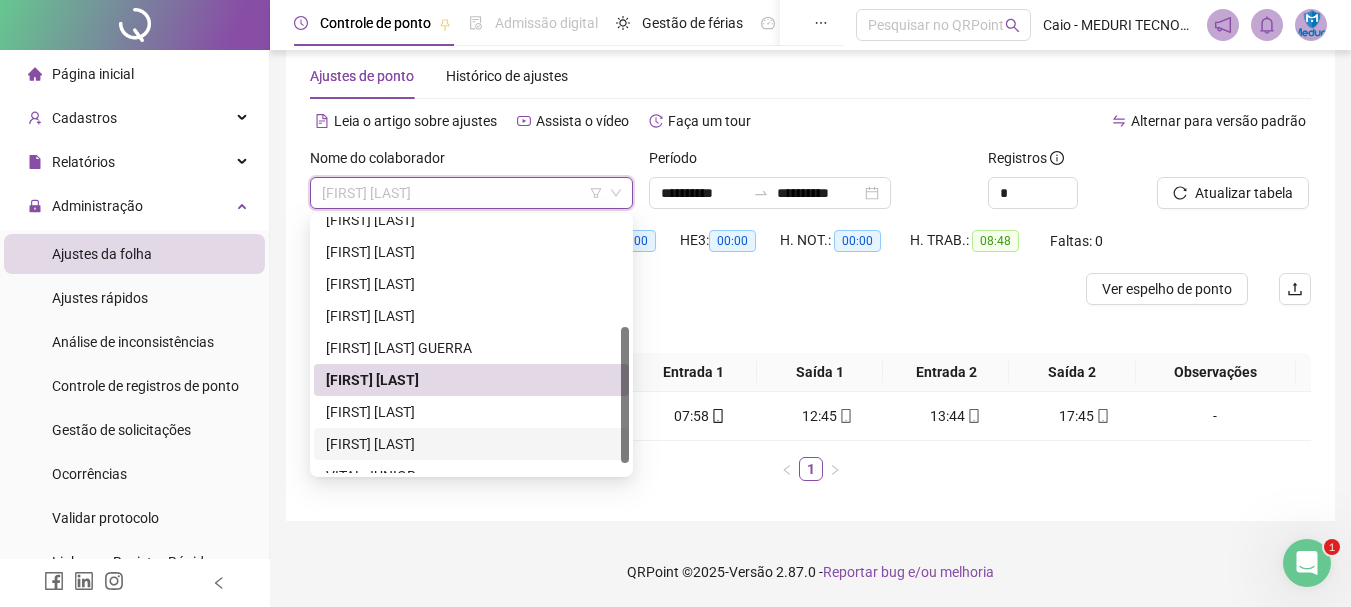 click on "[FIRST] [LAST]" at bounding box center [471, 444] 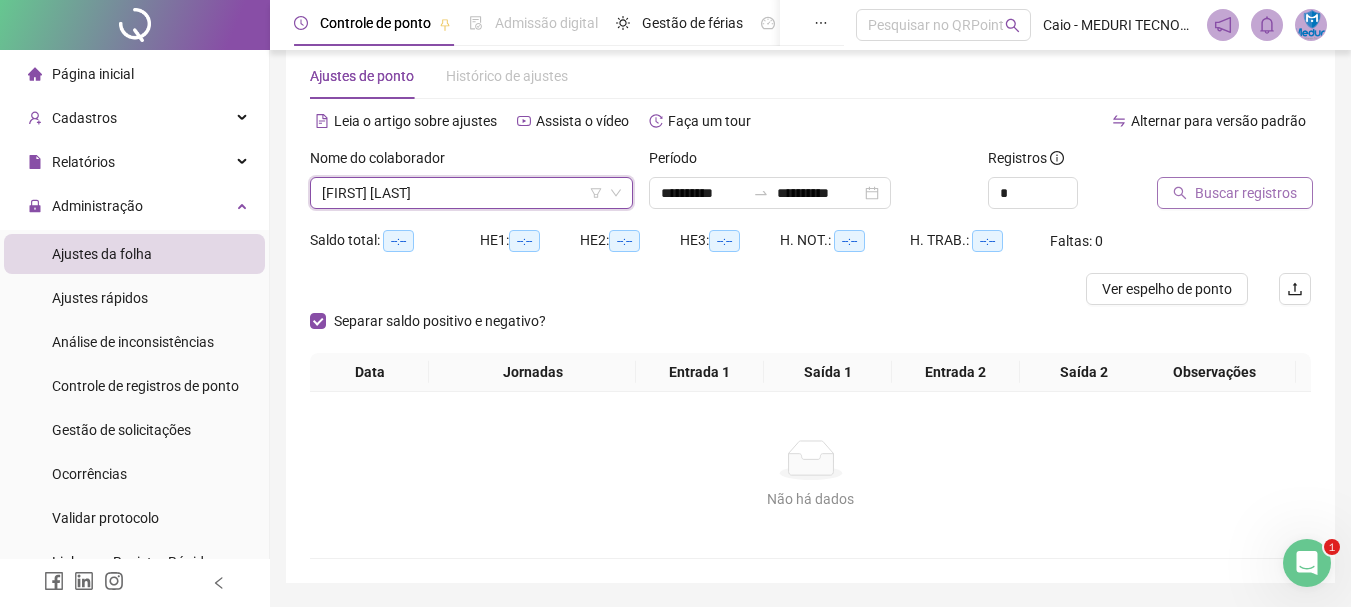 click on "Buscar registros" at bounding box center [1246, 193] 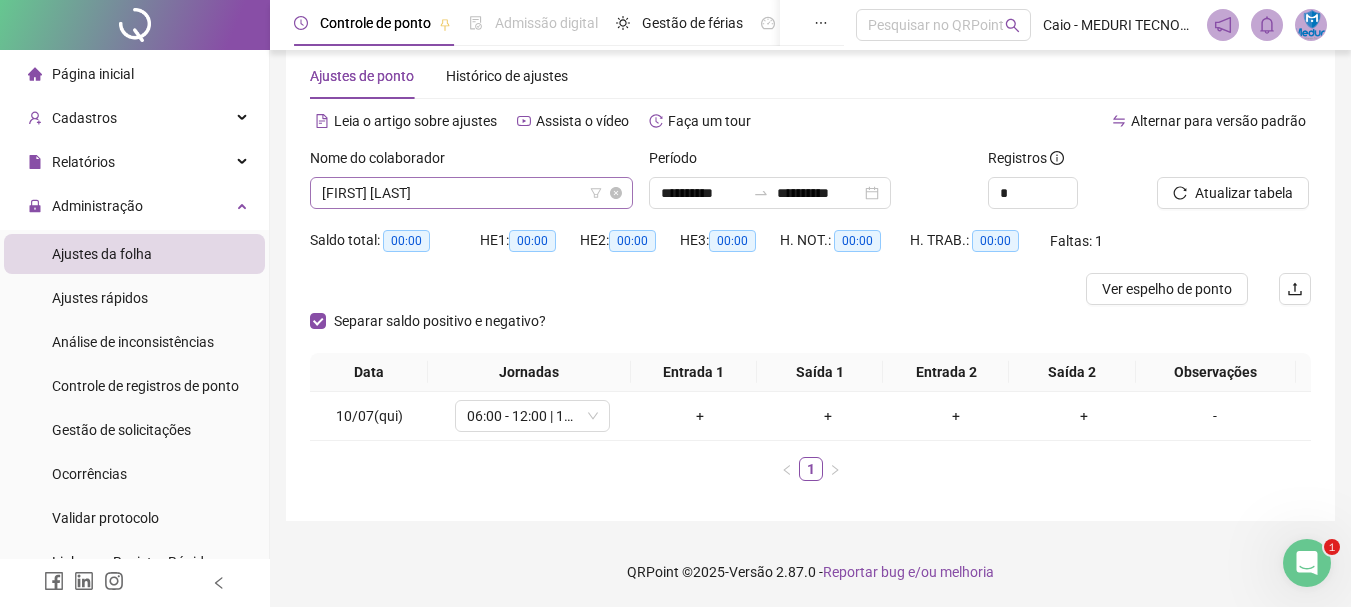 click on "[FIRST] [LAST]" at bounding box center (471, 193) 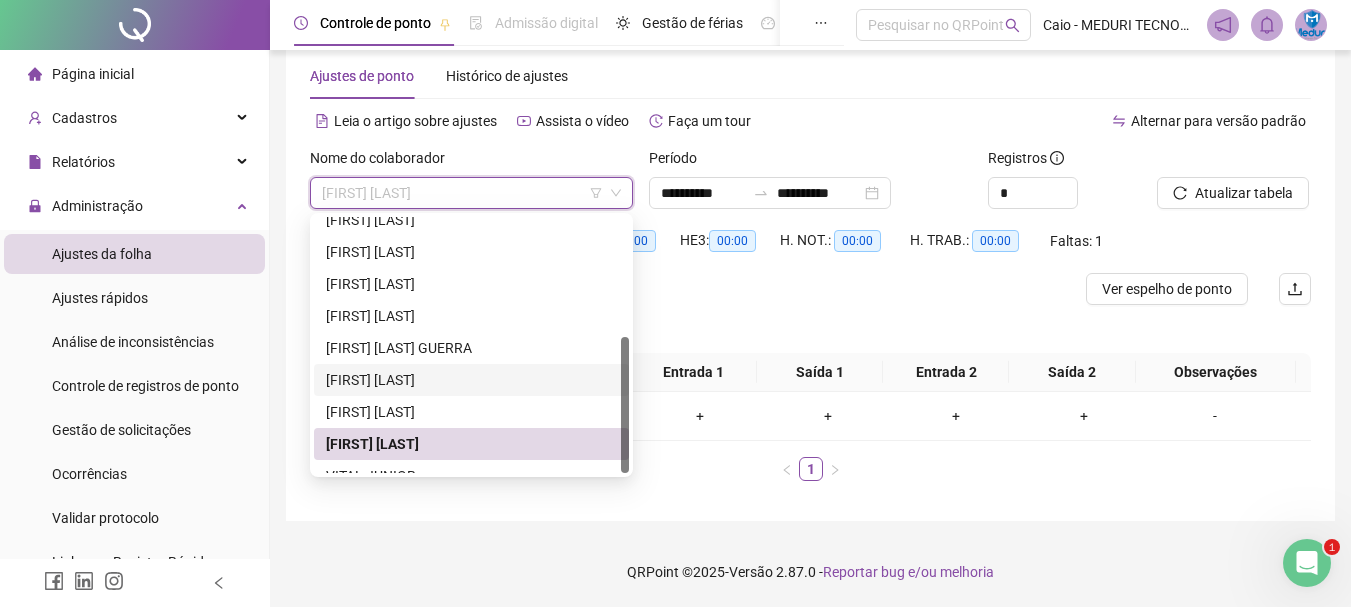 scroll, scrollTop: 224, scrollLeft: 0, axis: vertical 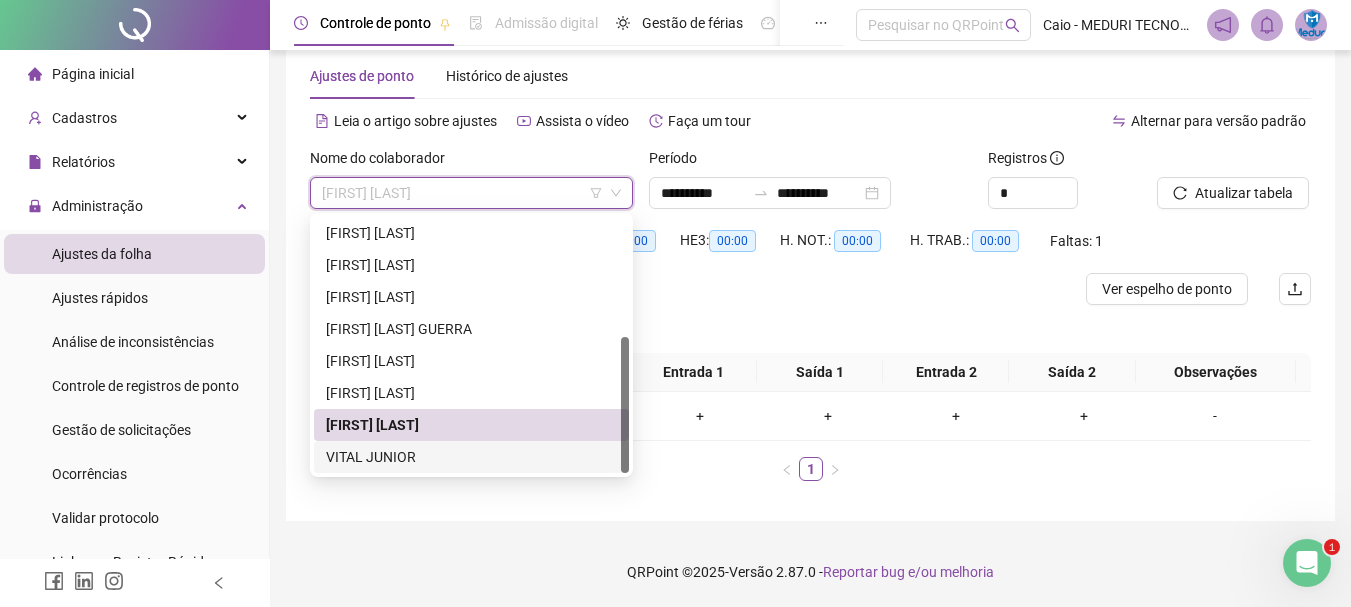 click on "VITAL JUNIOR" at bounding box center (471, 457) 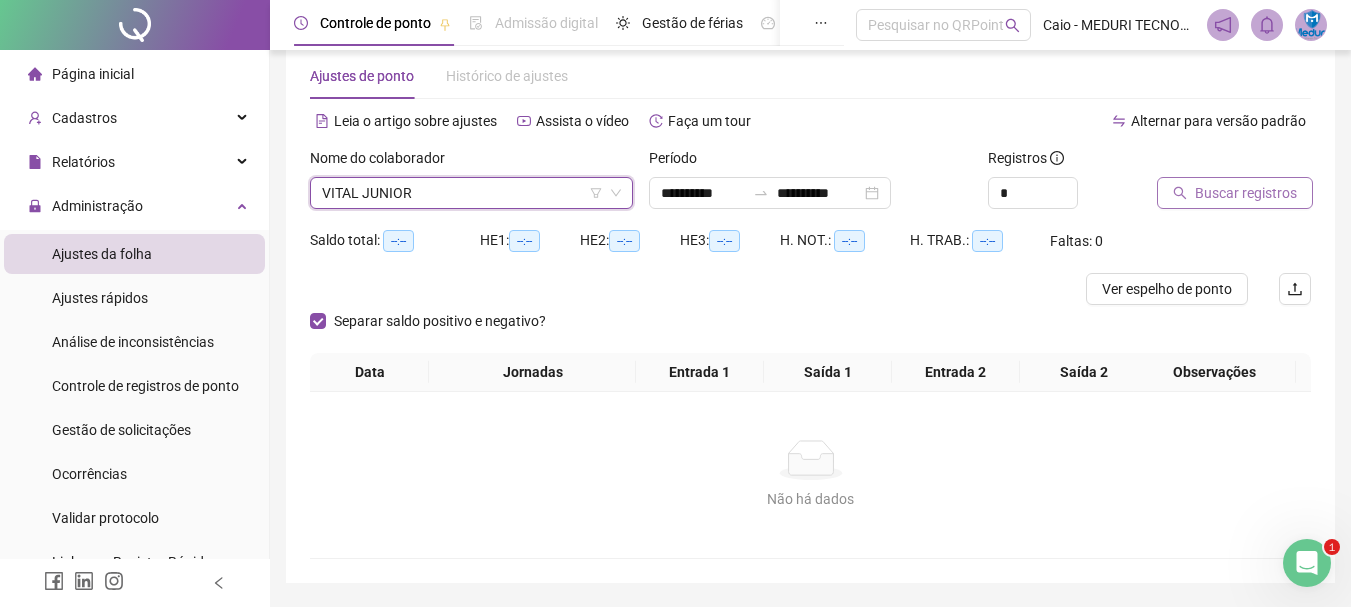 click on "Buscar registros" at bounding box center [1246, 193] 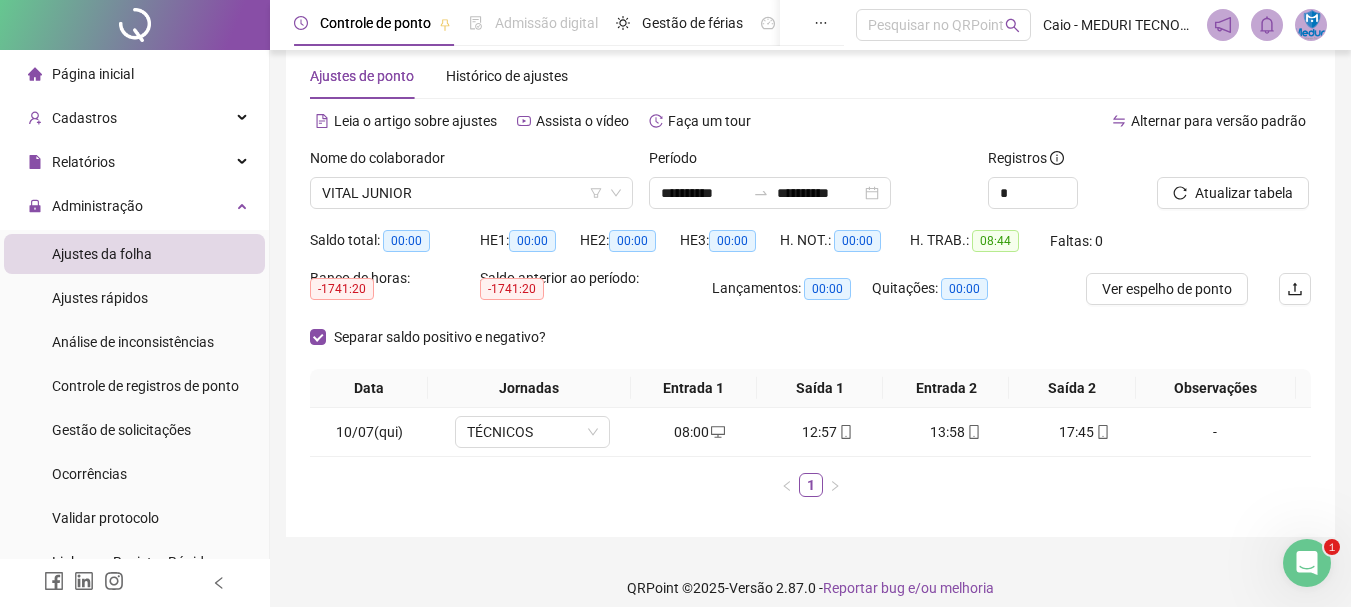 click on "**********" at bounding box center [810, 283] 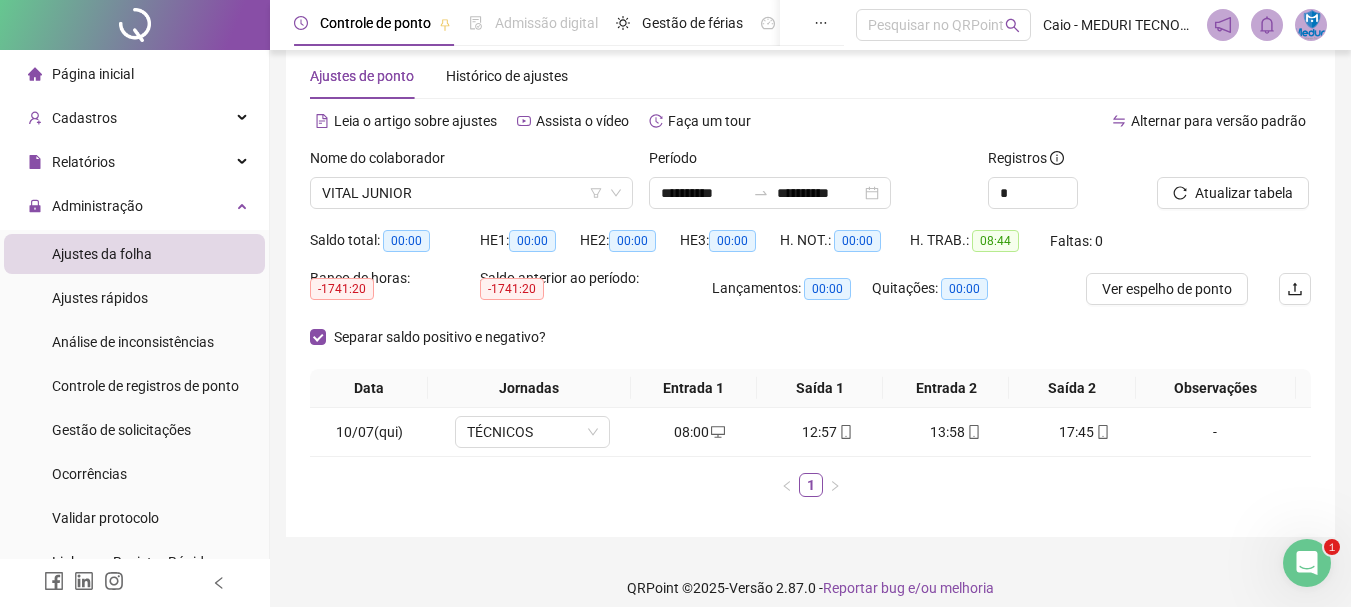 click 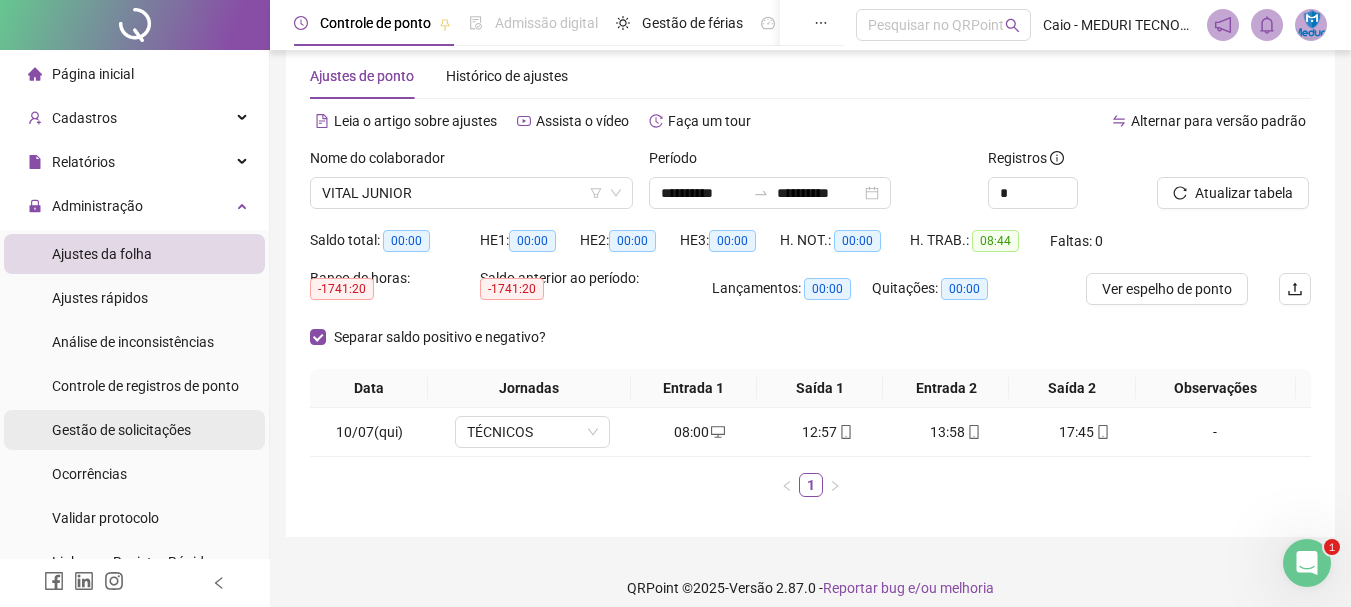 click on "Gestão de solicitações" at bounding box center (121, 430) 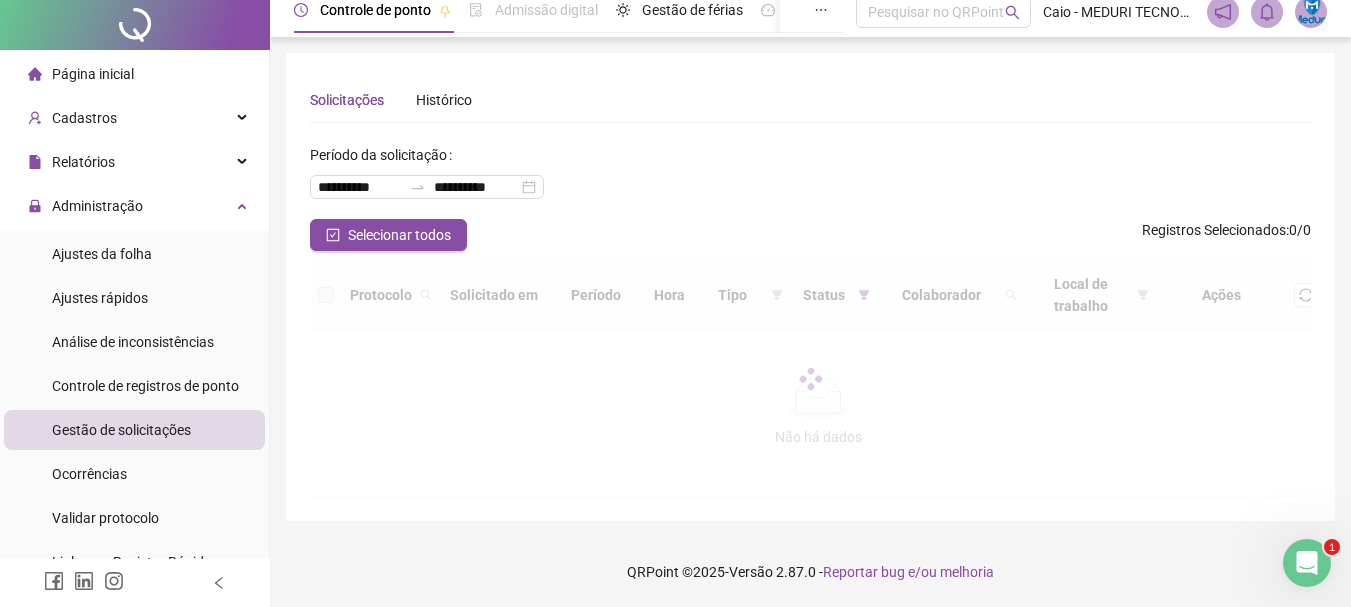 scroll, scrollTop: 0, scrollLeft: 0, axis: both 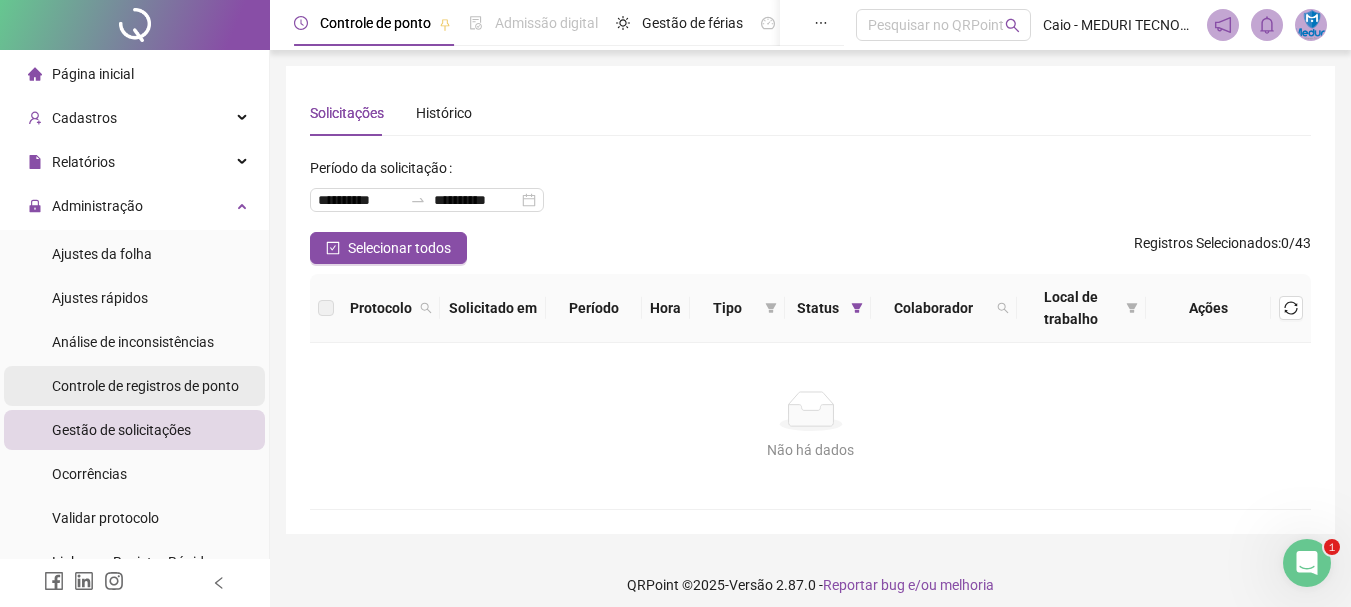click on "Controle de registros de ponto" at bounding box center (145, 386) 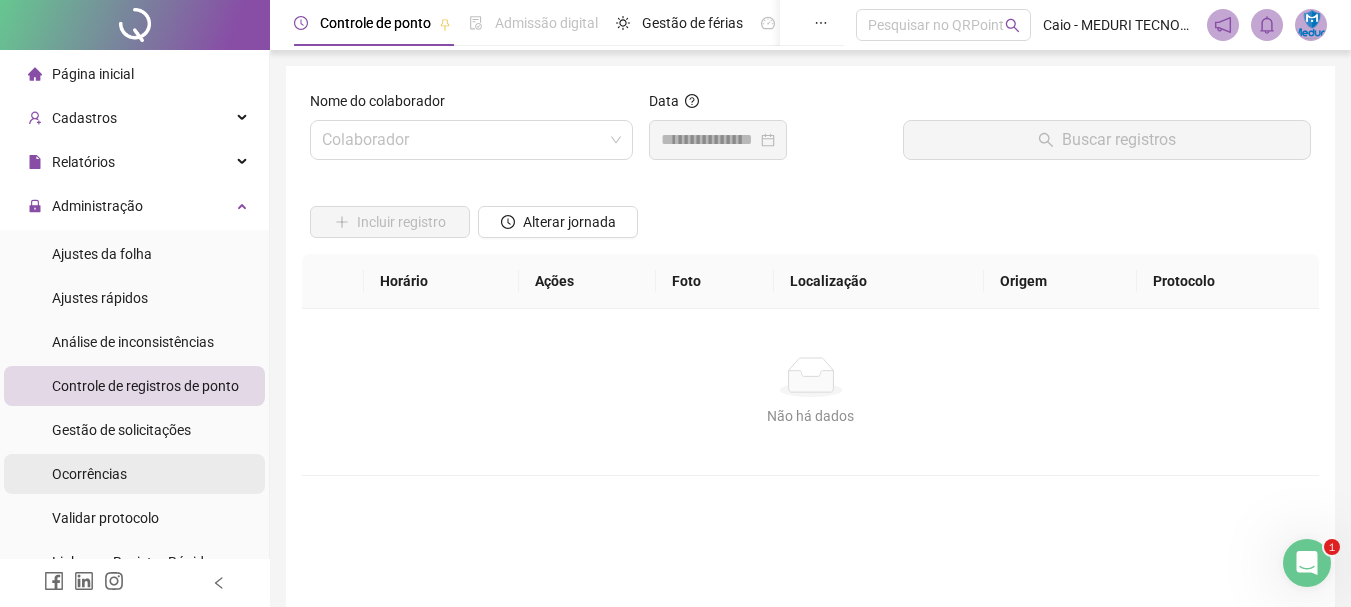 click on "Ocorrências" at bounding box center [89, 474] 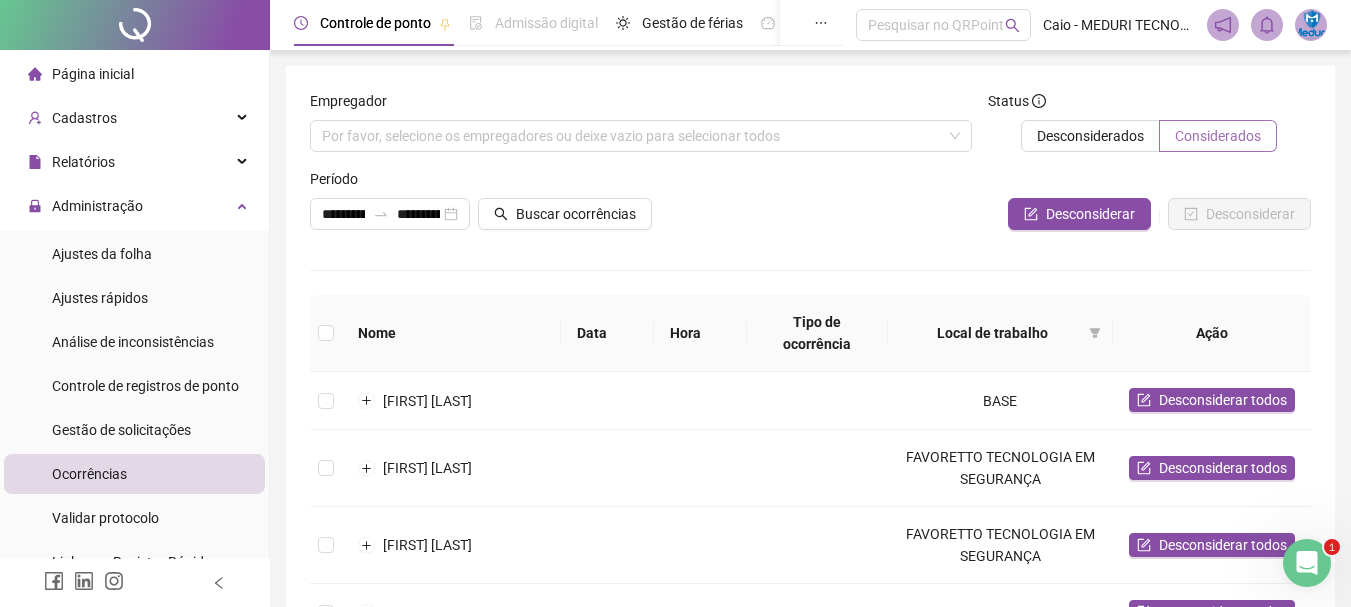 click on "Considerados" at bounding box center [1218, 136] 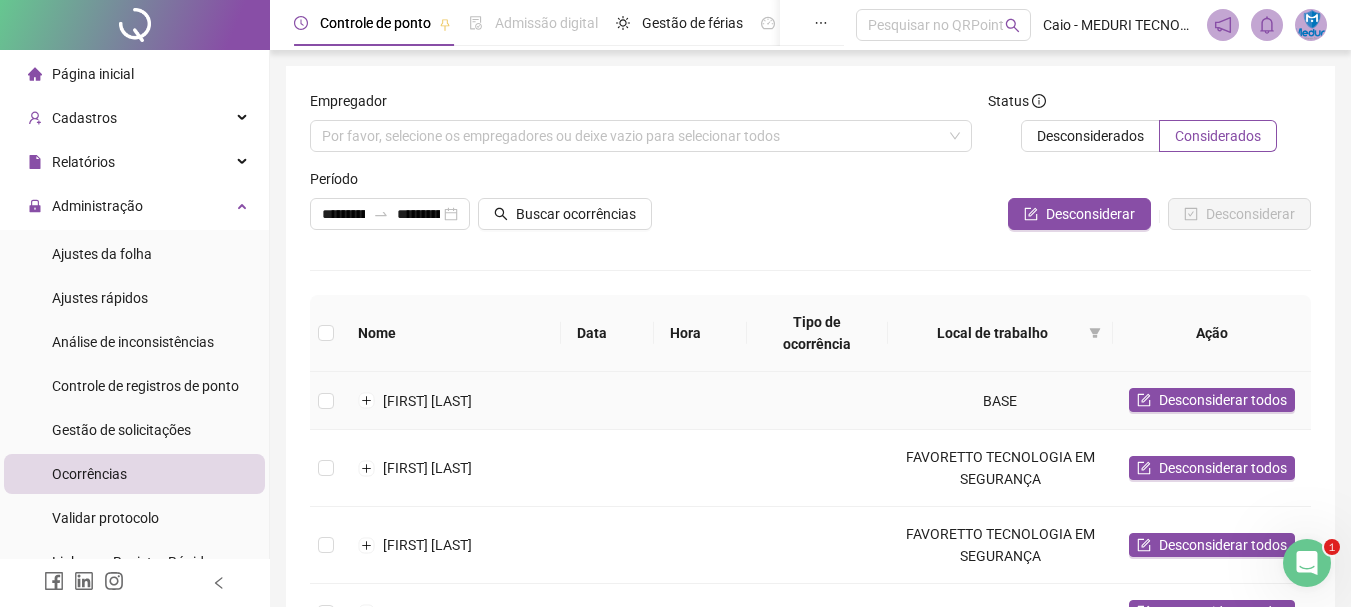 scroll, scrollTop: 100, scrollLeft: 0, axis: vertical 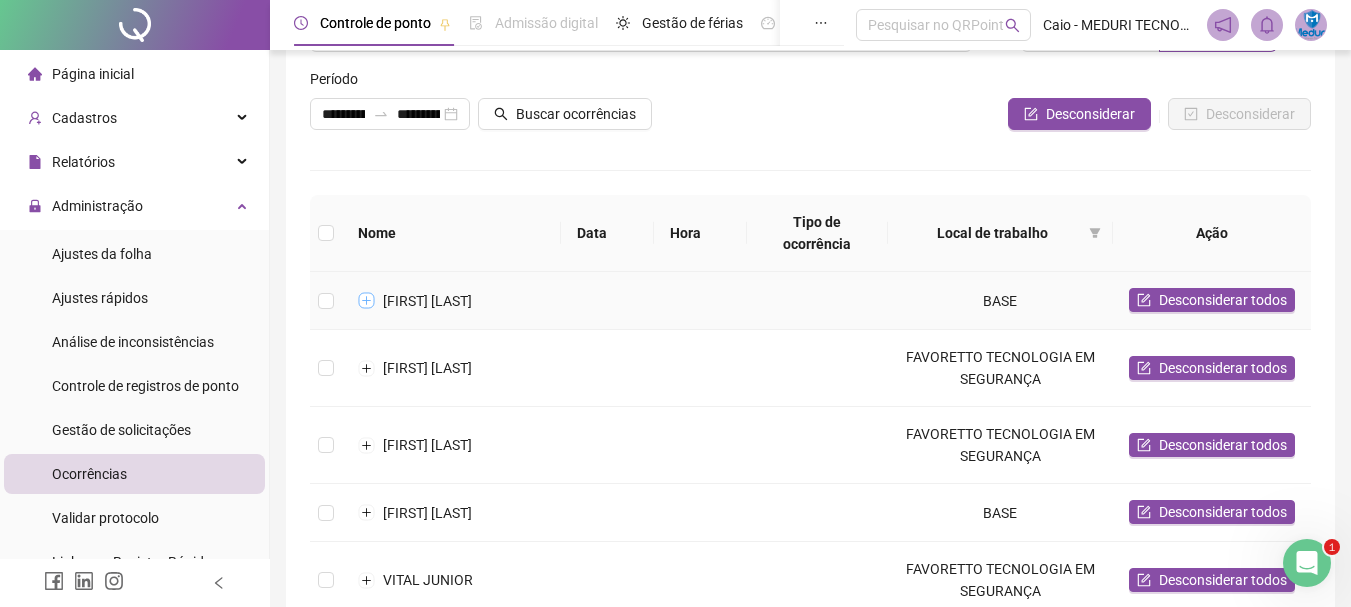 click at bounding box center [367, 301] 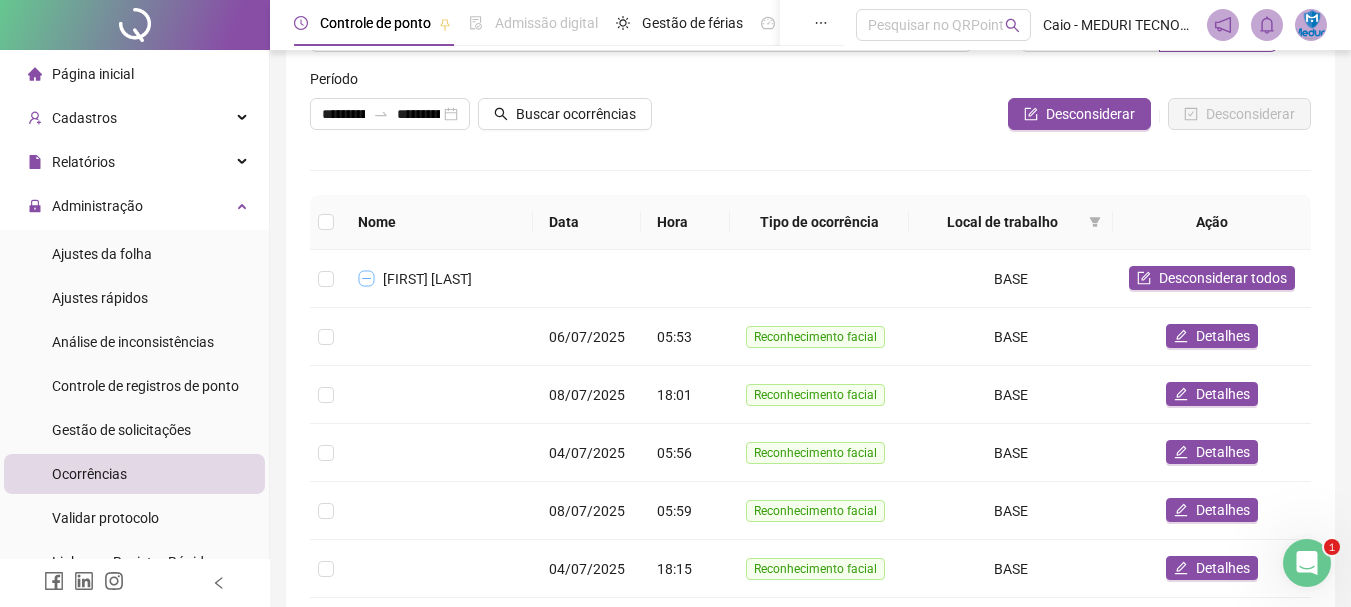 scroll, scrollTop: 0, scrollLeft: 0, axis: both 